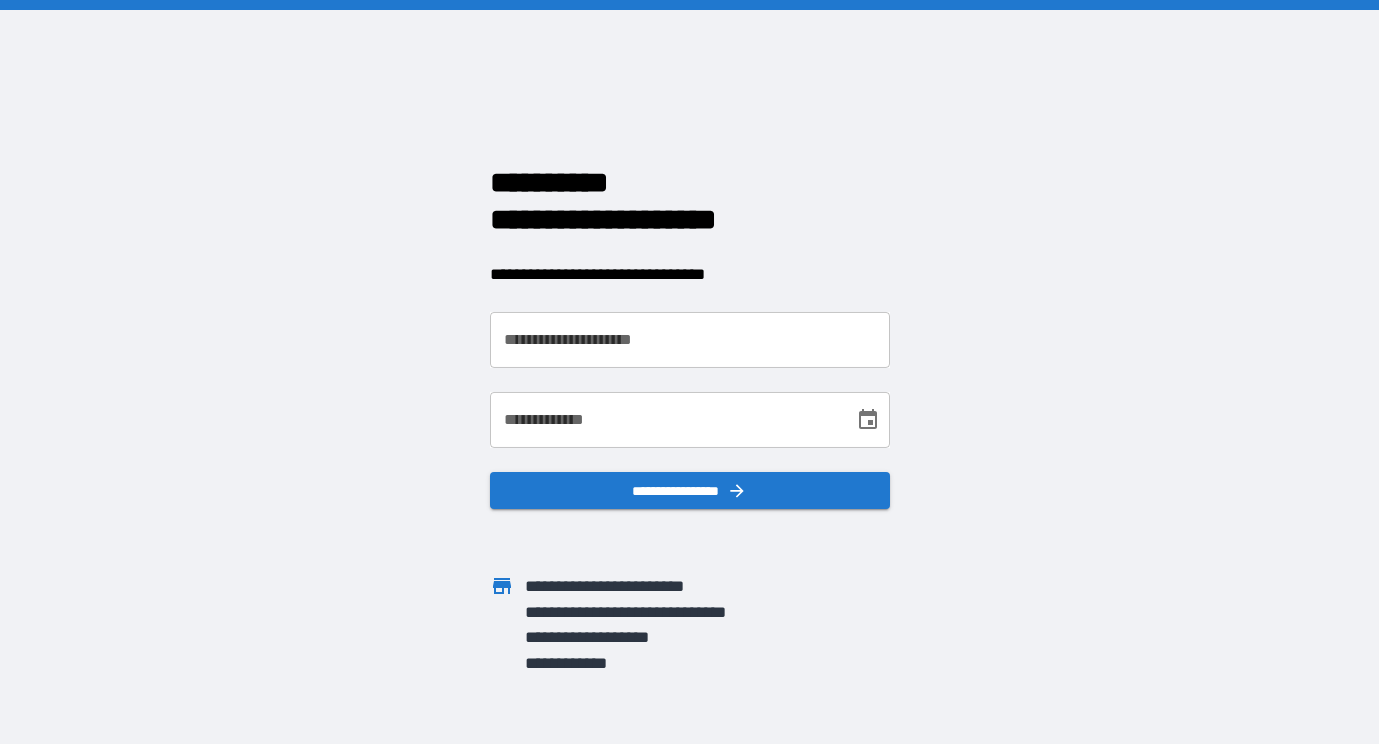 scroll, scrollTop: 0, scrollLeft: 0, axis: both 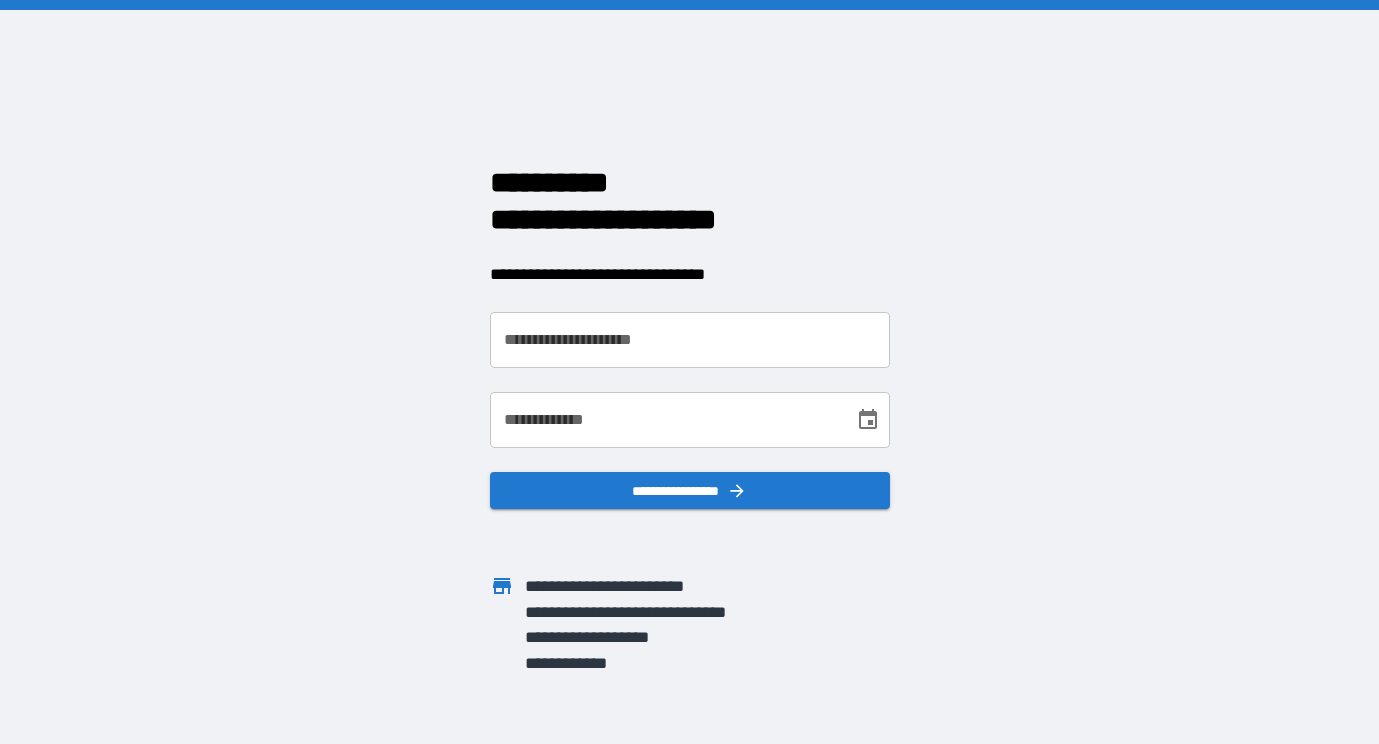 click on "**********" at bounding box center (690, 340) 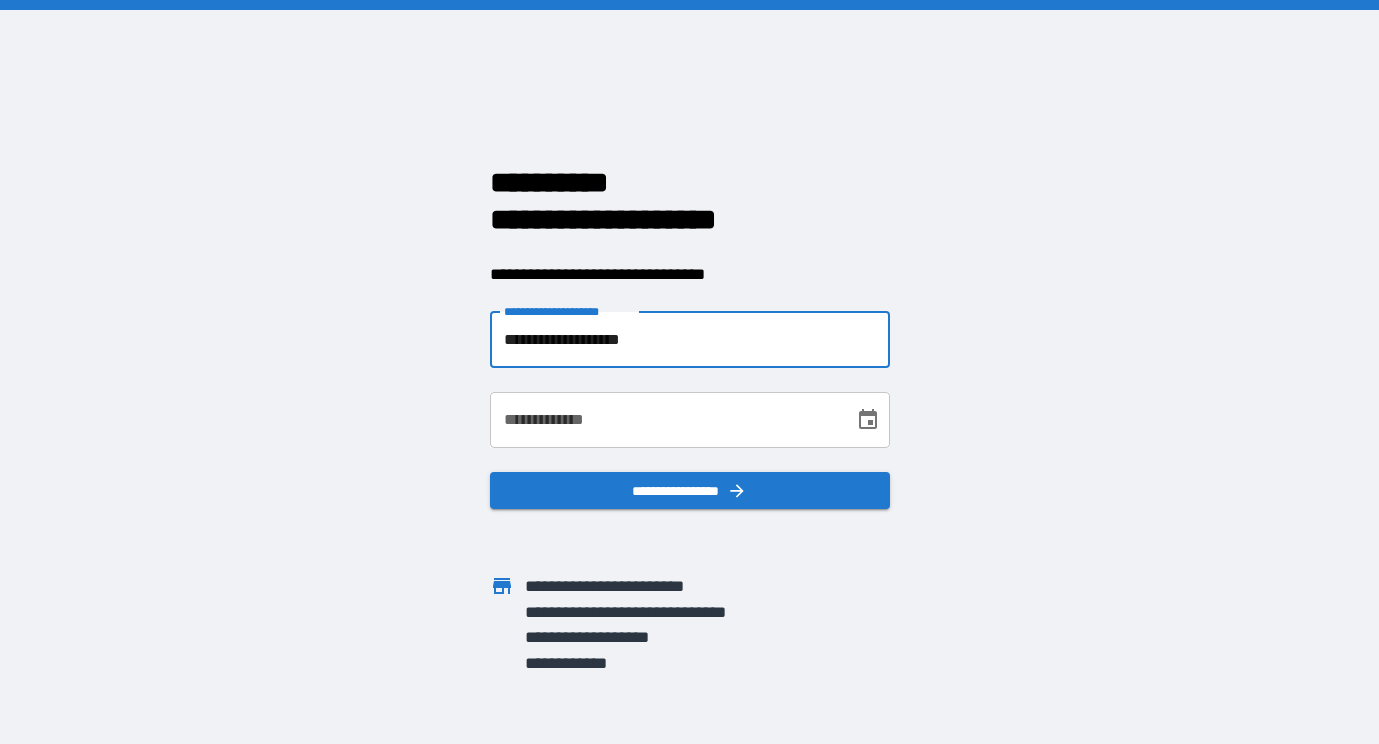 type on "**********" 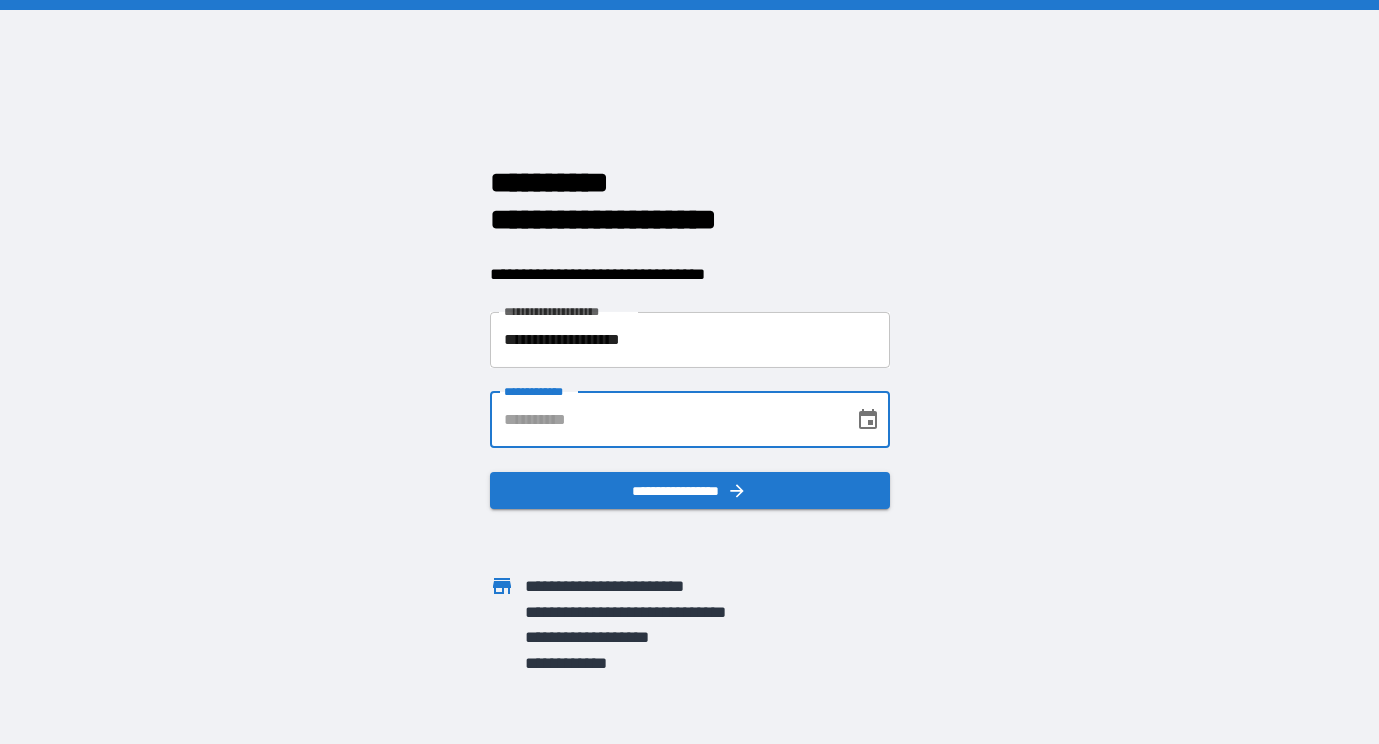 click on "**********" at bounding box center (665, 420) 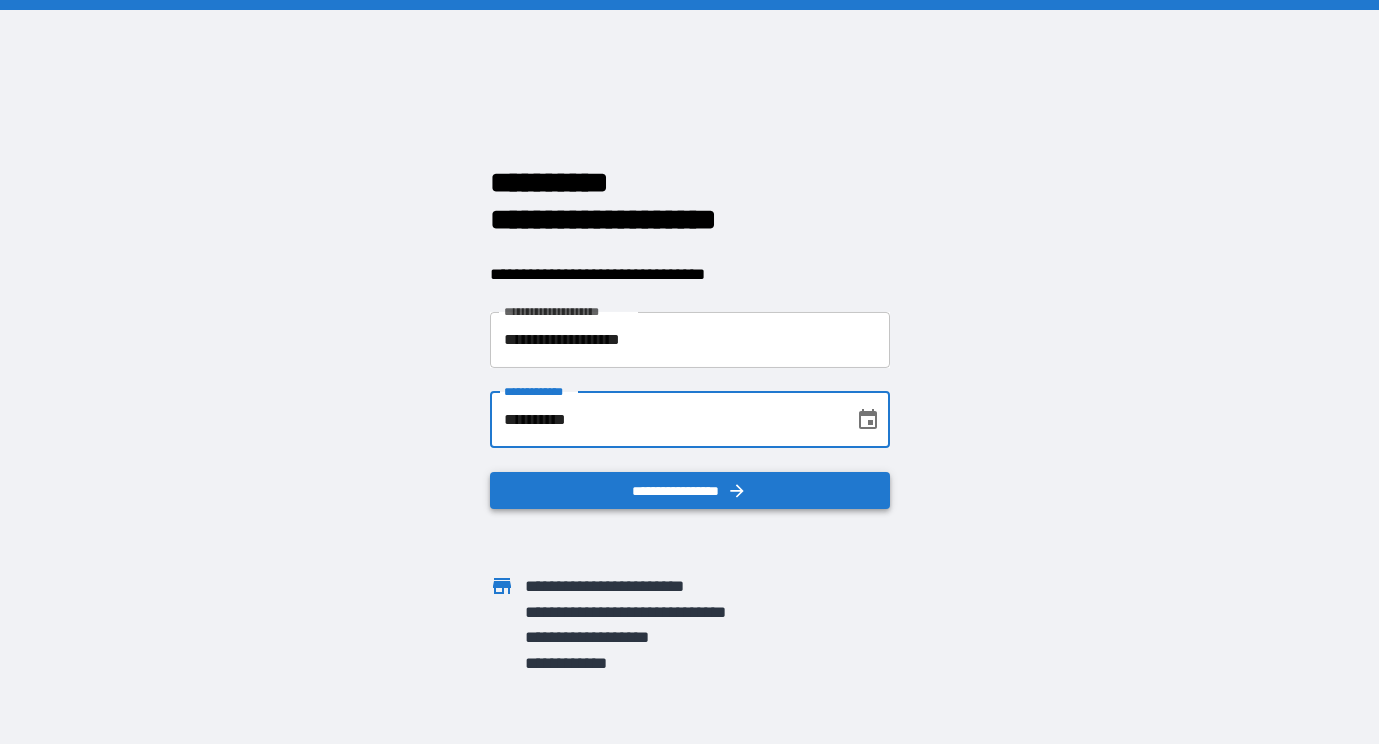 type on "**********" 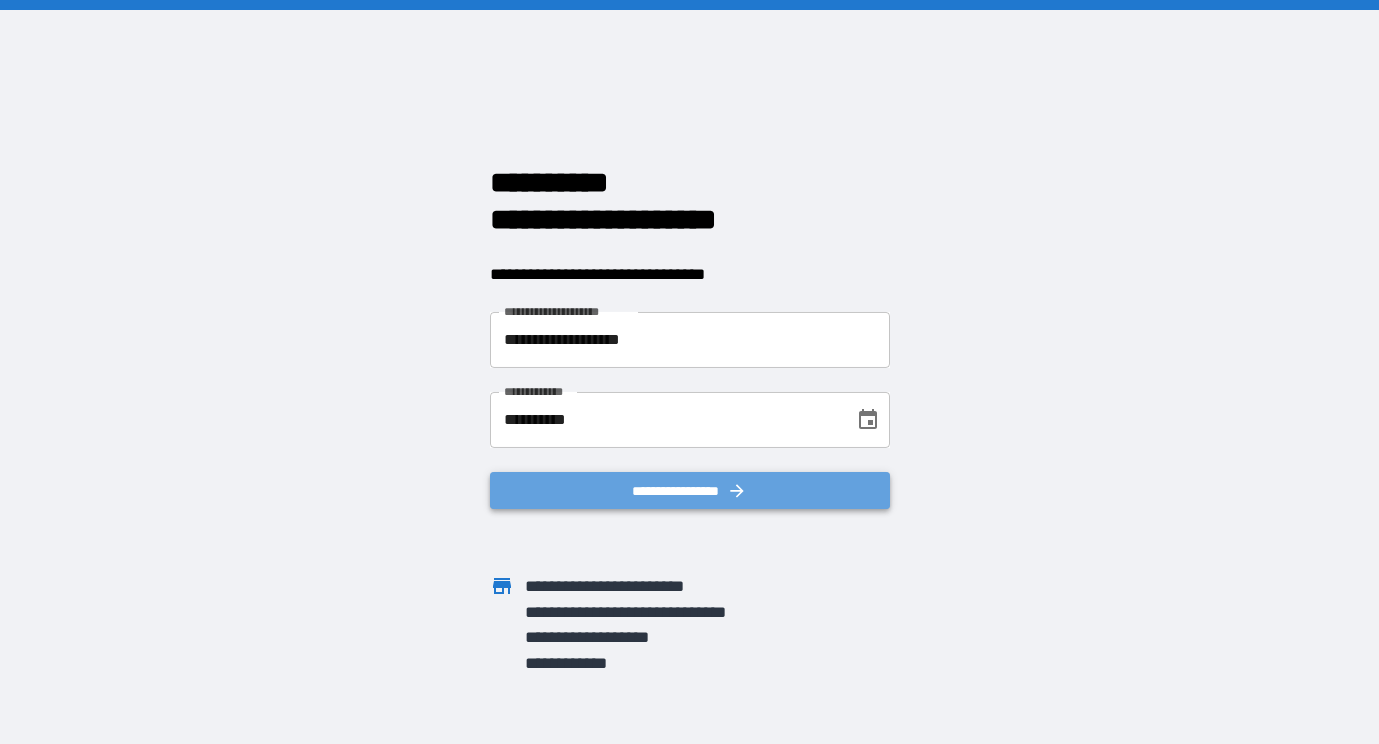 click on "**********" at bounding box center [690, 491] 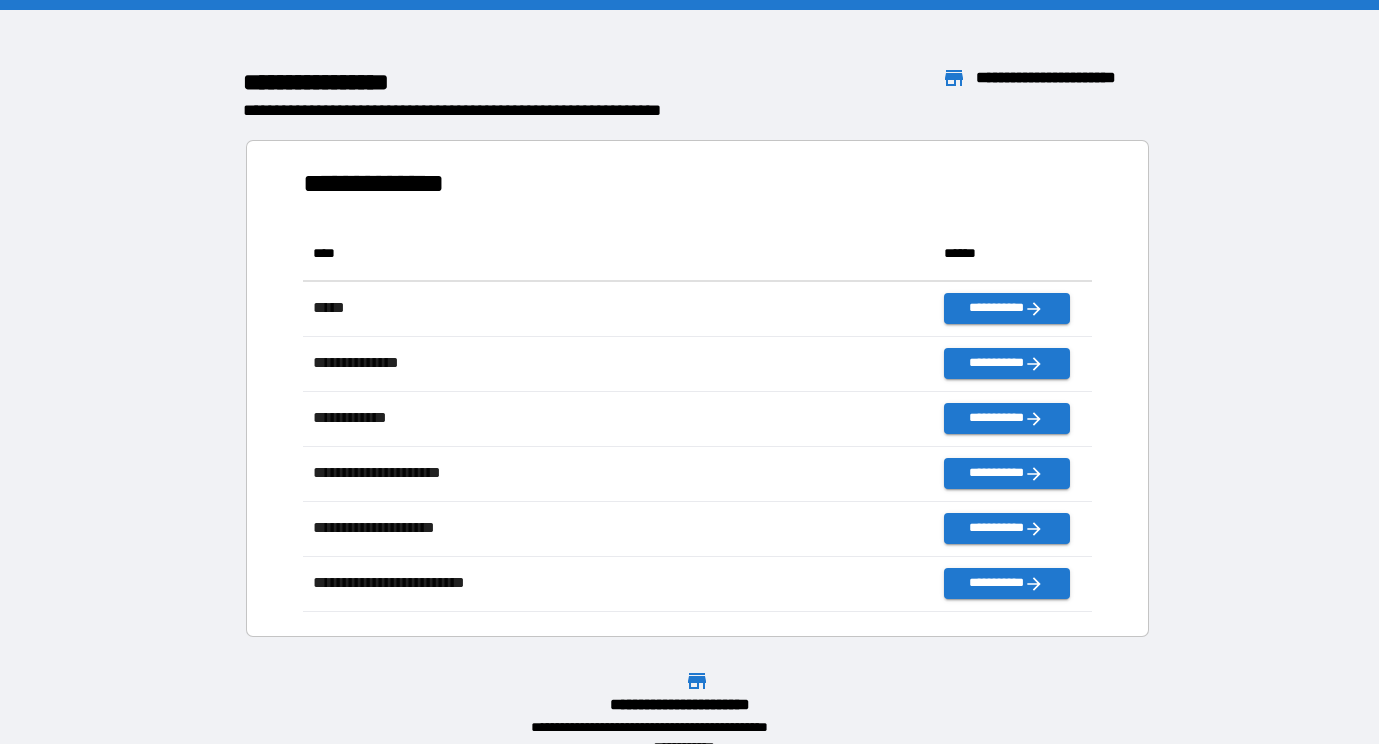 scroll, scrollTop: 386, scrollLeft: 789, axis: both 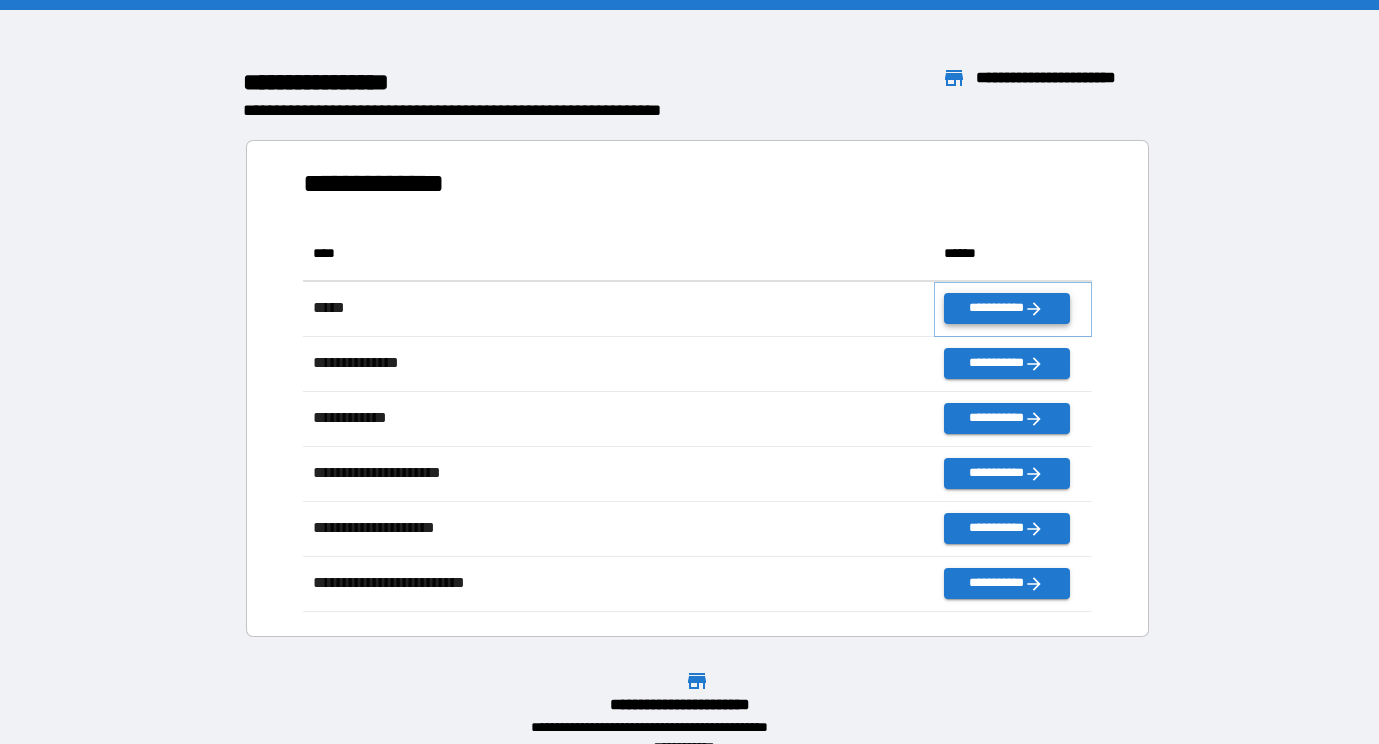click on "**********" at bounding box center (1007, 308) 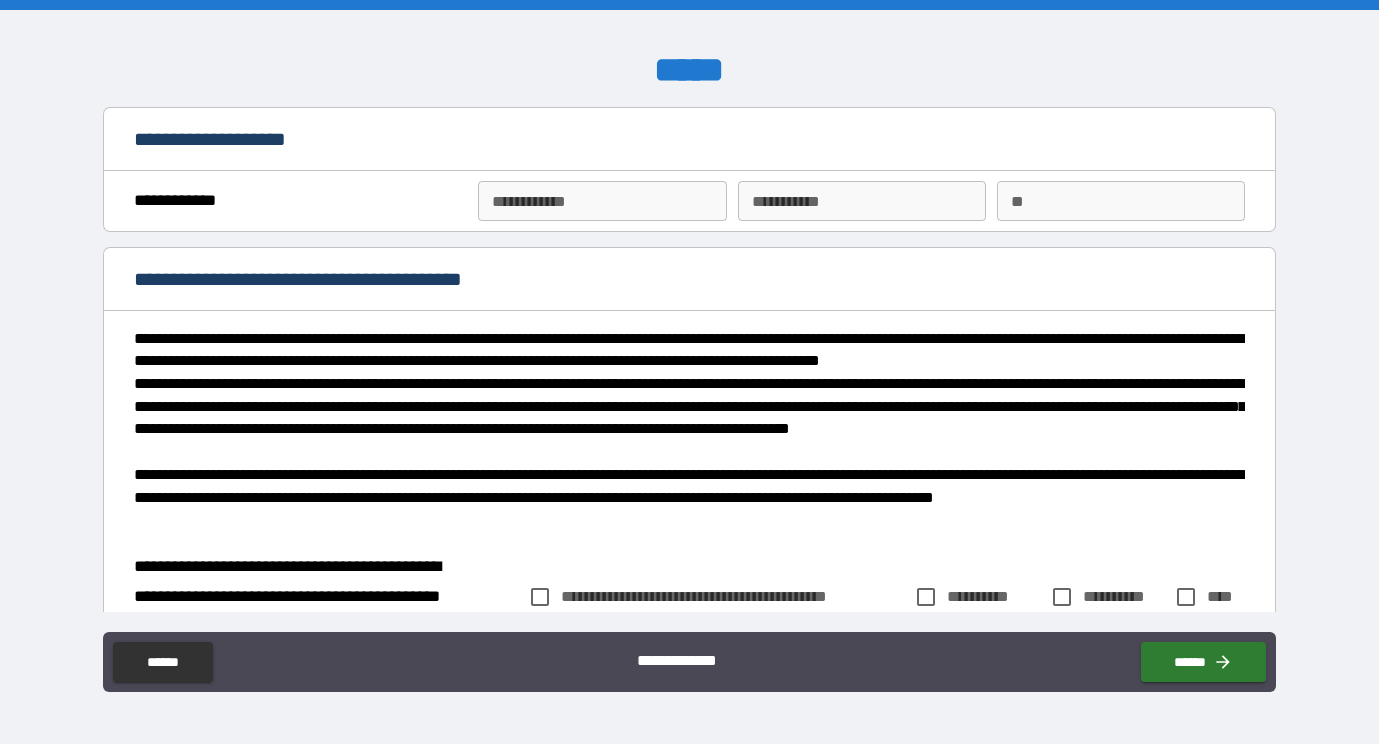 type on "*" 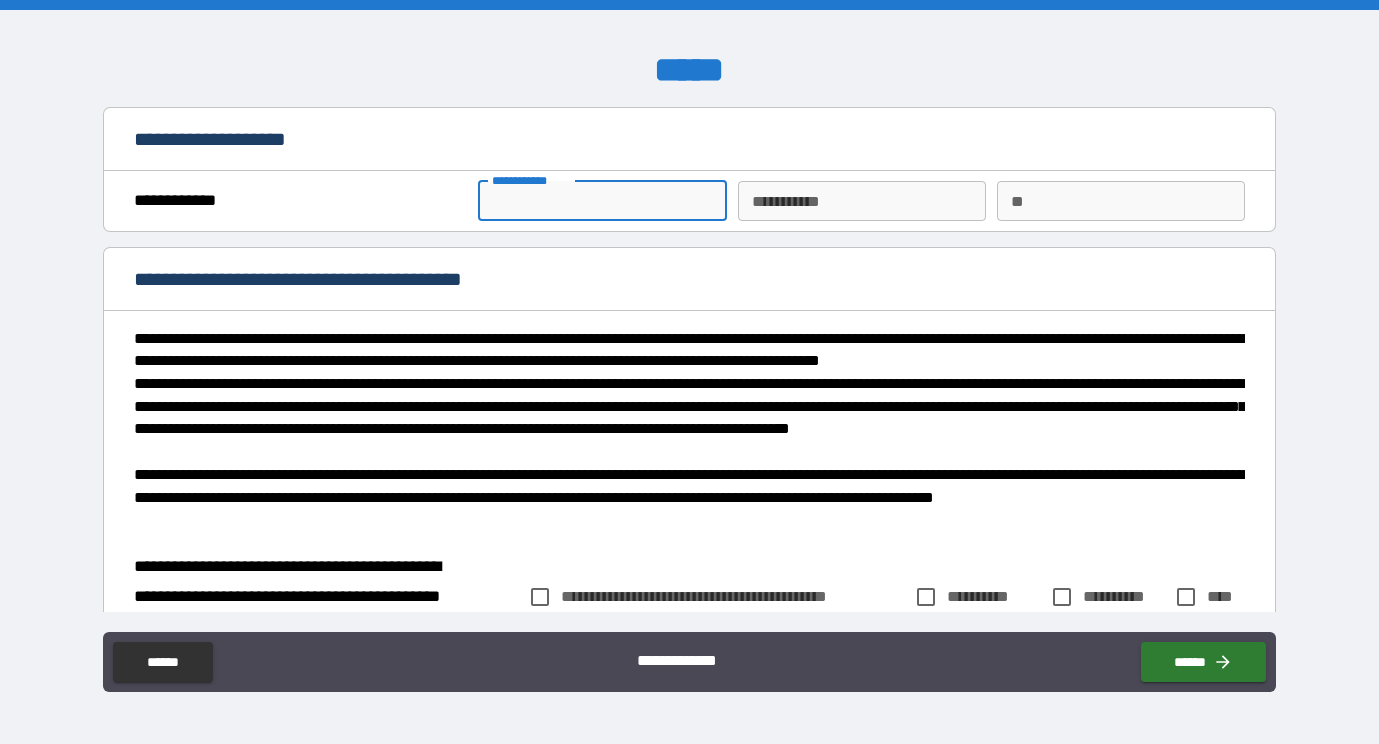 type on "*" 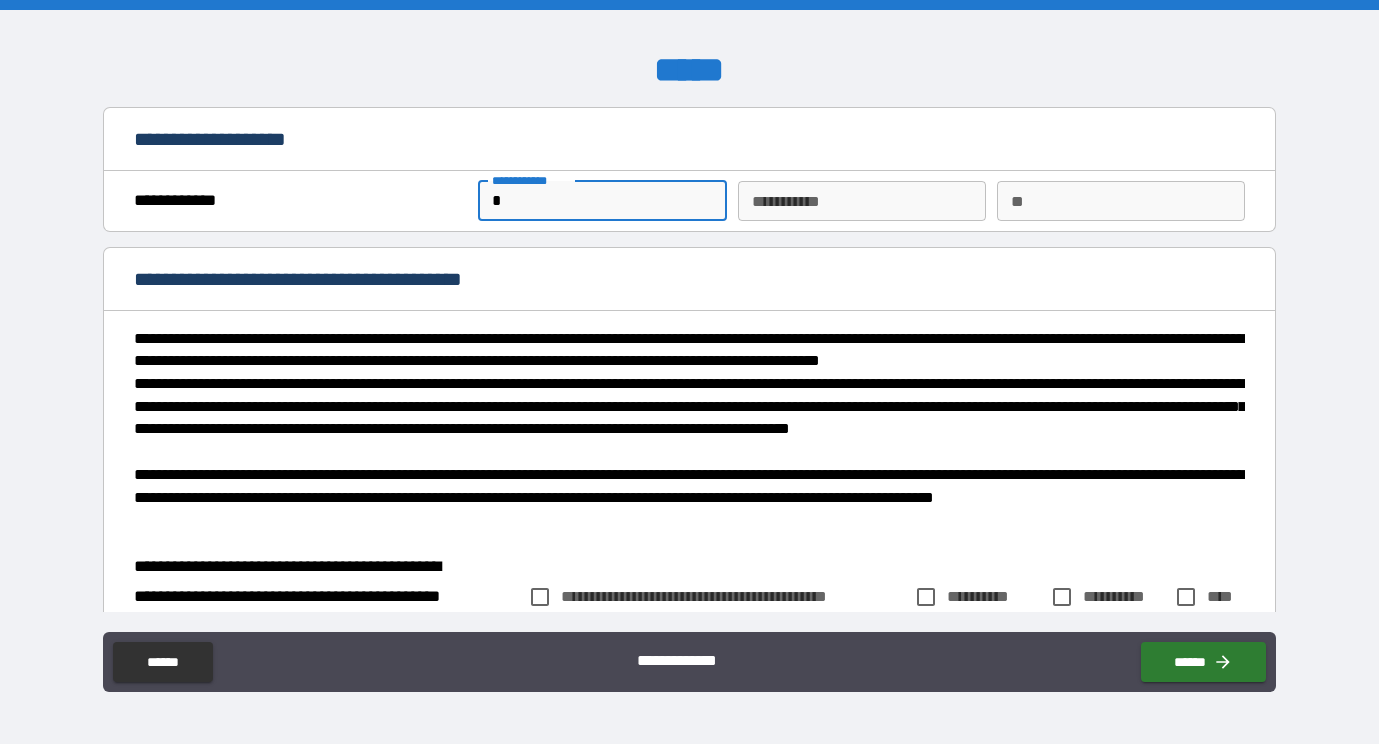 type on "**" 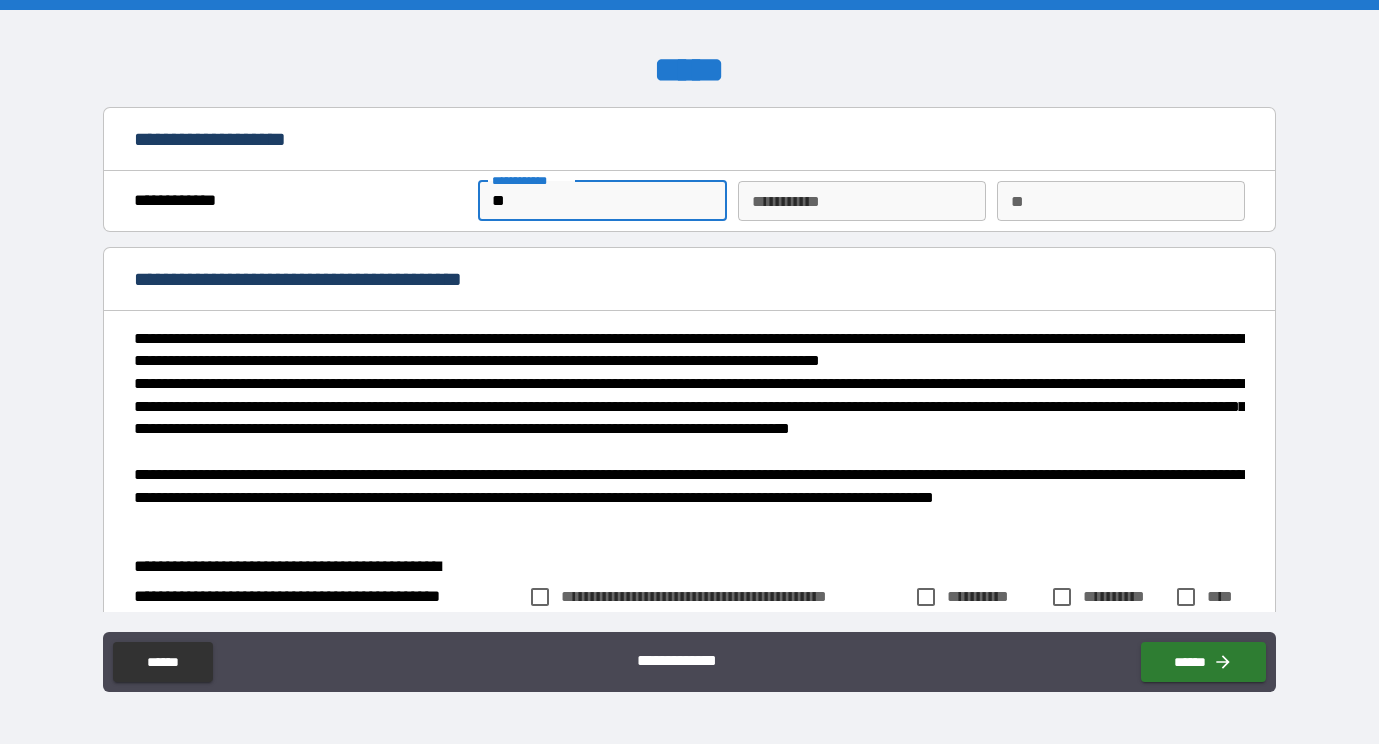 type on "***" 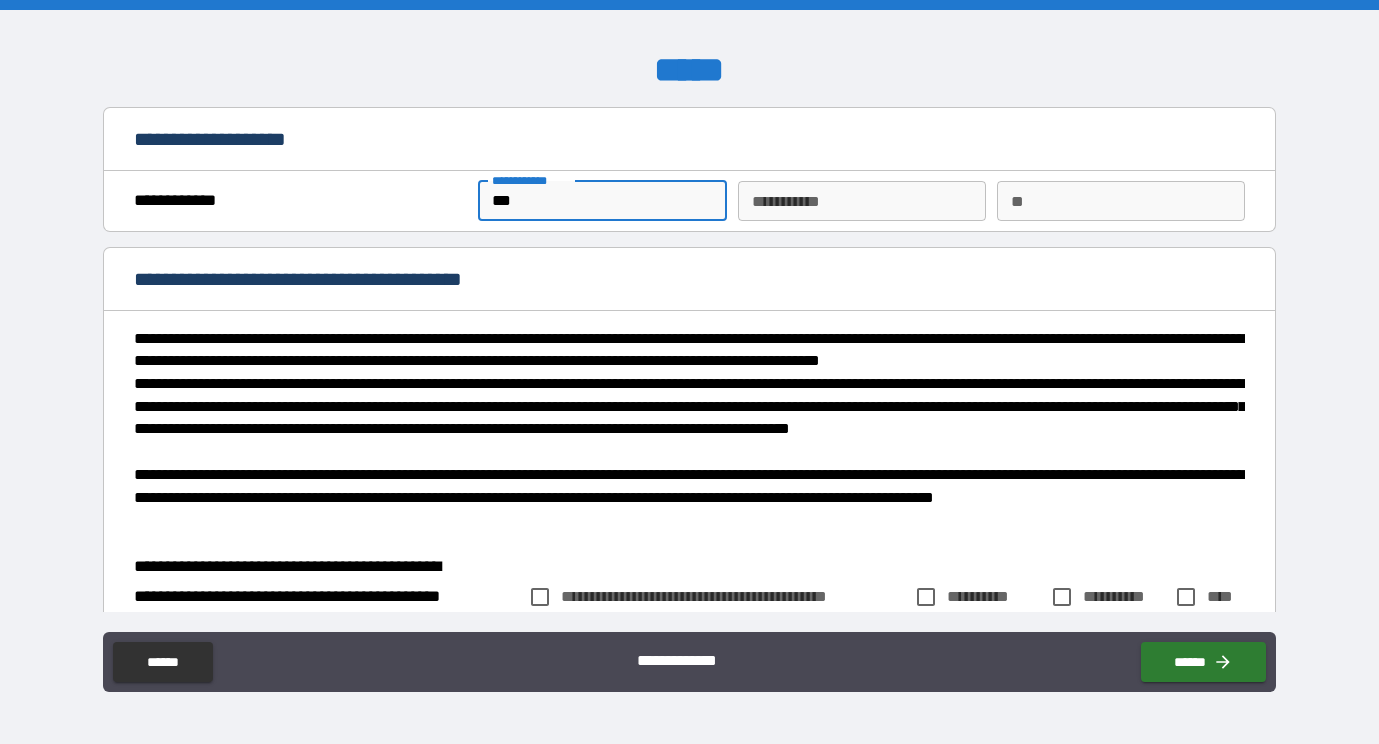 type on "****" 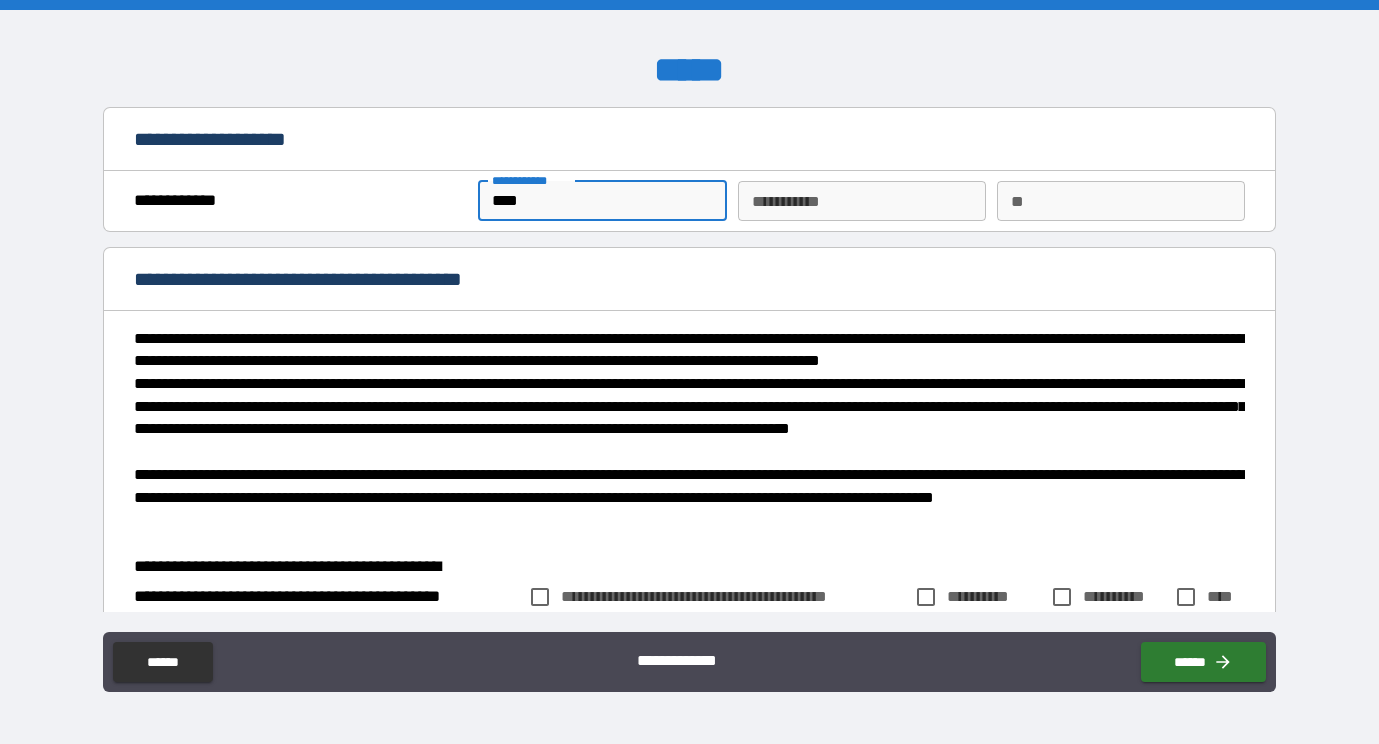 type on "*" 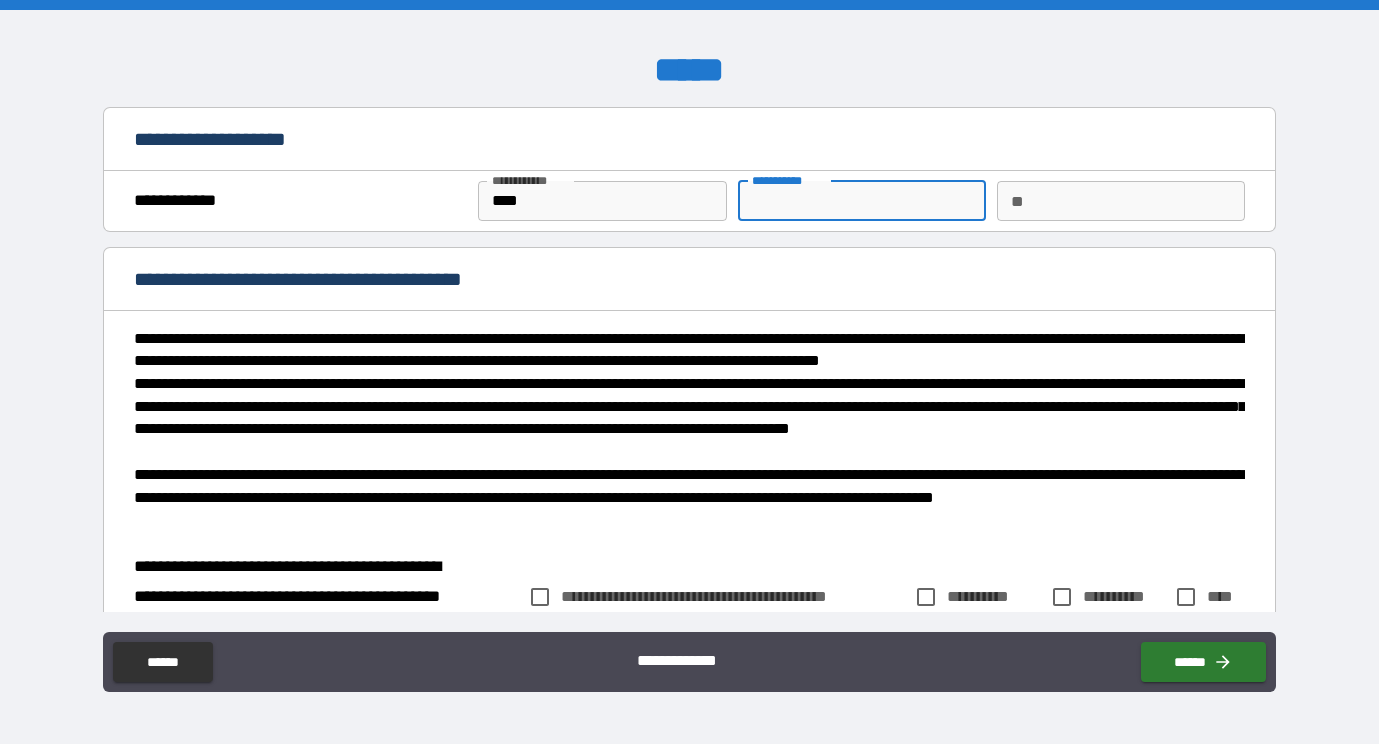 type on "*" 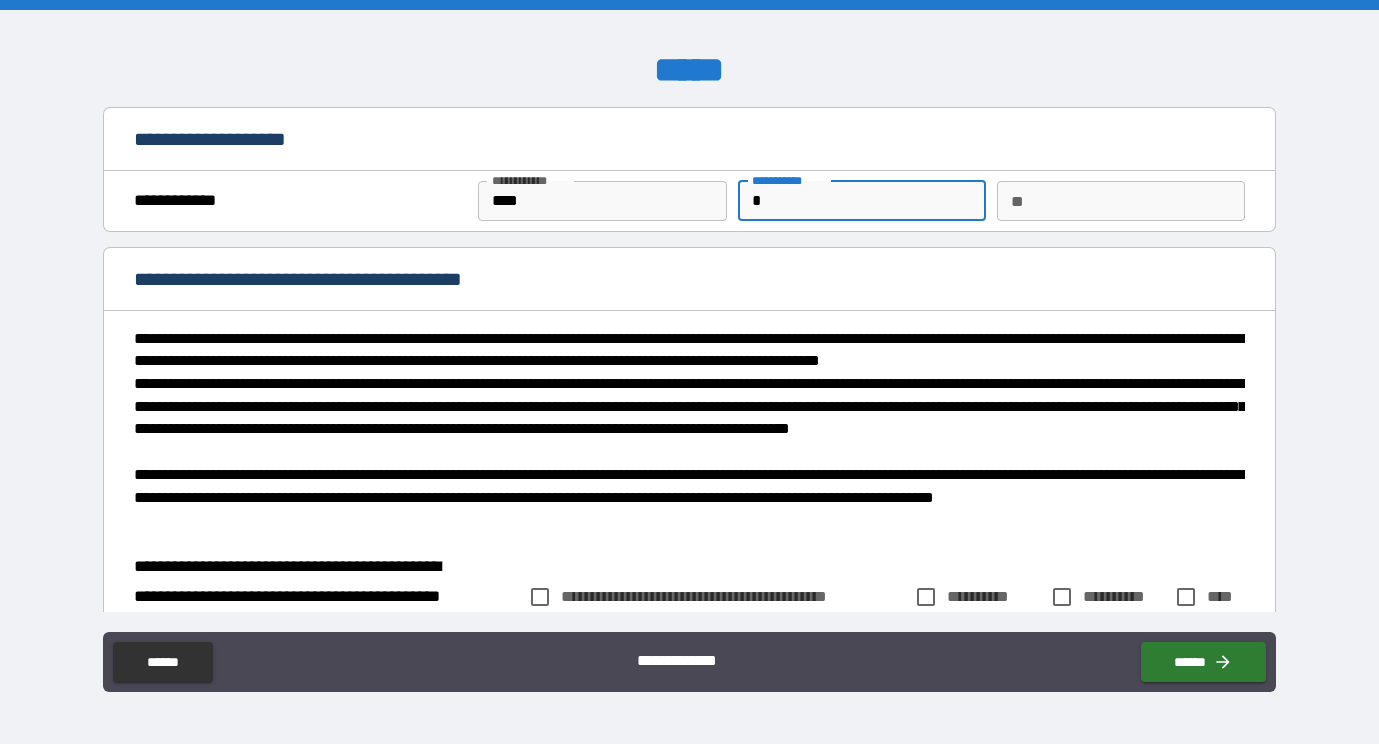 type on "*" 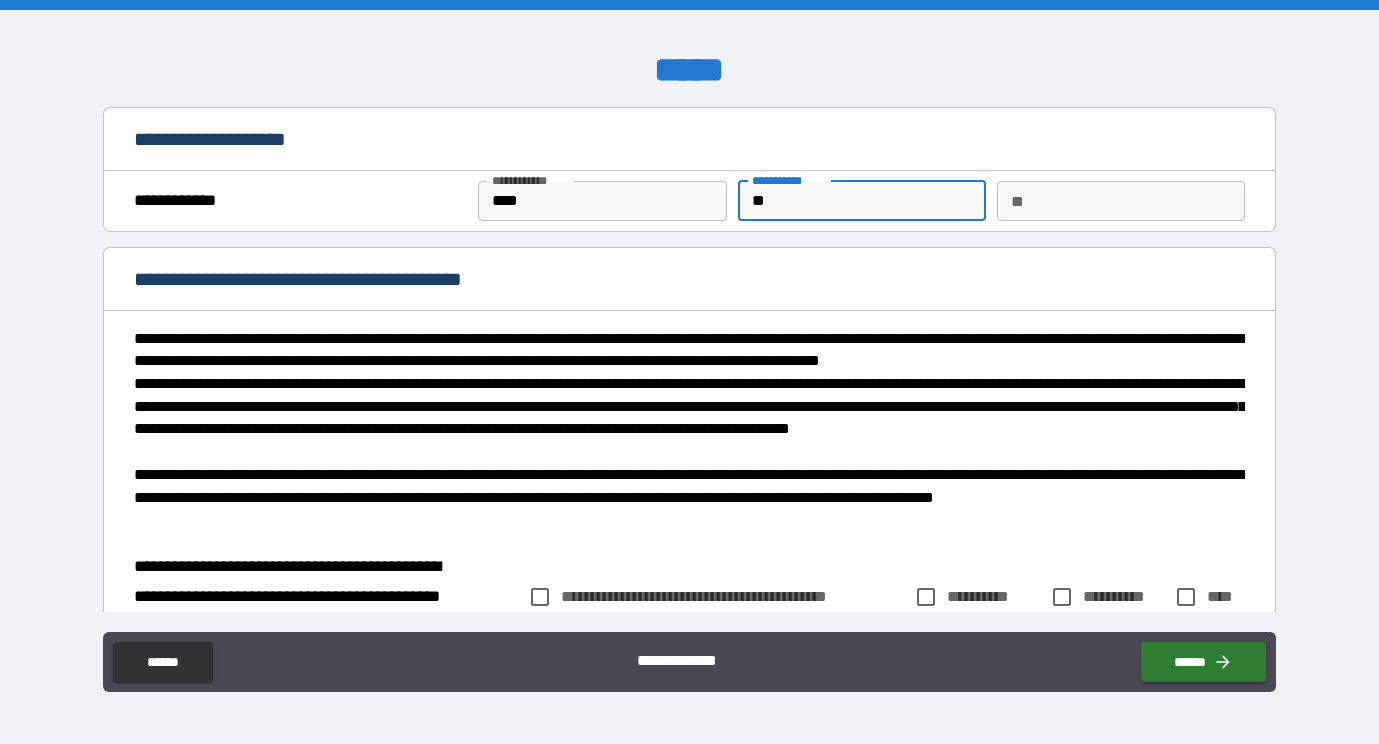 type on "***" 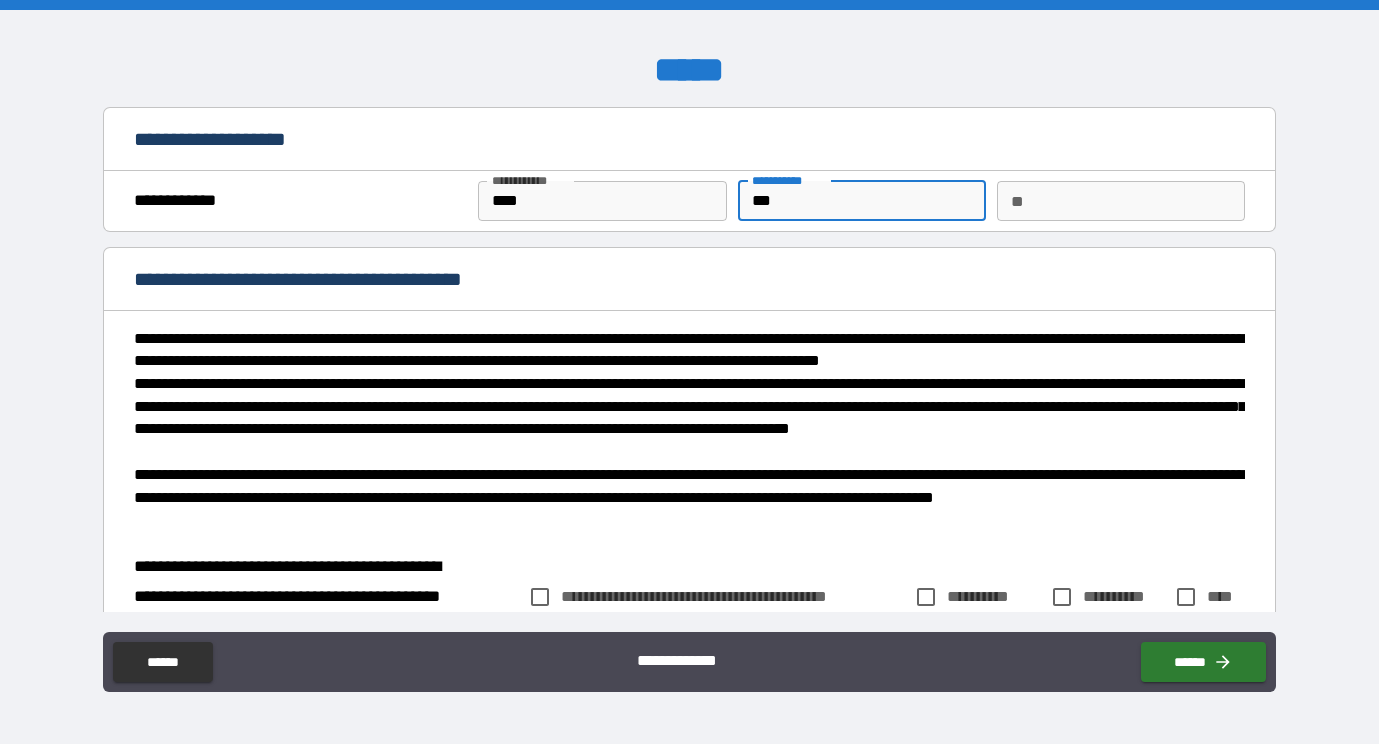 type on "****" 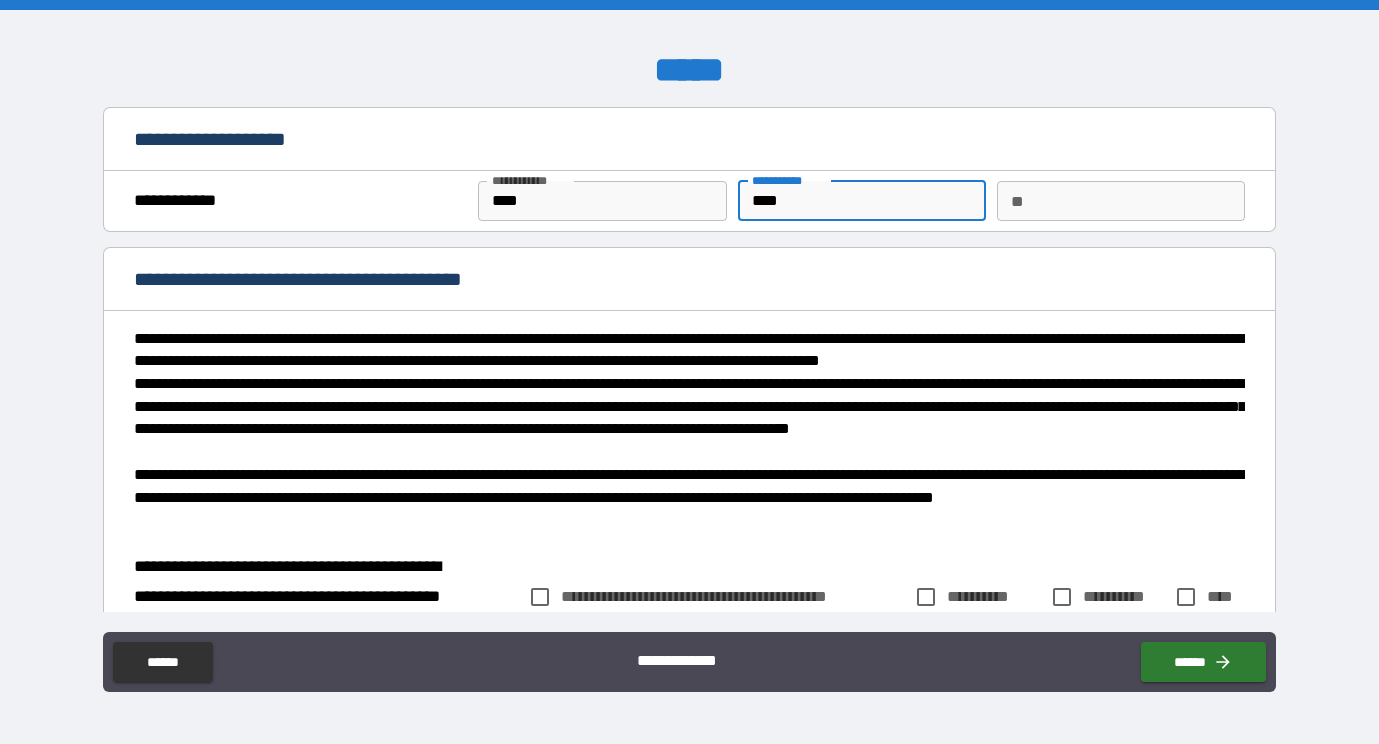 type on "*" 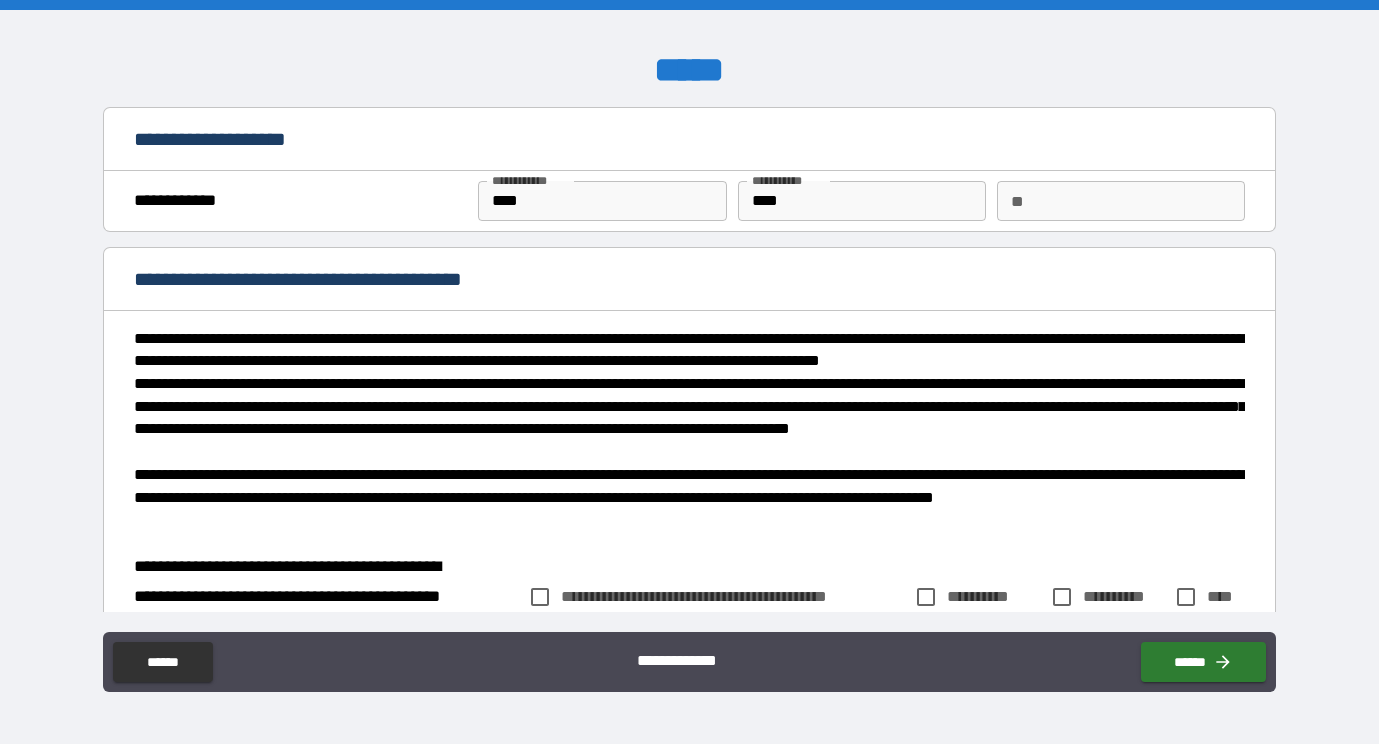 click on "**********" at bounding box center [690, 418] 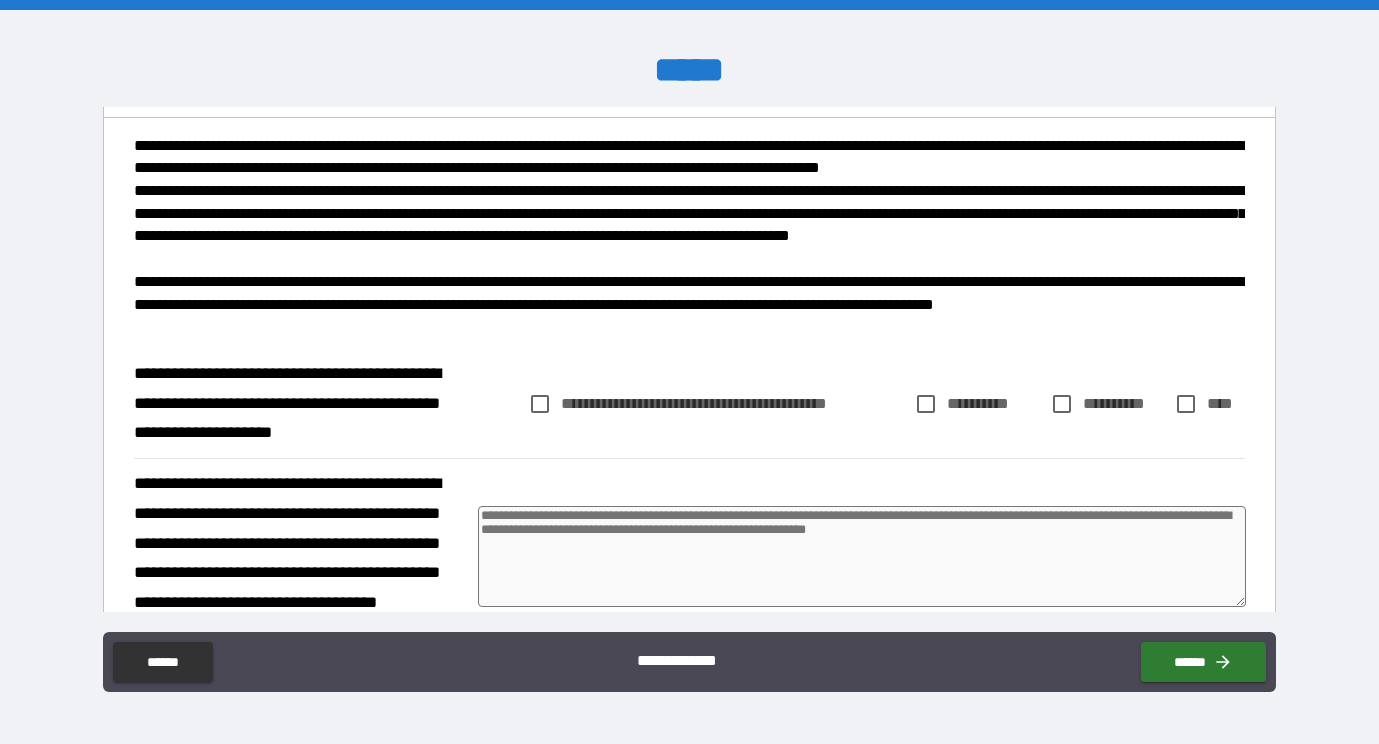 scroll, scrollTop: 194, scrollLeft: 0, axis: vertical 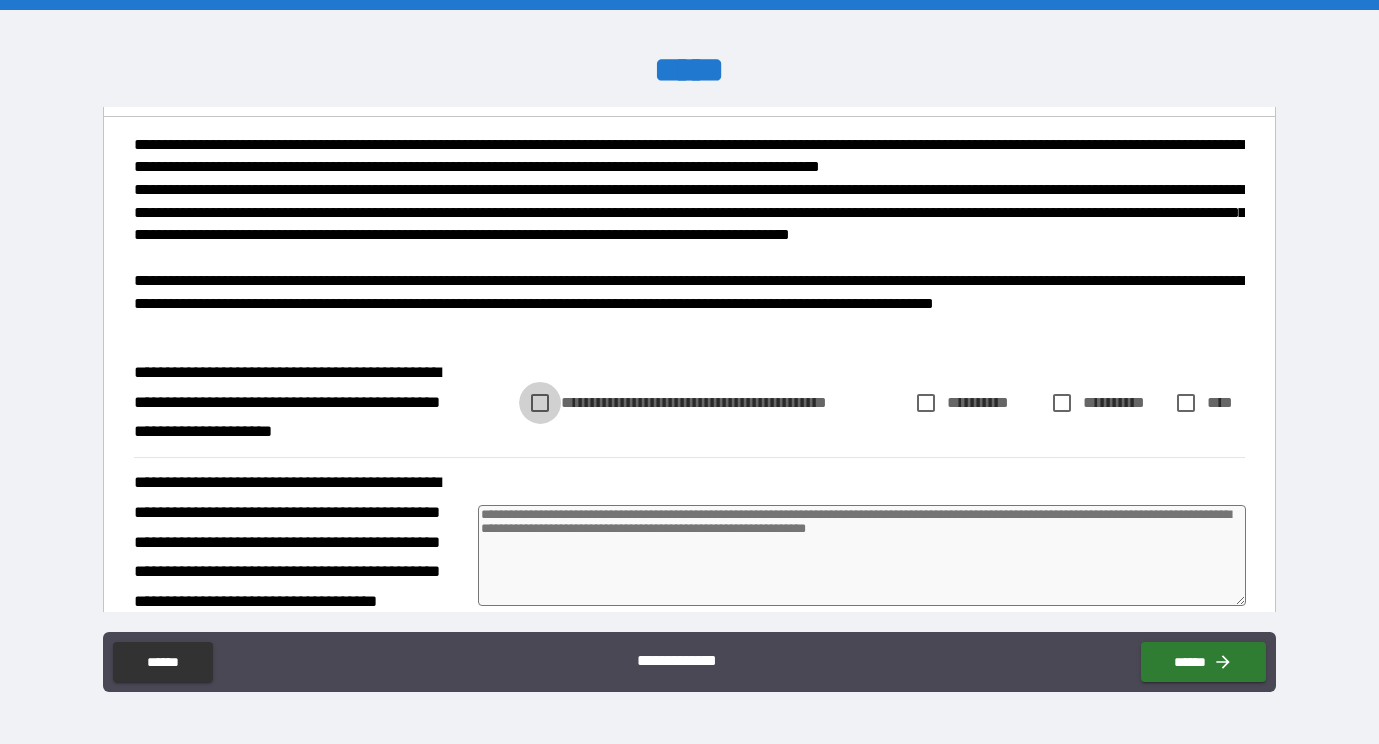 type on "*" 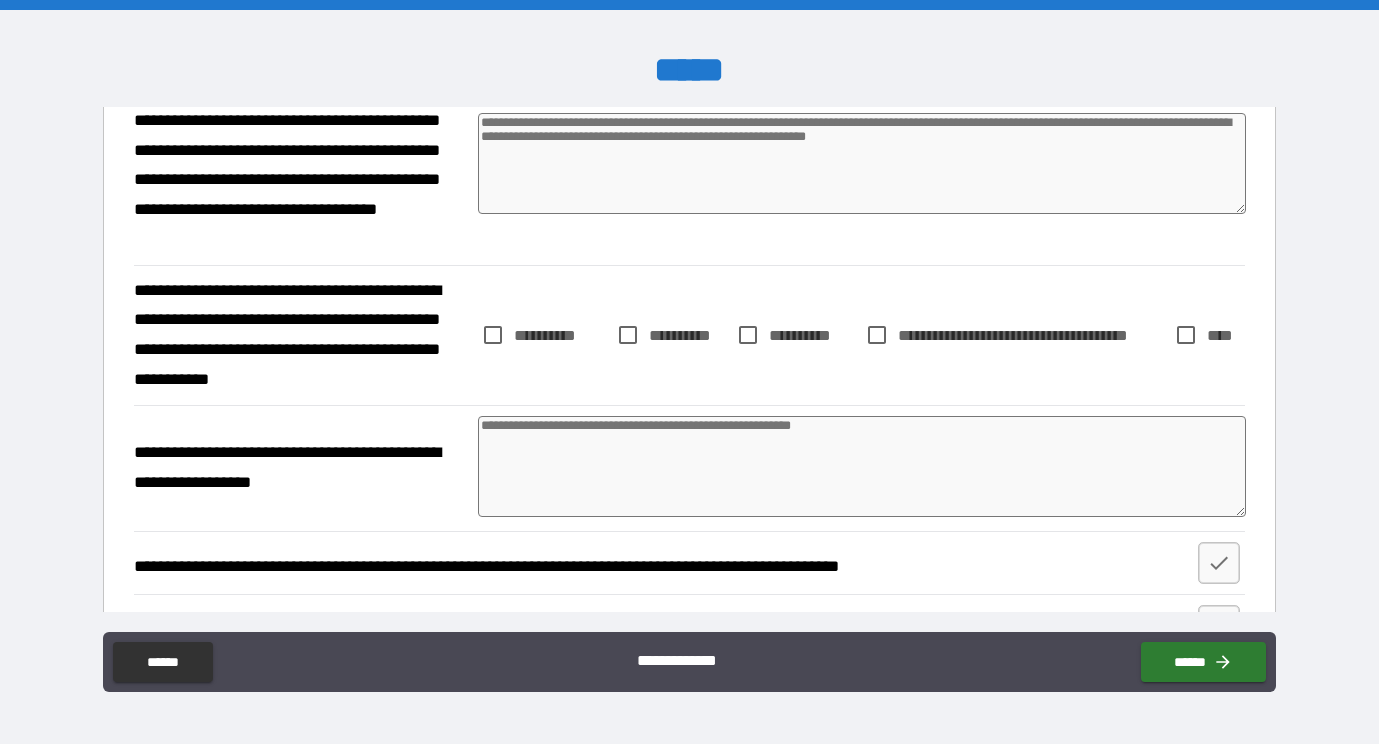 scroll, scrollTop: 592, scrollLeft: 0, axis: vertical 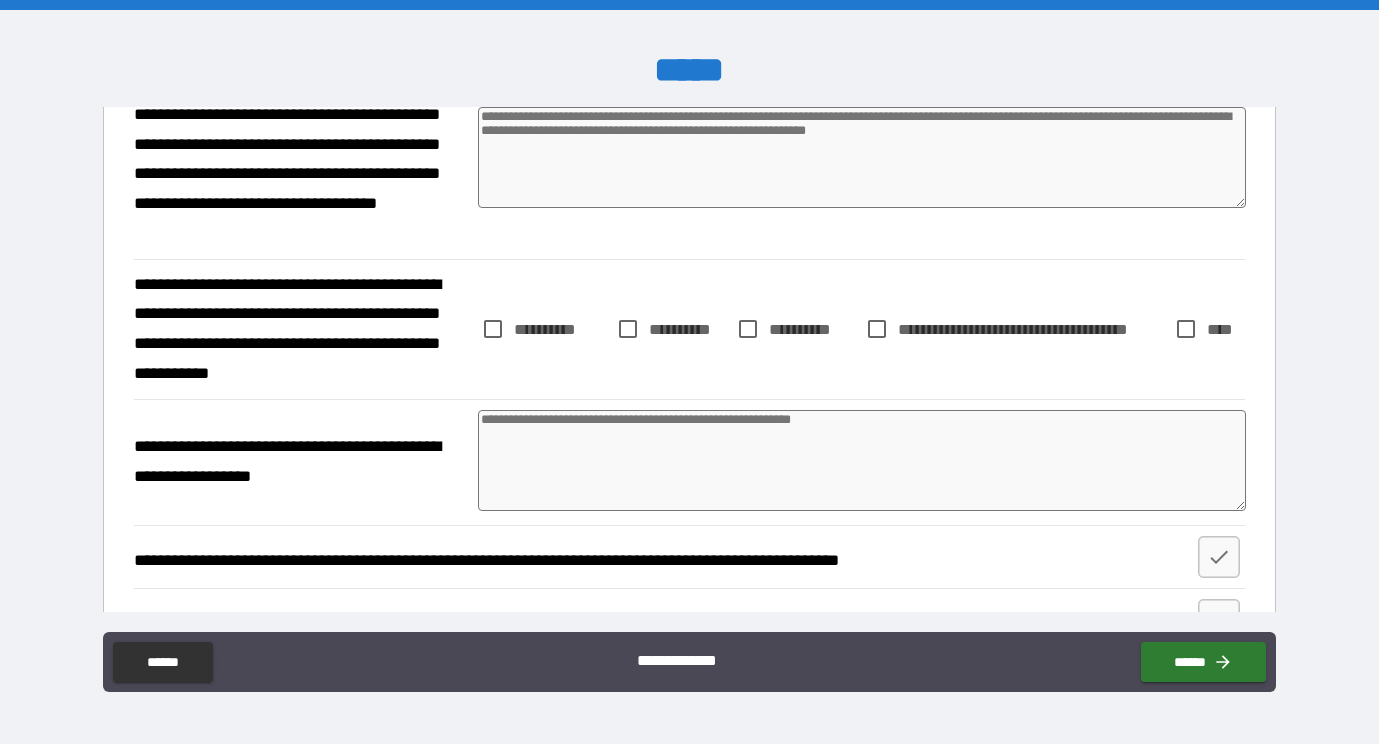 type on "*" 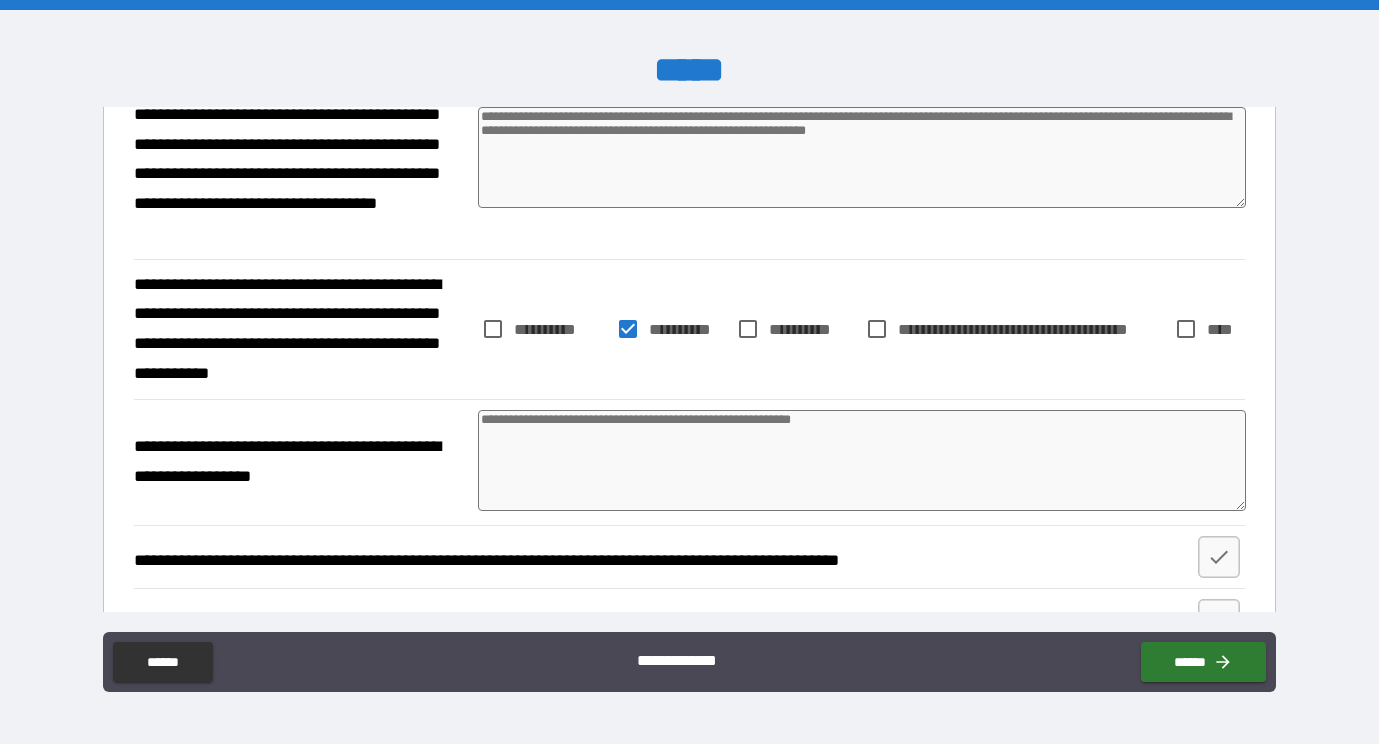 type on "*" 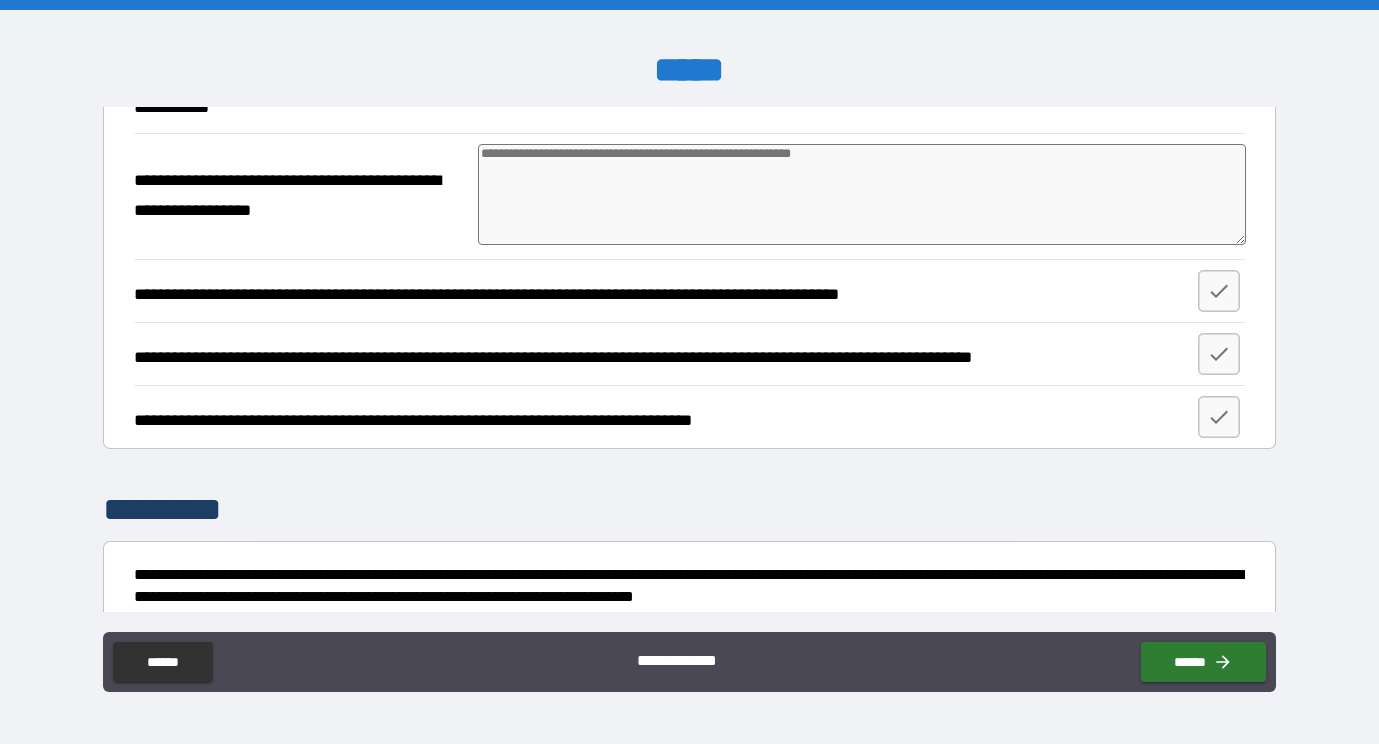 scroll, scrollTop: 863, scrollLeft: 0, axis: vertical 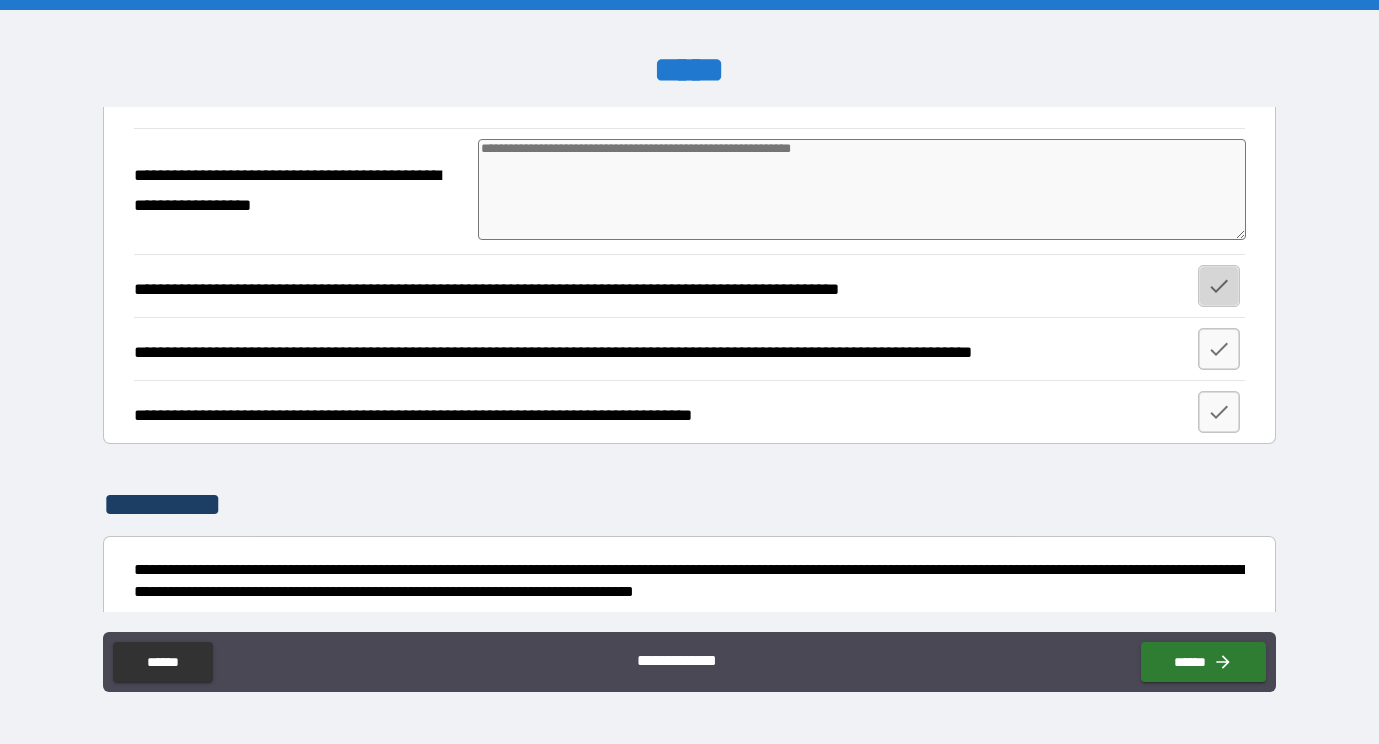 click 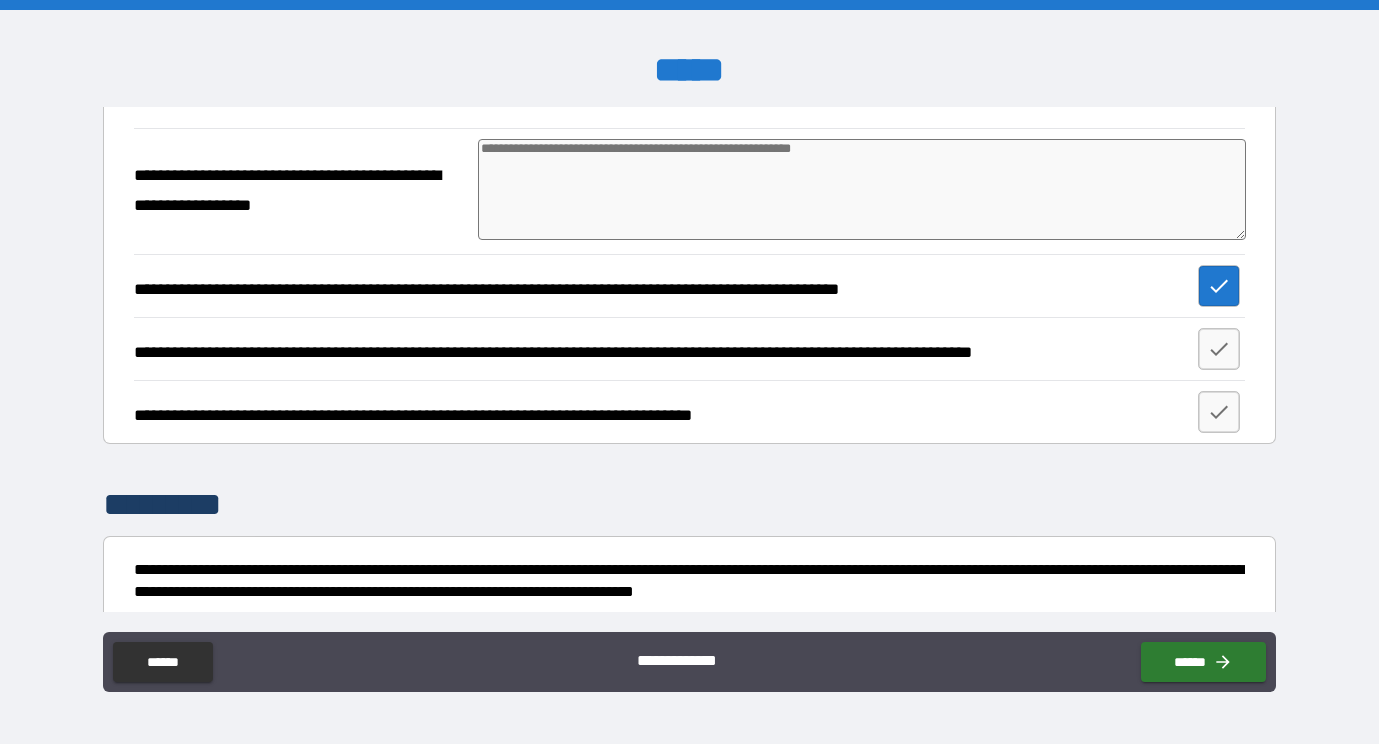 type on "*" 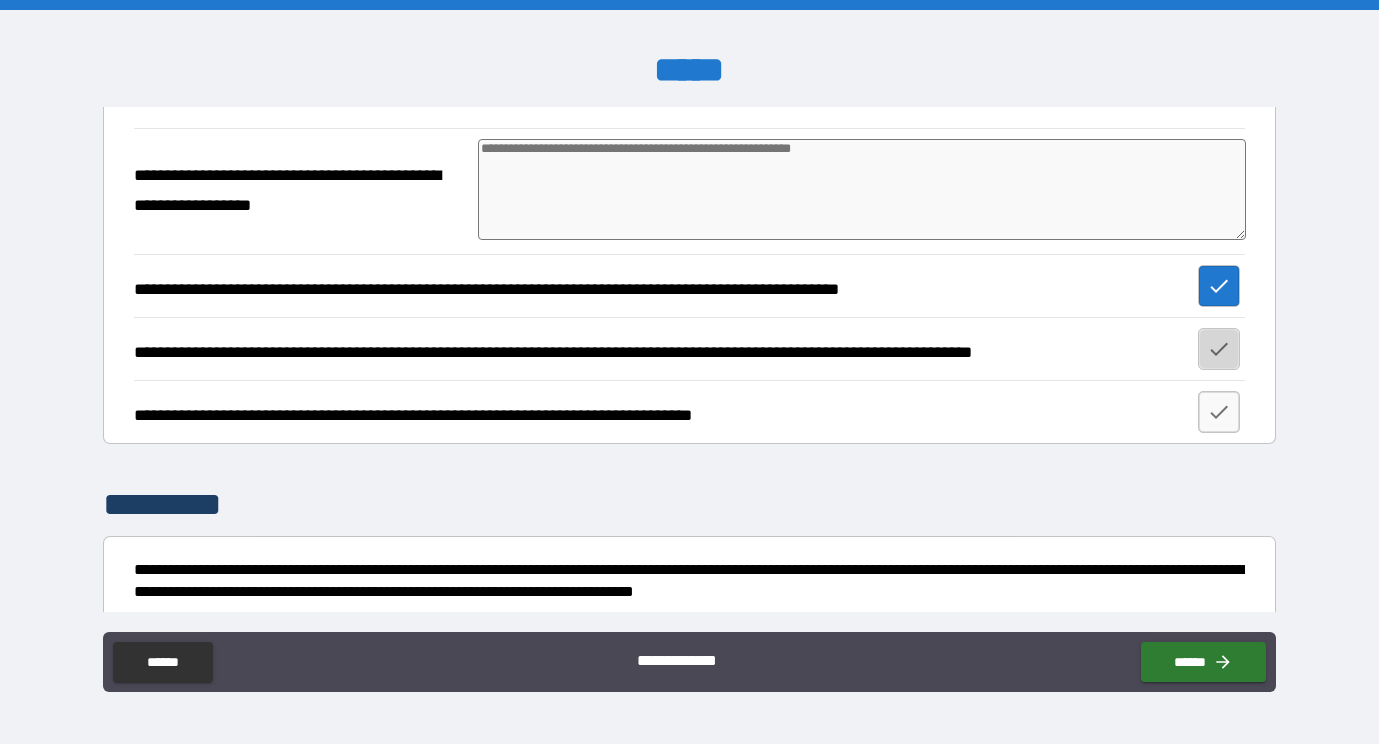 click 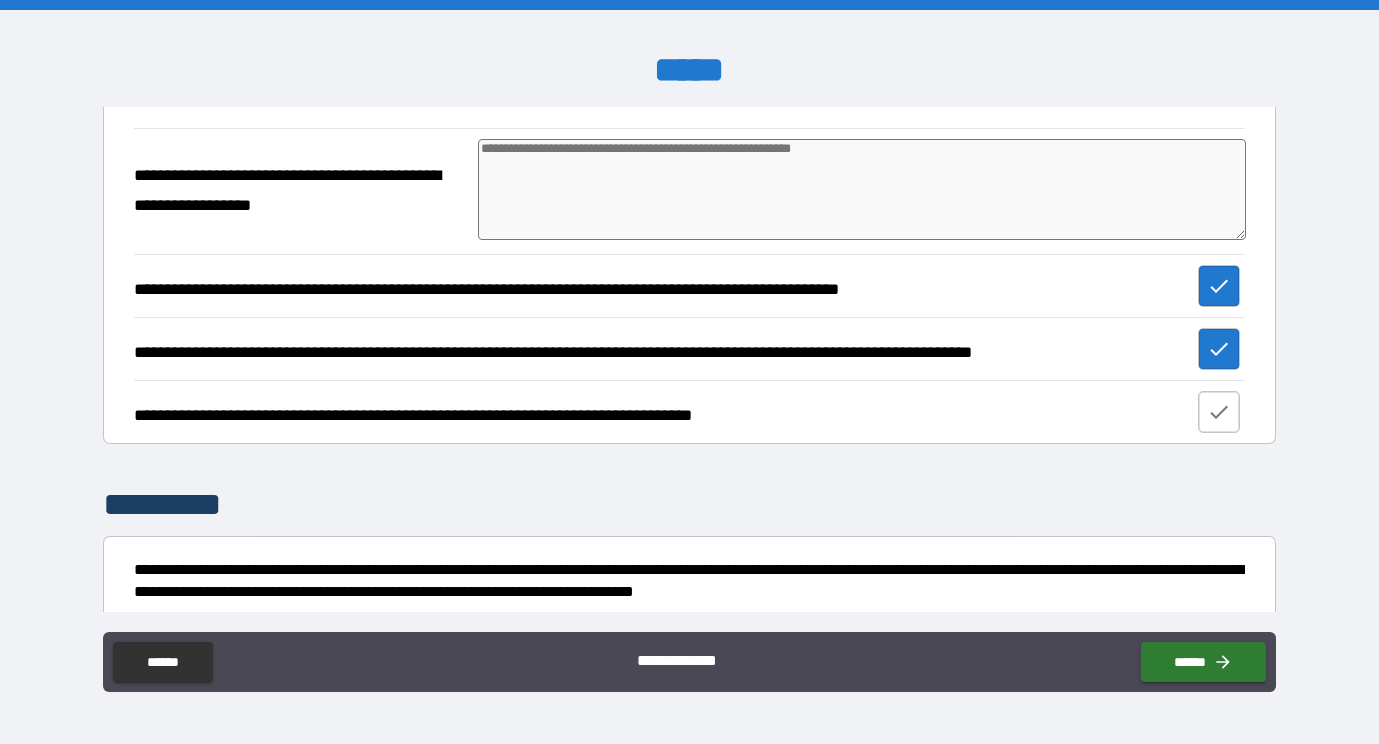 click 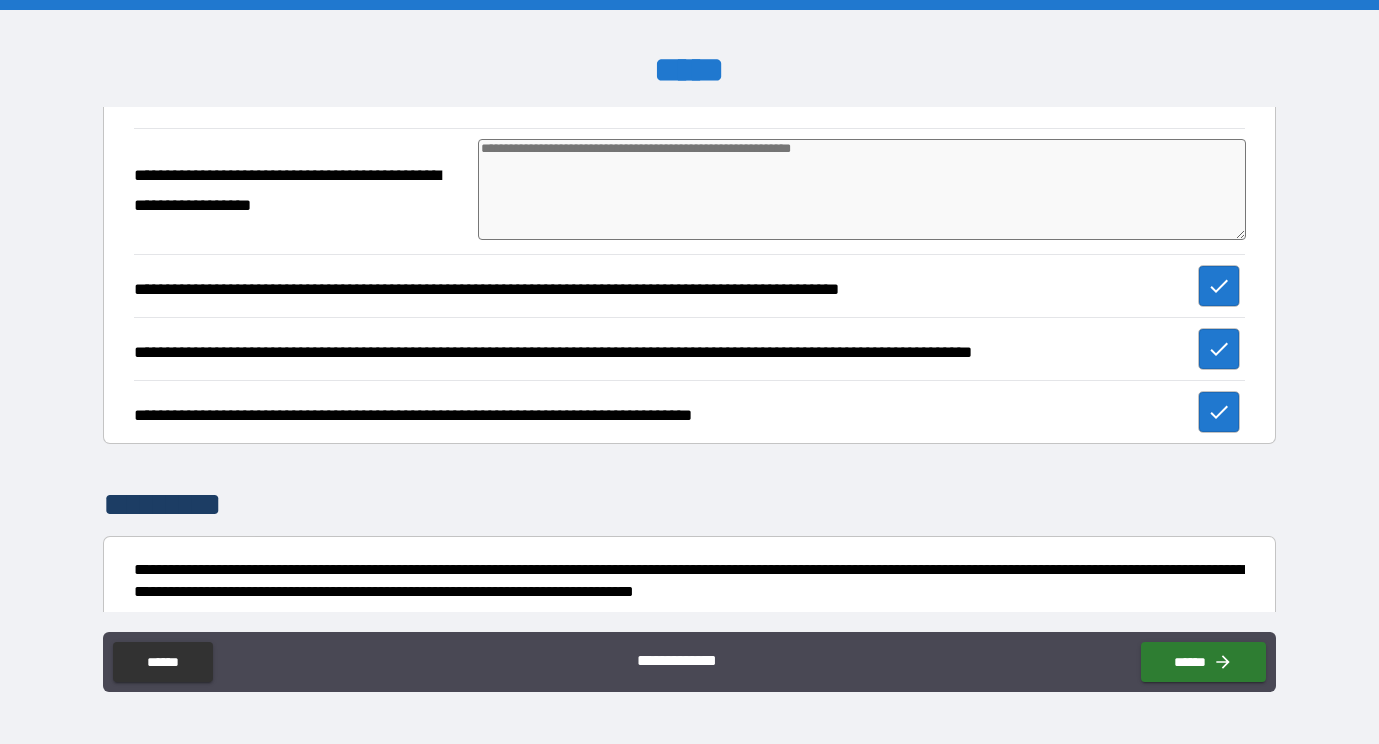 type on "*" 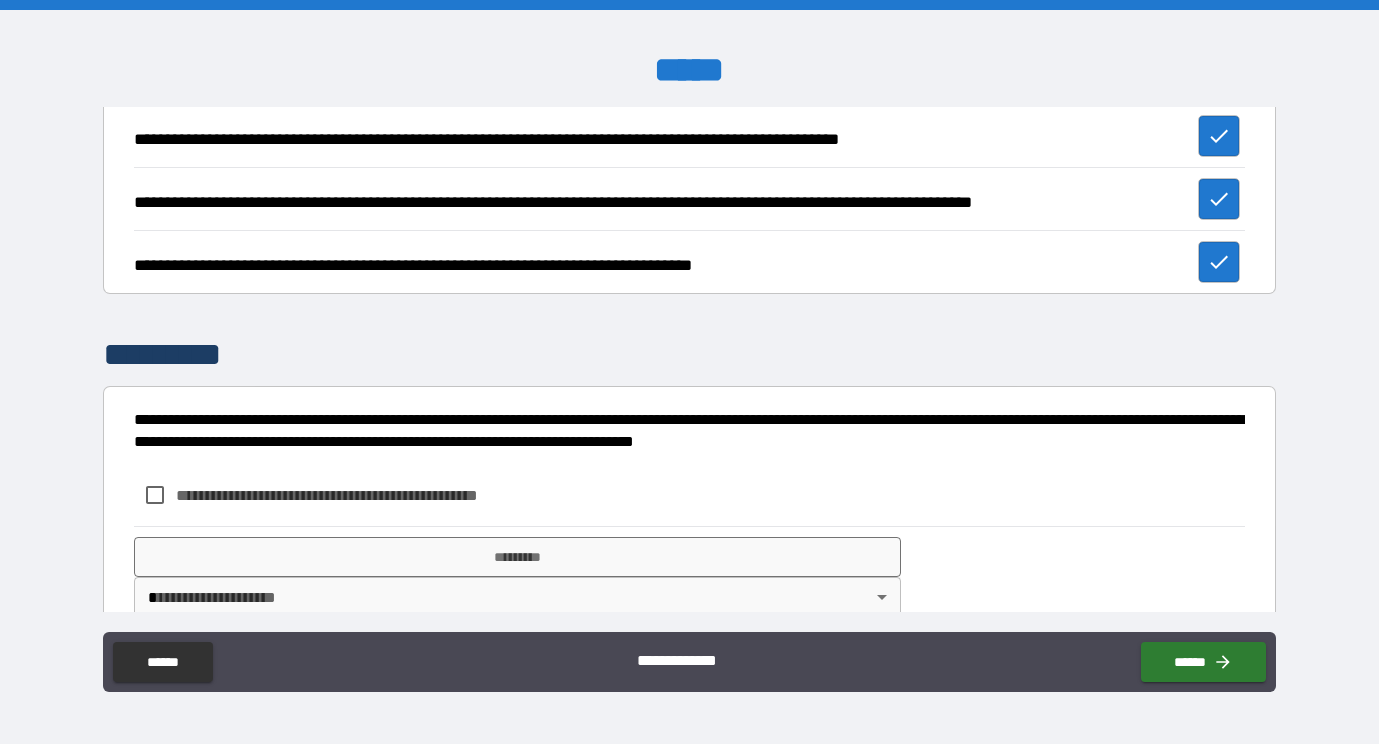 scroll, scrollTop: 1049, scrollLeft: 0, axis: vertical 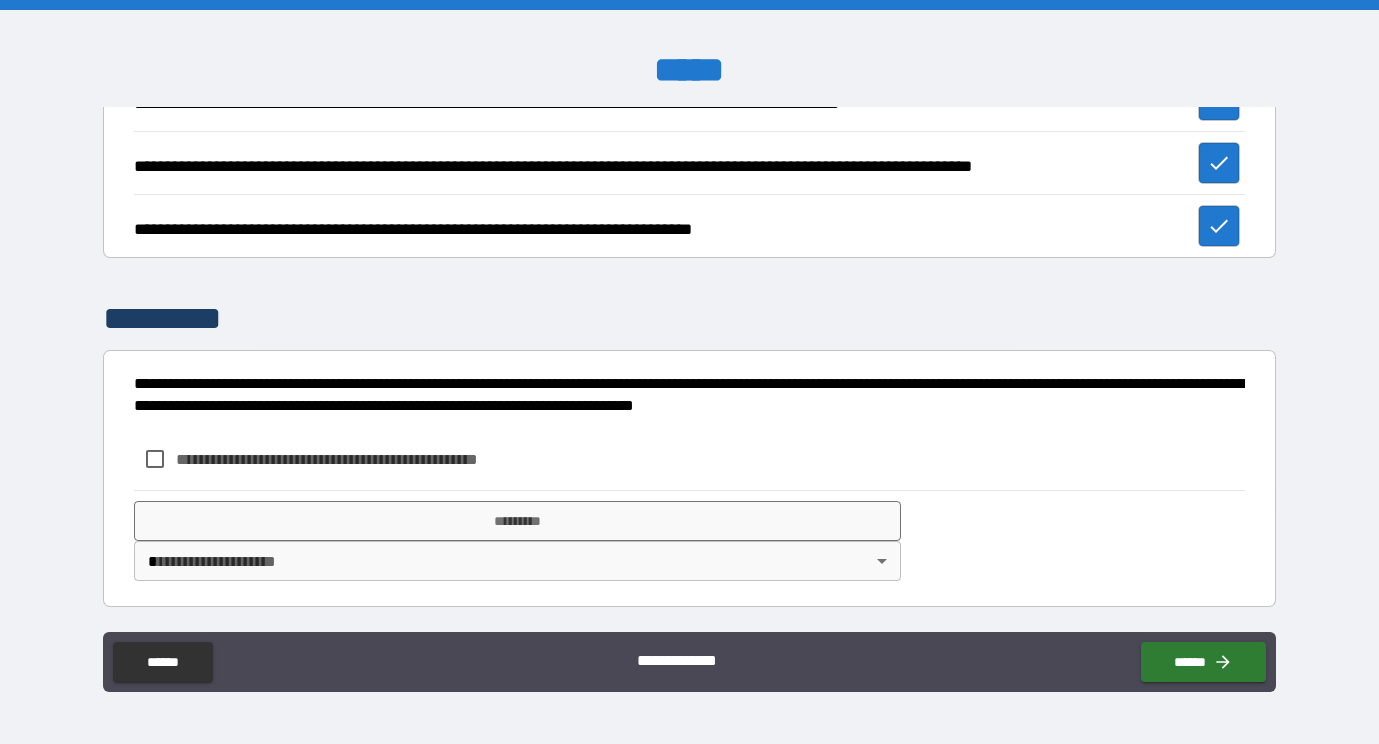 type on "*" 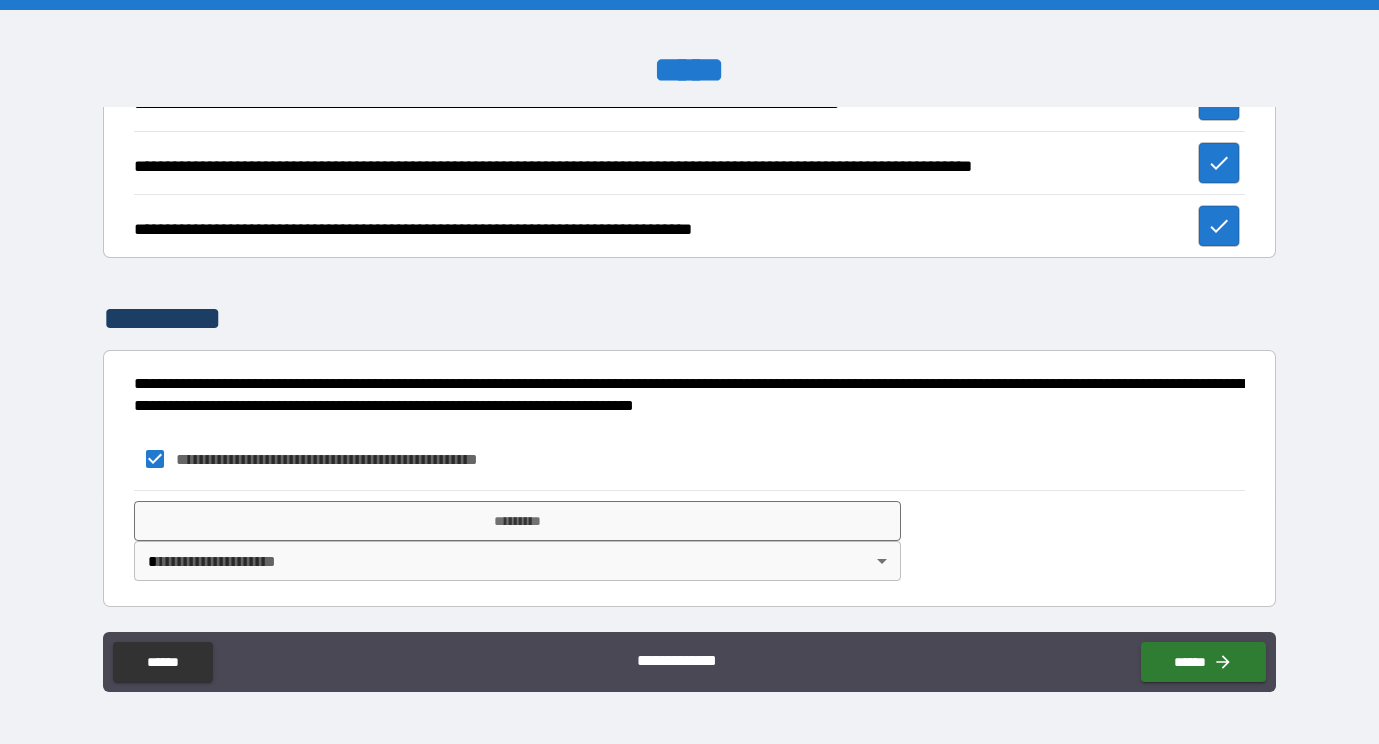 type on "*" 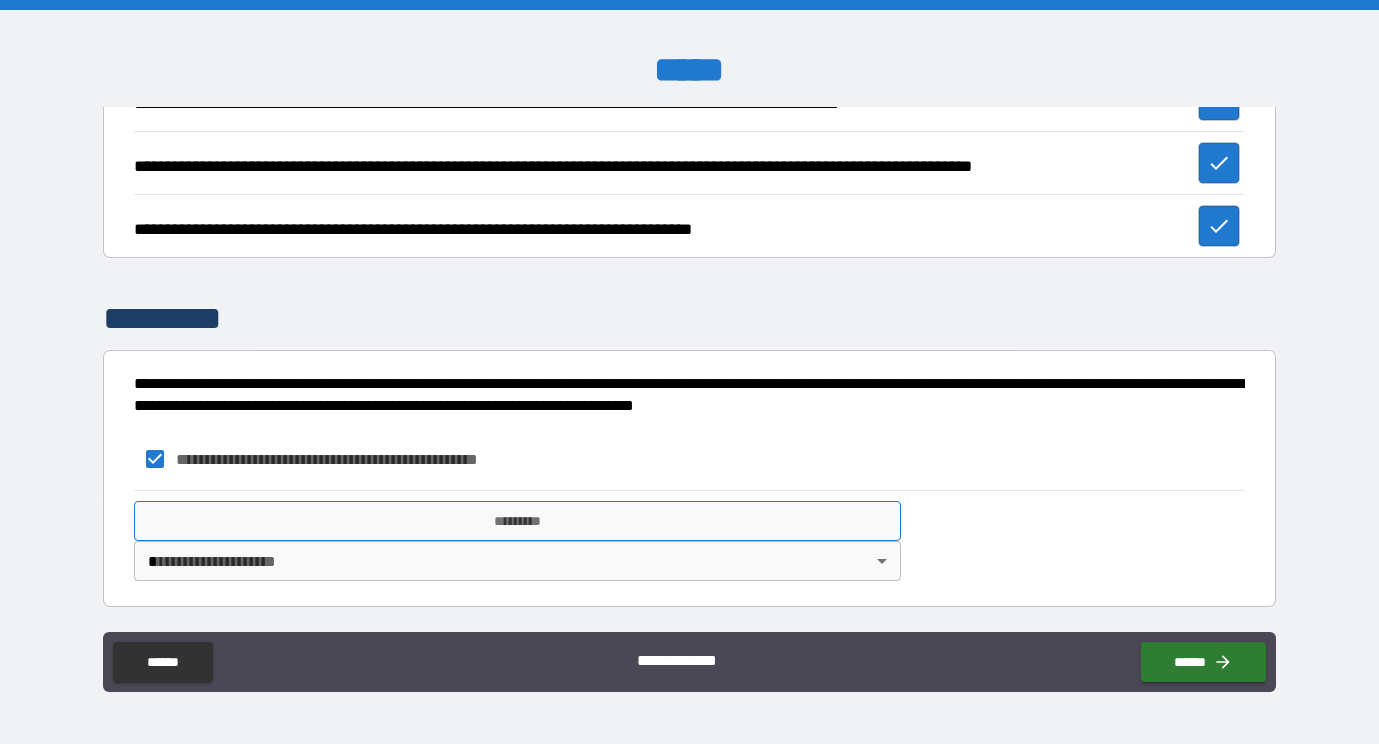 click on "*********" at bounding box center (517, 521) 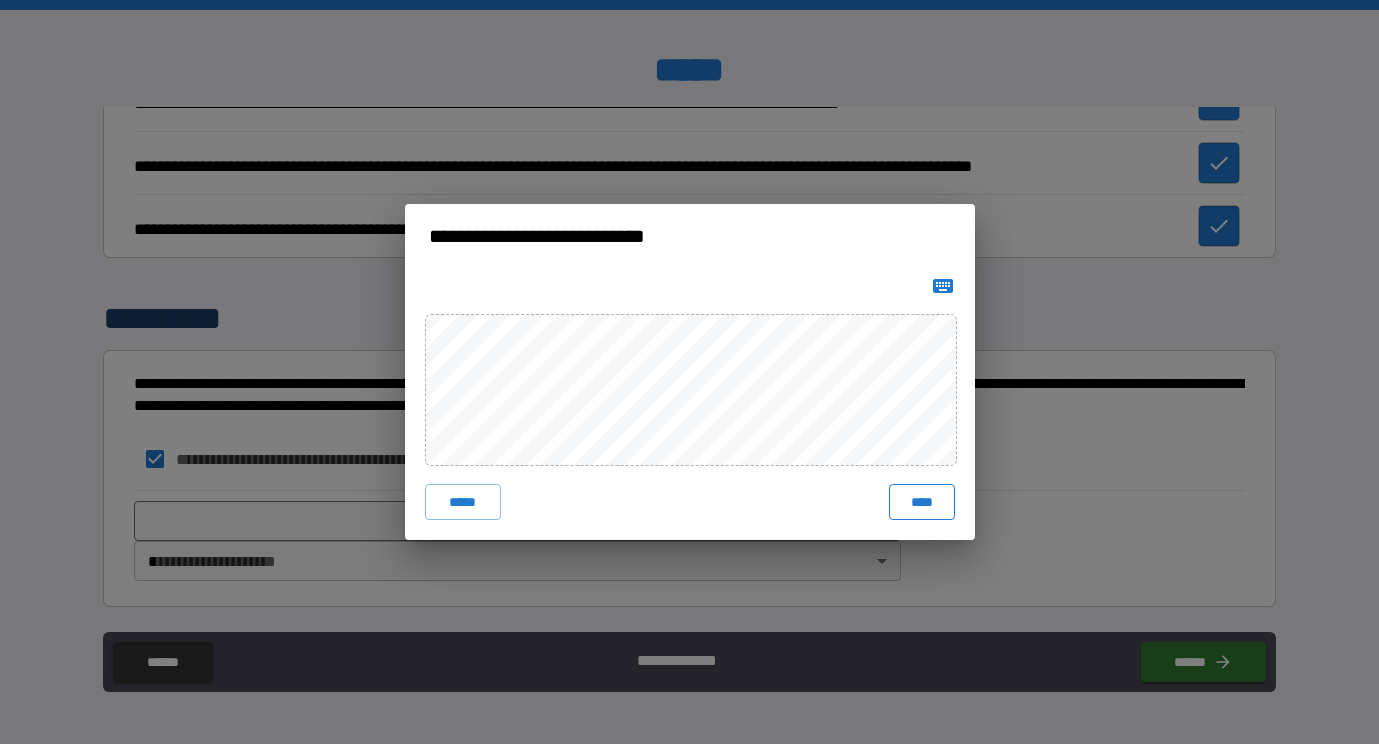 click on "****" at bounding box center [922, 502] 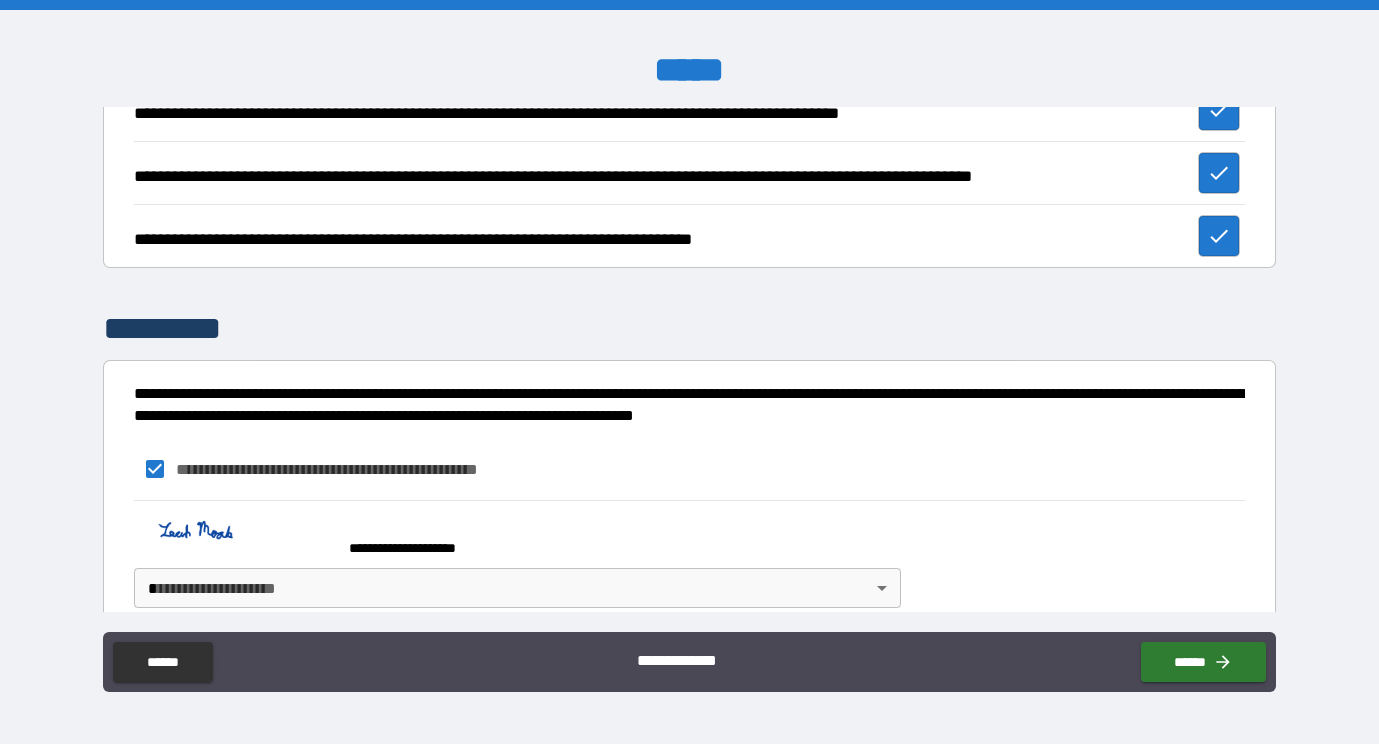 type on "*" 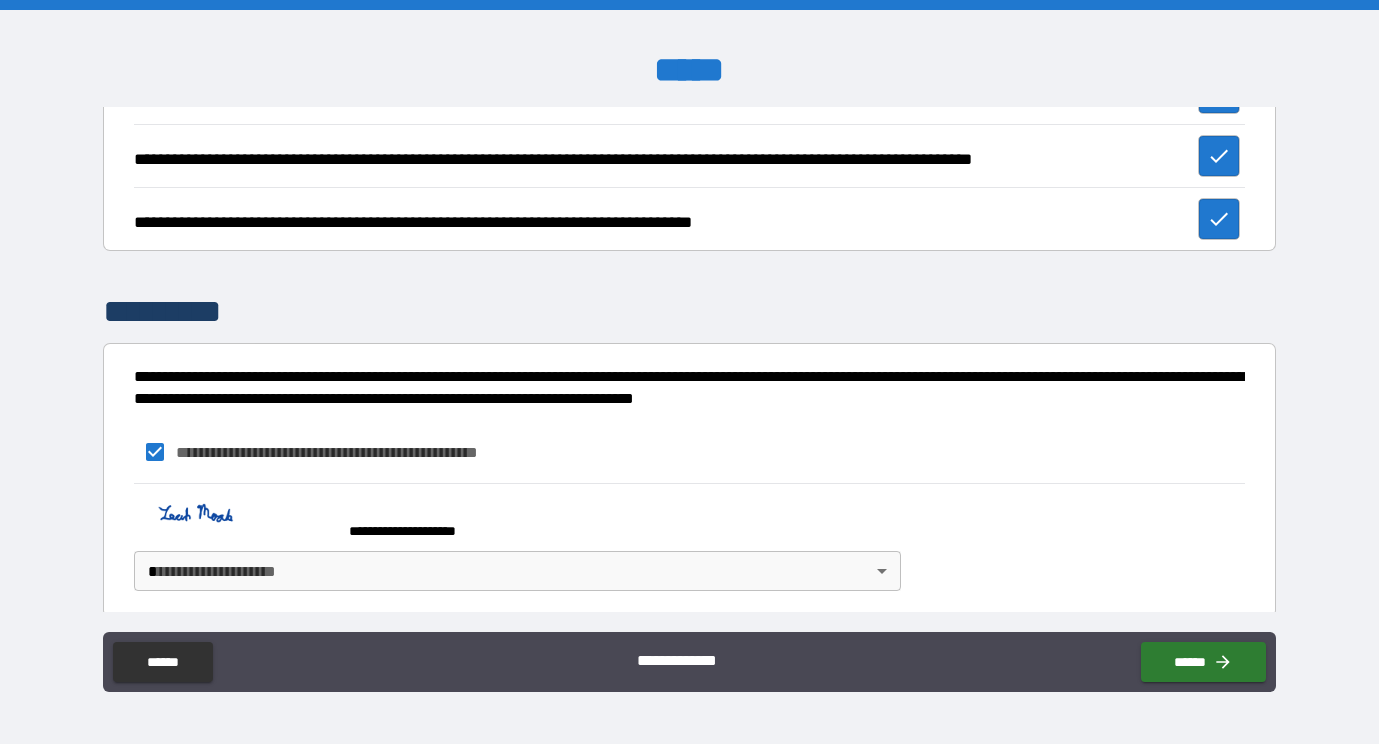 scroll, scrollTop: 1067, scrollLeft: 0, axis: vertical 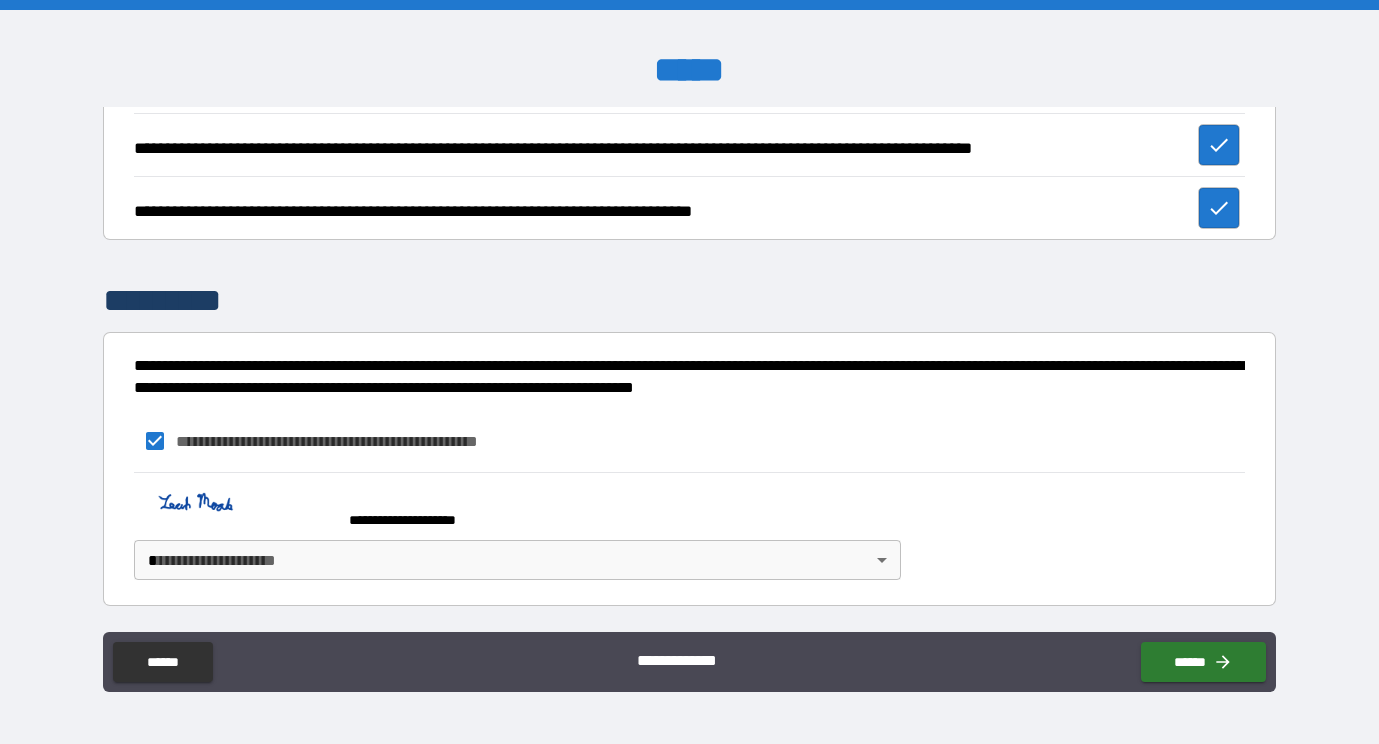 click on "**********" at bounding box center (689, 372) 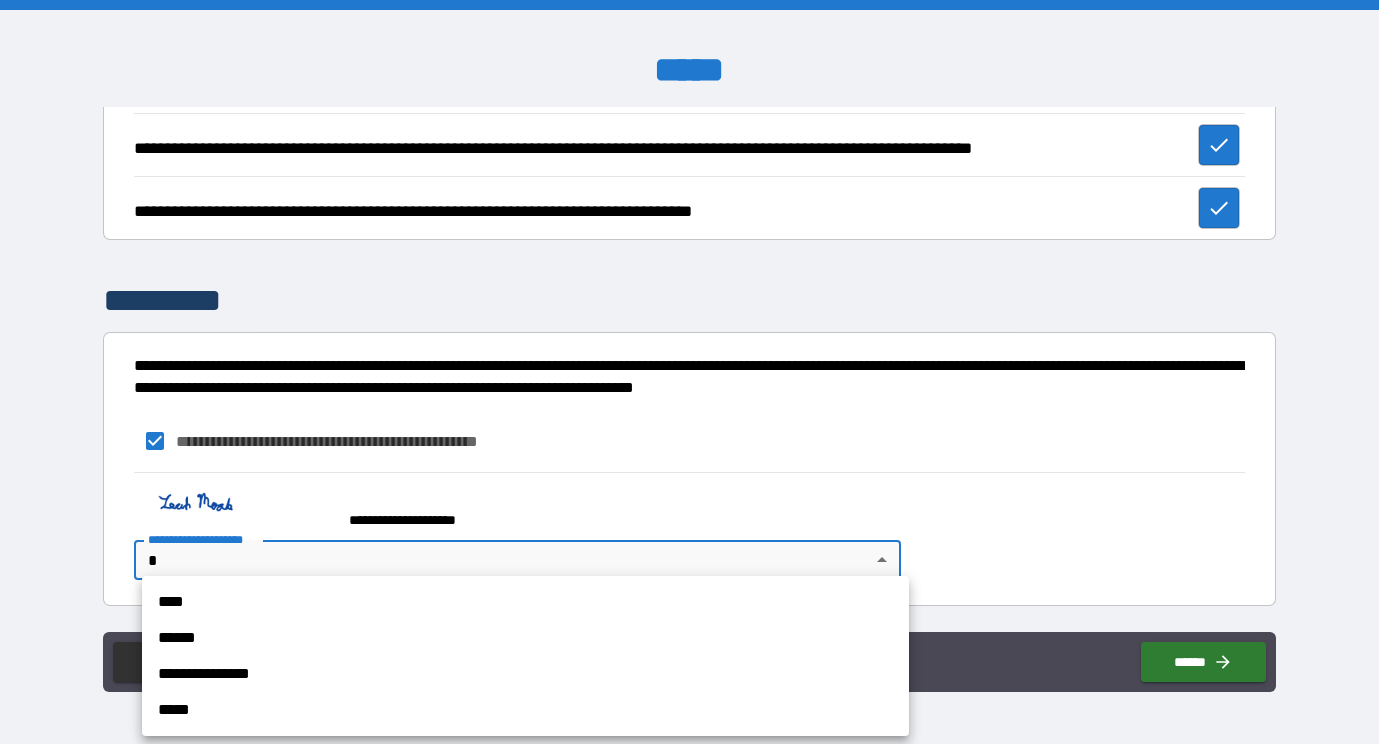 click on "****" at bounding box center [525, 602] 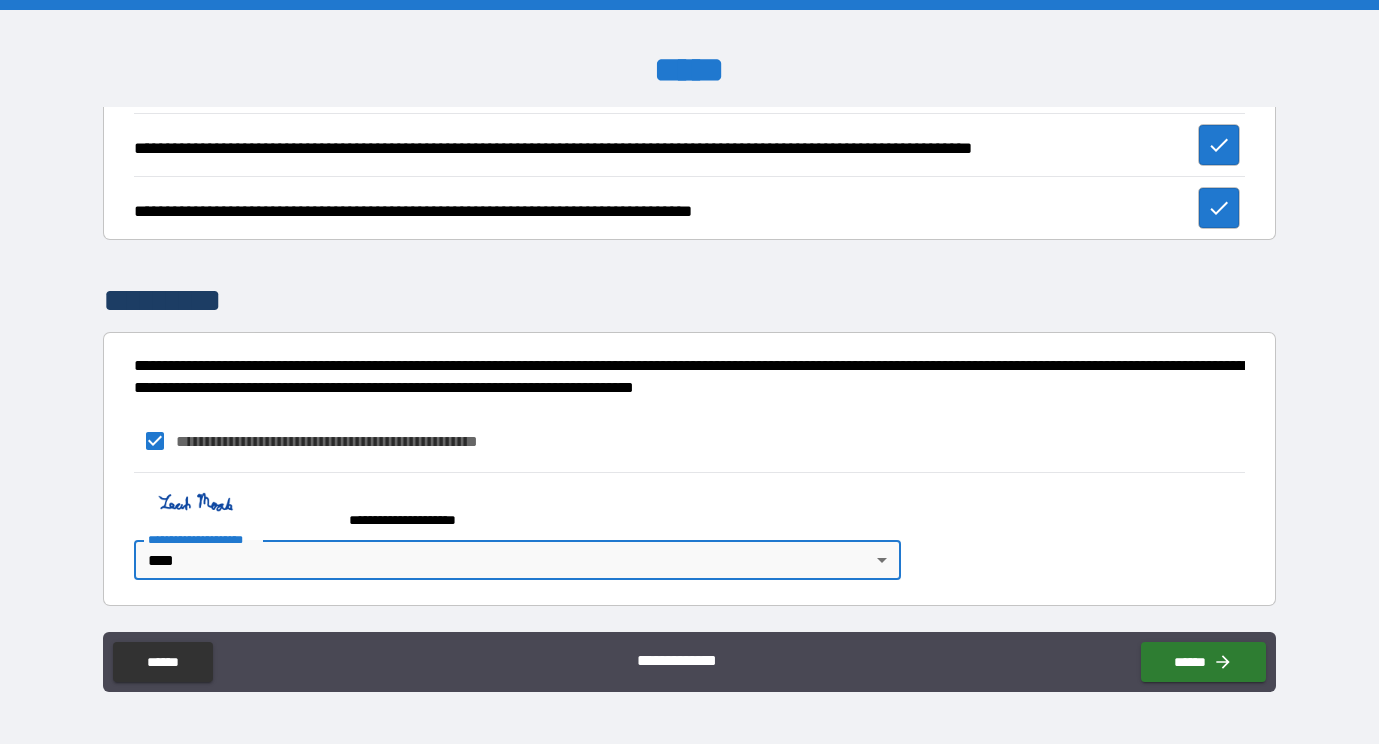 type on "*" 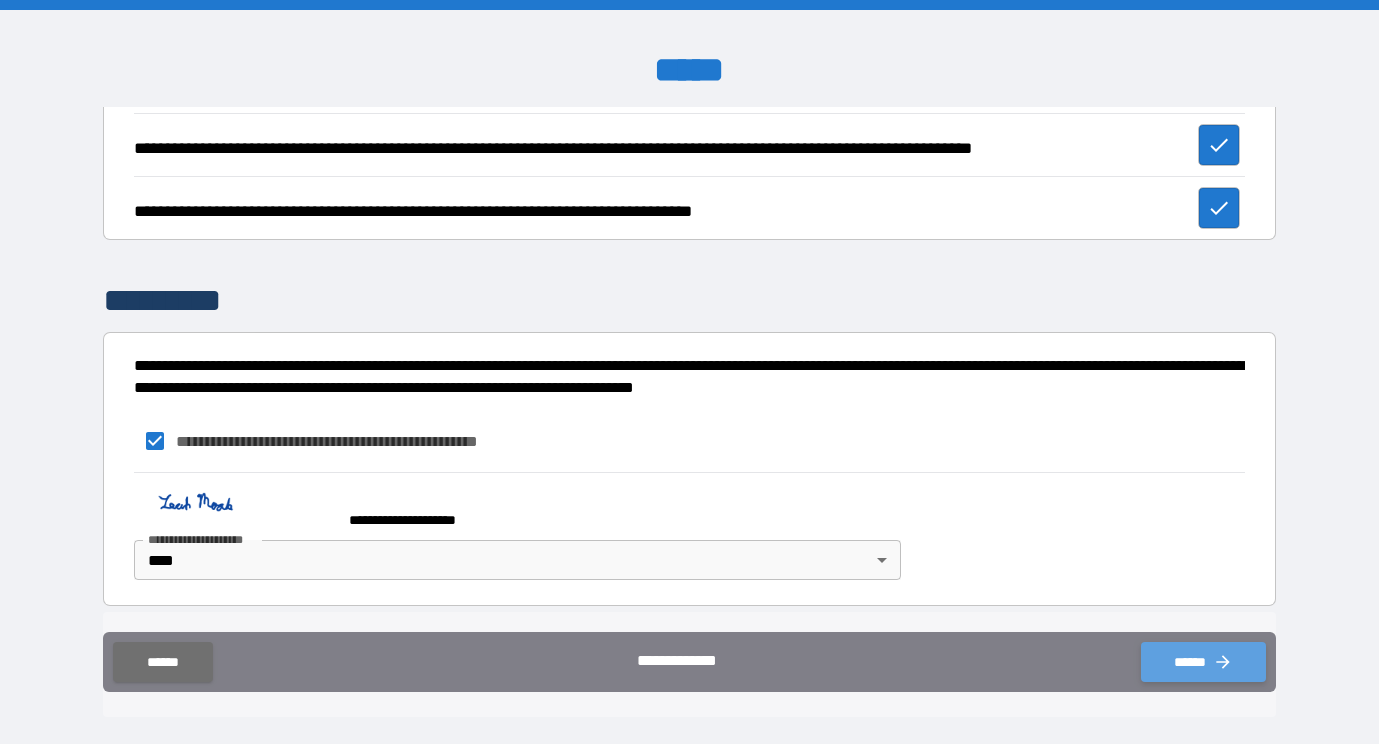 click on "******" at bounding box center (1203, 662) 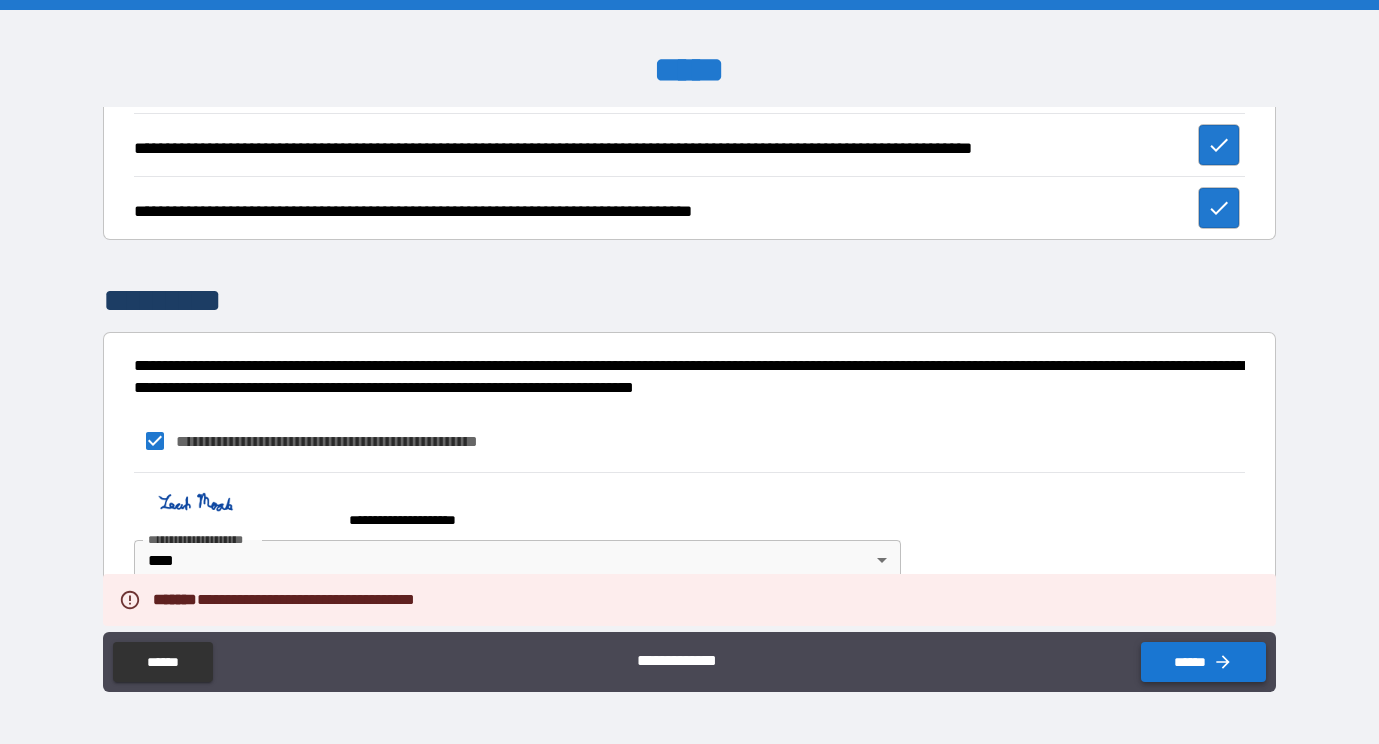 type on "*" 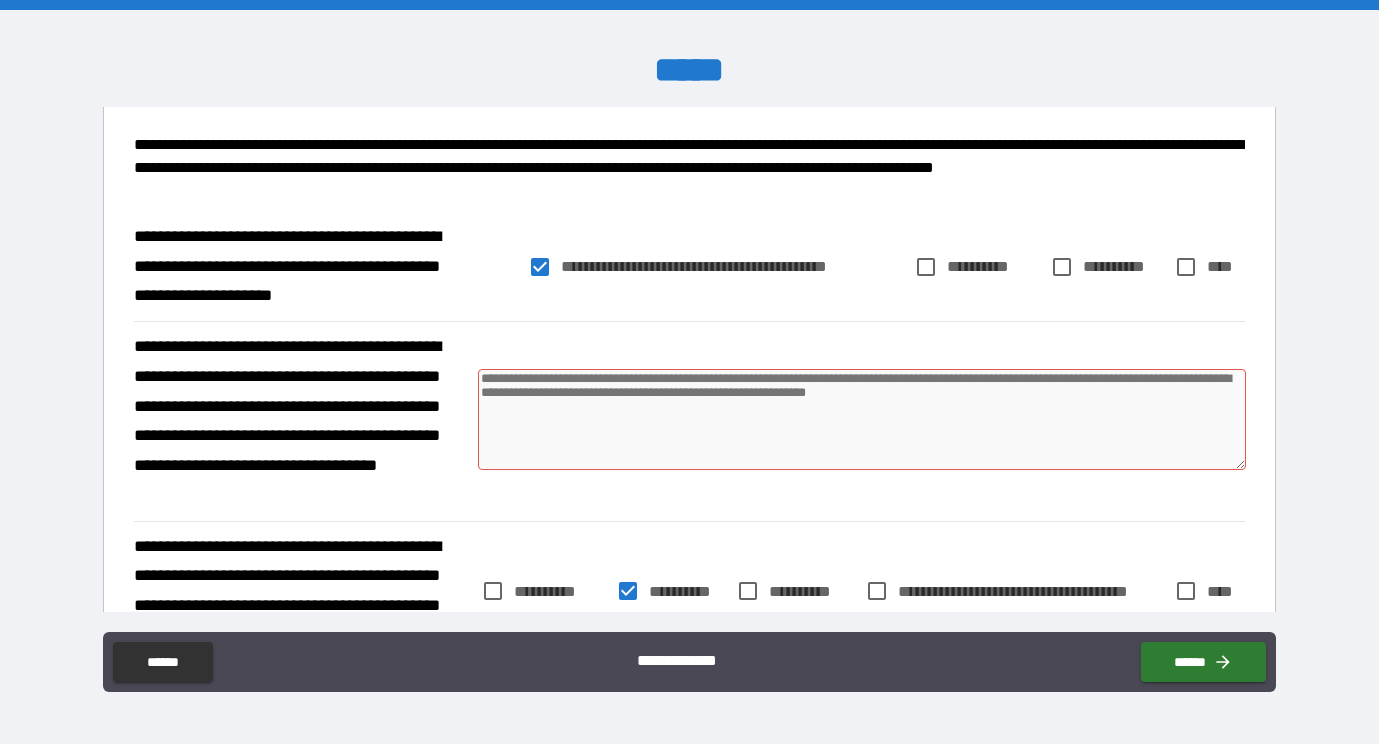 scroll, scrollTop: 340, scrollLeft: 0, axis: vertical 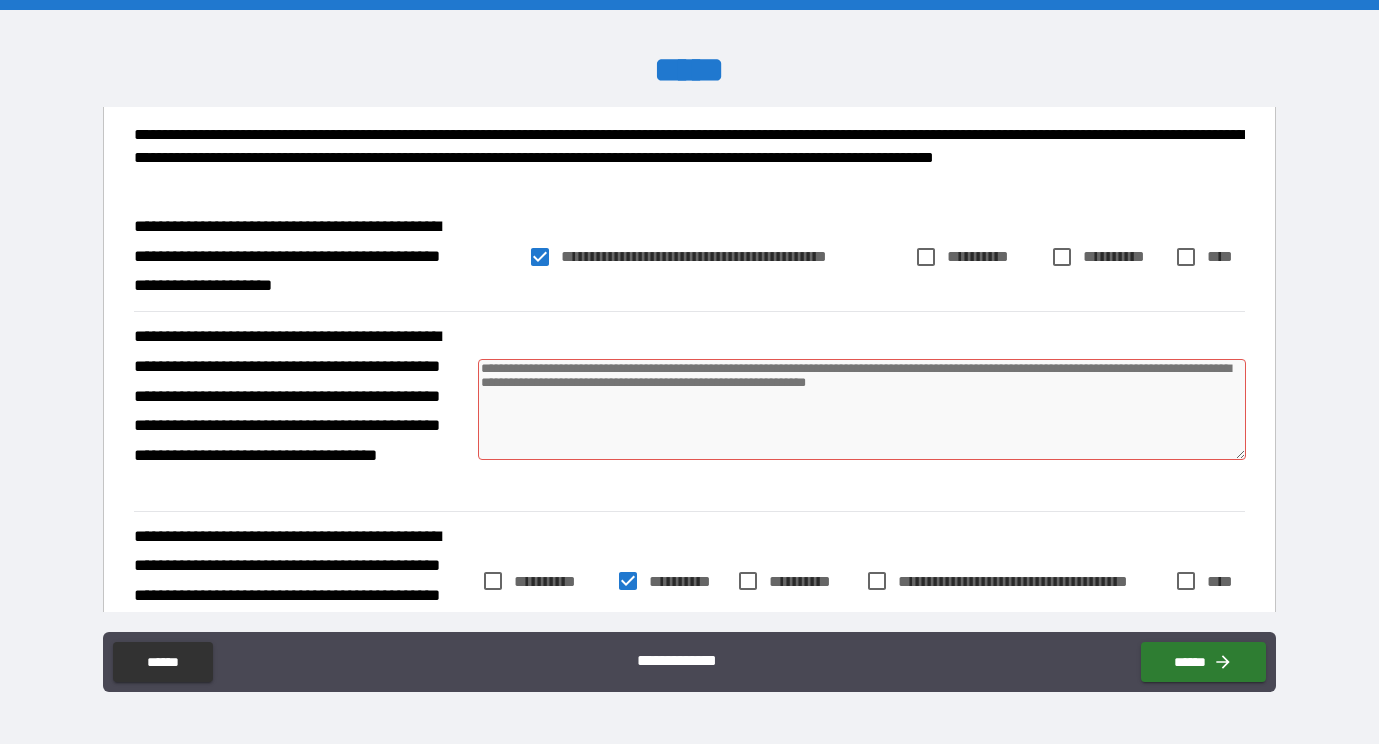 type on "*" 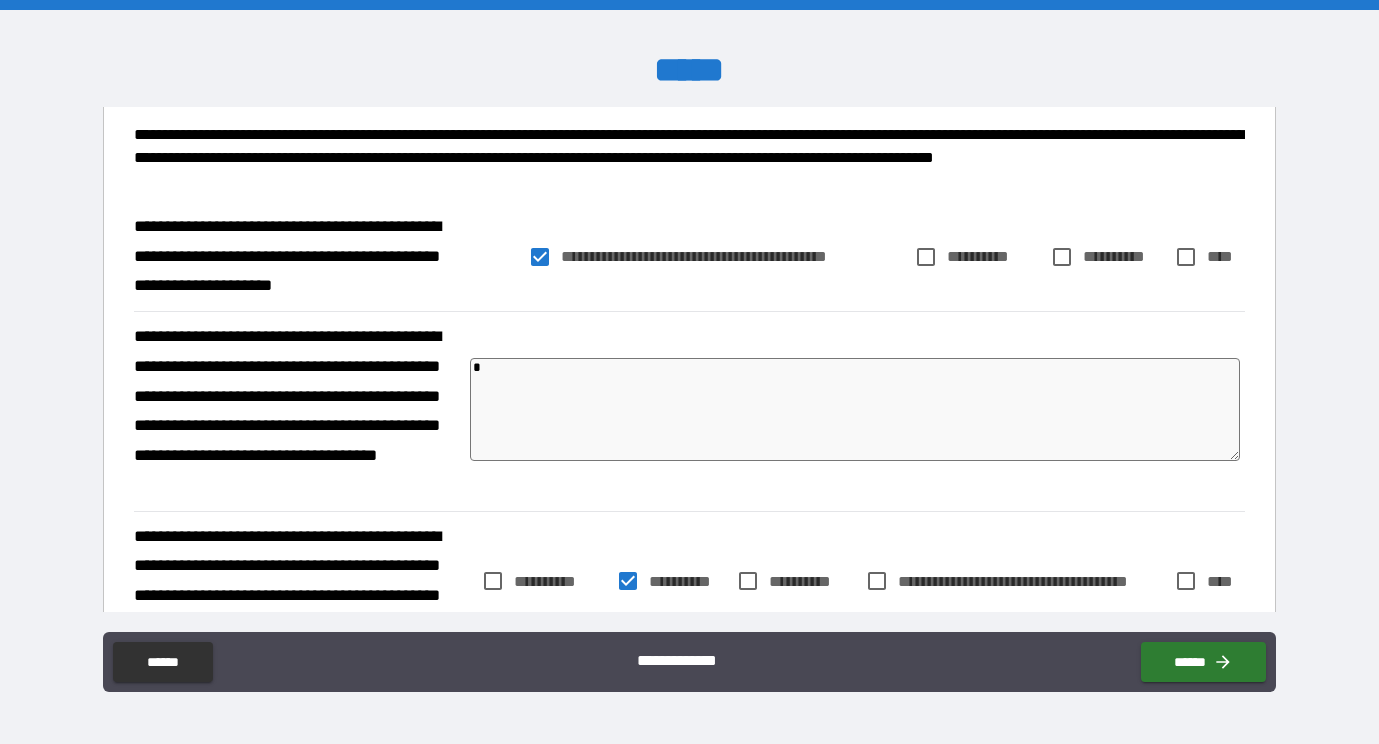 type on "*" 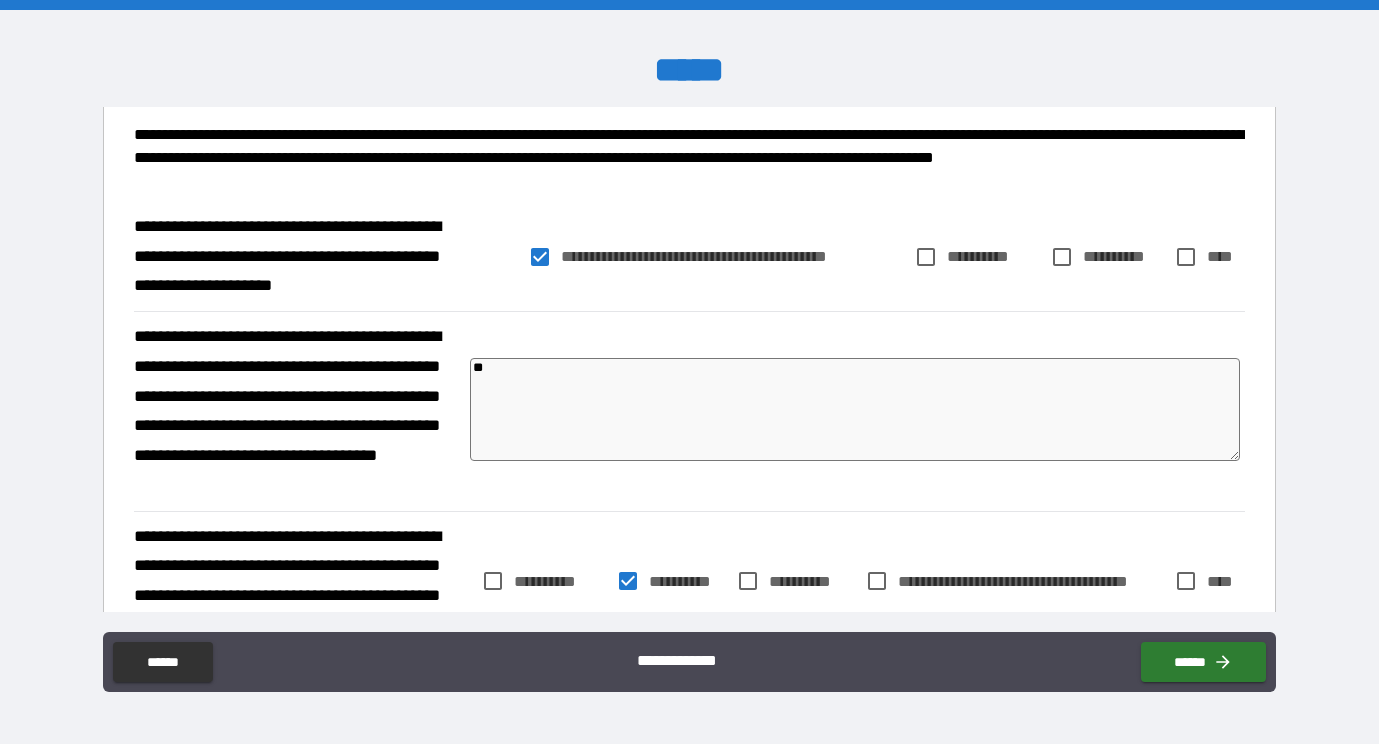 type on "*" 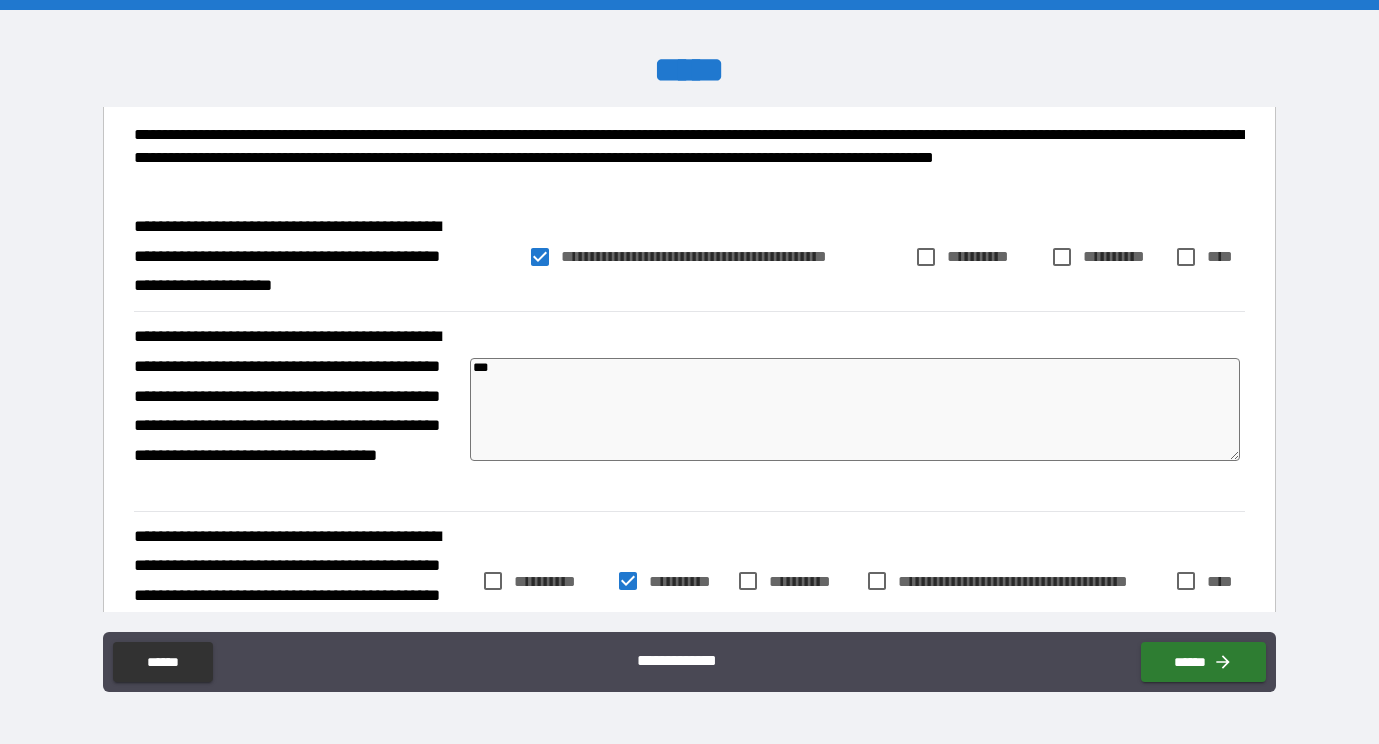 type on "*" 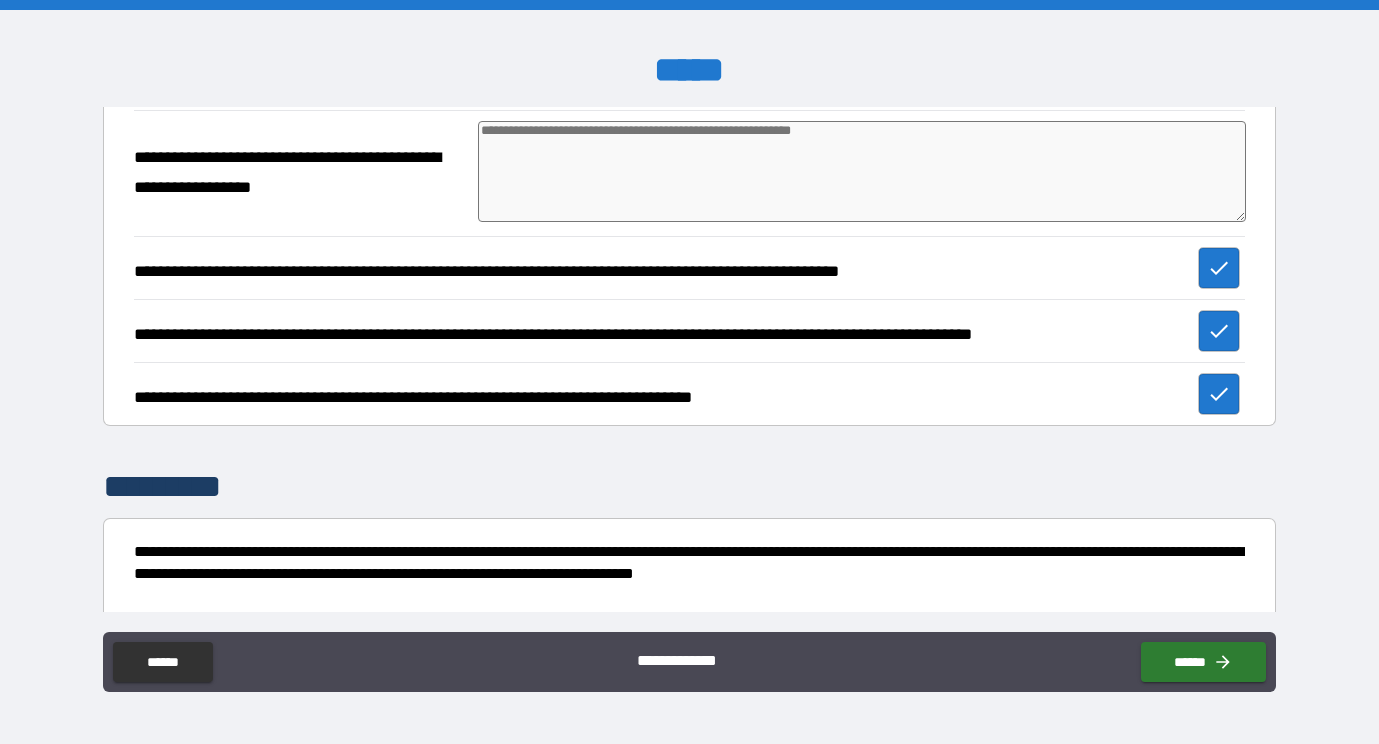 scroll, scrollTop: 1067, scrollLeft: 0, axis: vertical 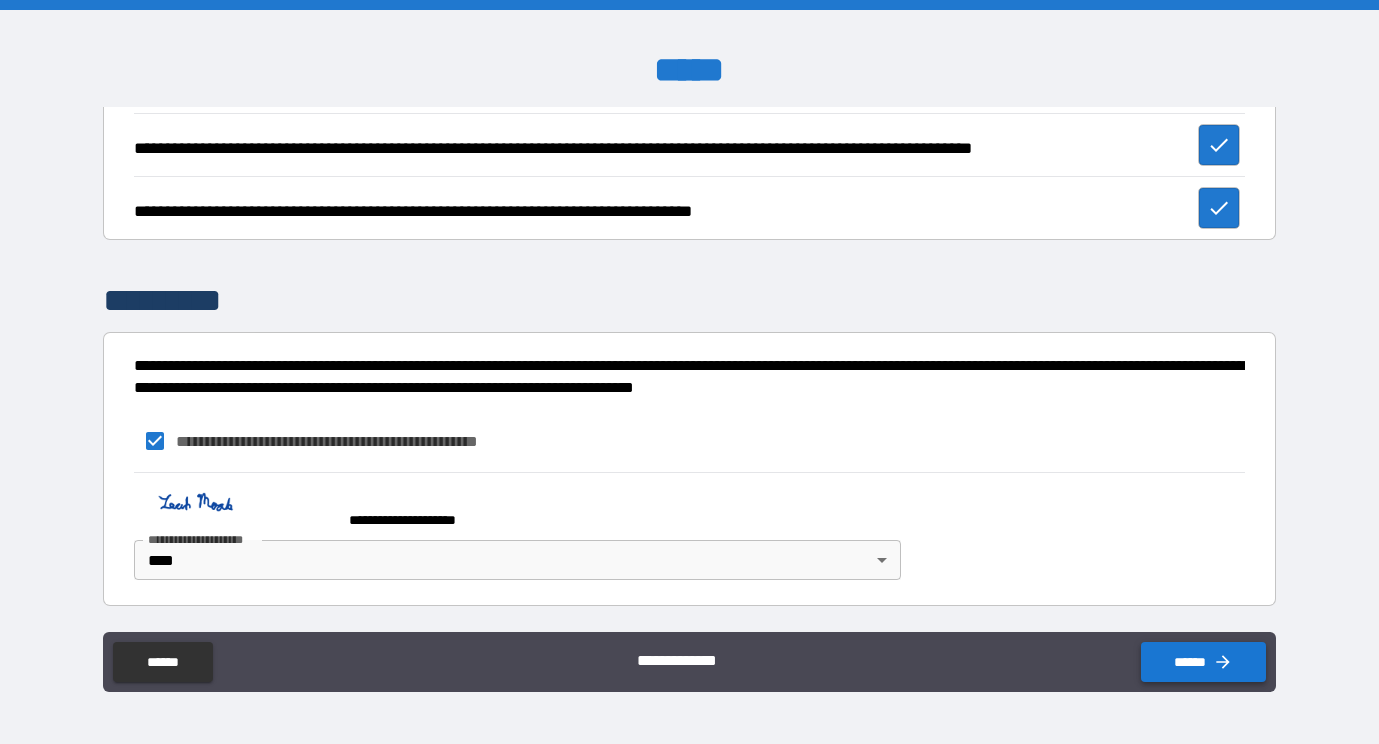type on "***" 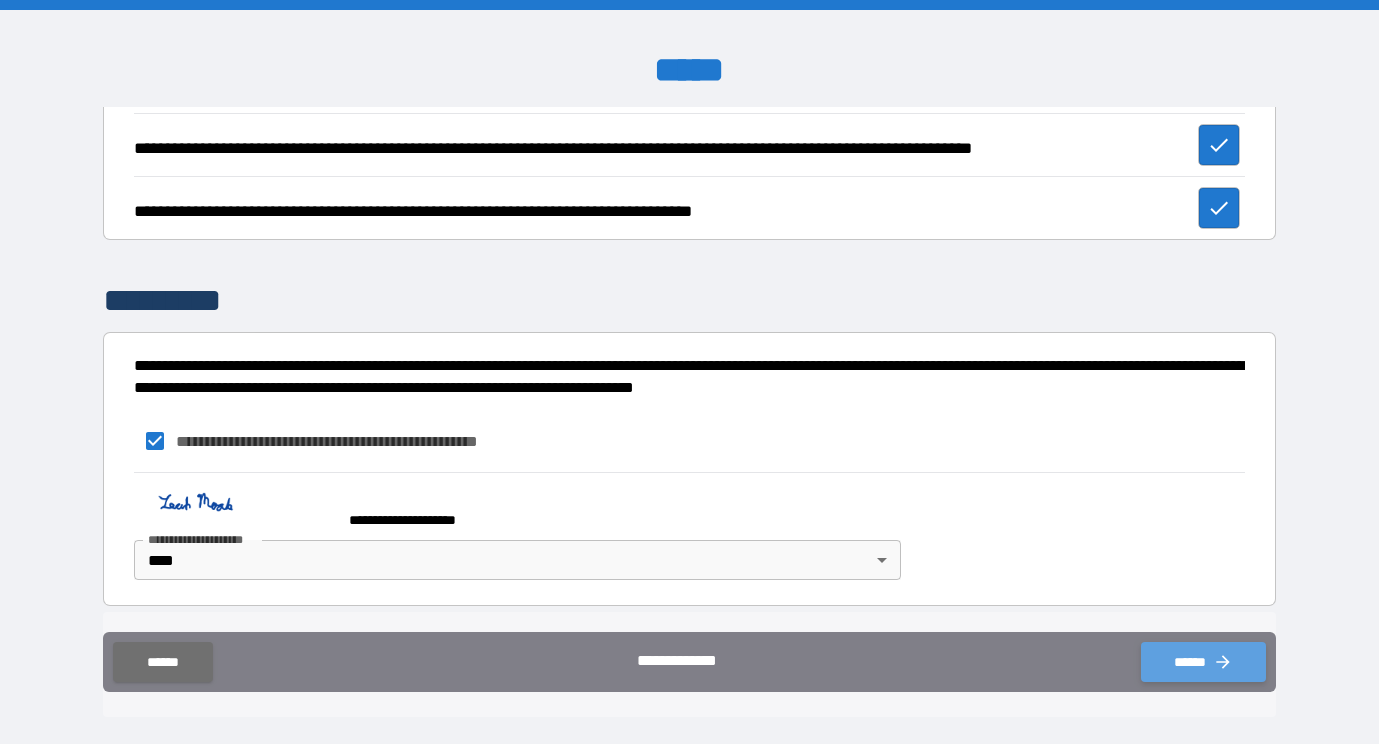 click on "******" at bounding box center [1203, 662] 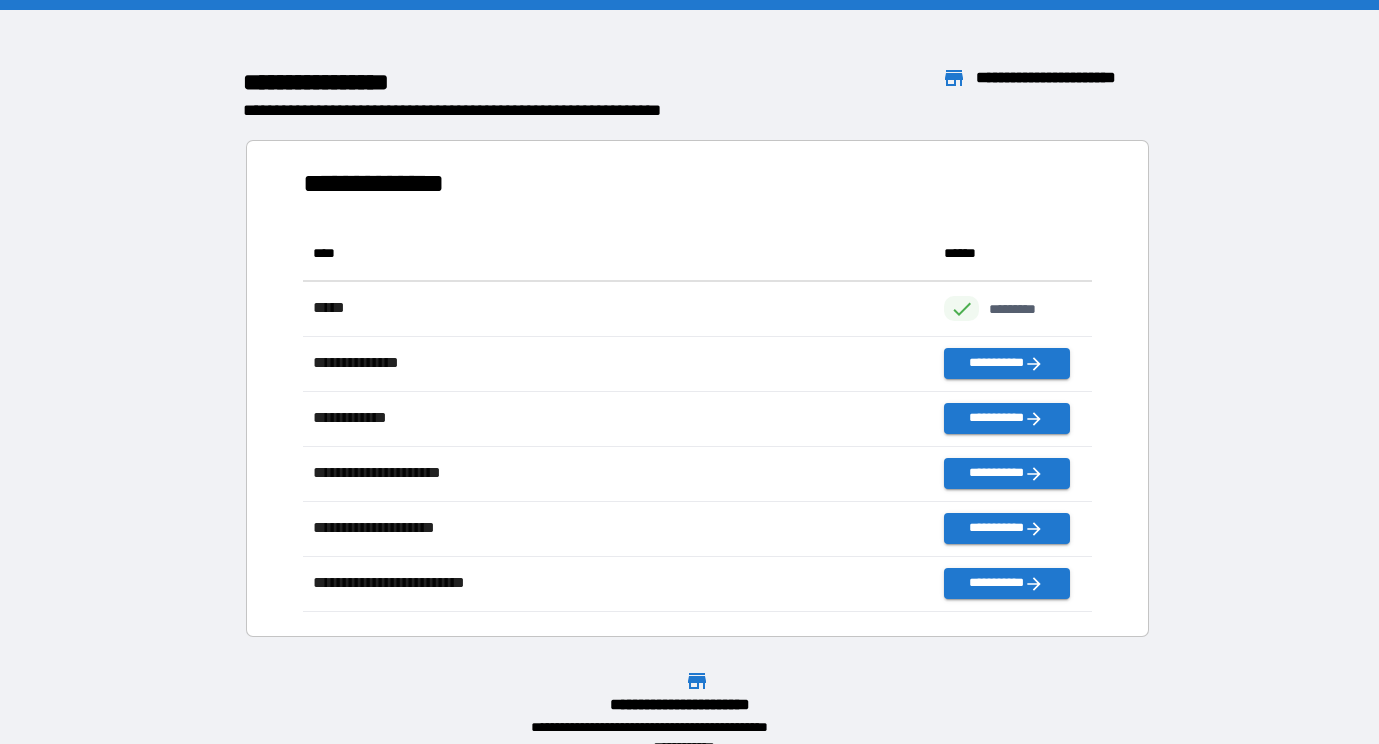 scroll, scrollTop: 1, scrollLeft: 1, axis: both 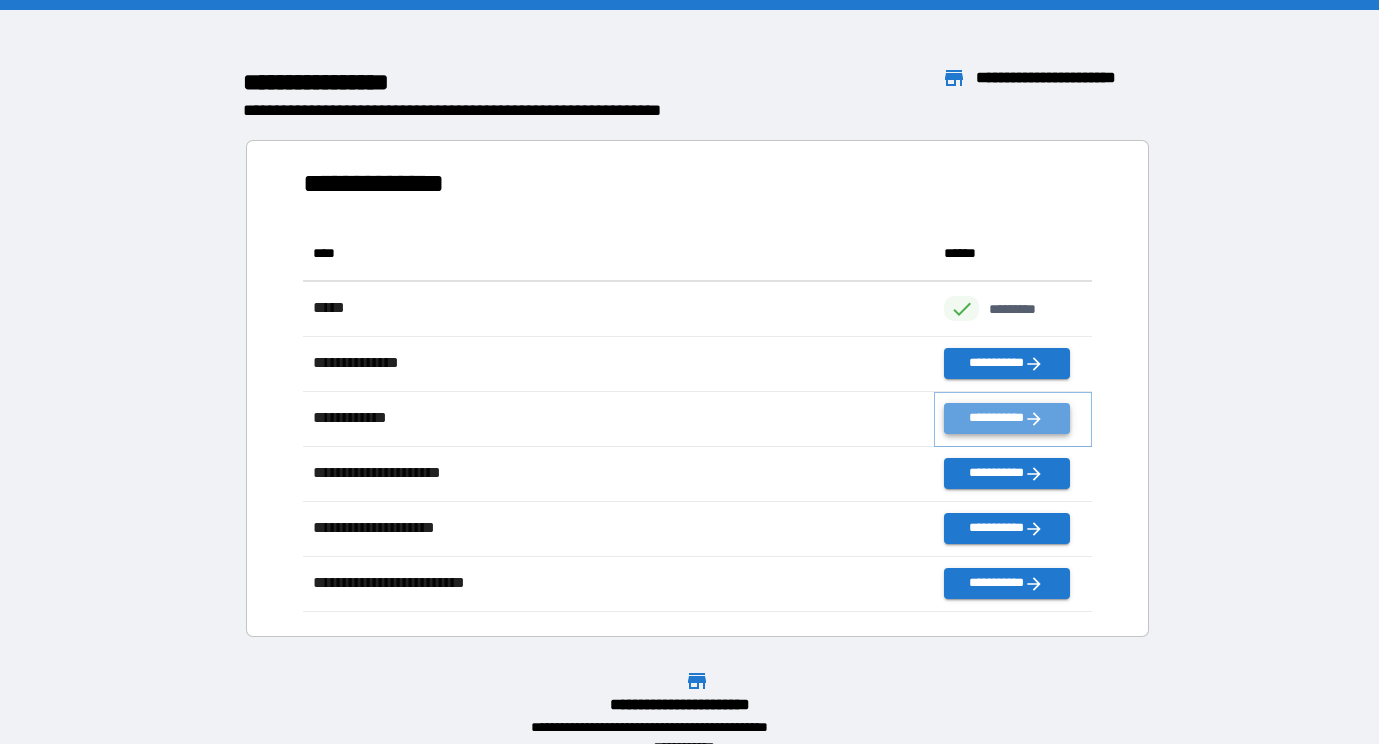 click on "**********" at bounding box center (1007, 418) 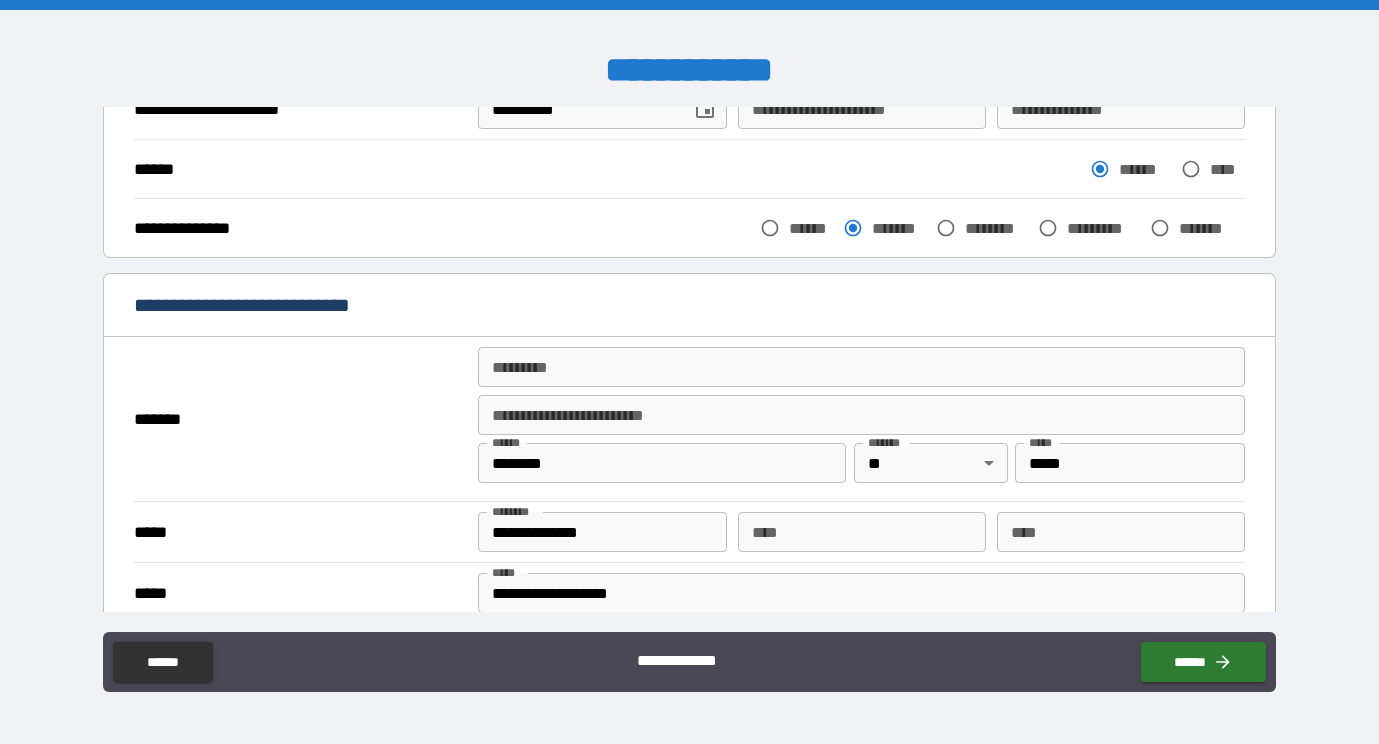 scroll, scrollTop: 252, scrollLeft: 0, axis: vertical 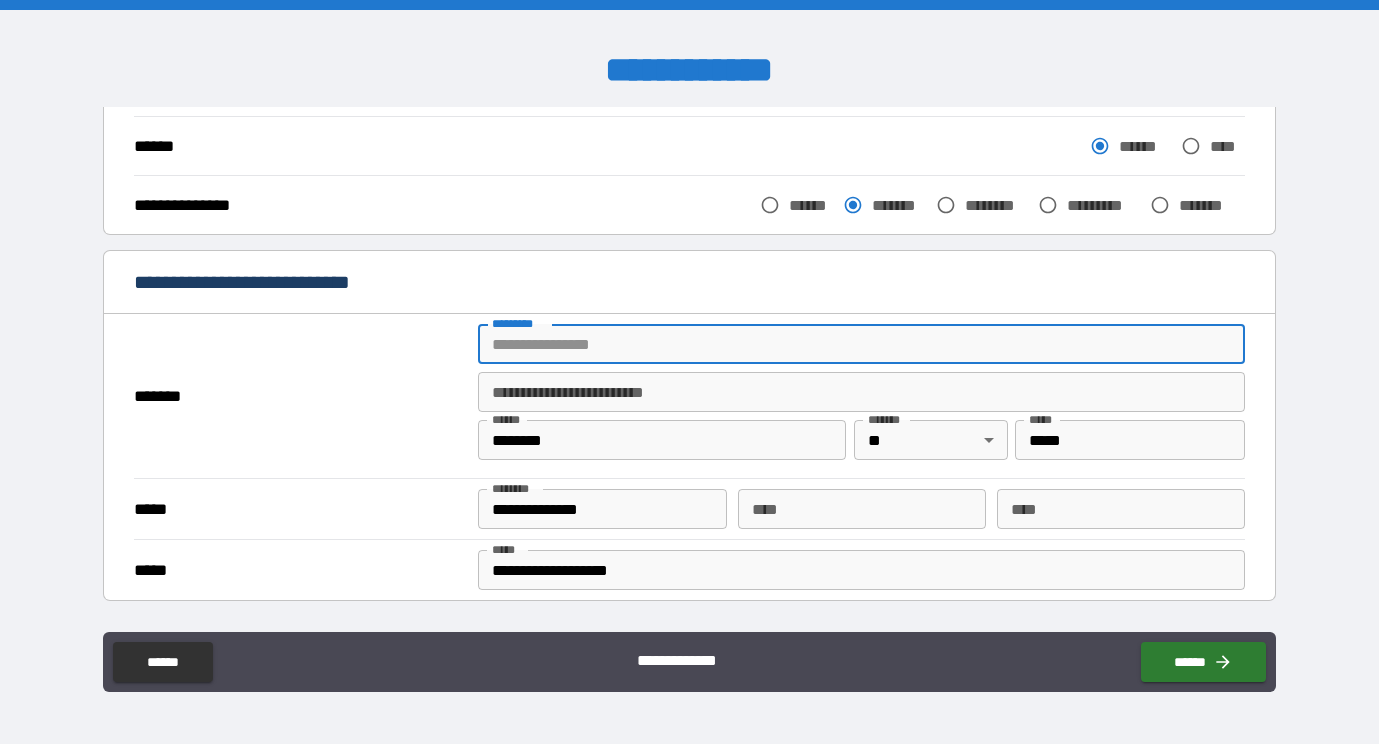 click on "*******   *" at bounding box center [861, 344] 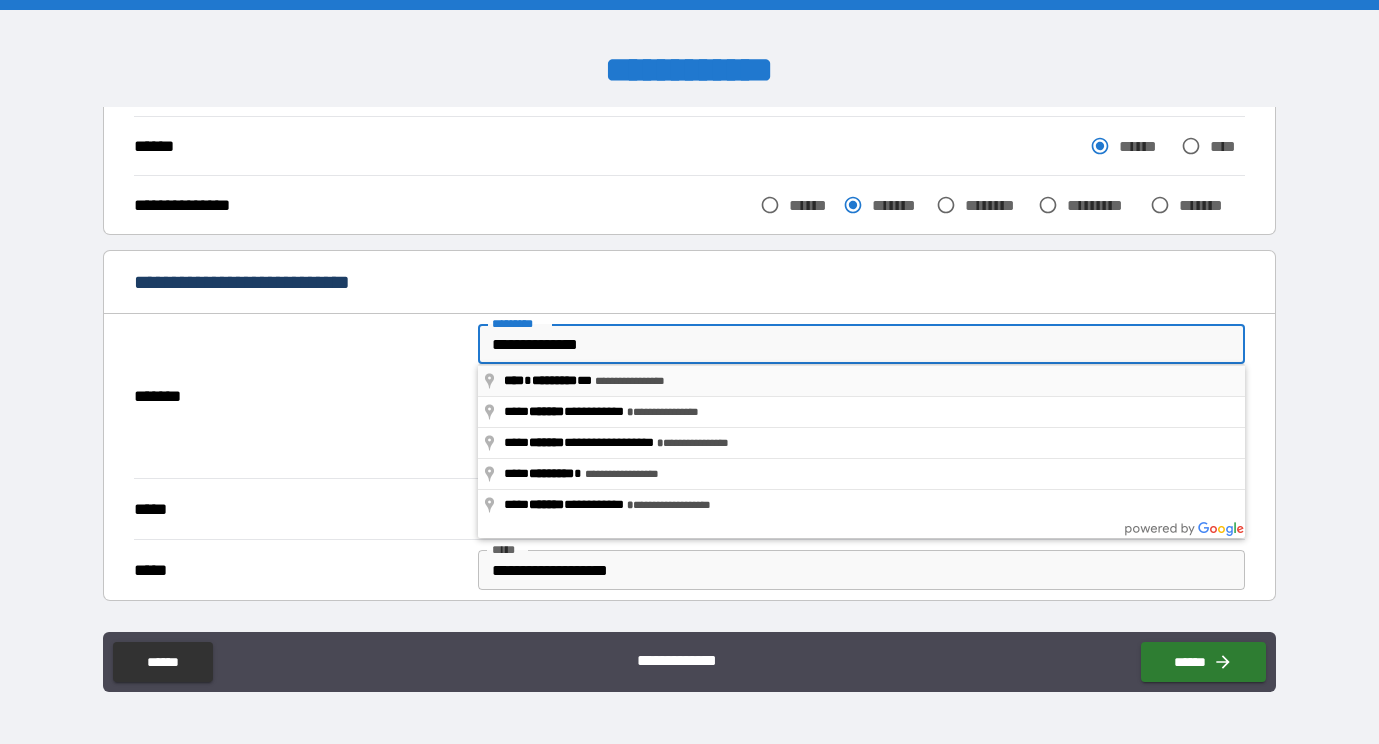 type on "**********" 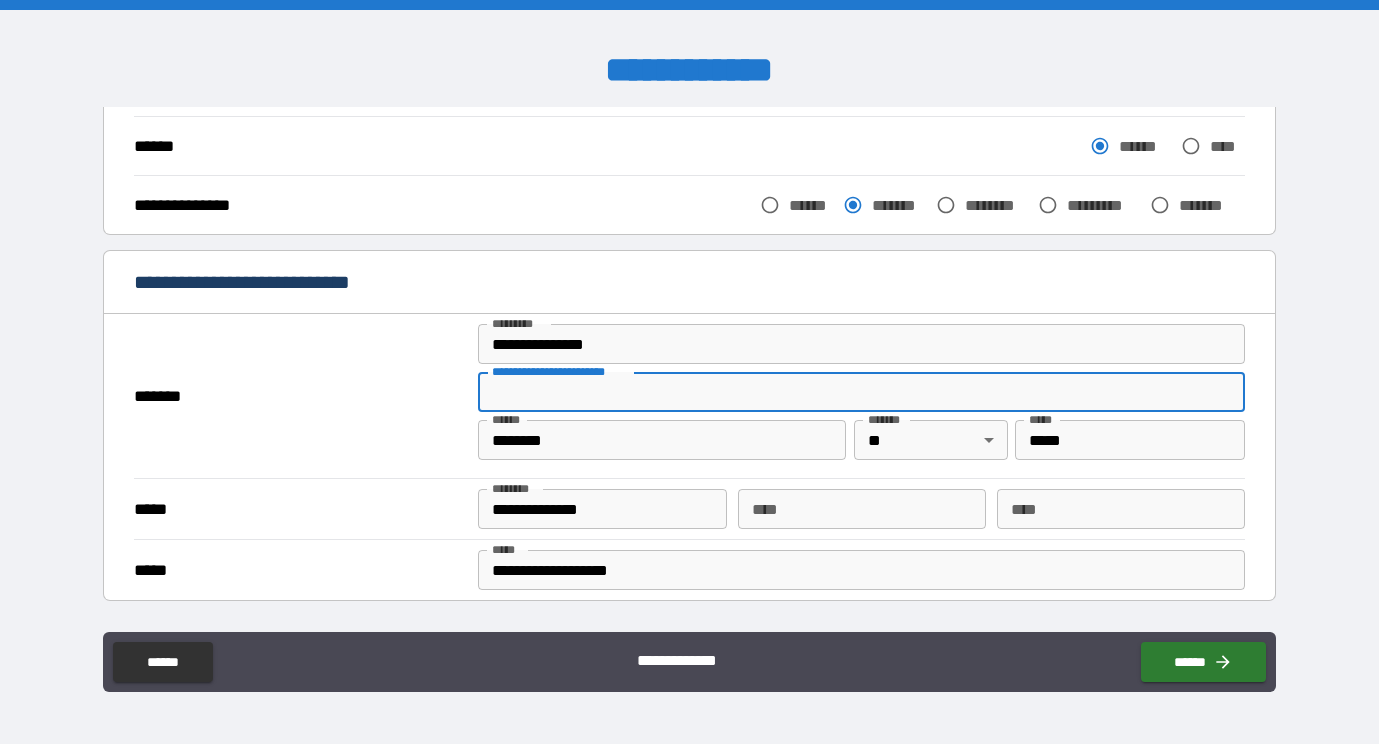 click on "**********" at bounding box center [861, 392] 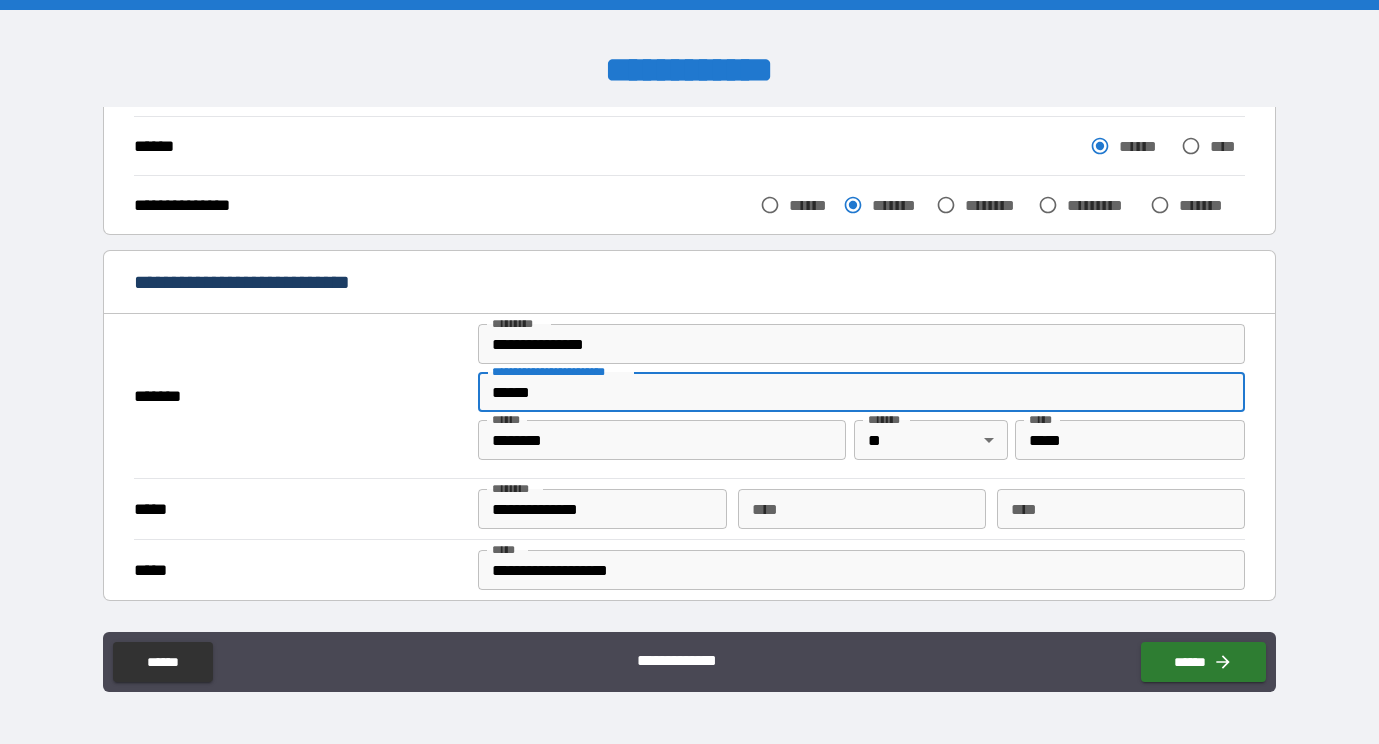 type on "******" 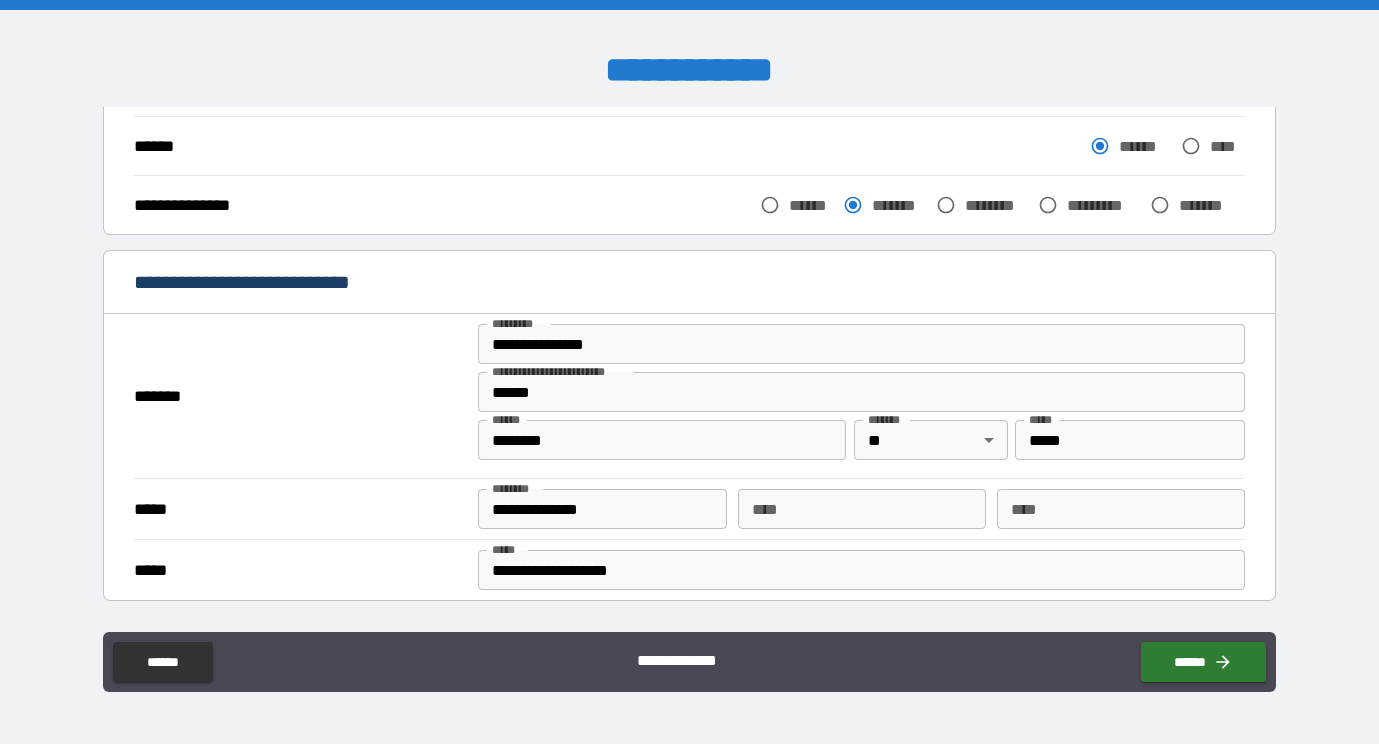 click on "**********" at bounding box center [861, 344] 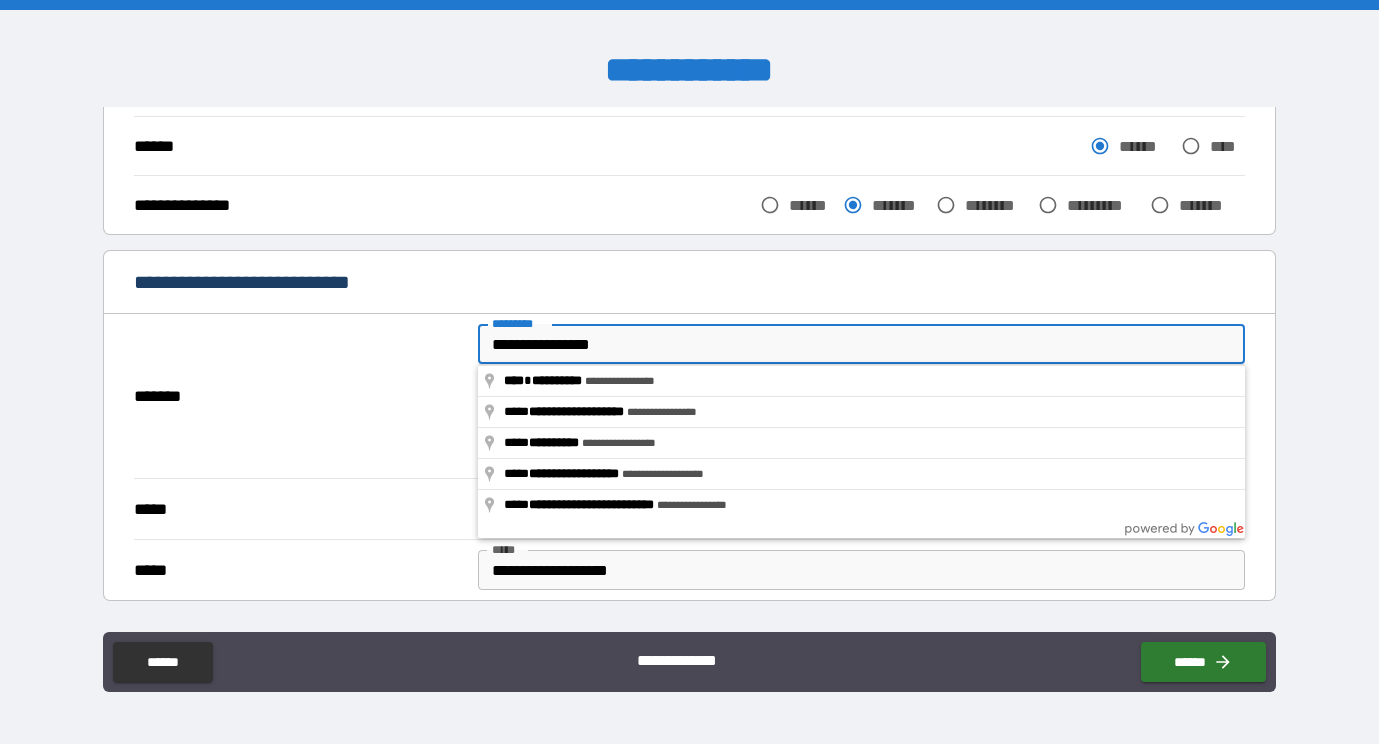 type on "**********" 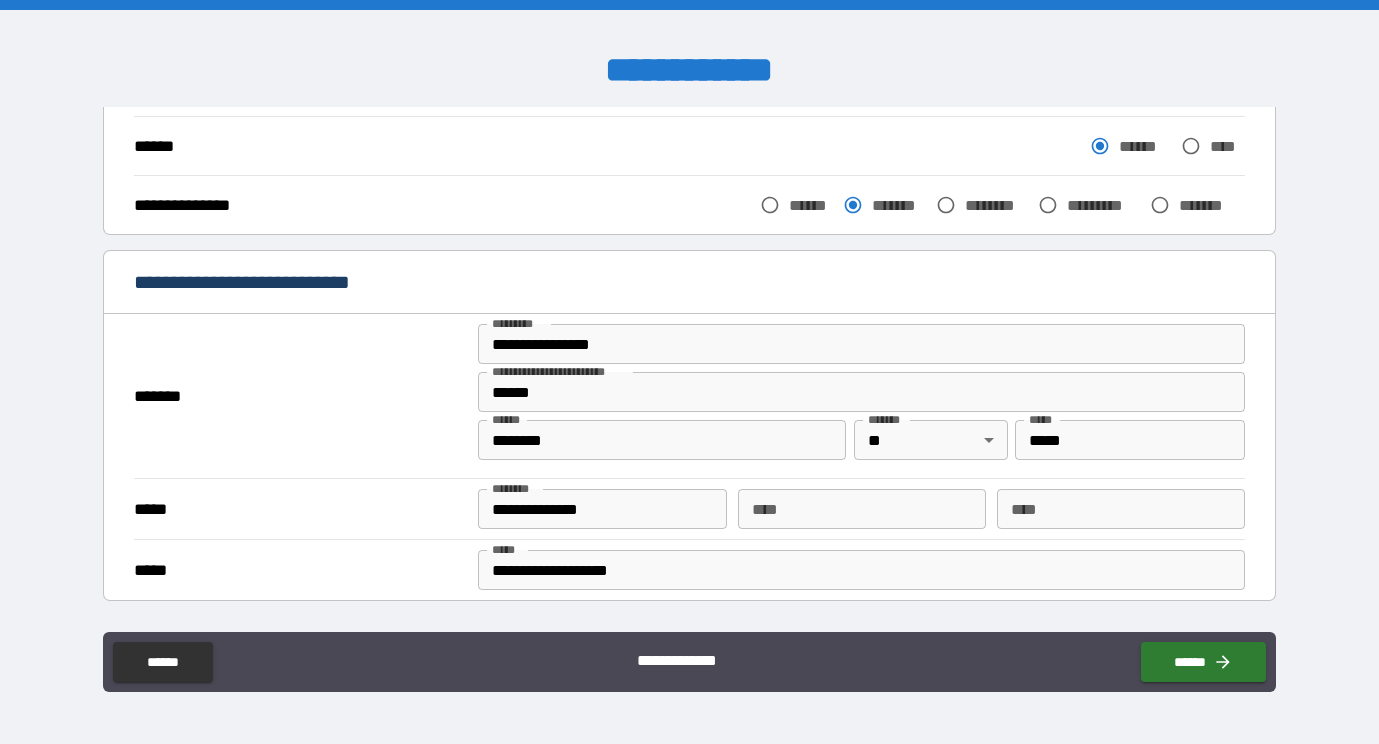click on "*******" at bounding box center (300, 397) 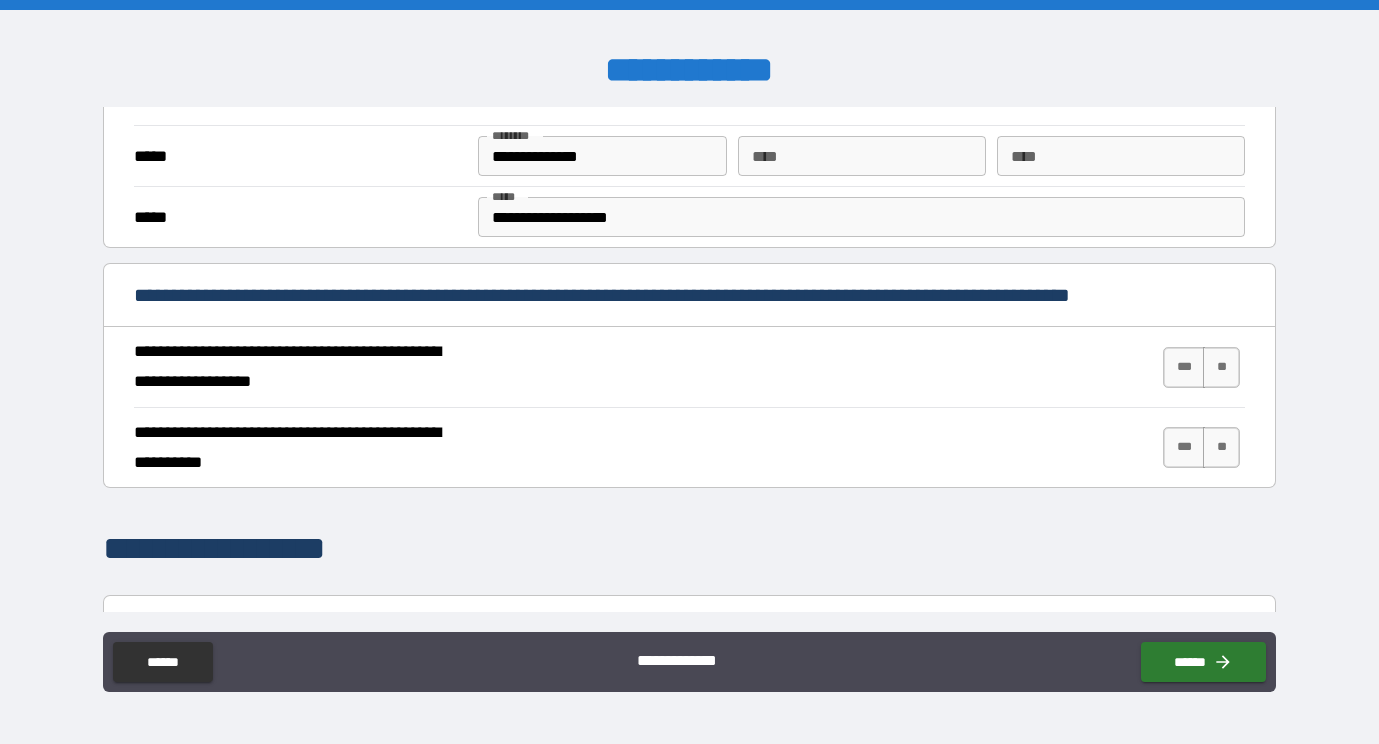 scroll, scrollTop: 612, scrollLeft: 0, axis: vertical 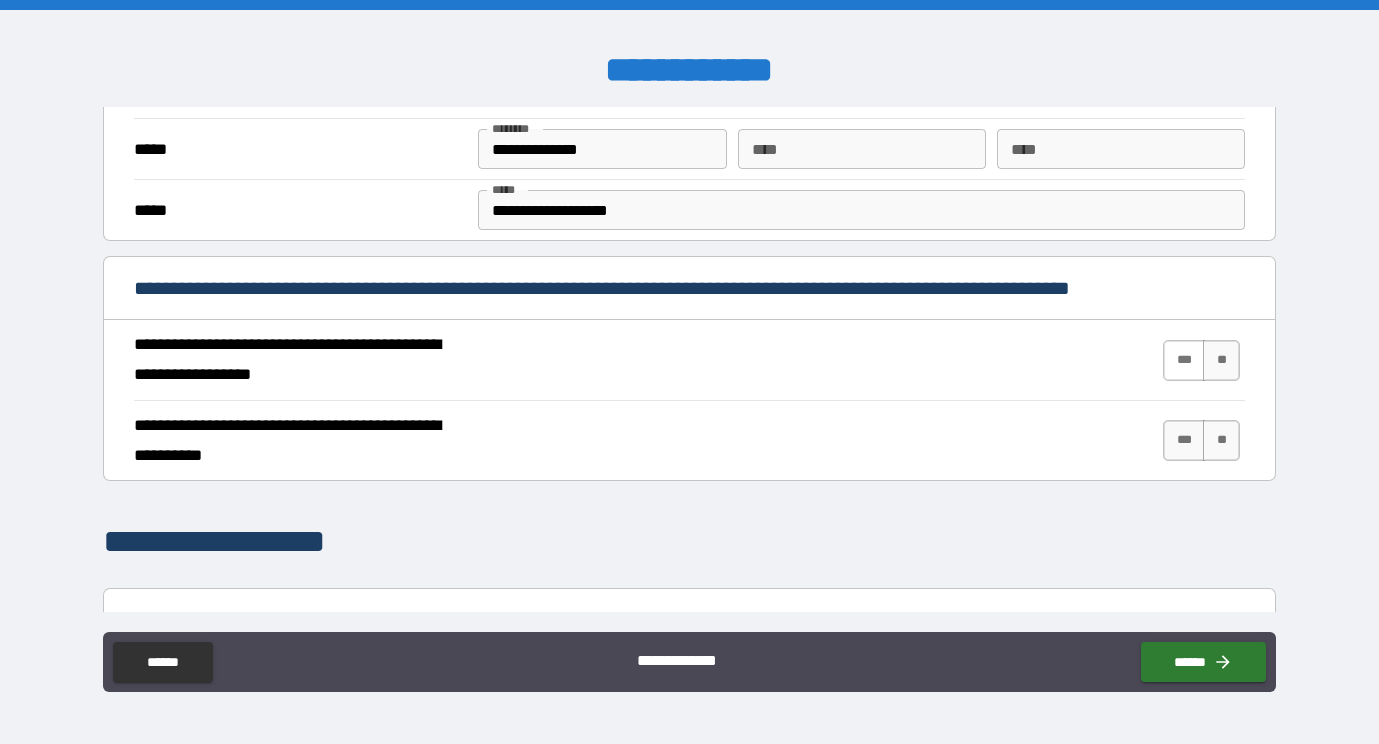 click on "***" at bounding box center (1184, 360) 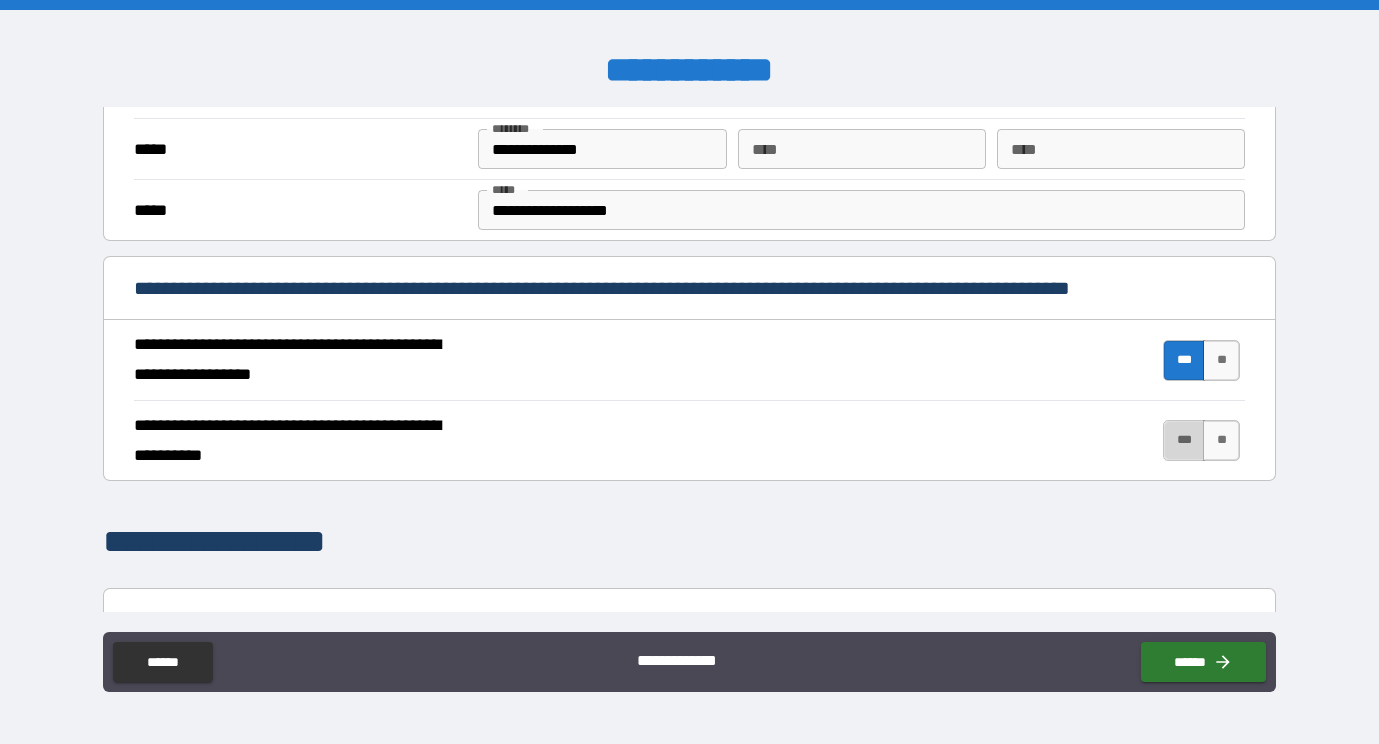 click on "***" at bounding box center (1184, 440) 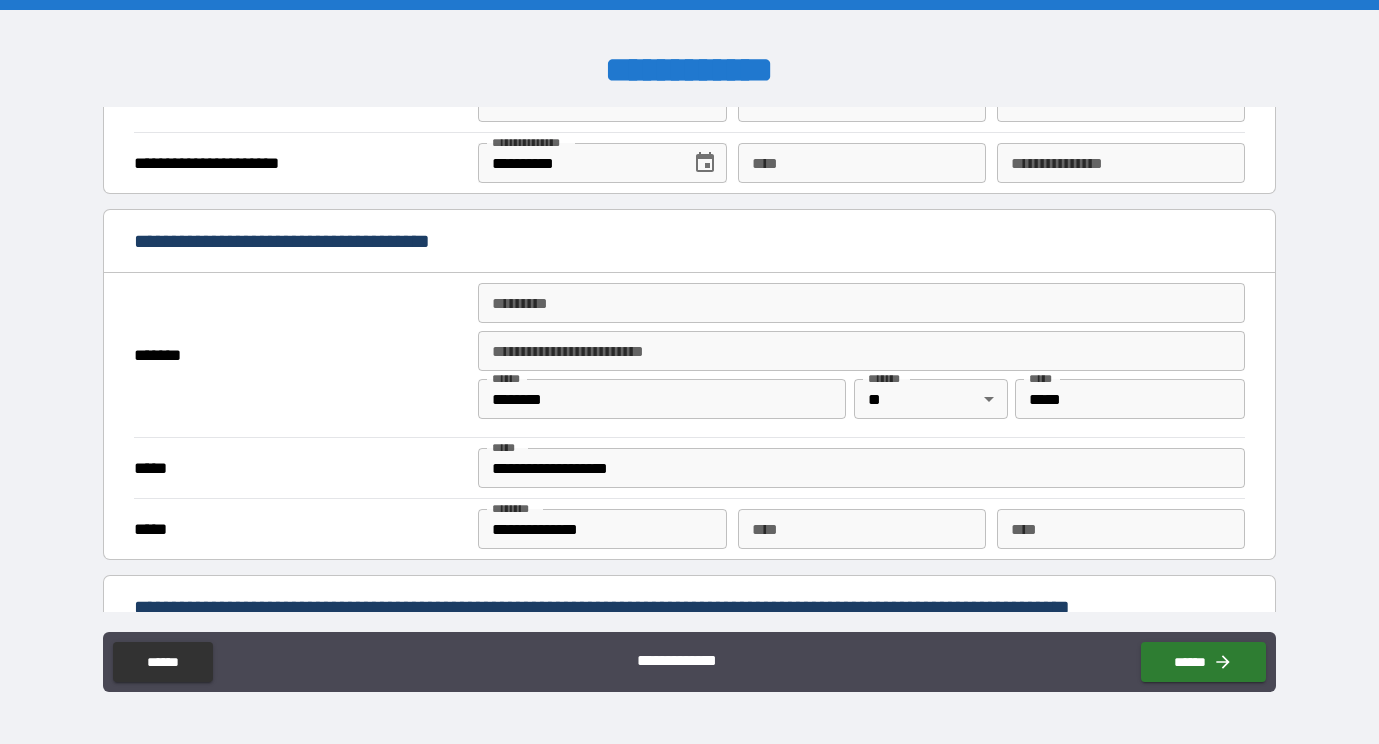 scroll, scrollTop: 1345, scrollLeft: 0, axis: vertical 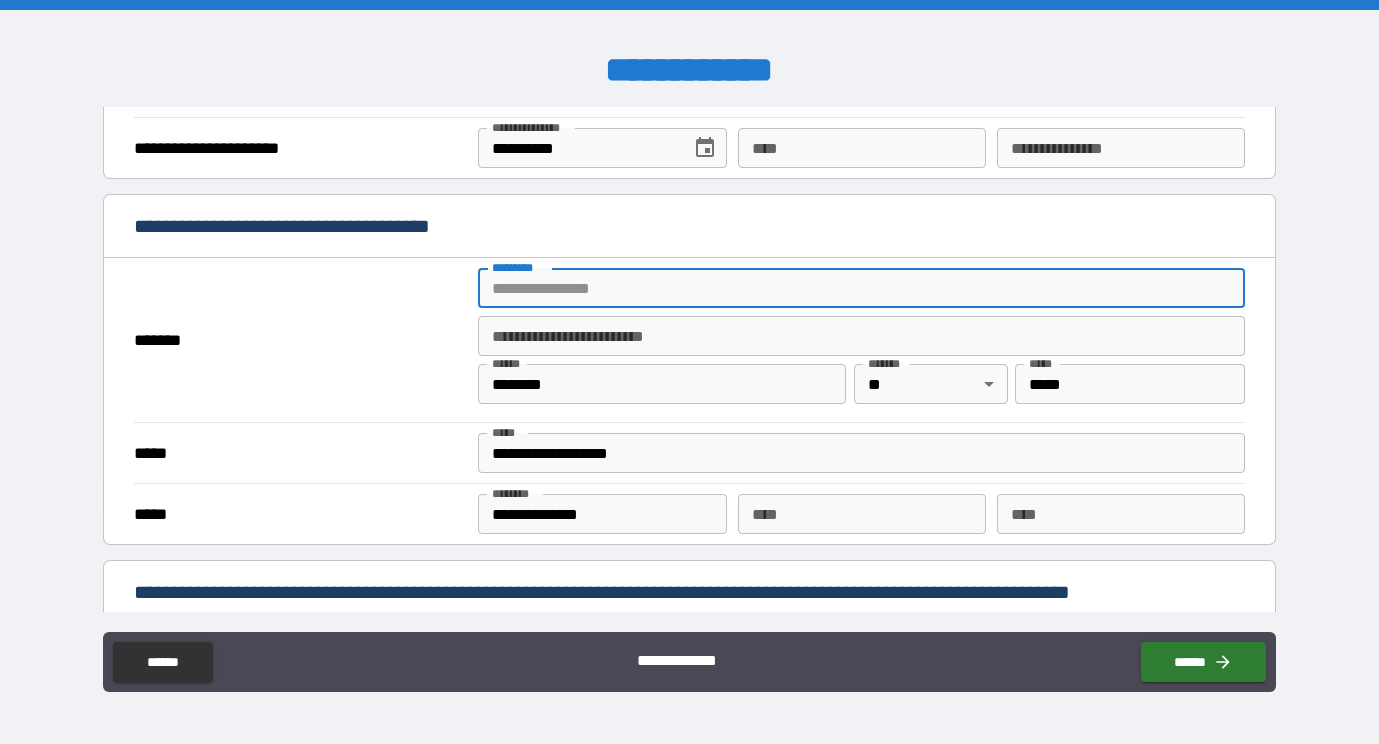 click on "*******   *" at bounding box center (861, 288) 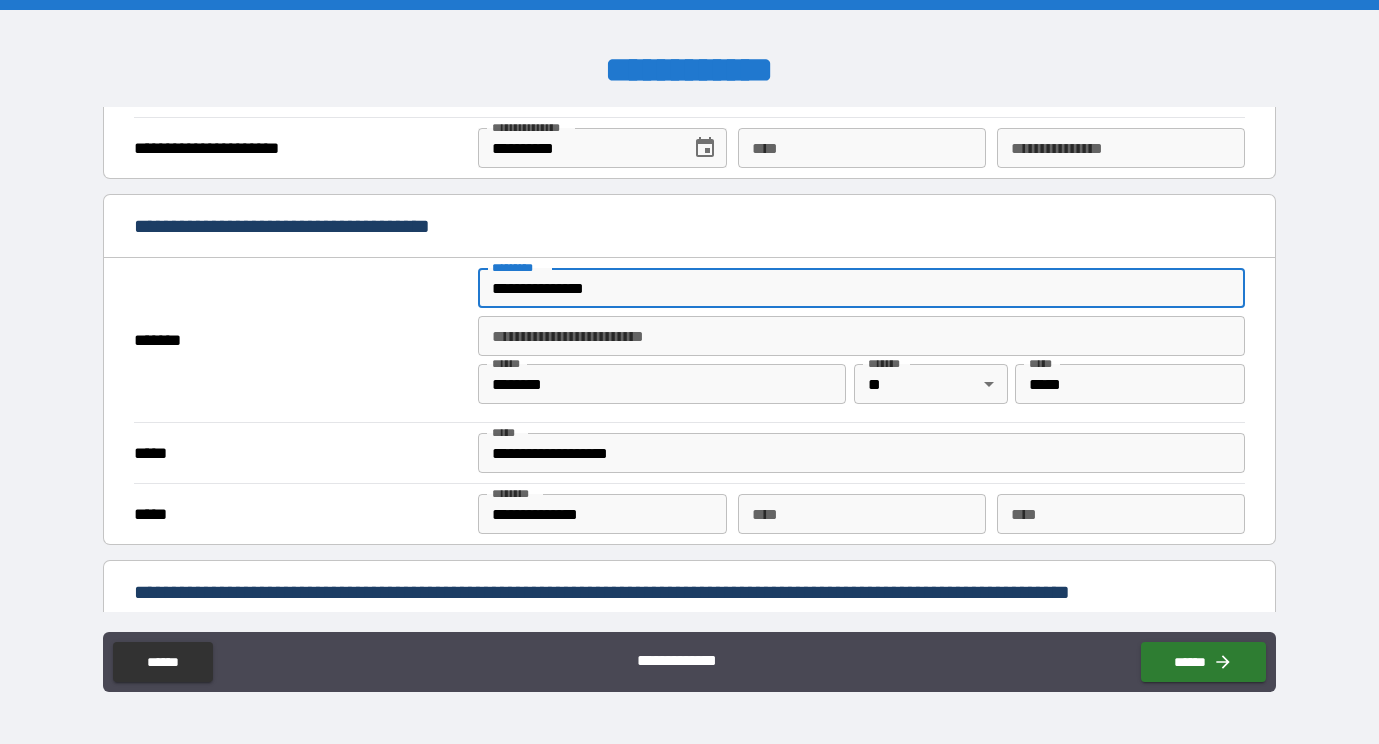 click on "**********" at bounding box center [861, 288] 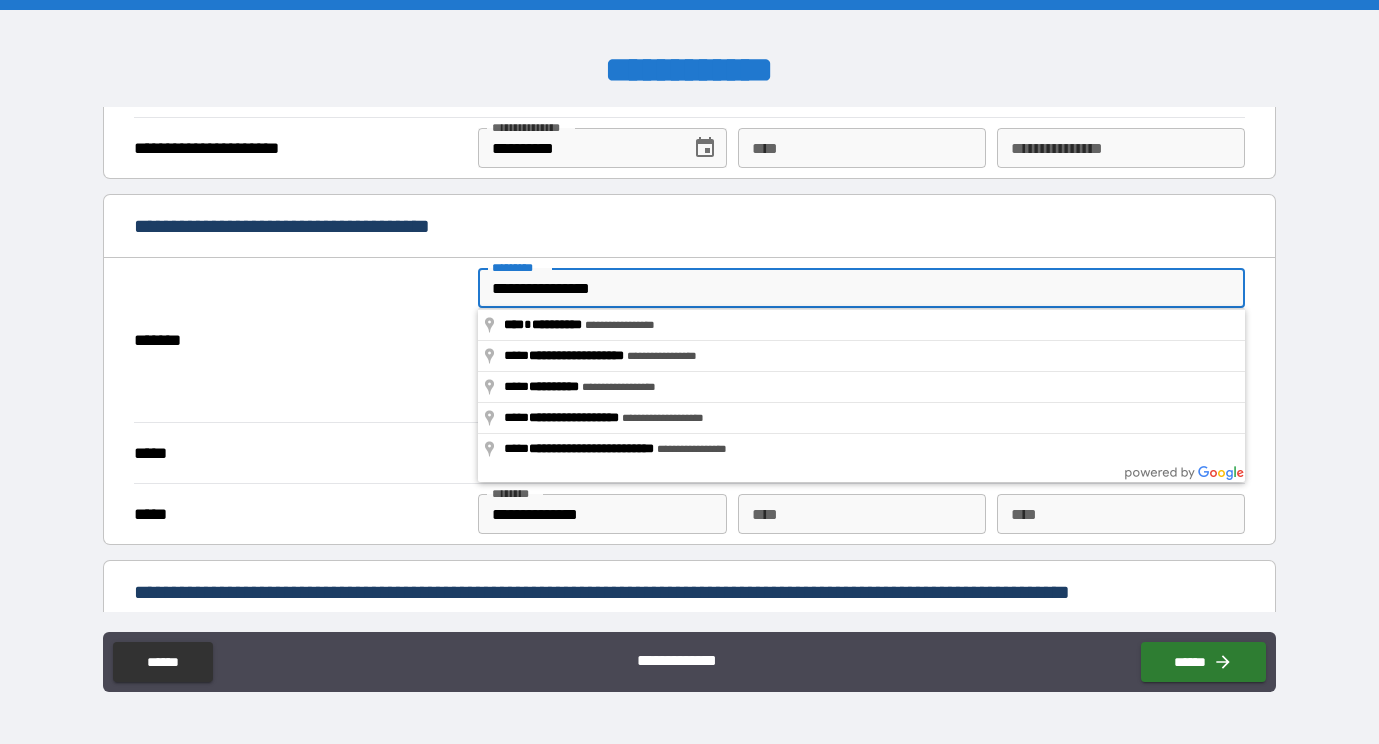 type on "**********" 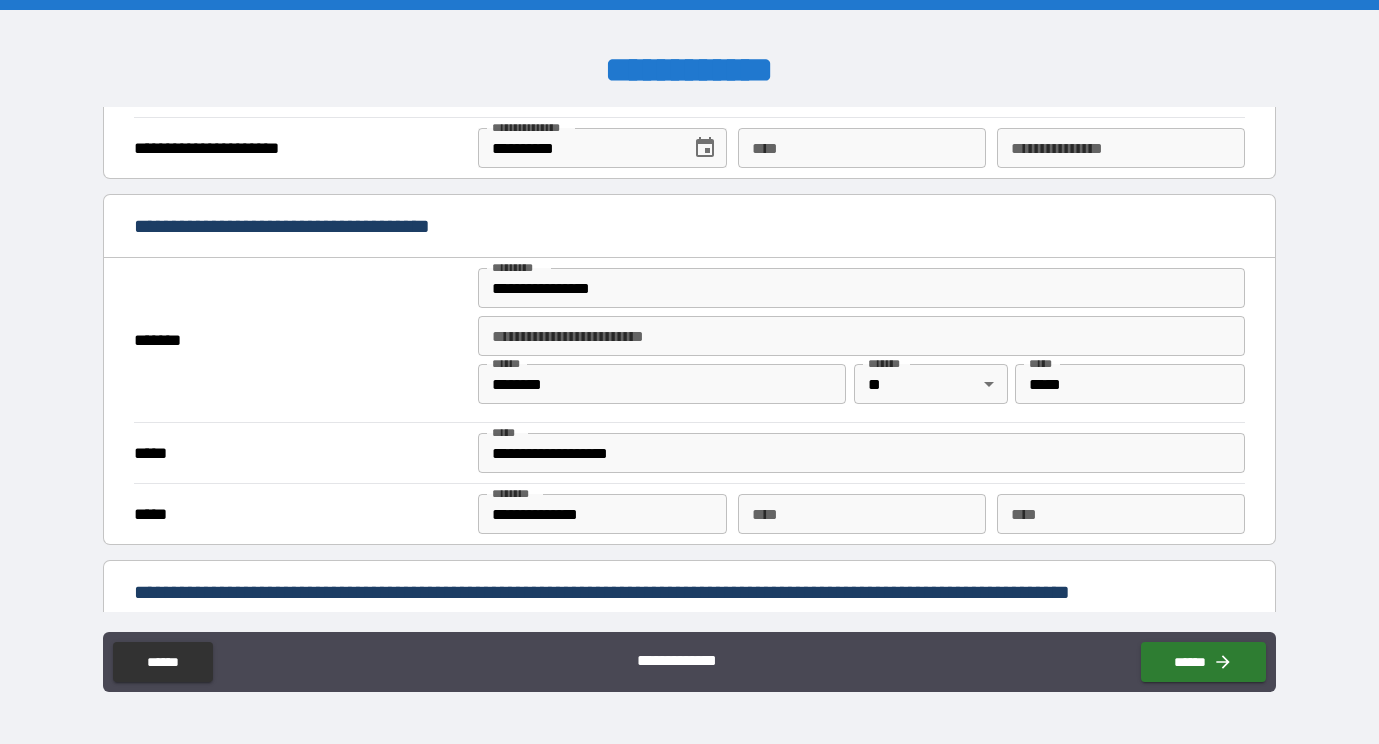 click on "*******" at bounding box center [300, 341] 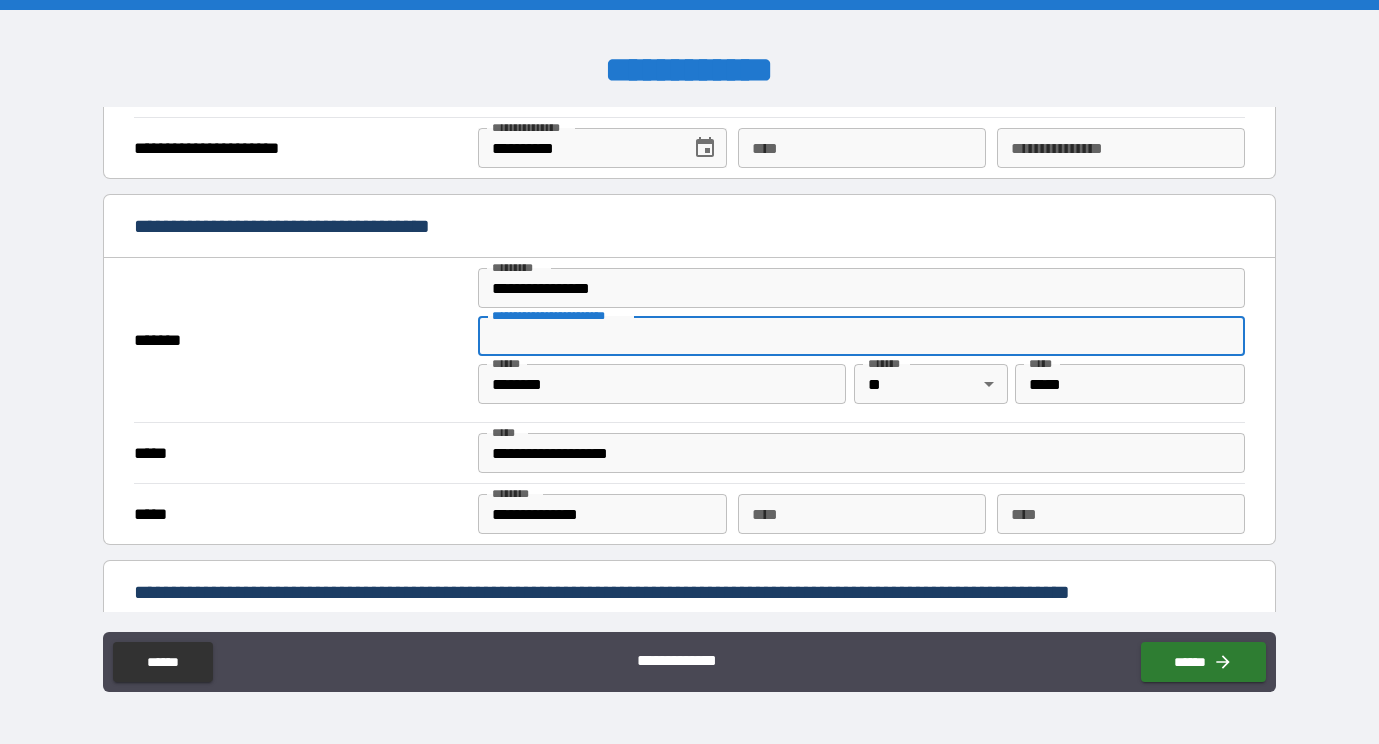 click on "**********" at bounding box center (861, 336) 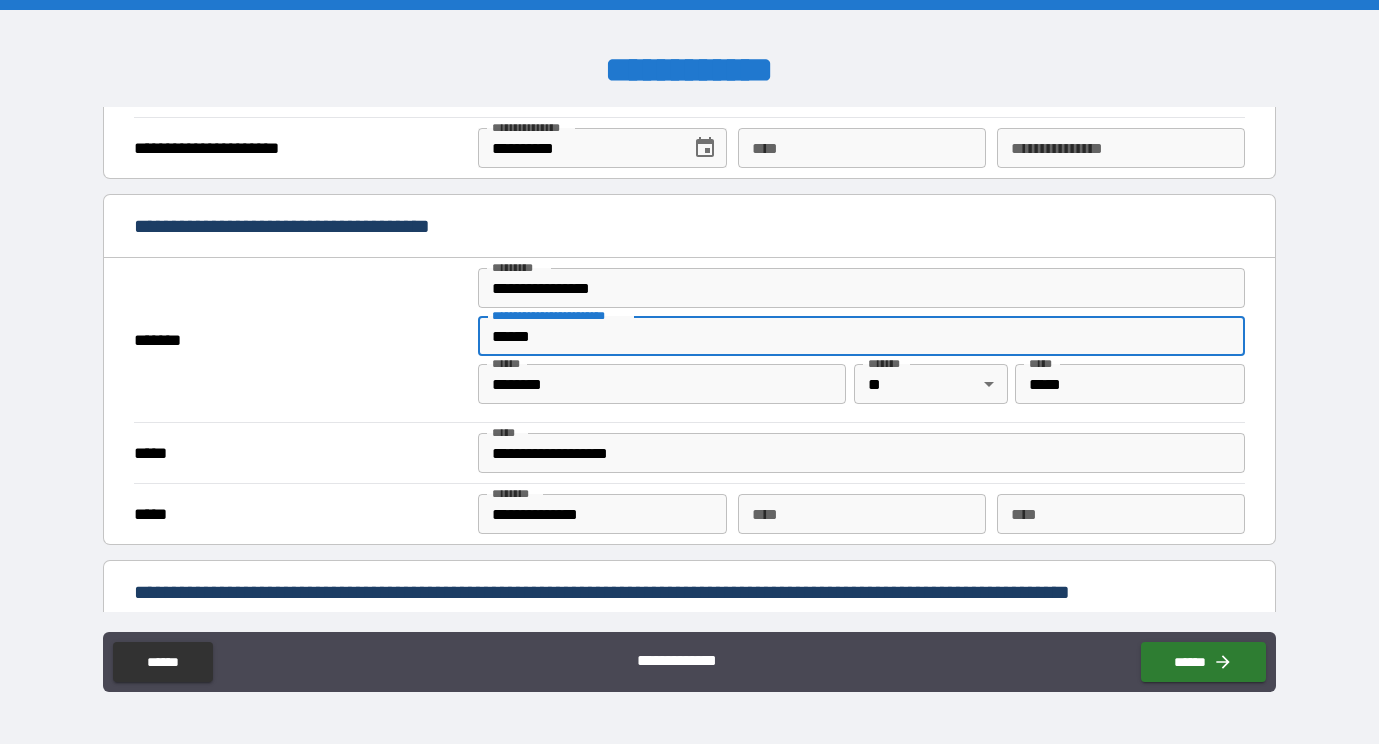 type on "******" 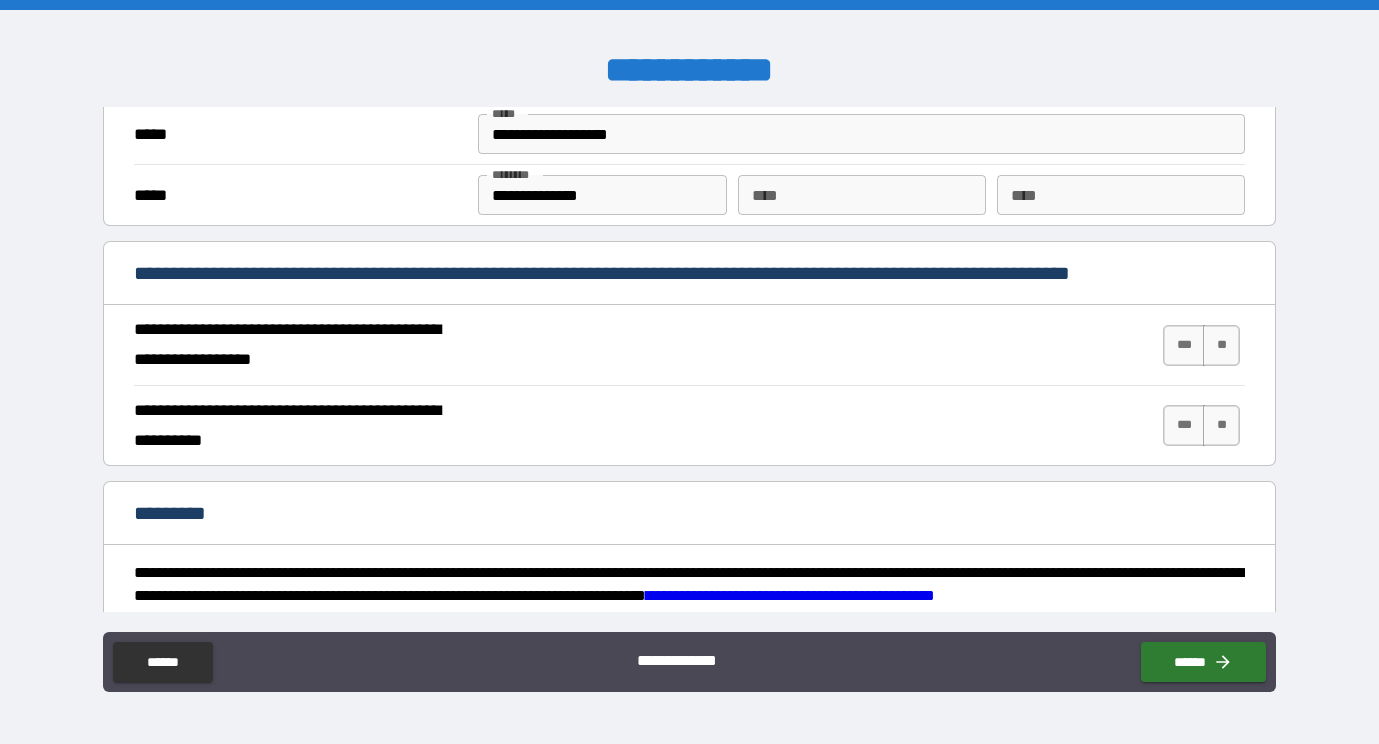 scroll, scrollTop: 1671, scrollLeft: 0, axis: vertical 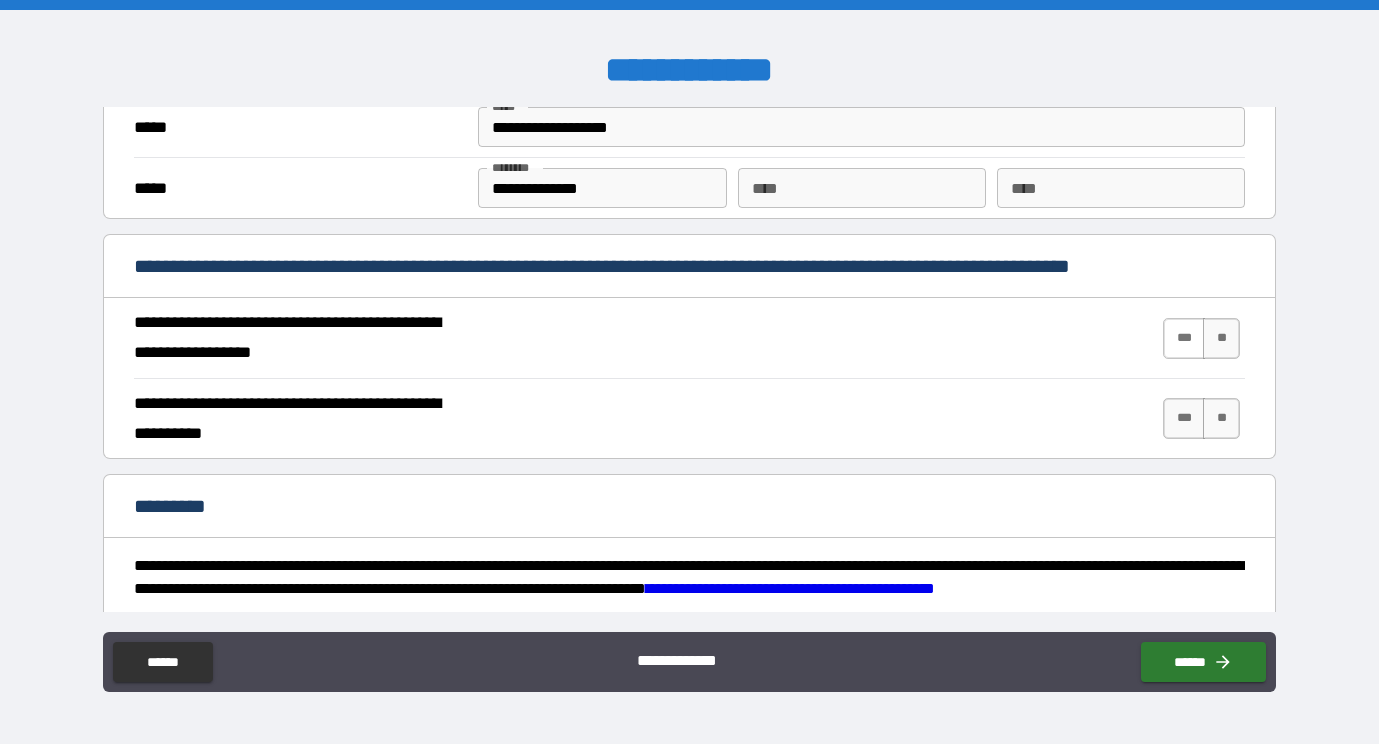 click on "***" at bounding box center (1184, 338) 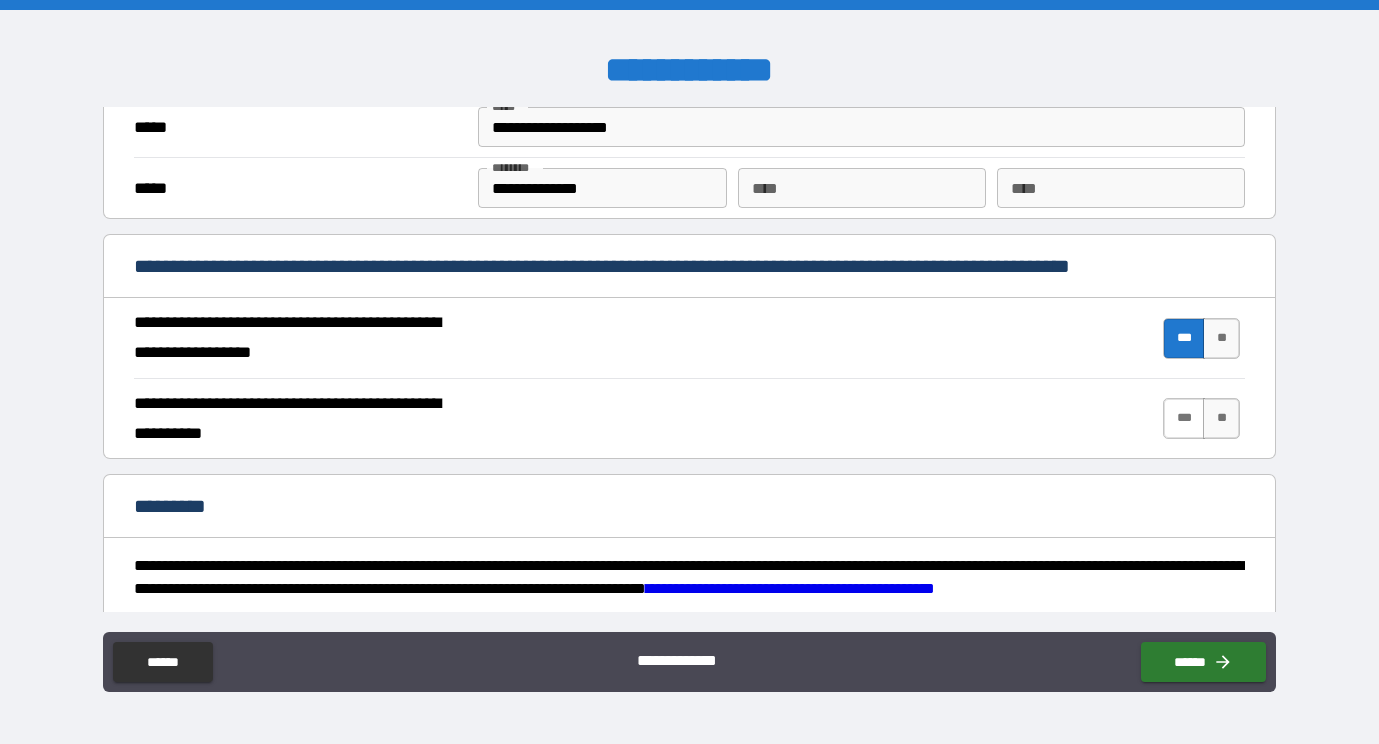 click on "***" at bounding box center (1184, 418) 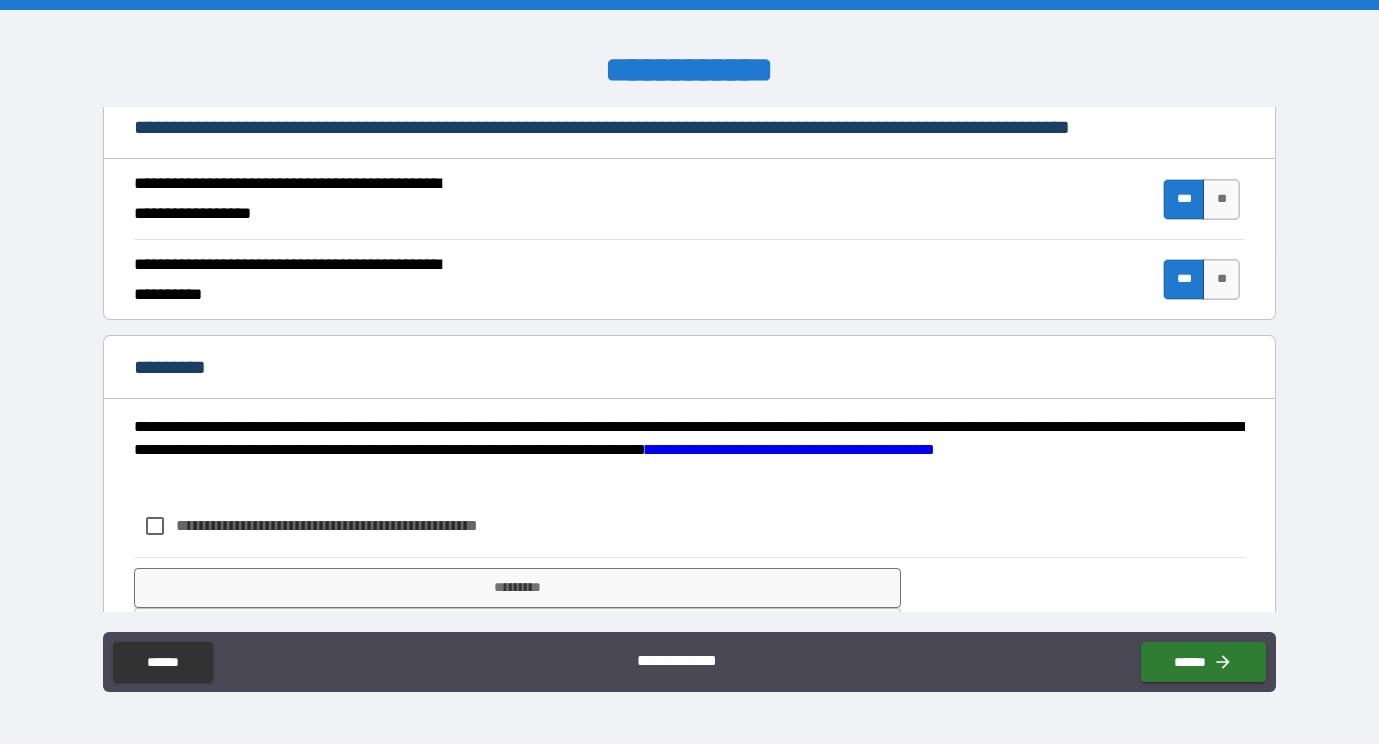scroll, scrollTop: 1877, scrollLeft: 0, axis: vertical 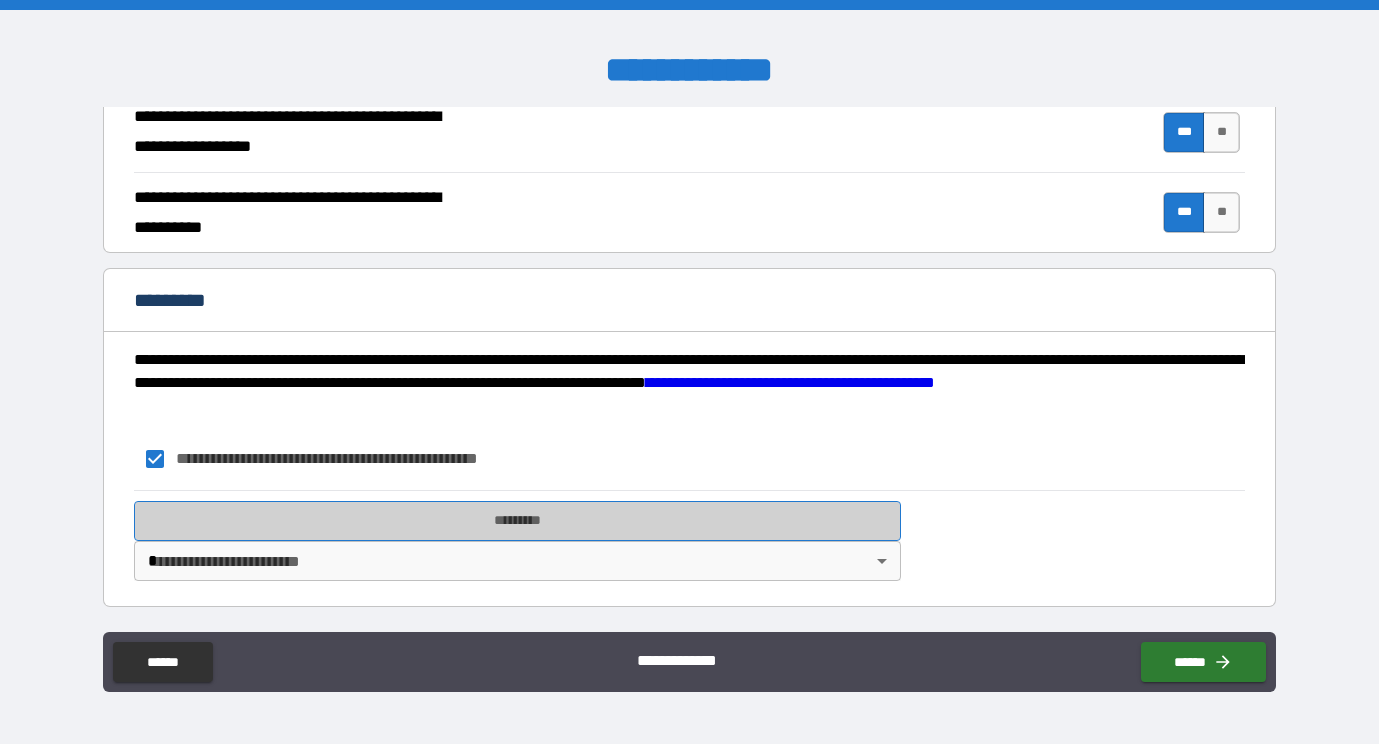 click on "*********" at bounding box center [517, 521] 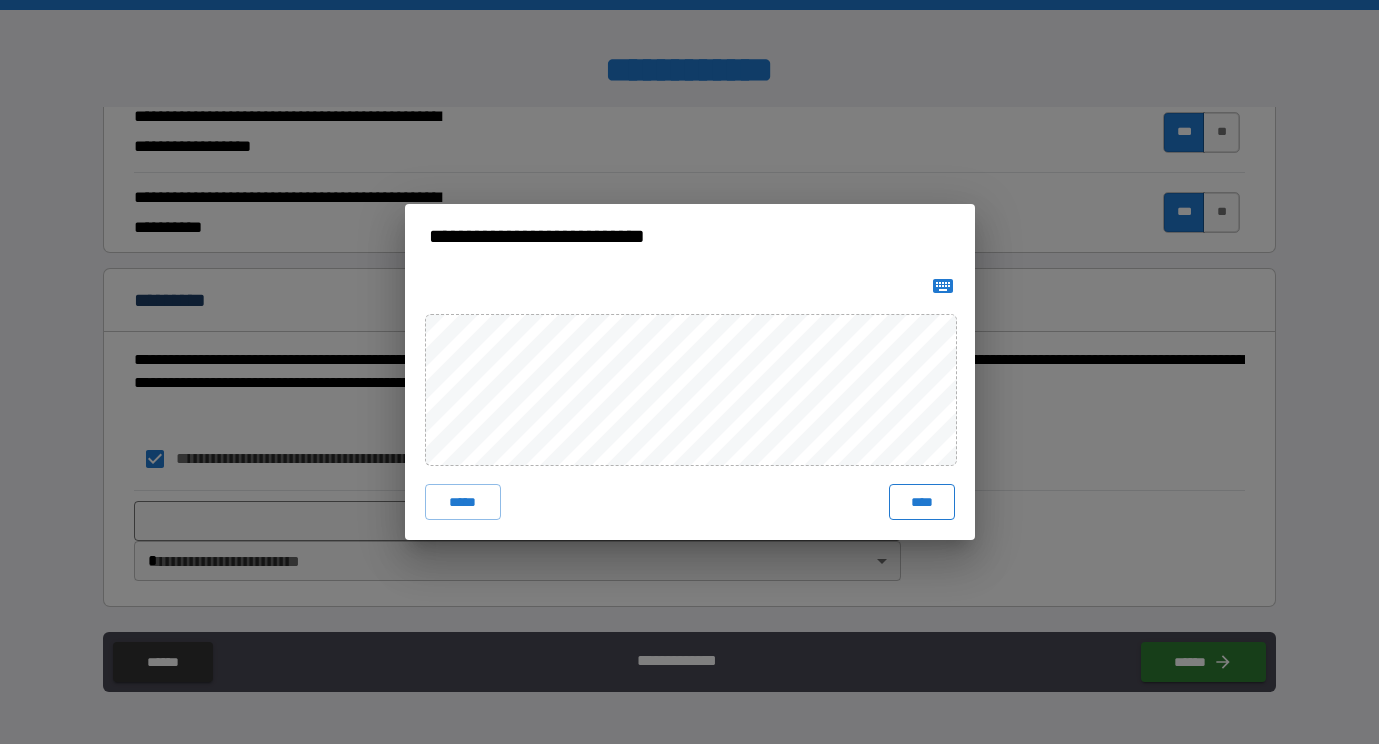 click on "****" at bounding box center [922, 502] 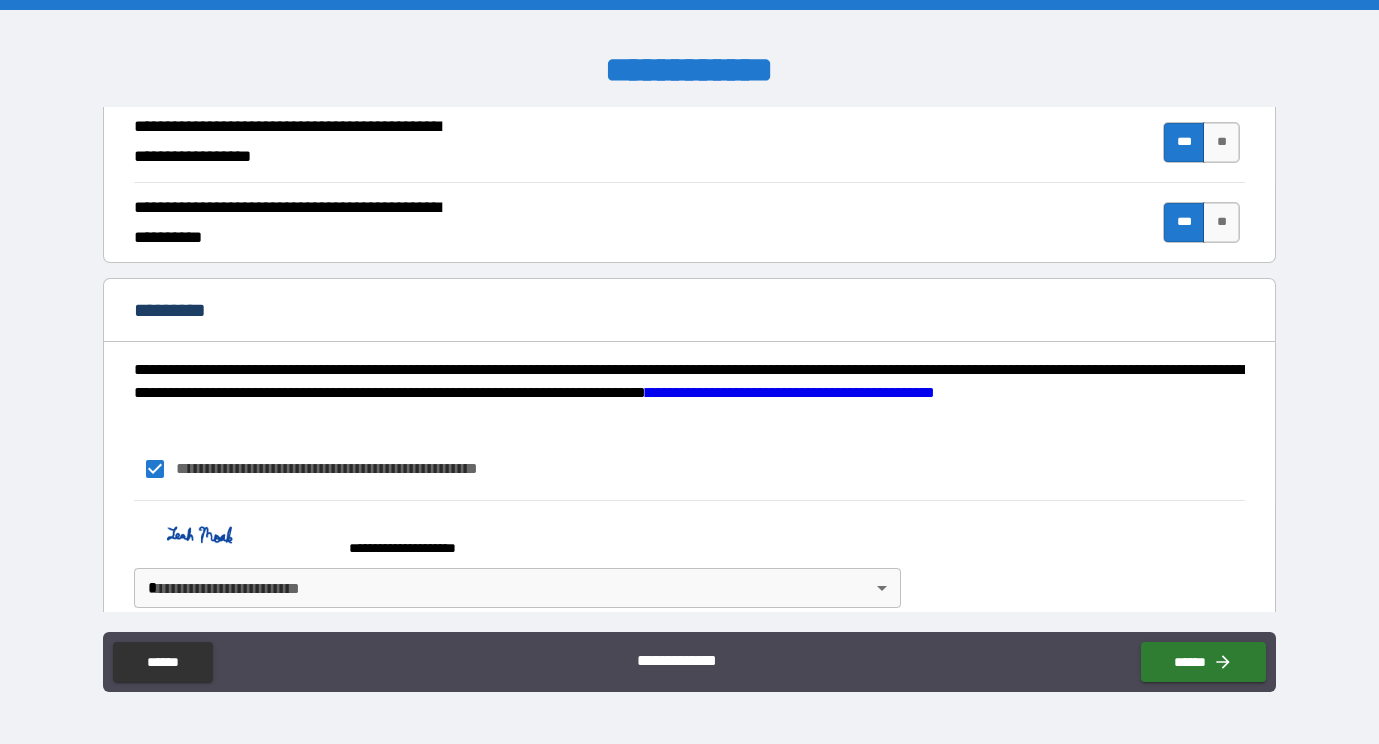 scroll, scrollTop: 1894, scrollLeft: 0, axis: vertical 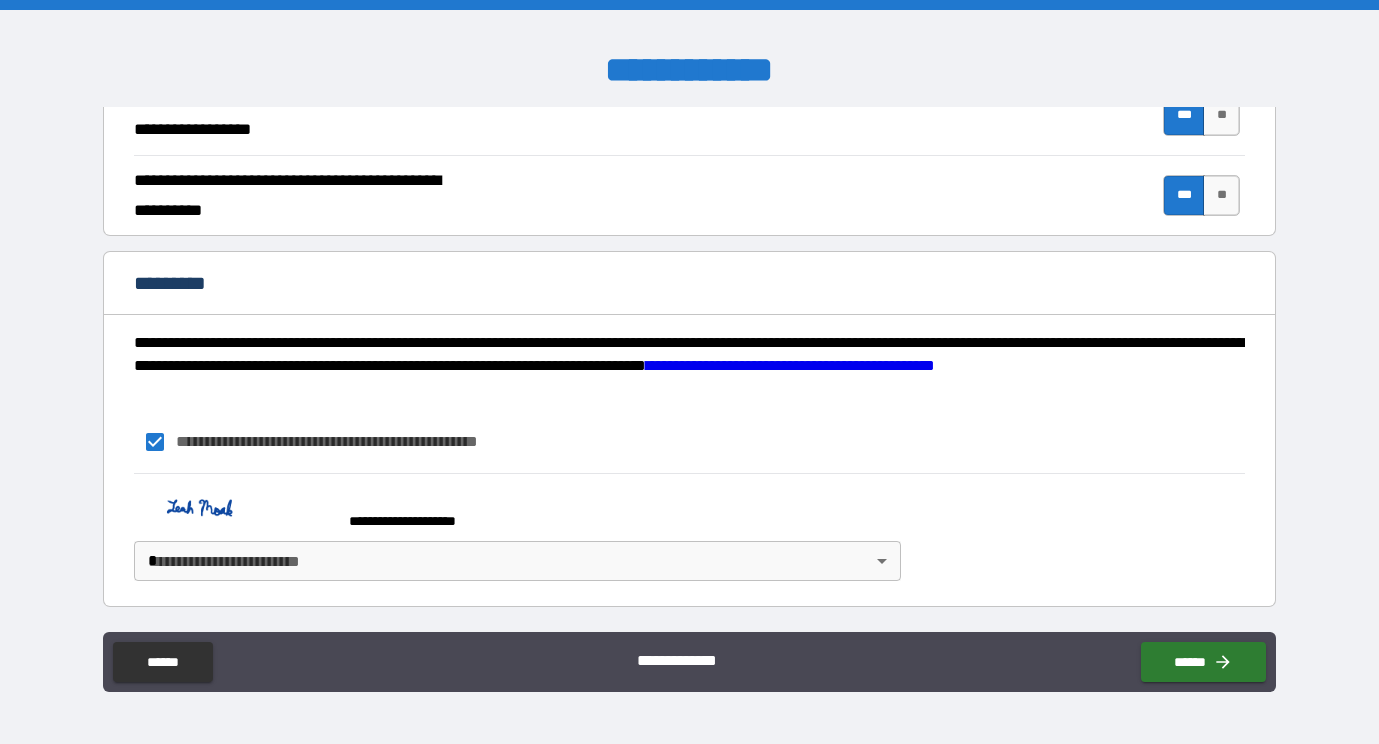 click on "**********" at bounding box center [689, 372] 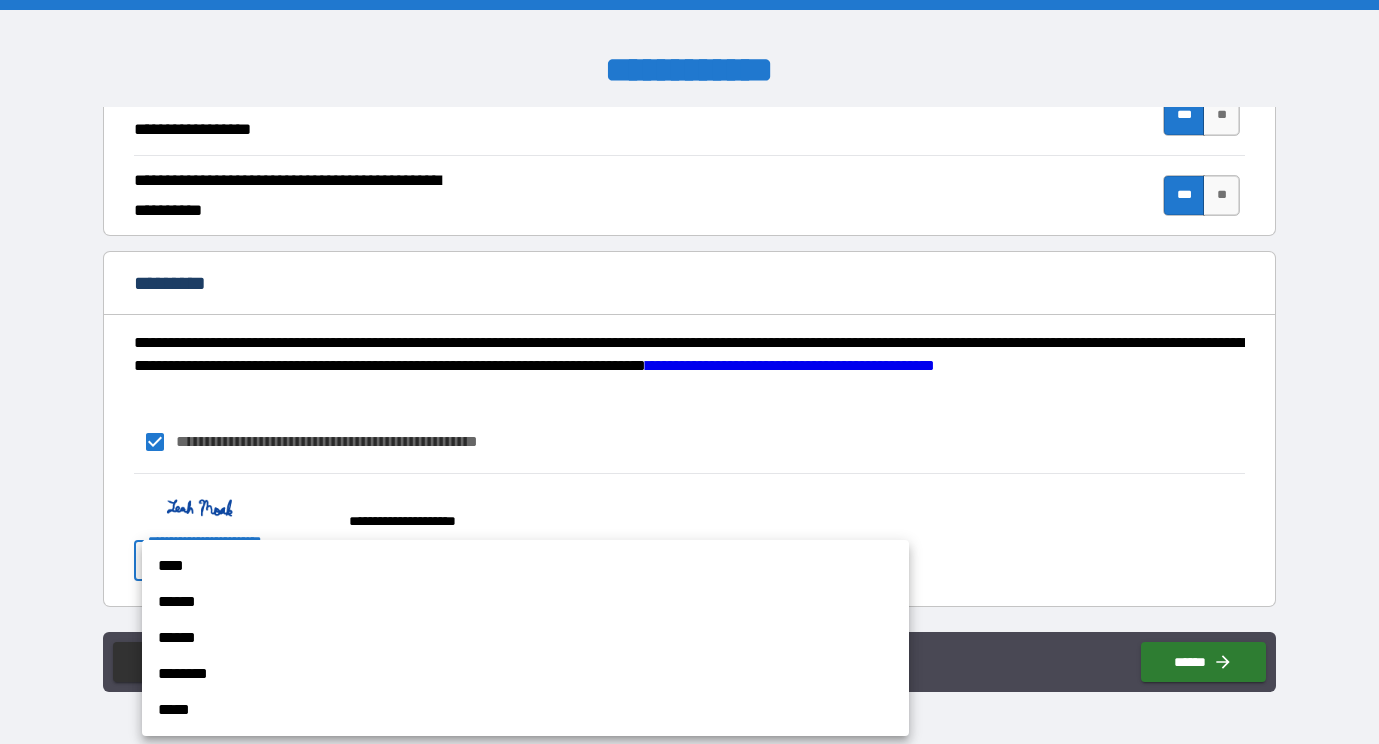 click on "****" at bounding box center (525, 566) 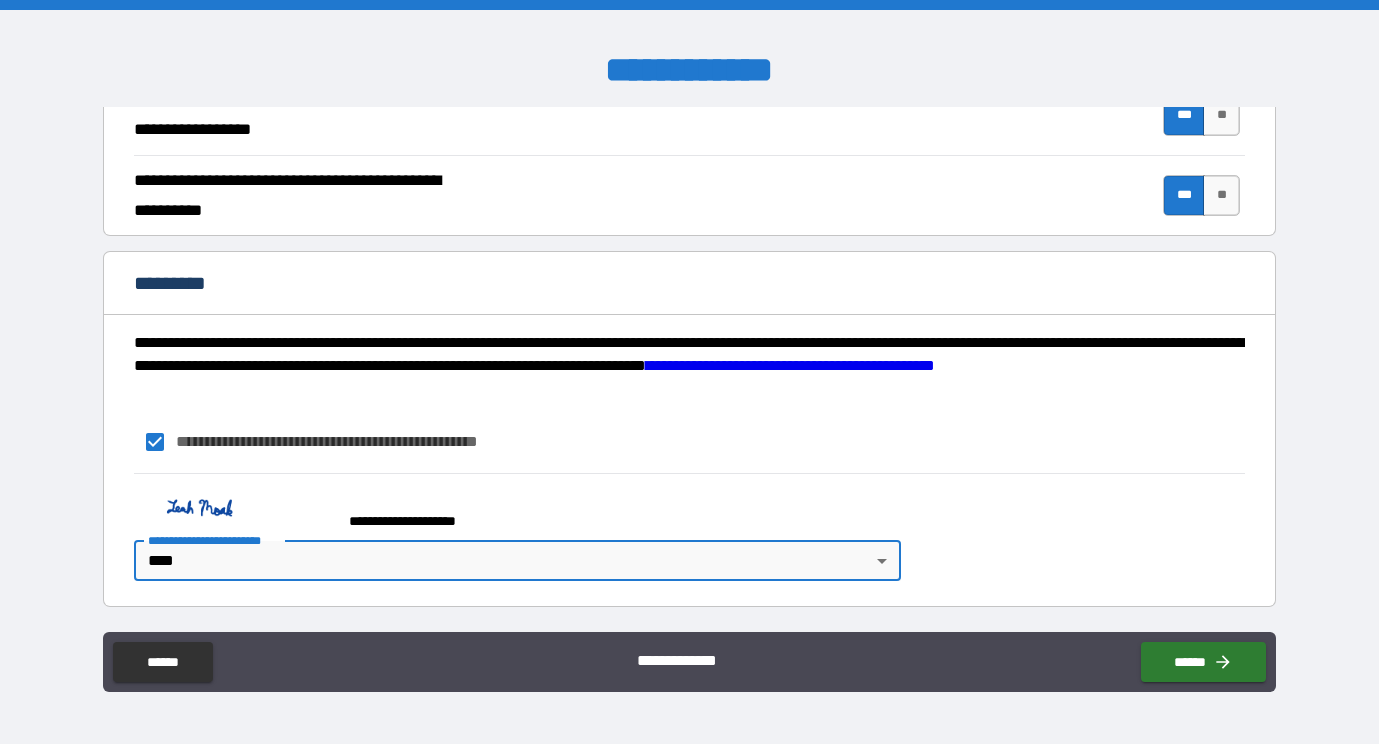 click on "******" at bounding box center (1199, 658) 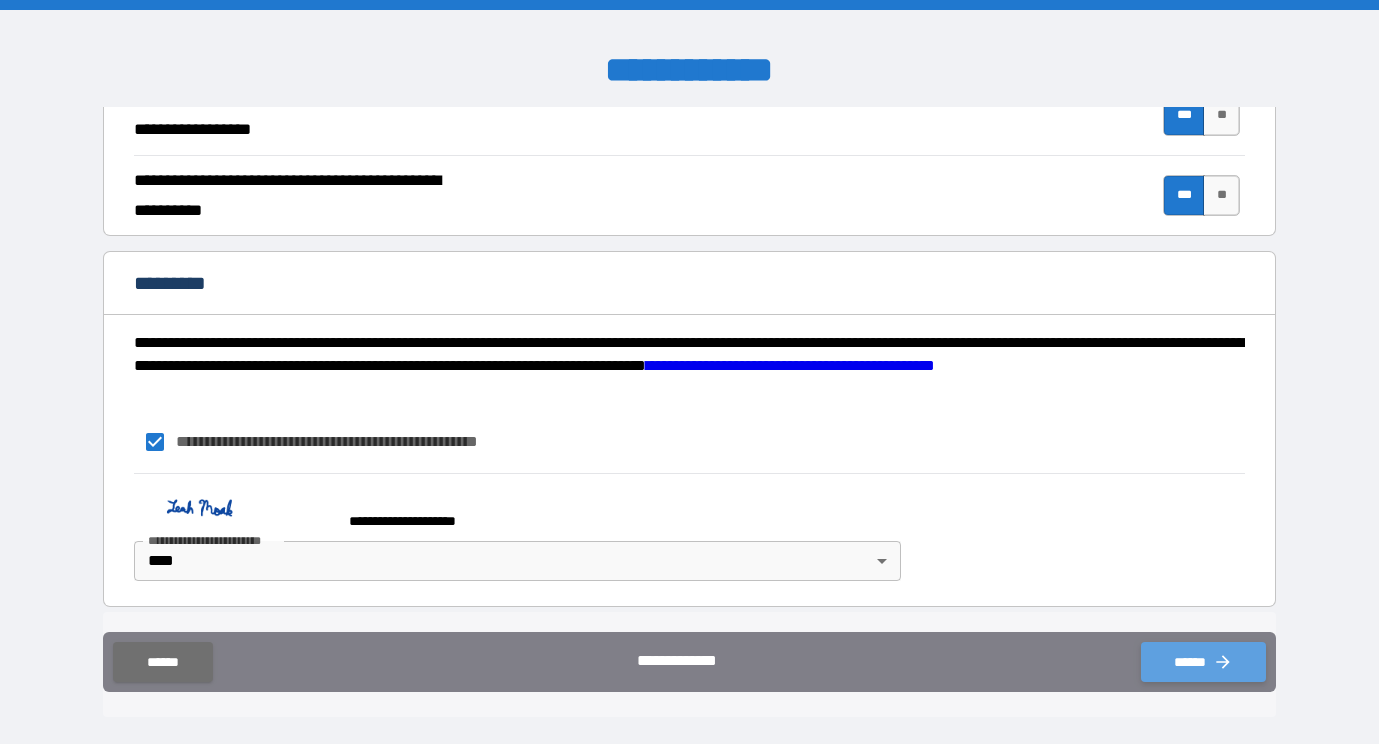 click on "******" at bounding box center (1203, 662) 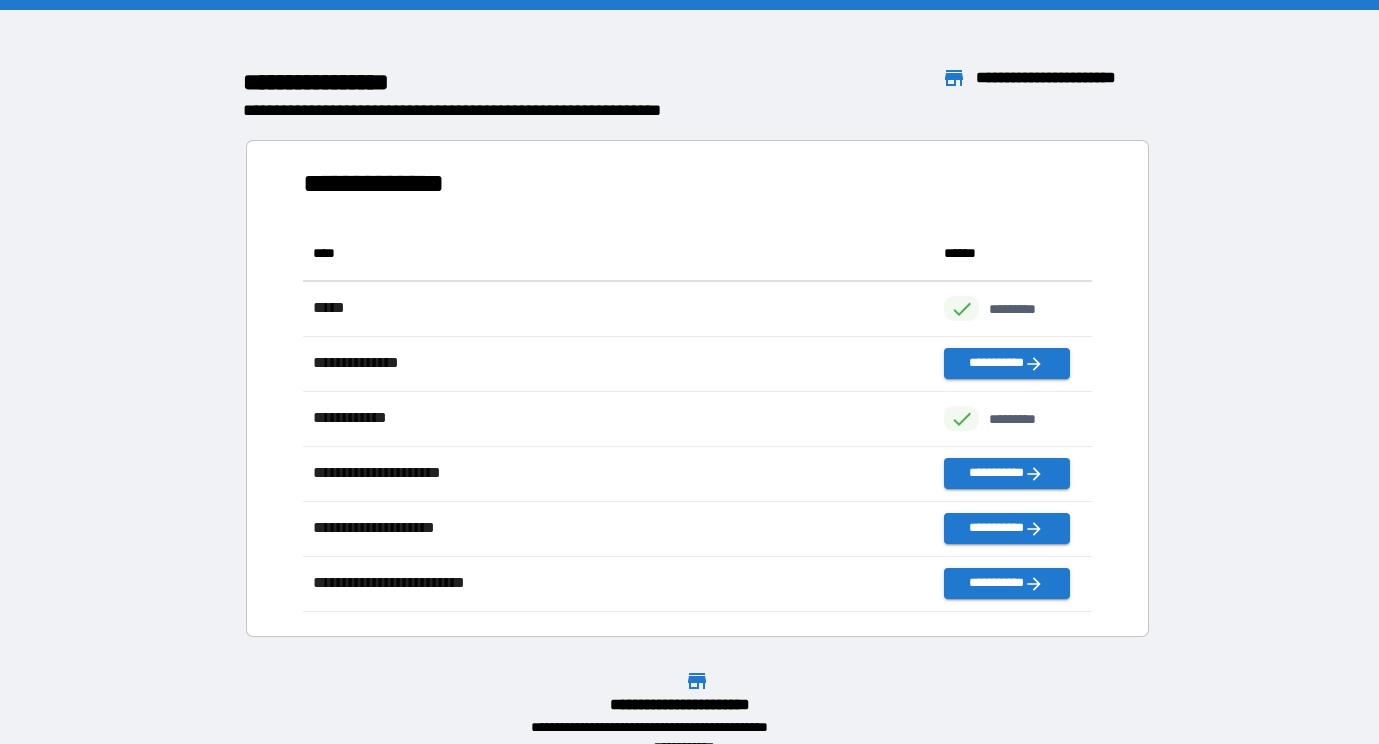 scroll, scrollTop: 1, scrollLeft: 1, axis: both 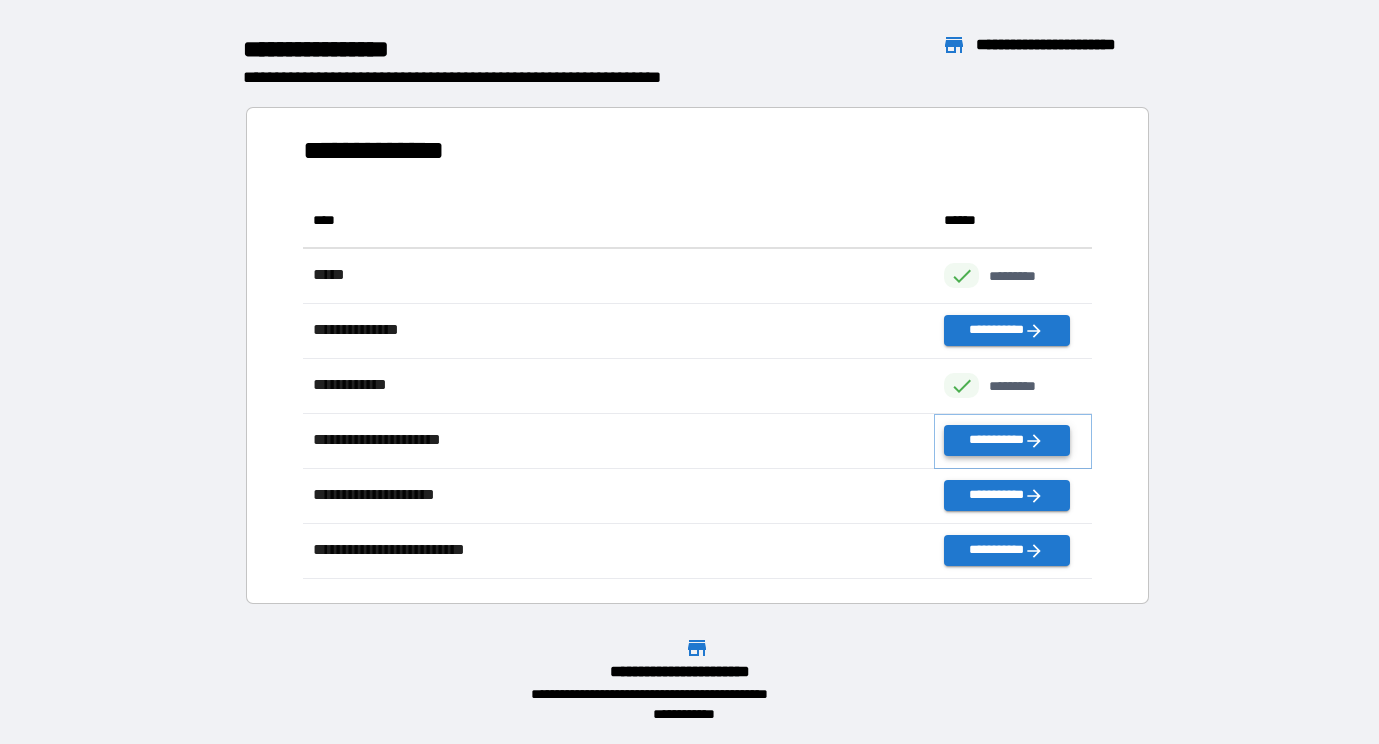 click on "**********" at bounding box center (1007, 440) 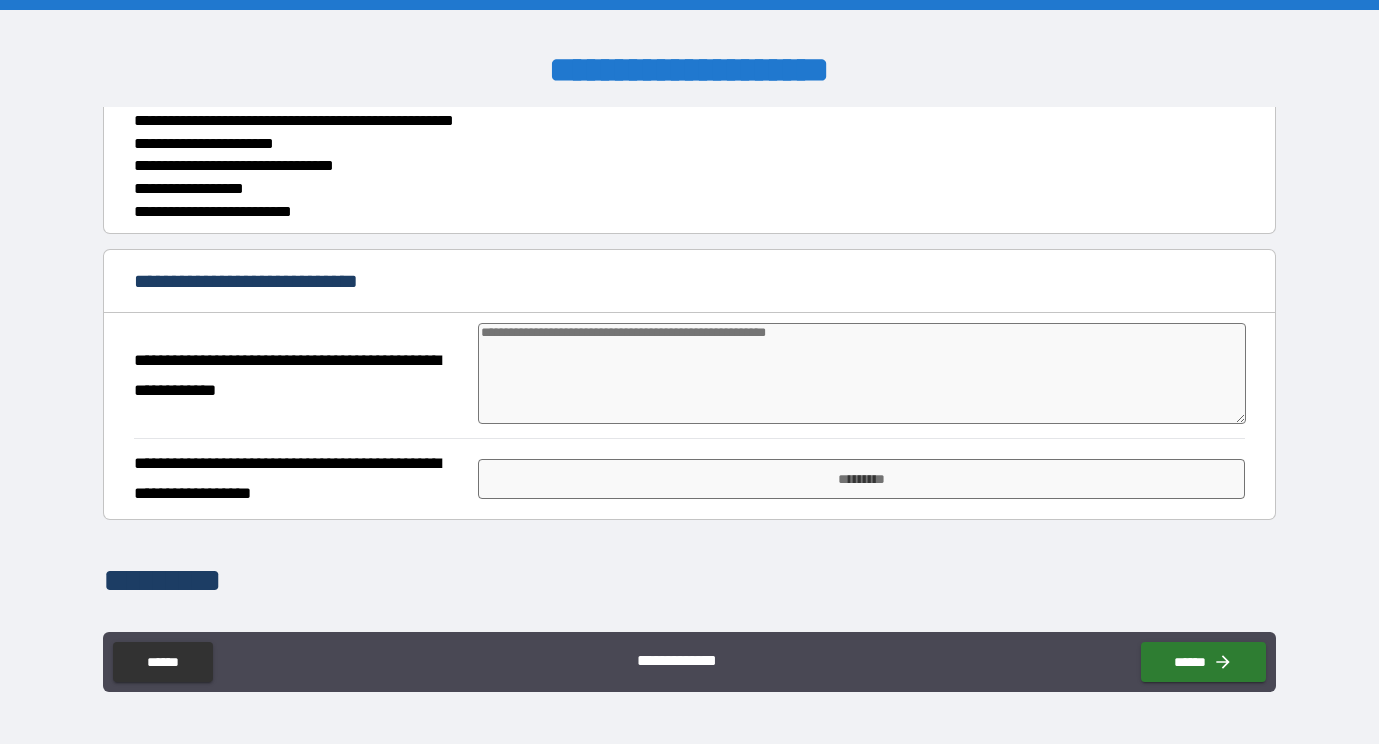scroll, scrollTop: 213, scrollLeft: 0, axis: vertical 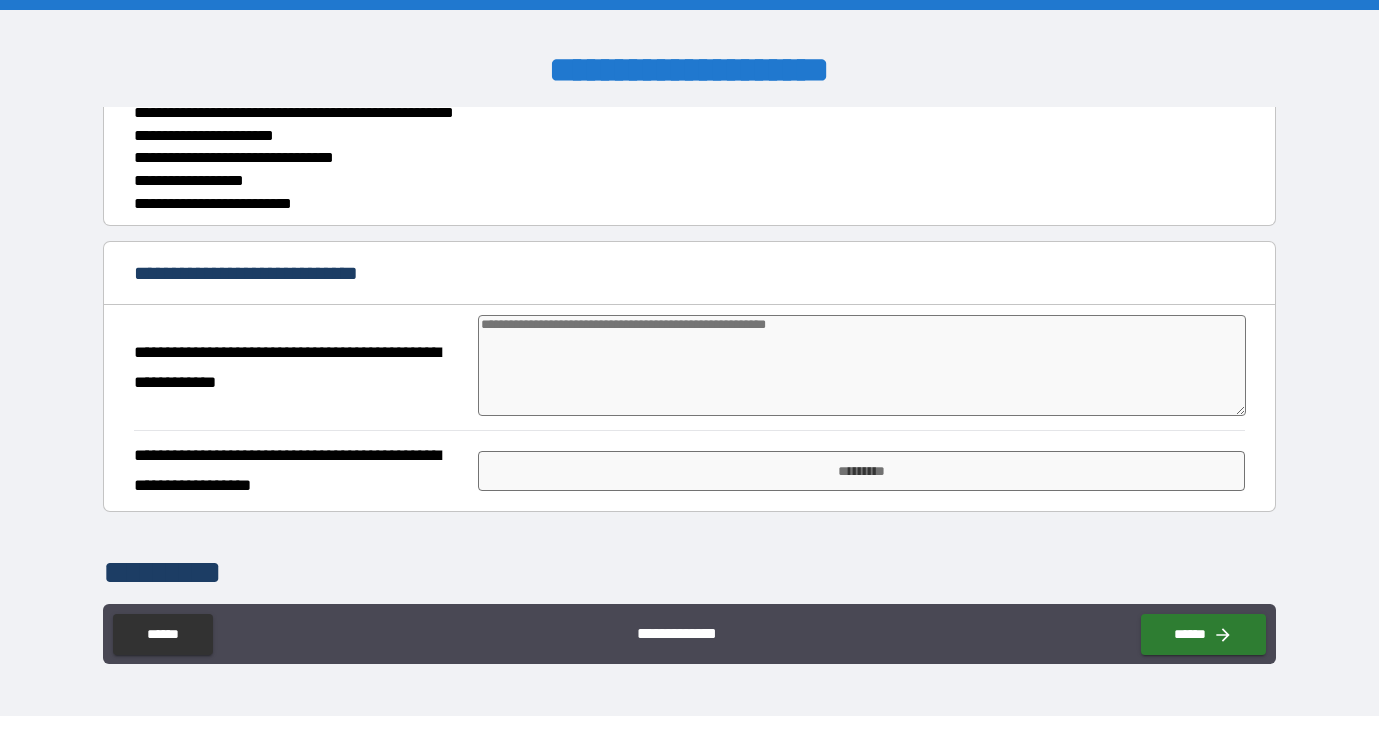 type on "*" 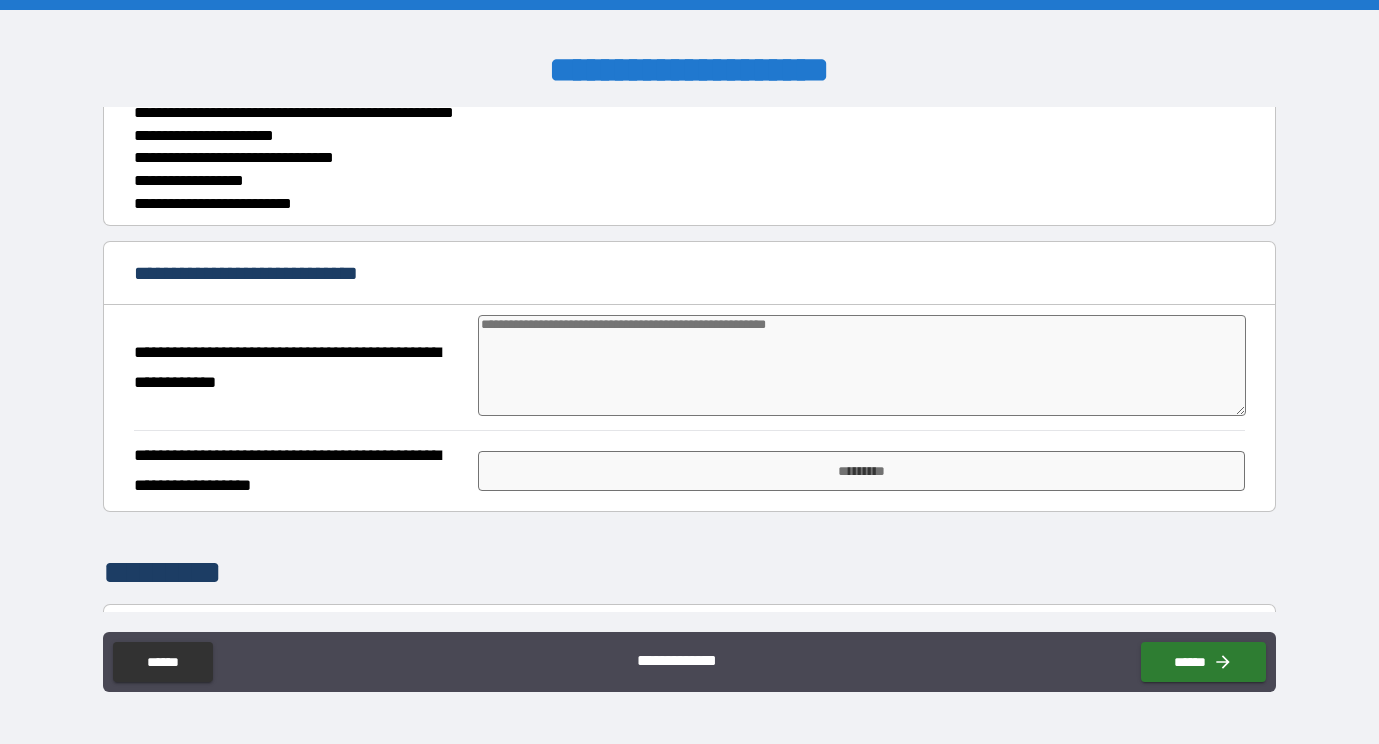 click at bounding box center [862, 365] 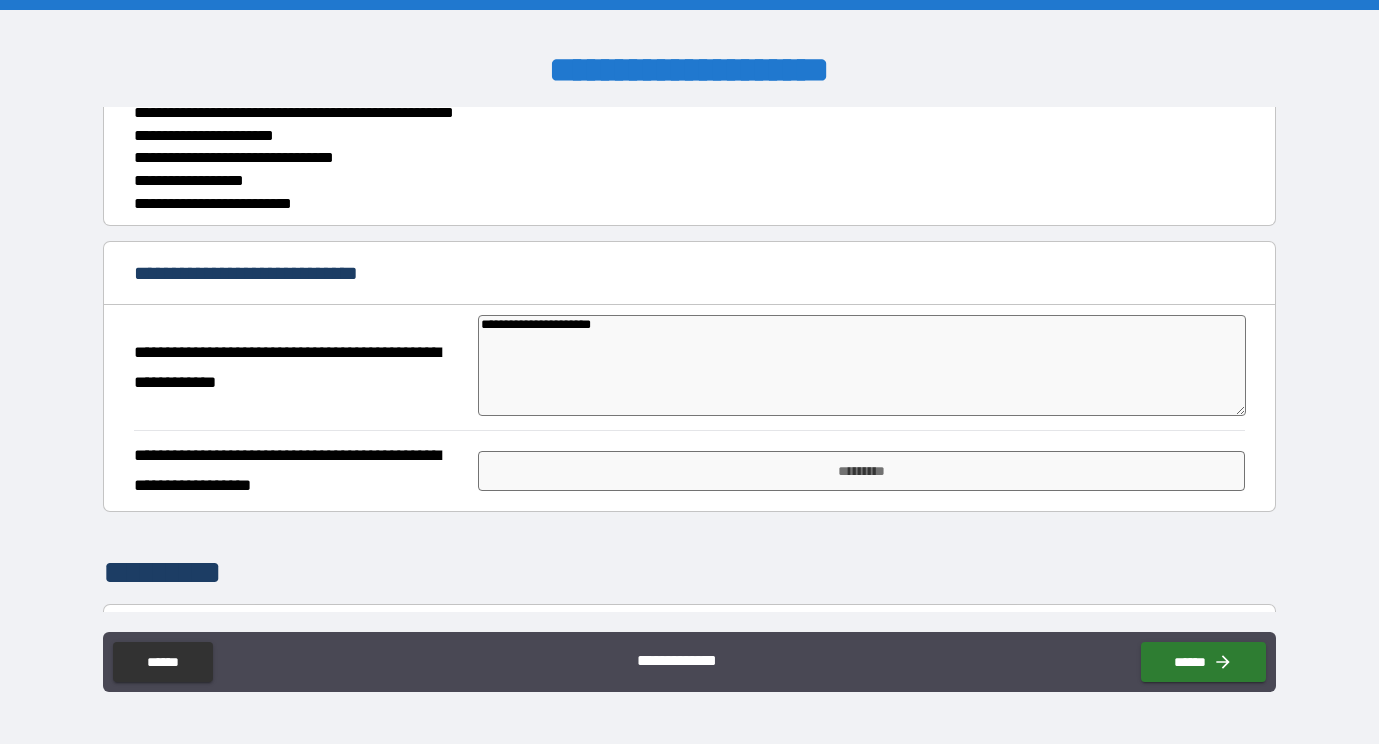 type on "*" 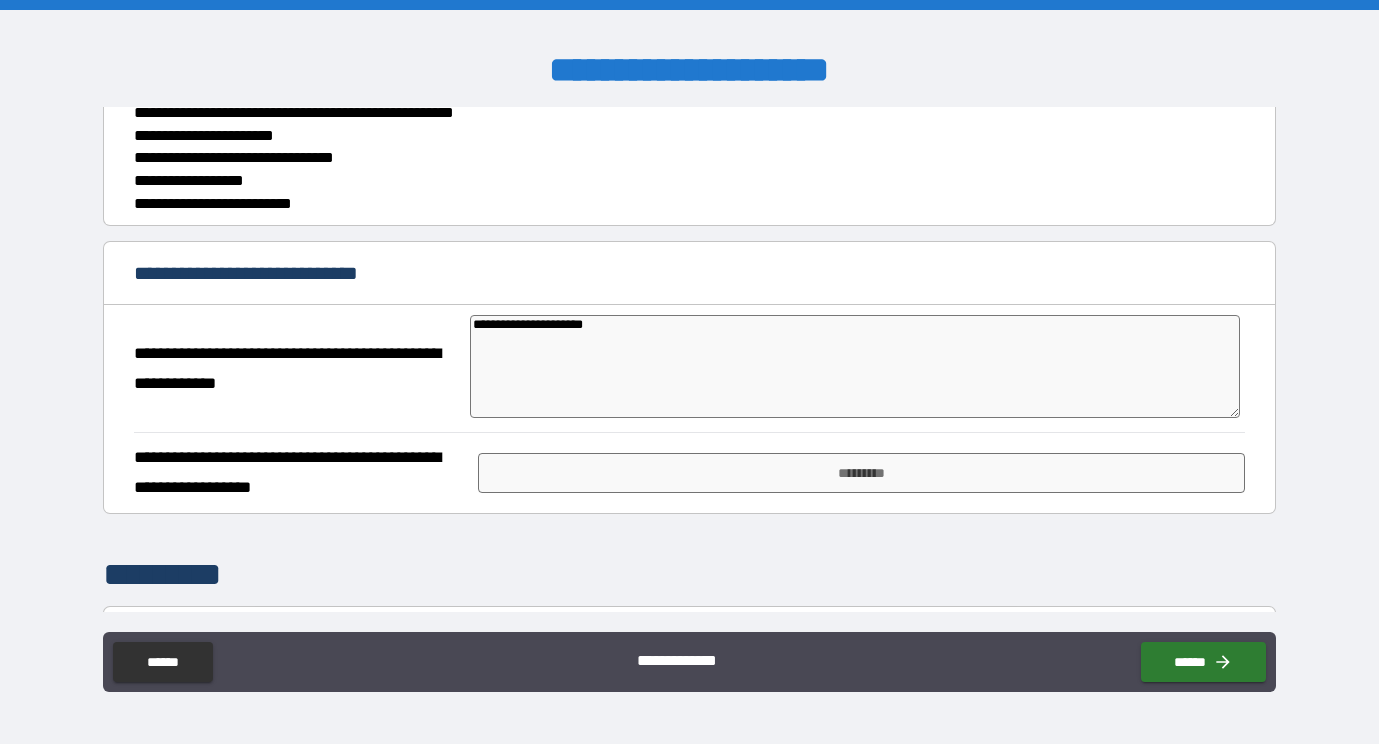 type on "**********" 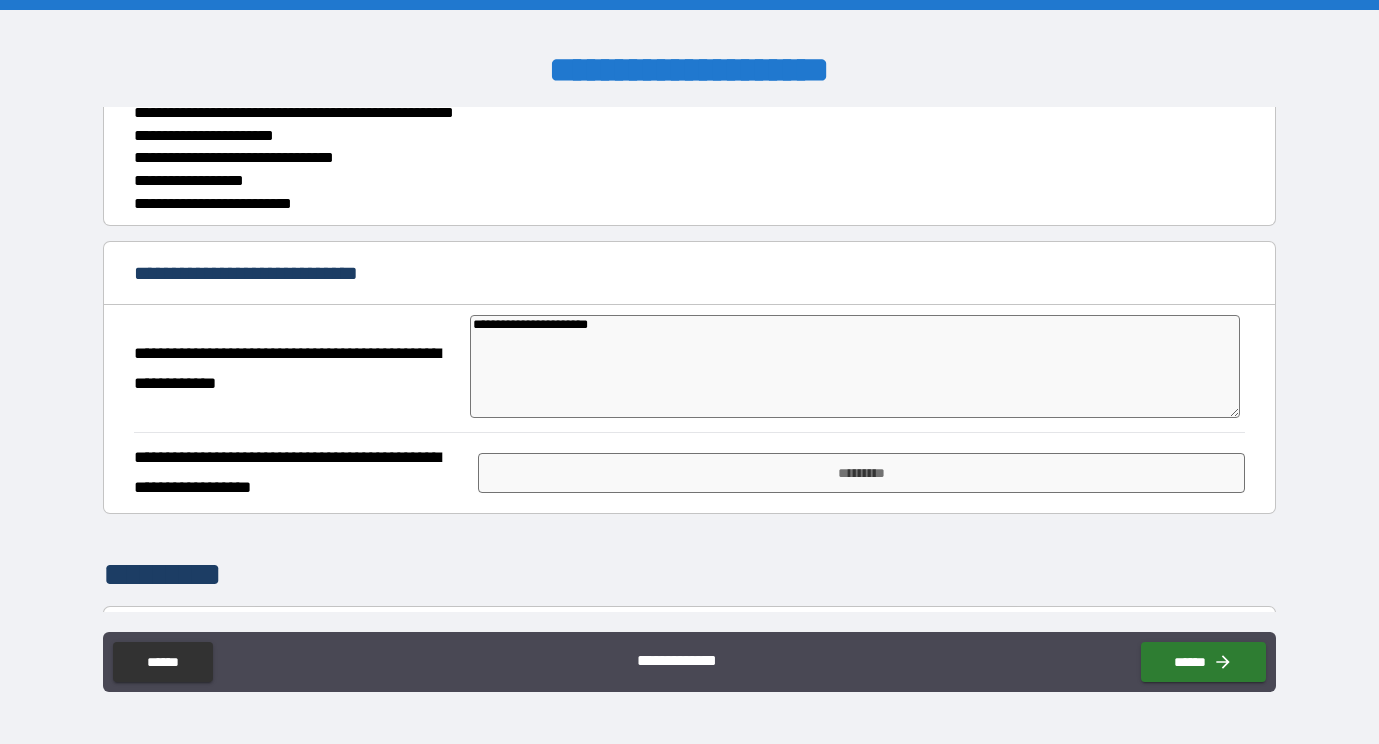 type on "*" 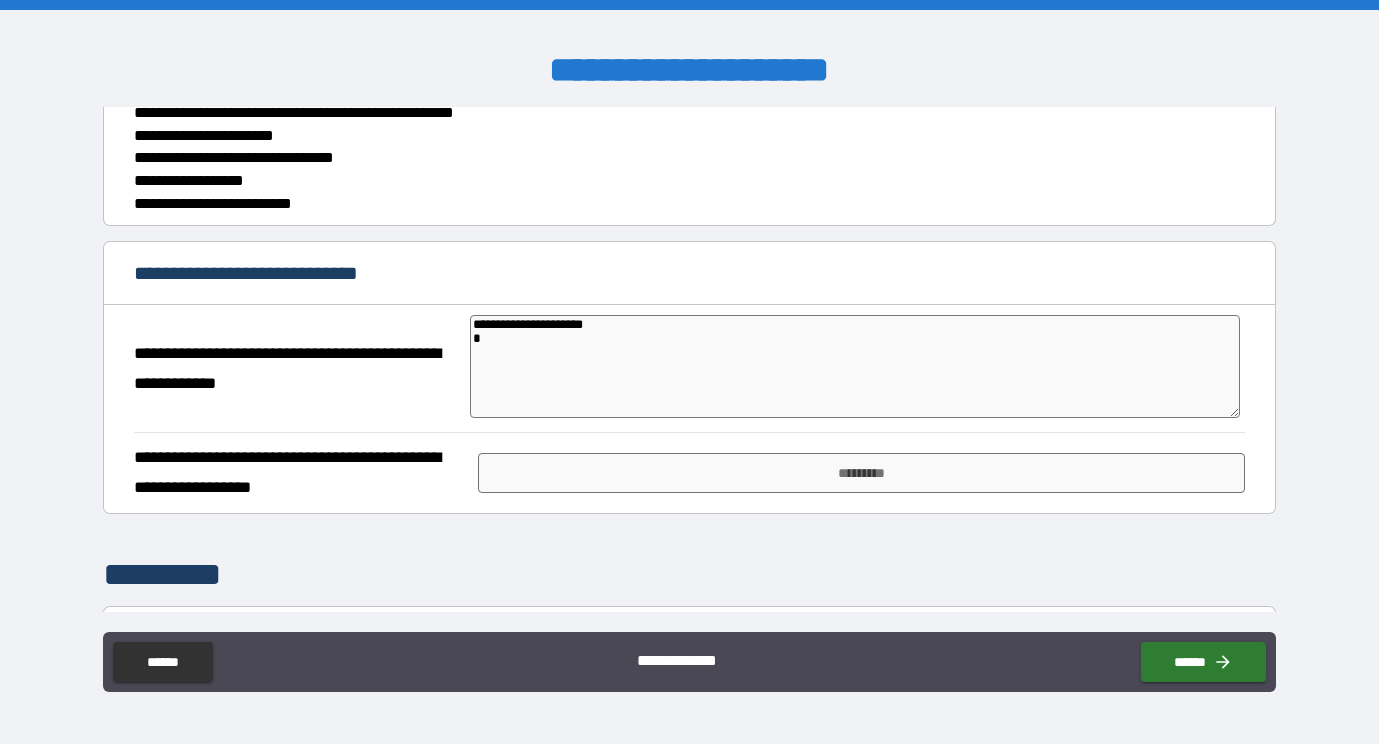 type on "**********" 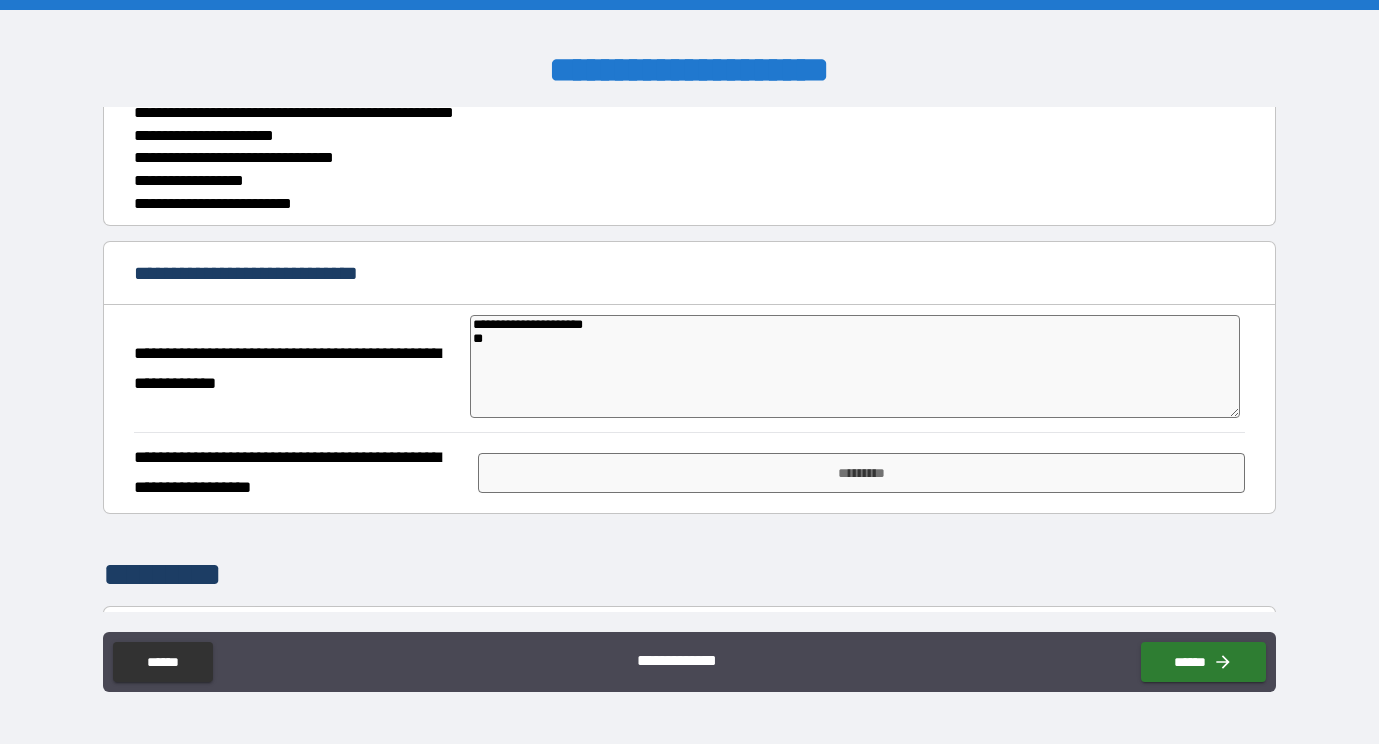 type on "*" 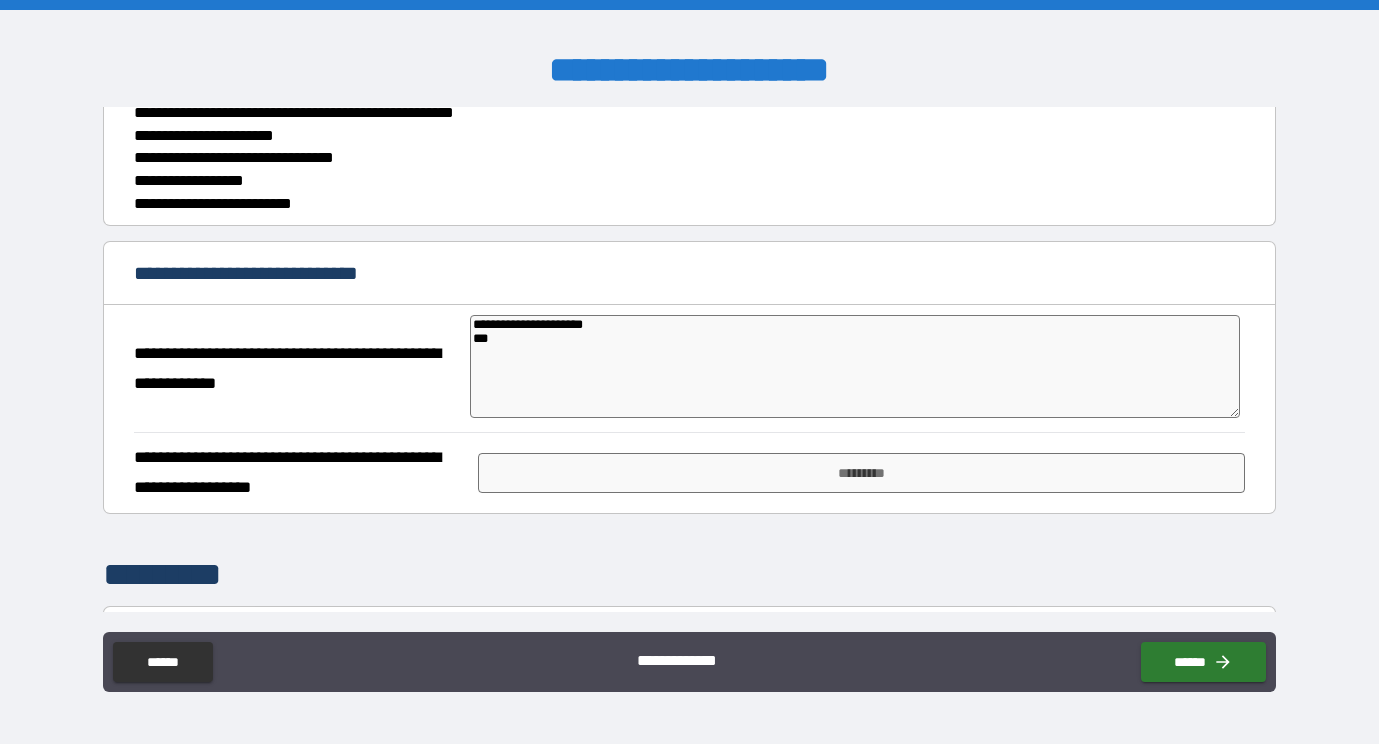type on "*" 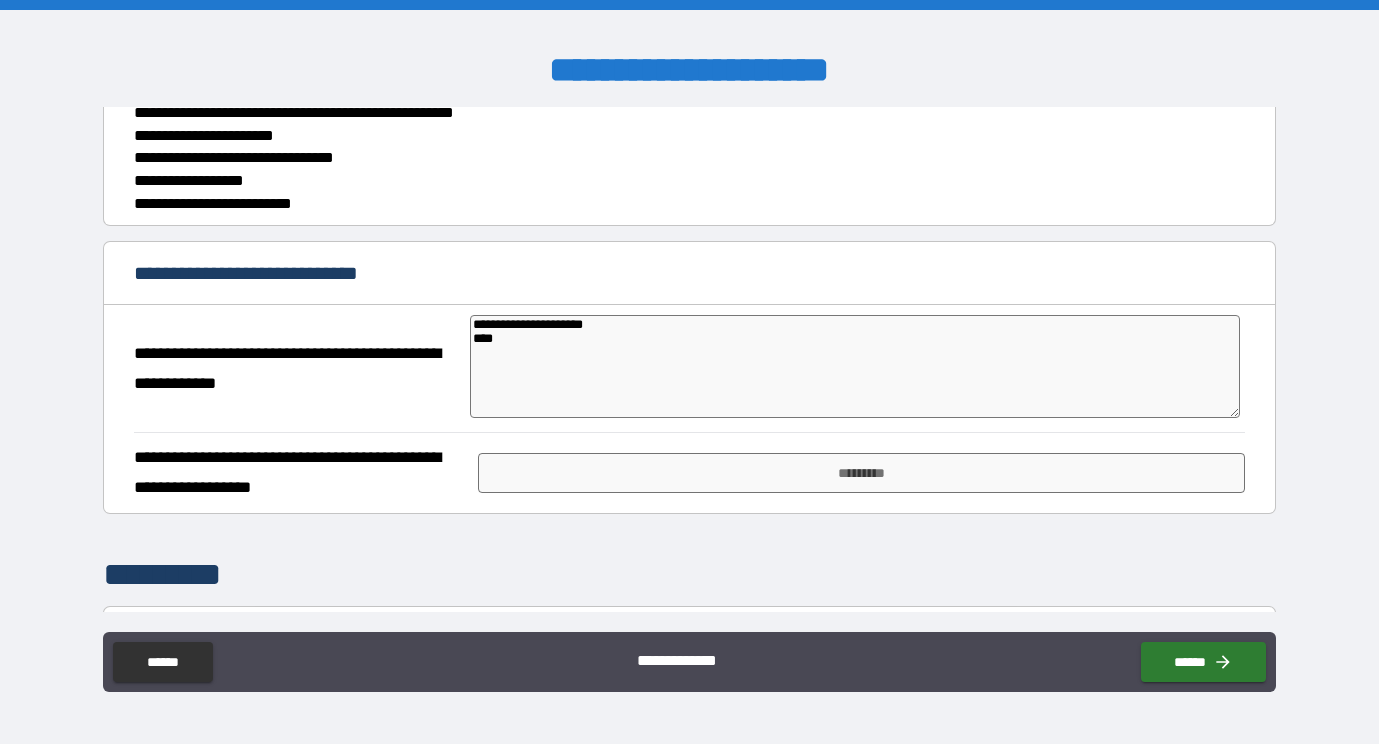 type on "*" 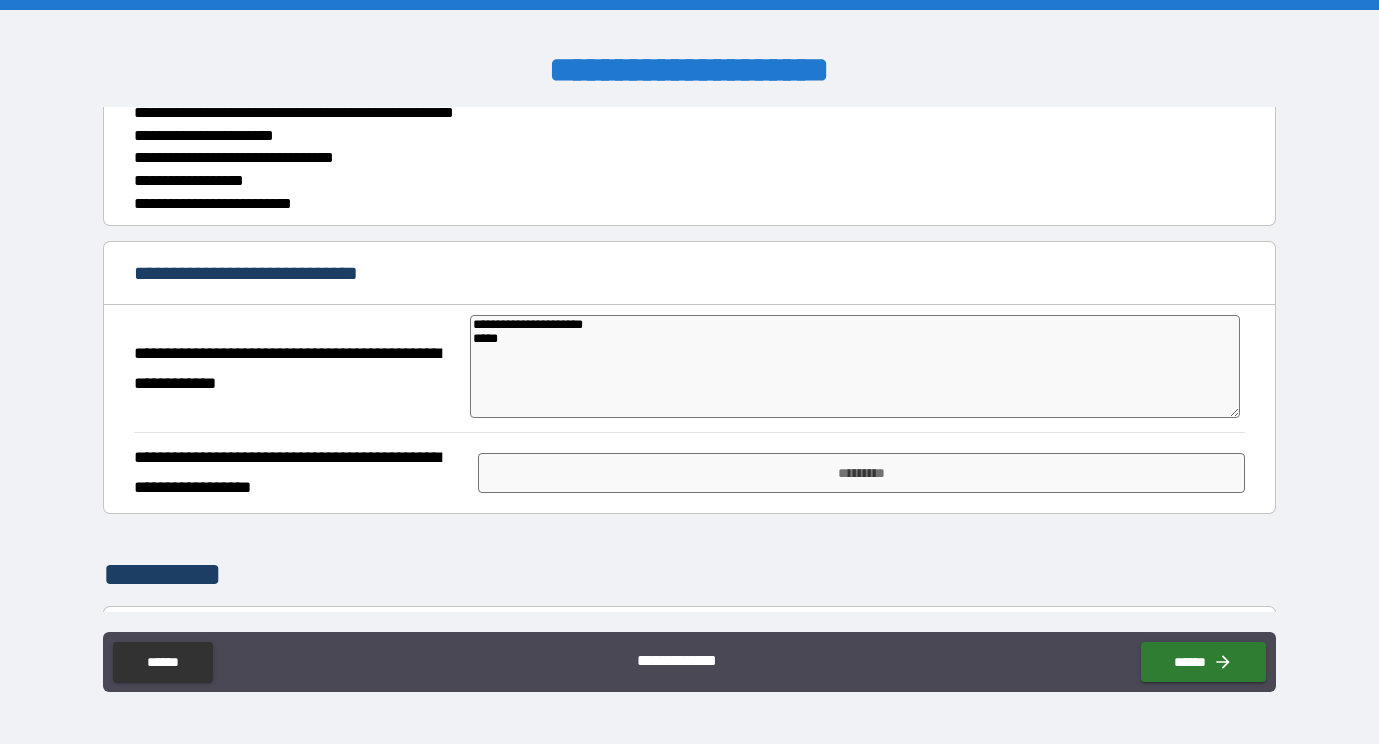 type on "*" 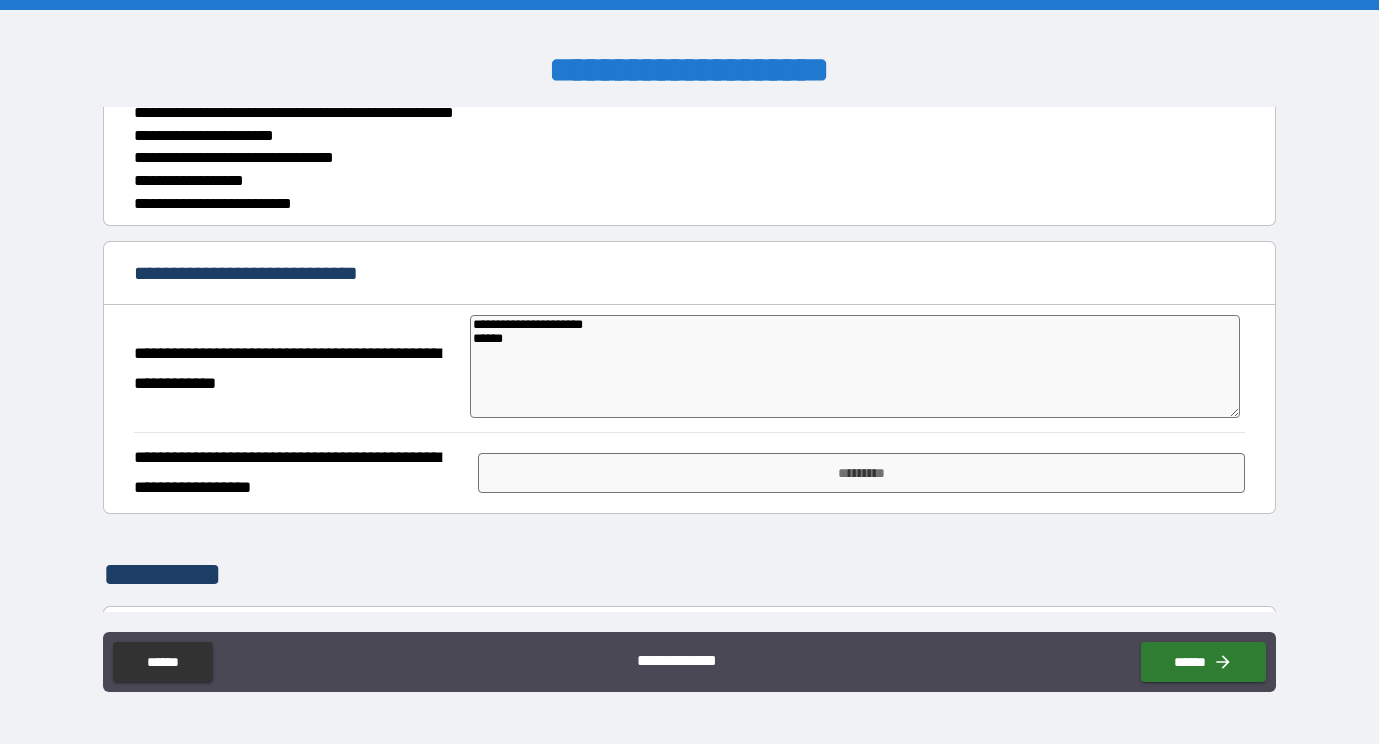 type on "*" 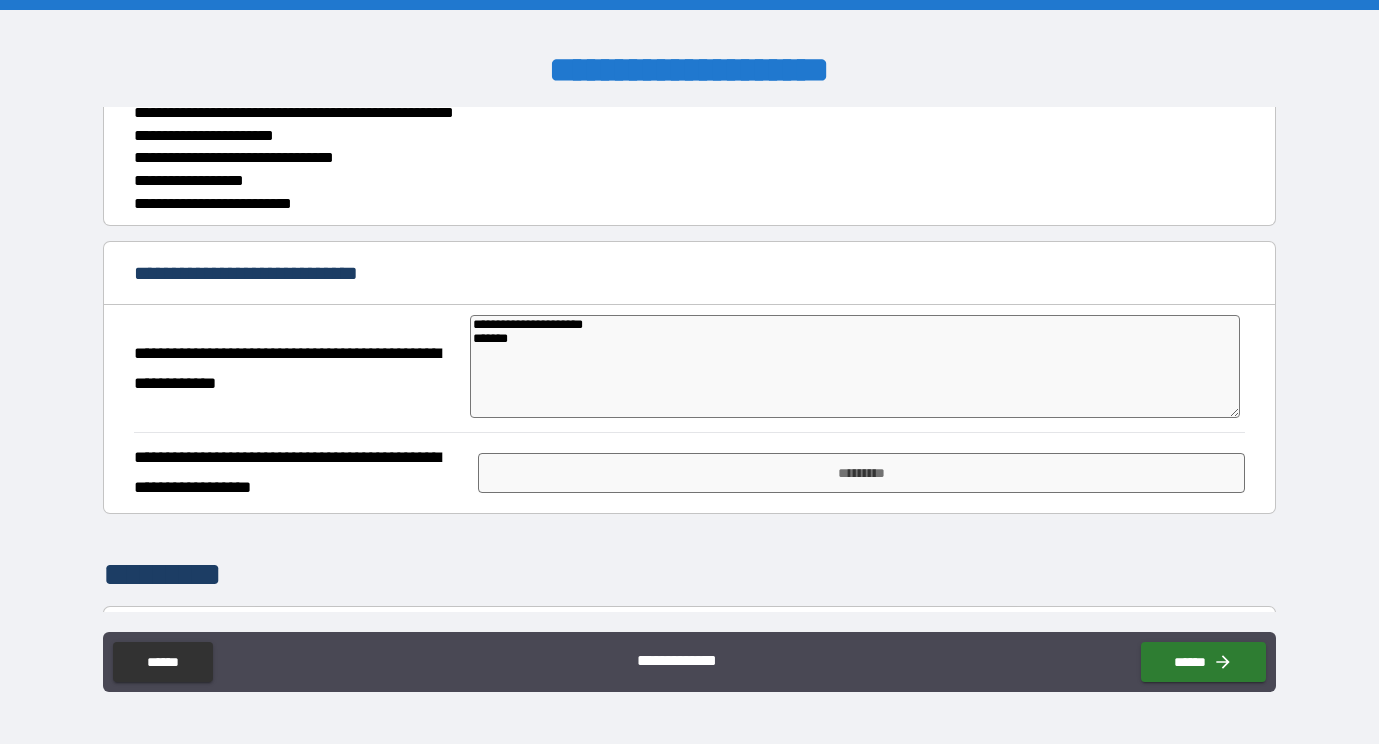 type on "**********" 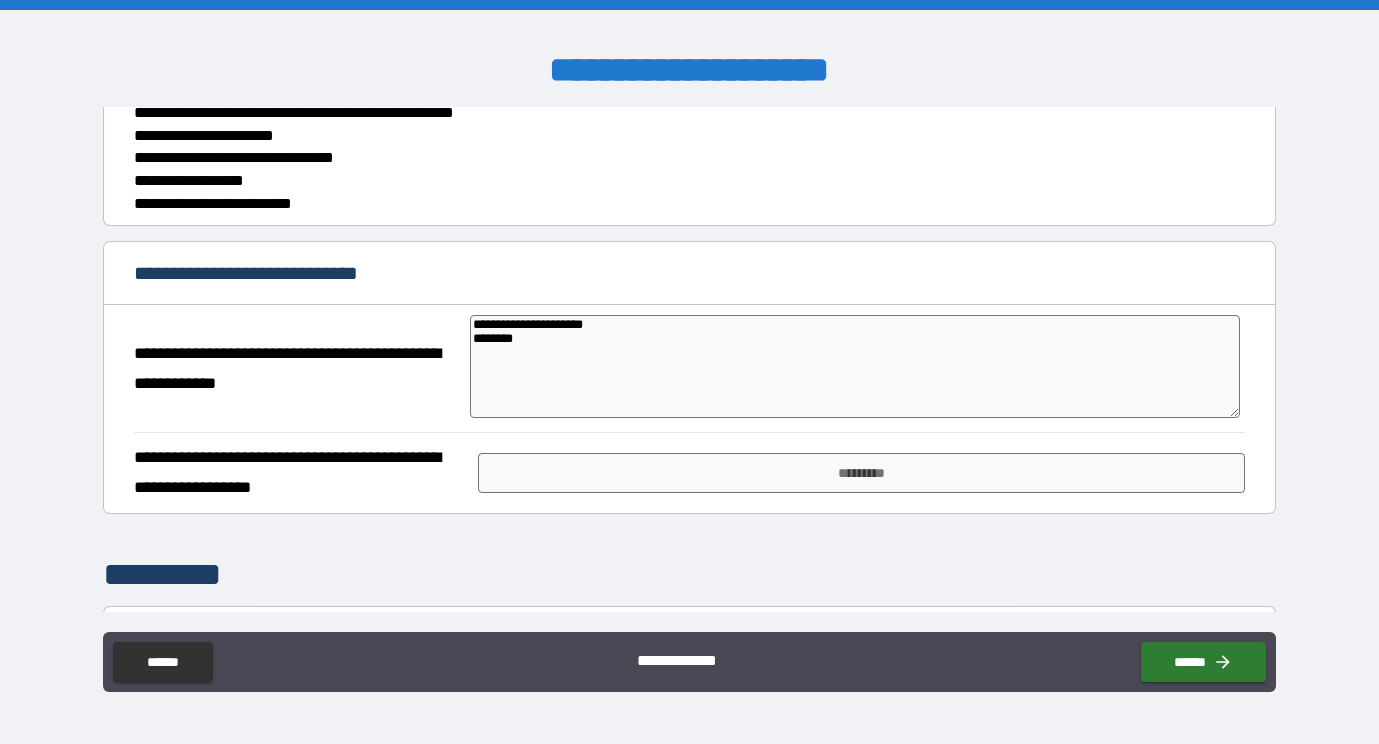 type on "*" 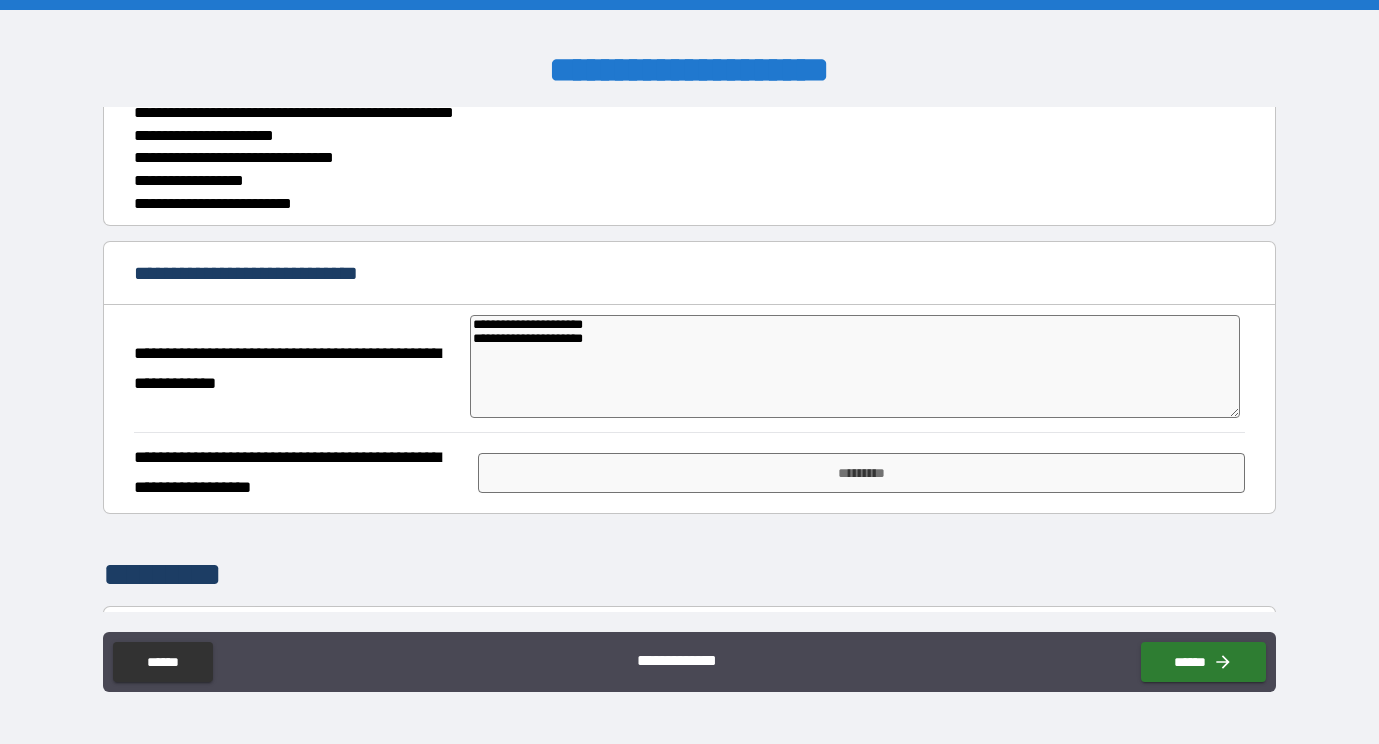 type on "*" 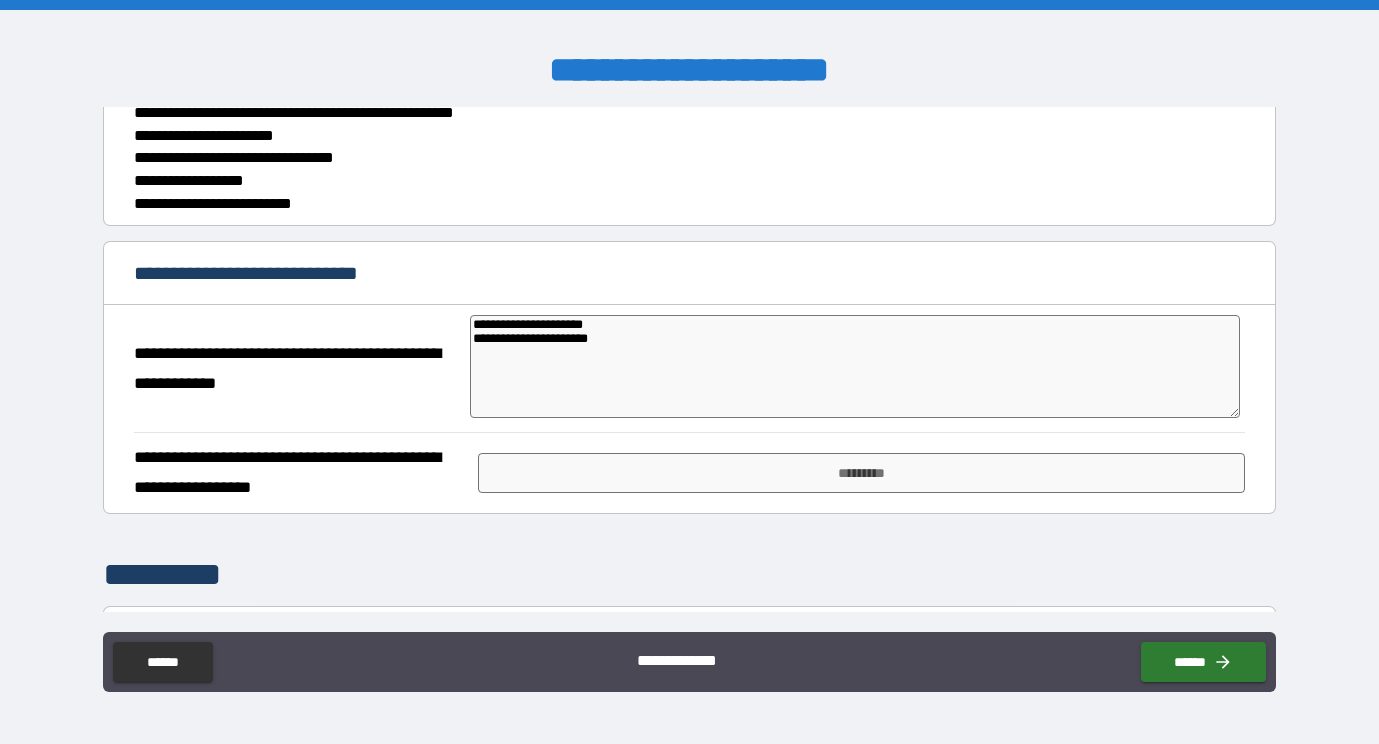 type on "*" 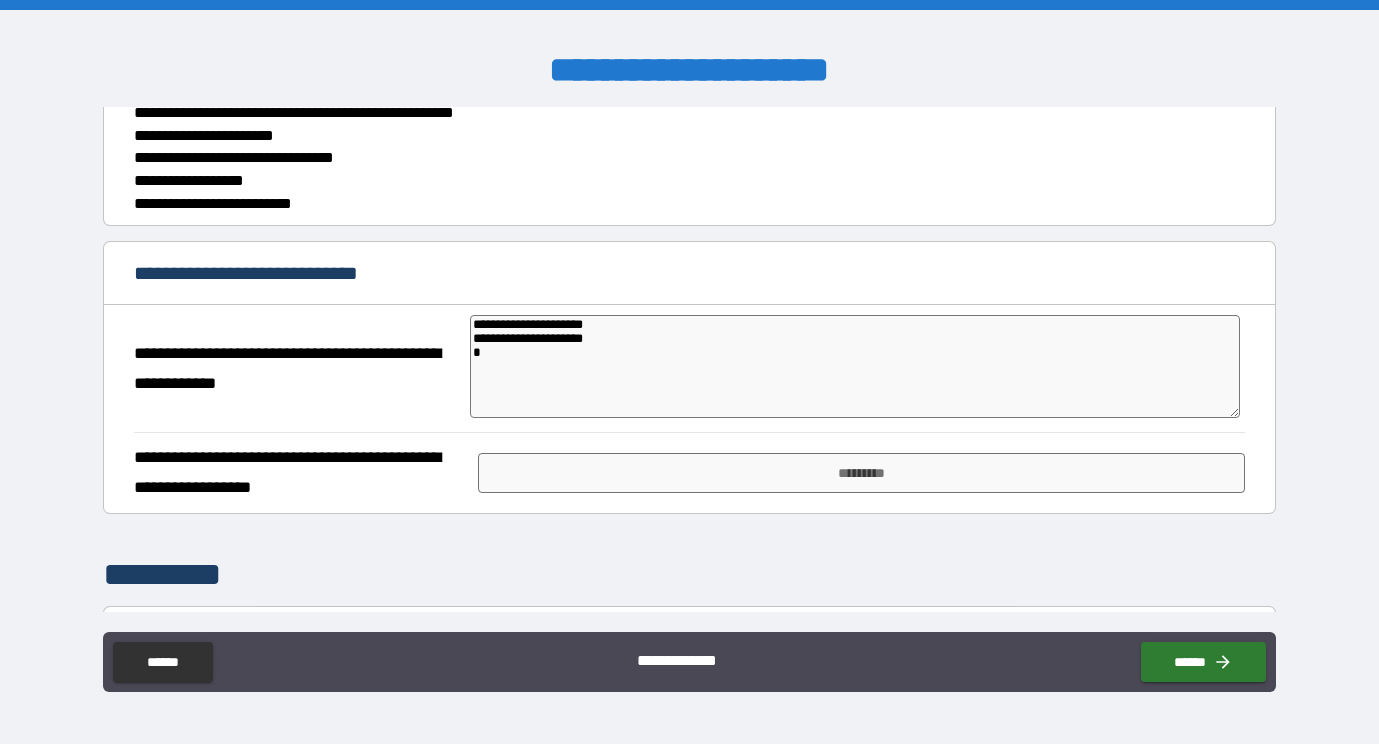 type on "**********" 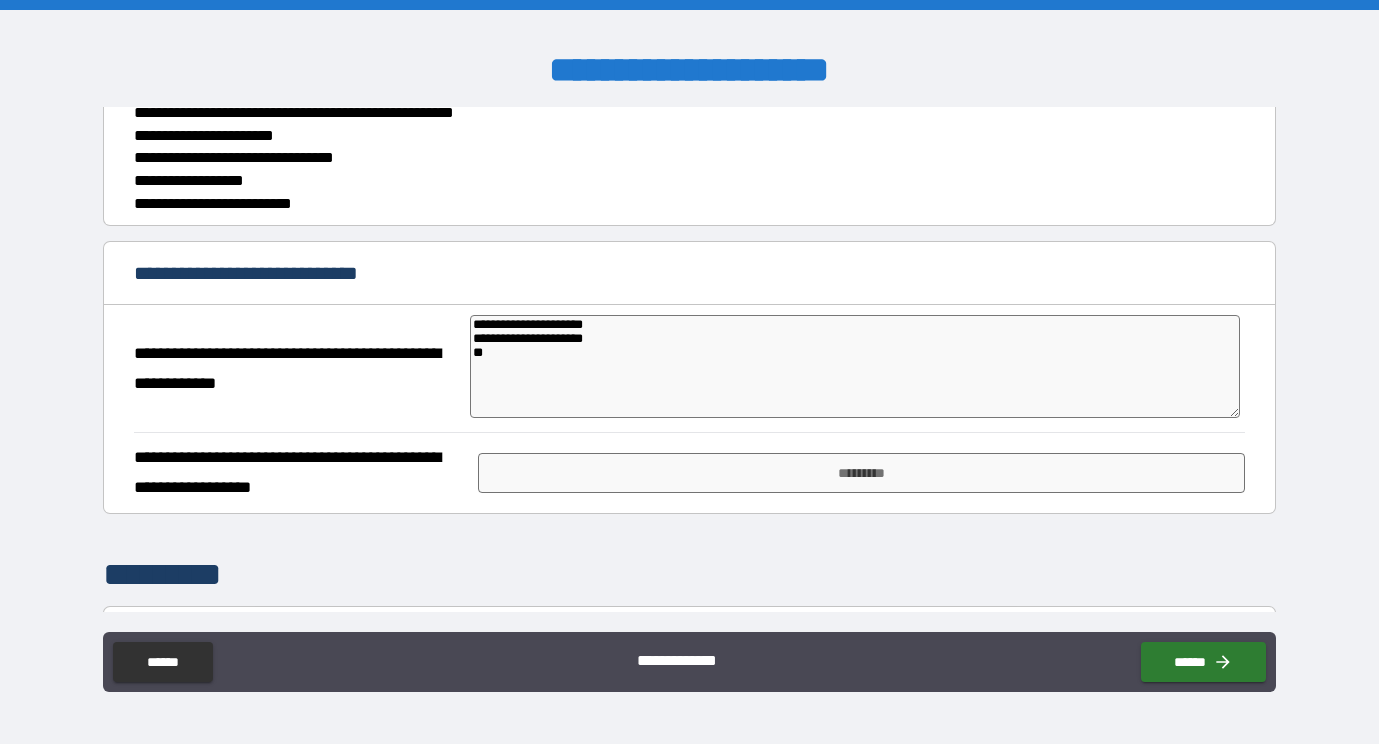 type on "*" 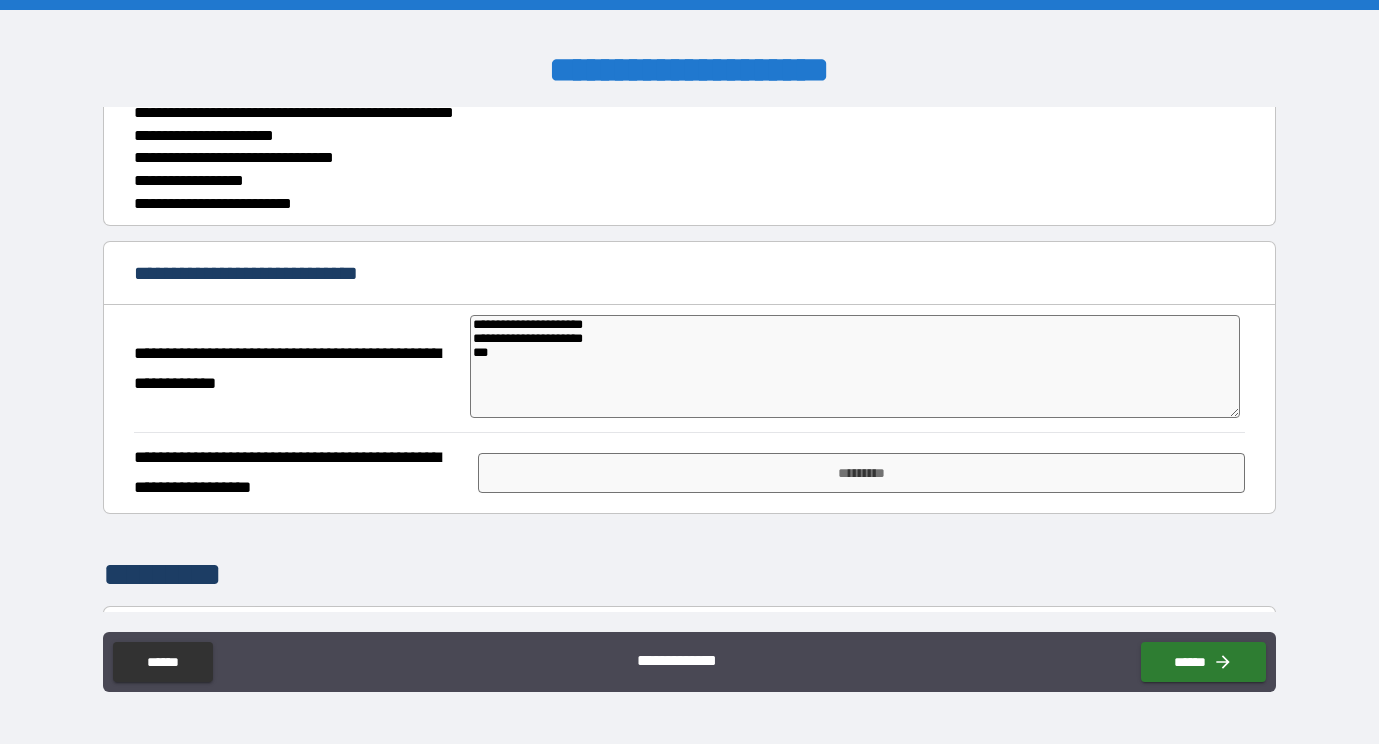 type on "*" 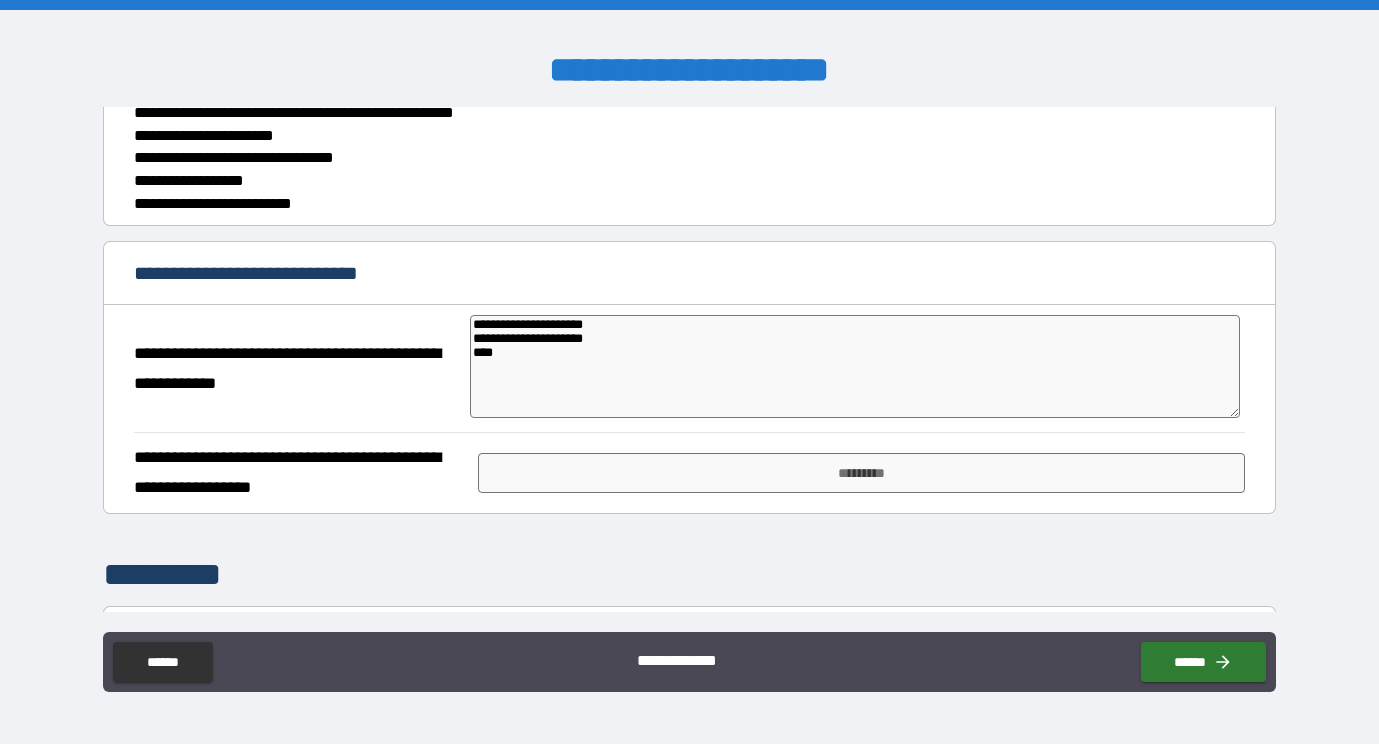 type on "*" 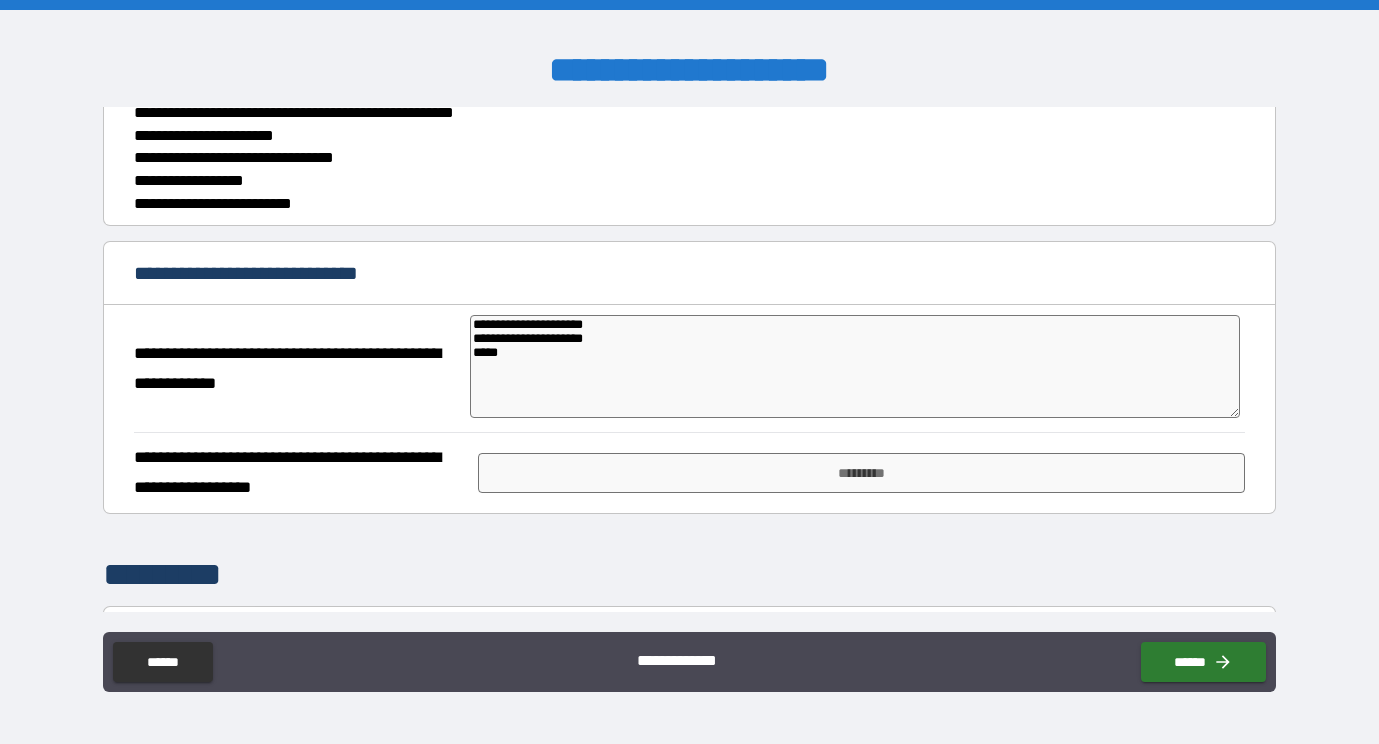 type on "**********" 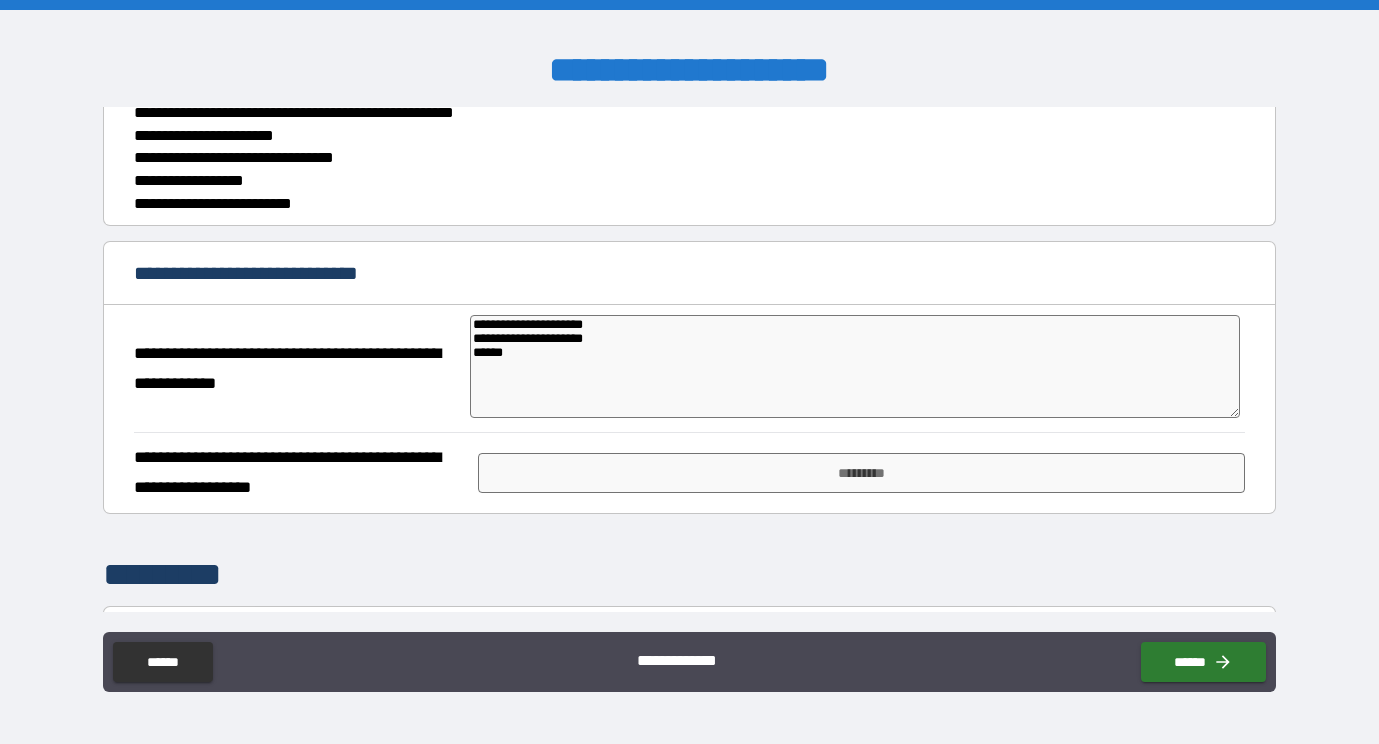 type on "*" 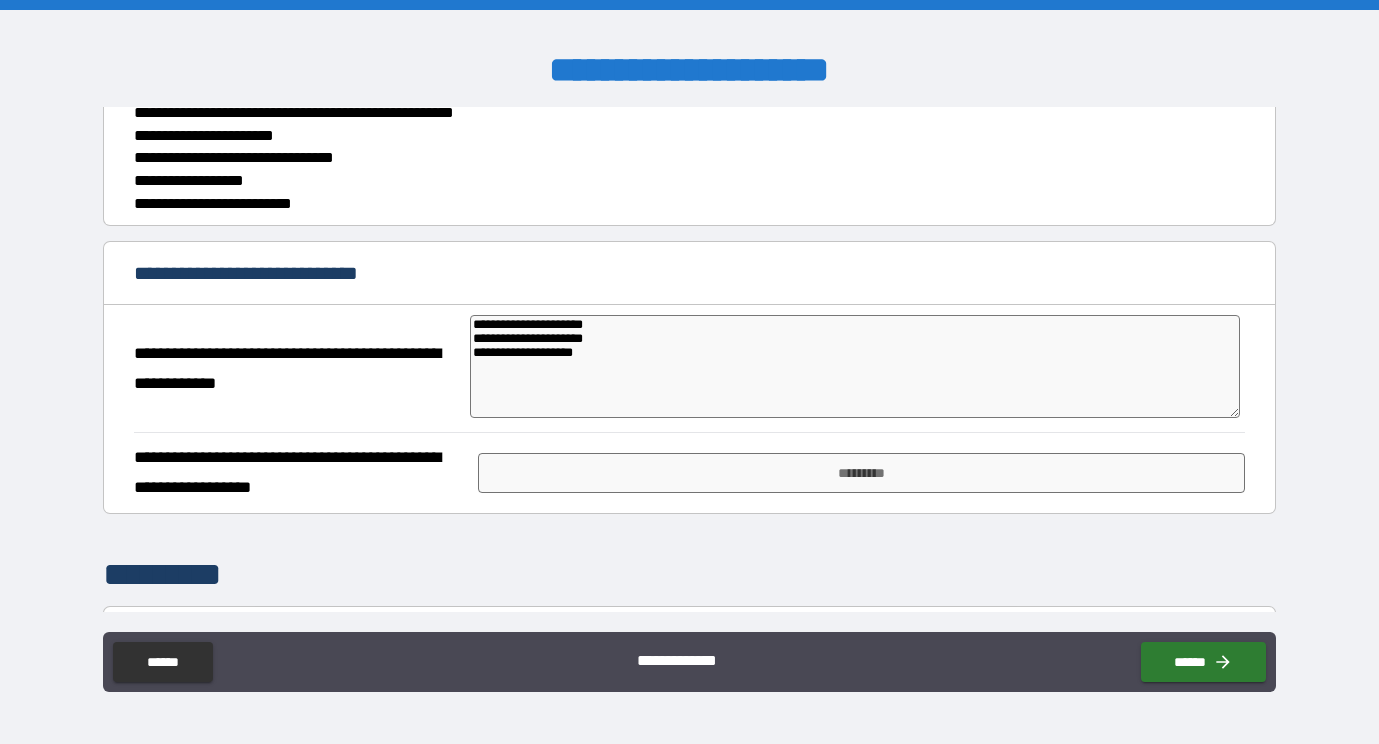 type on "*" 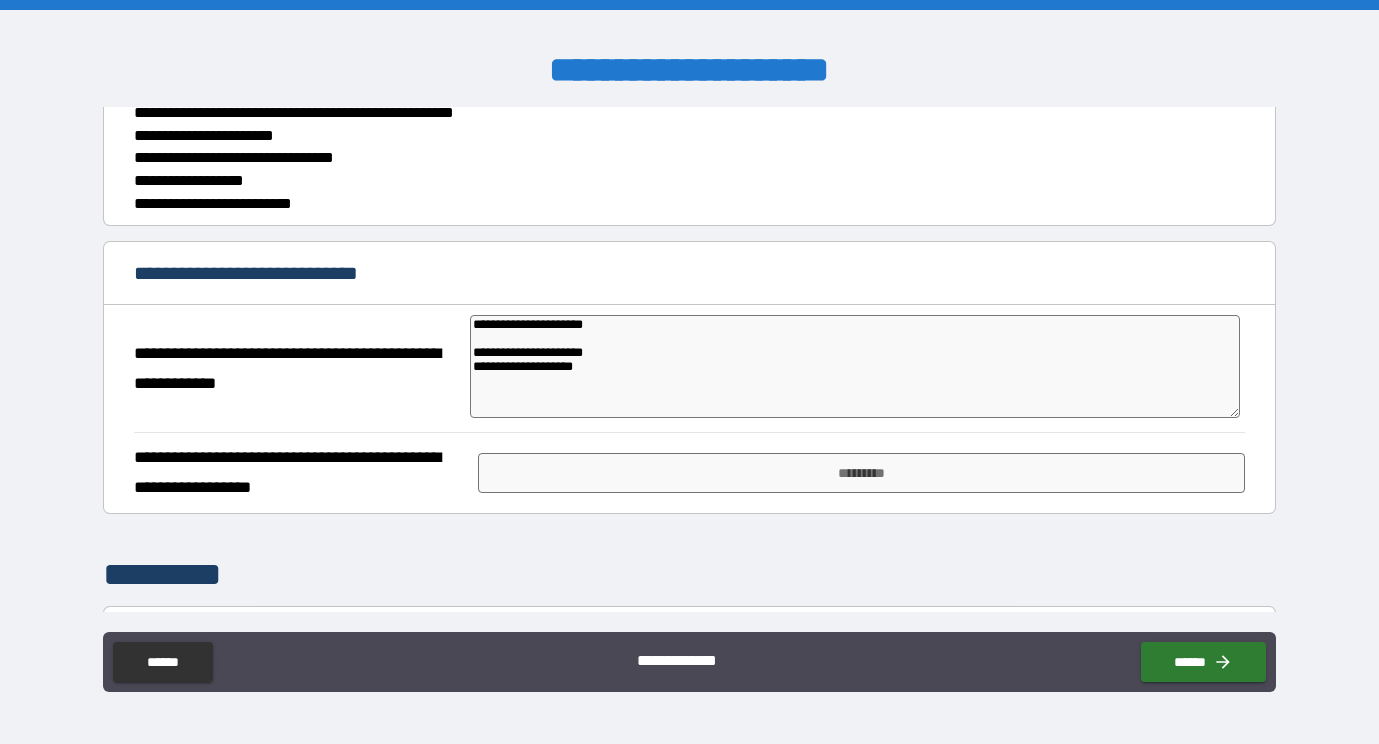 type on "*" 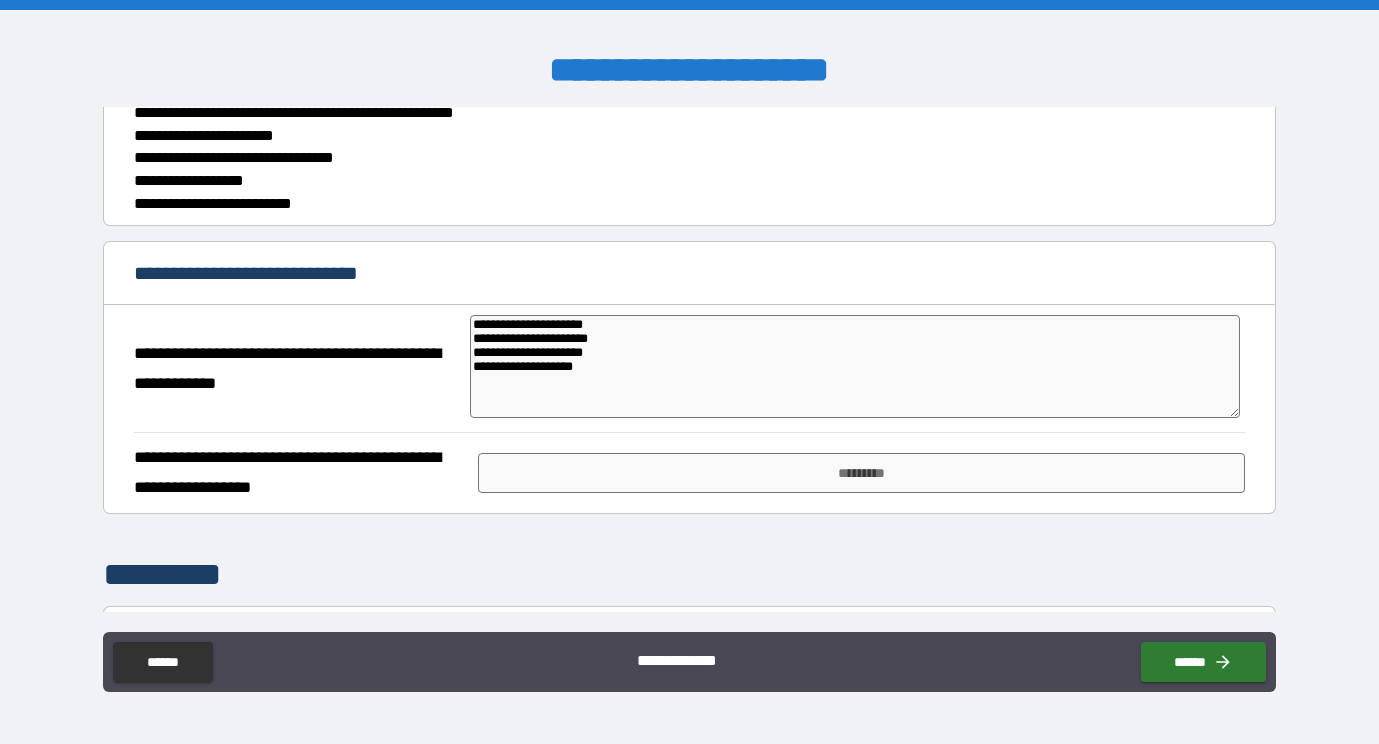 type on "*" 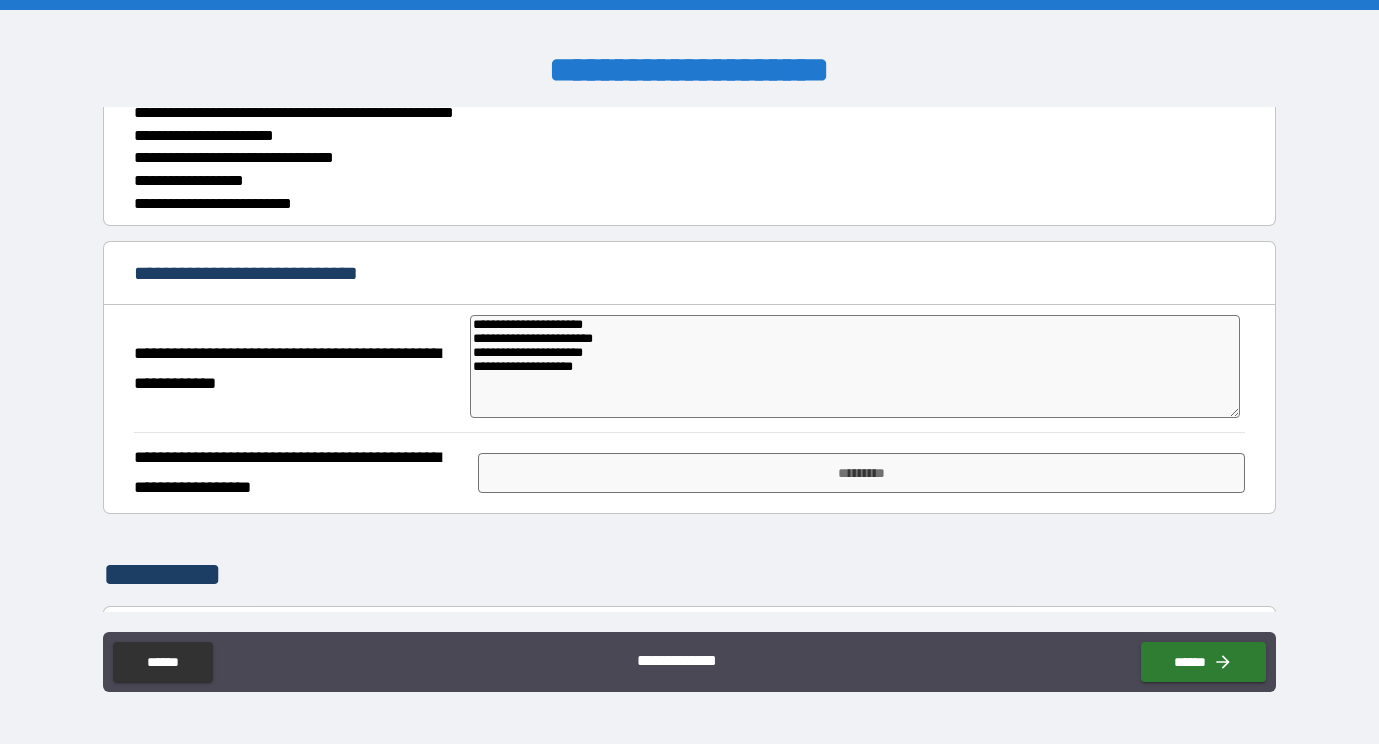 type on "*" 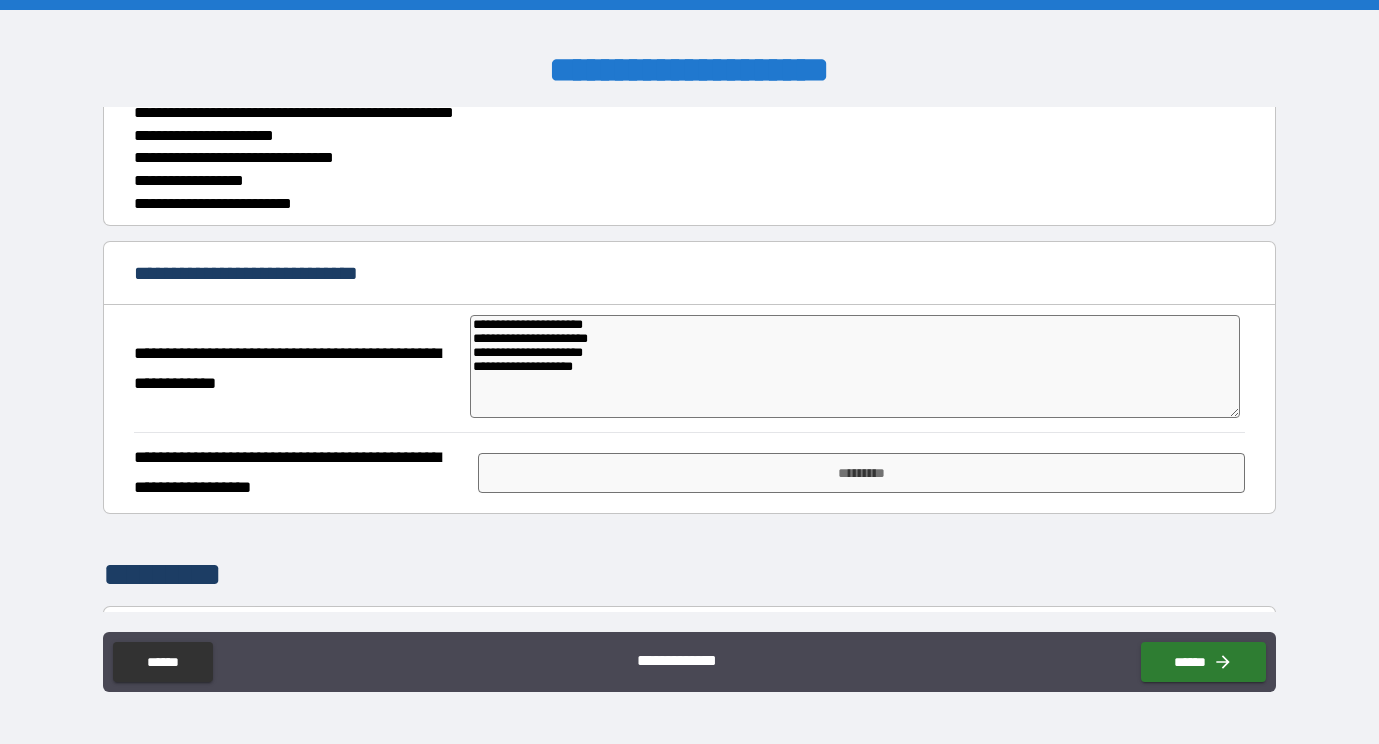type on "*" 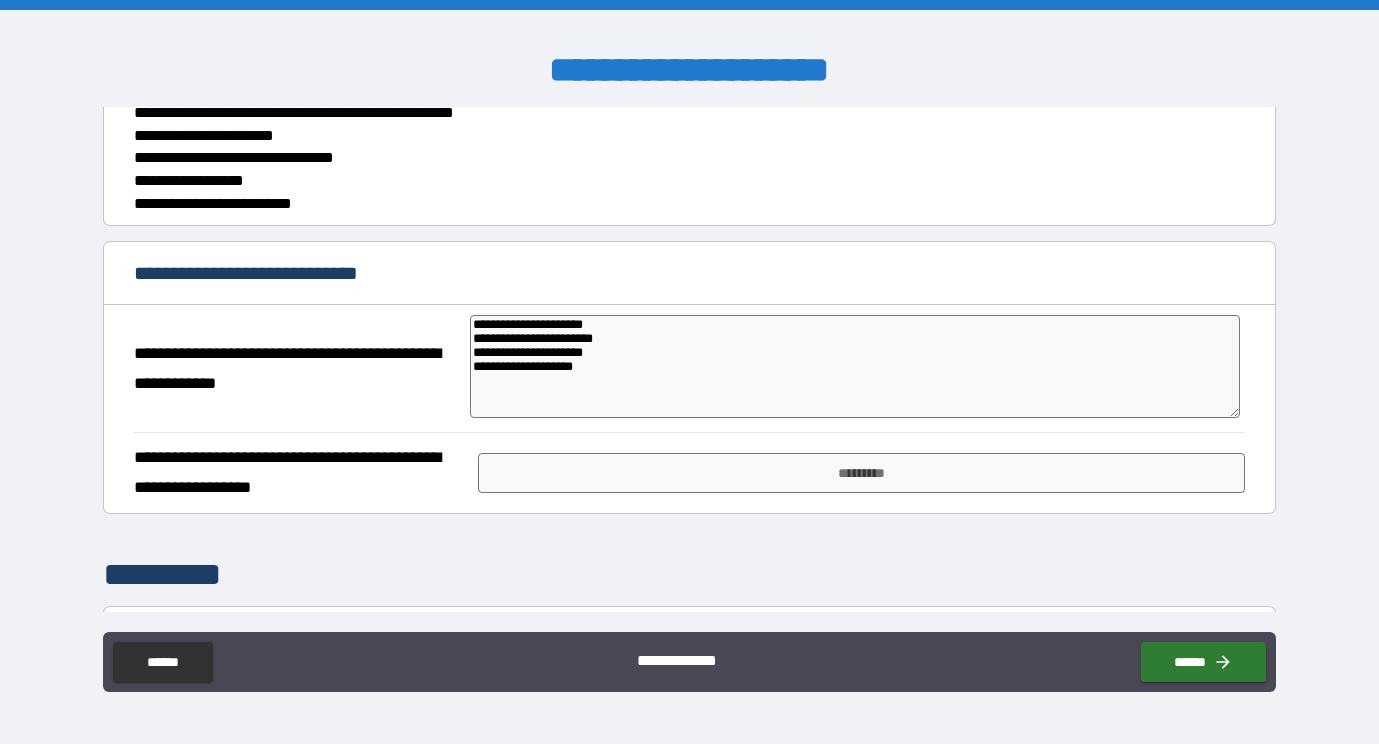 type on "*" 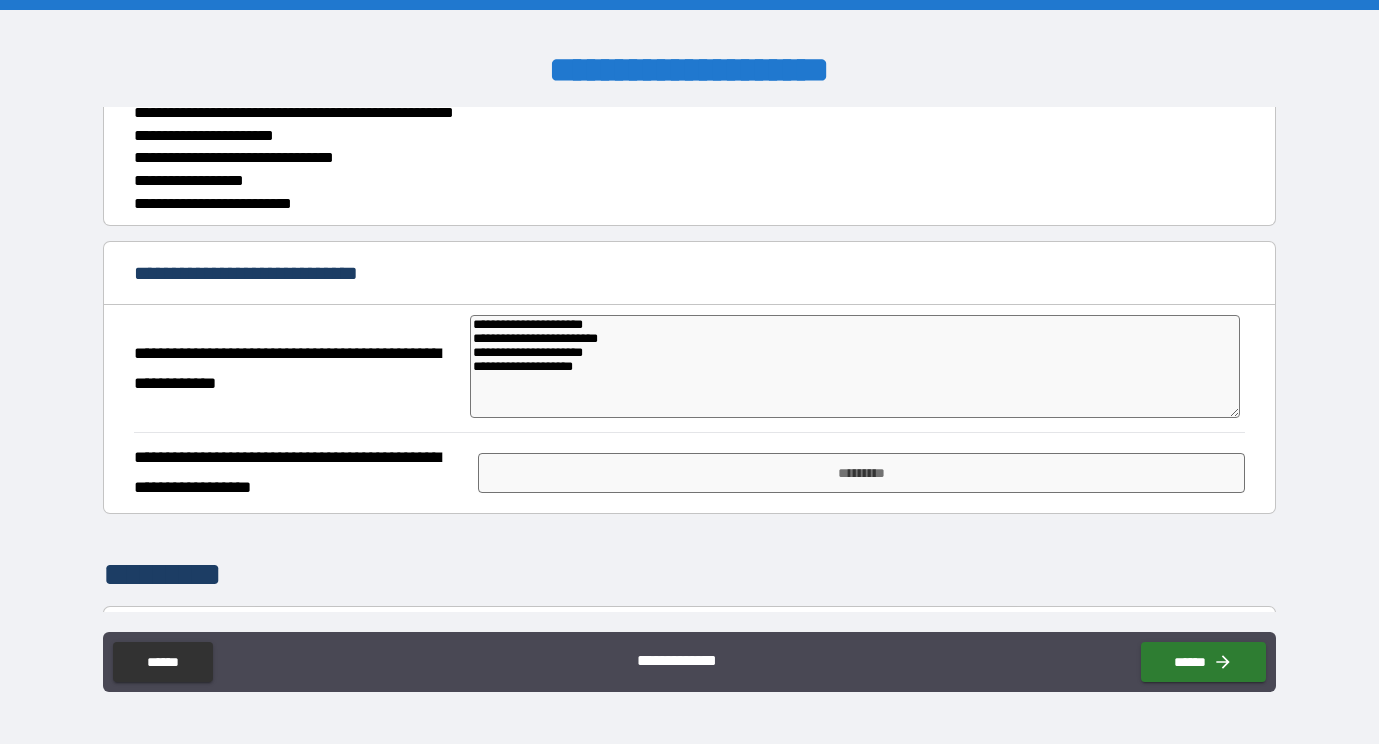 type on "*" 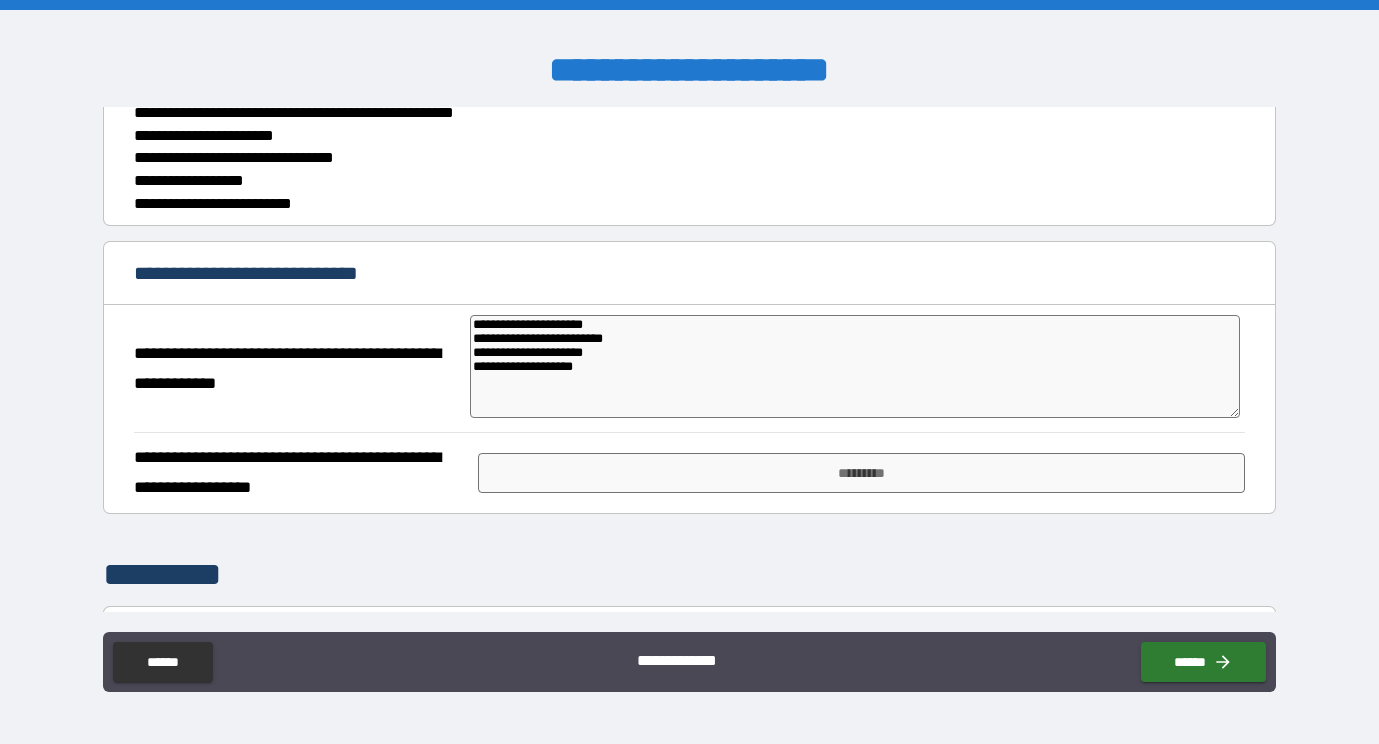 type on "*" 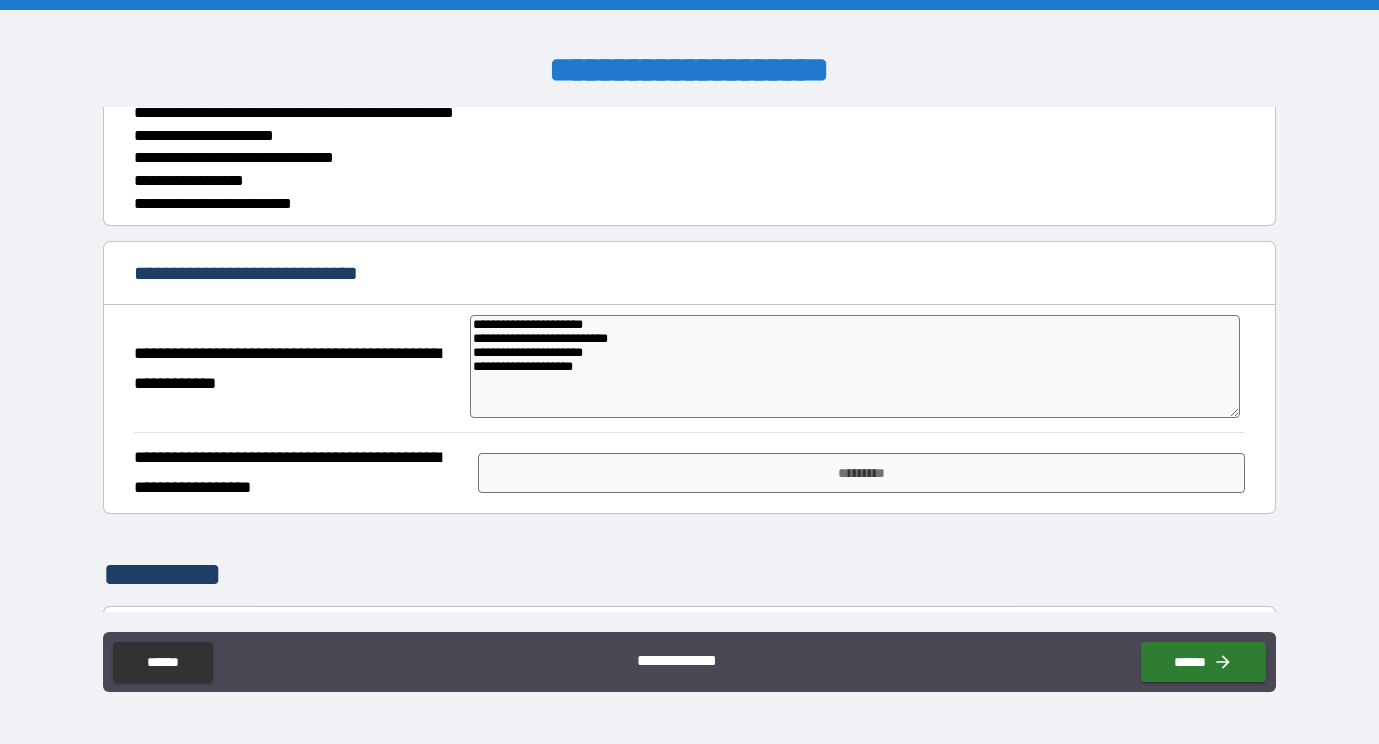 type on "**********" 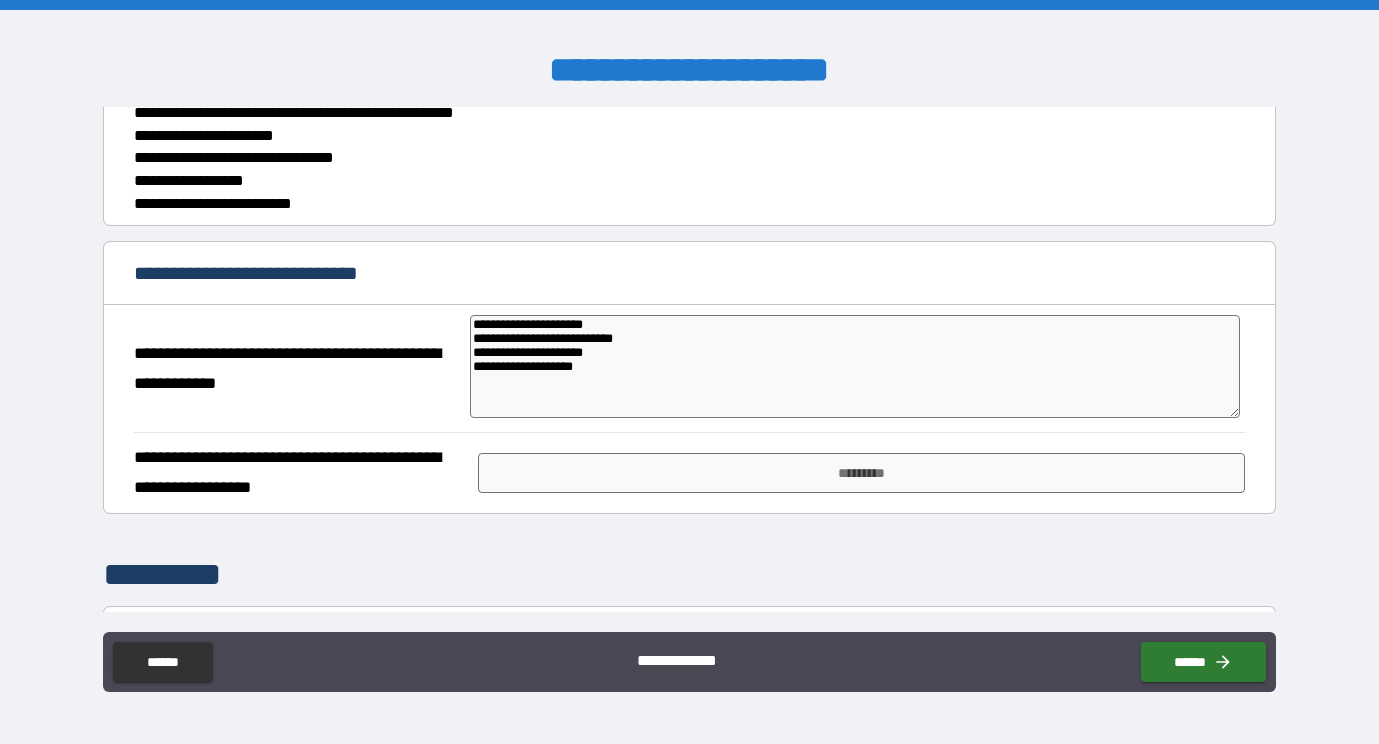 type on "**********" 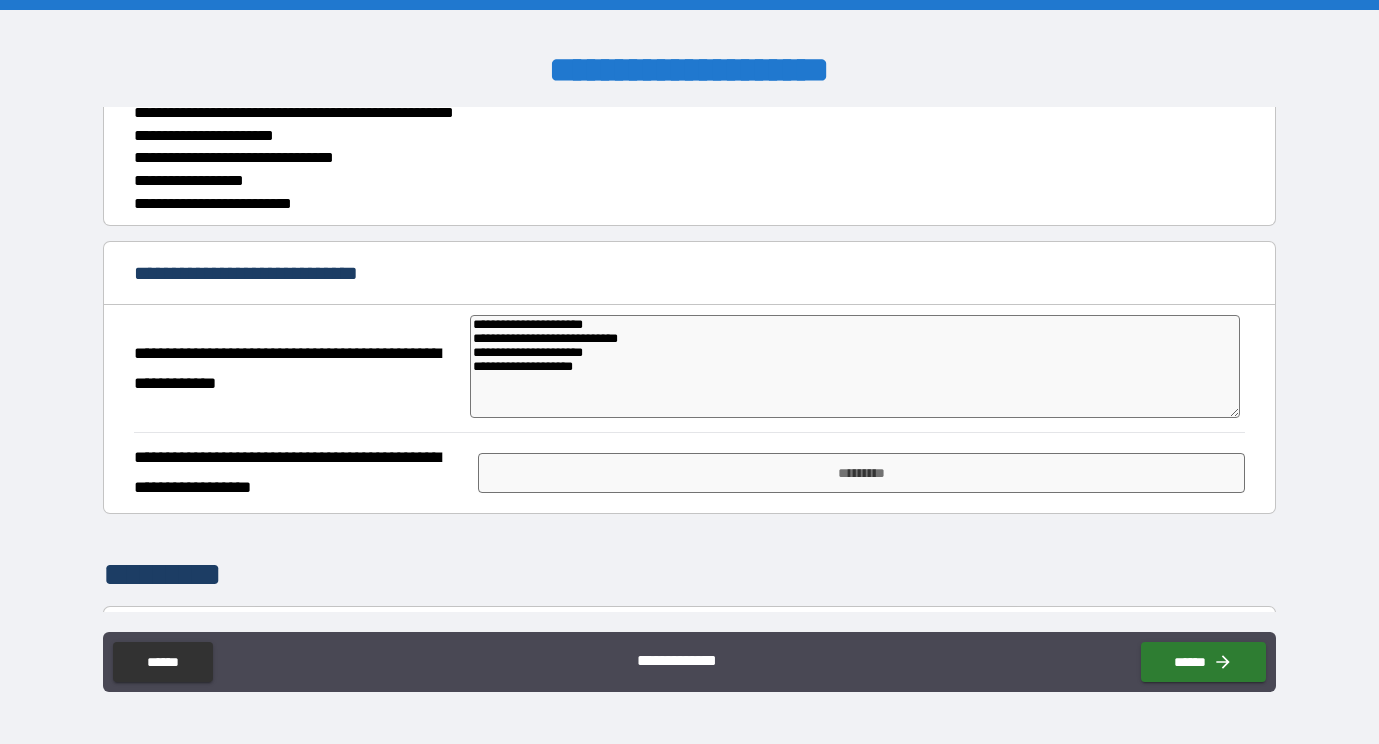 type on "*" 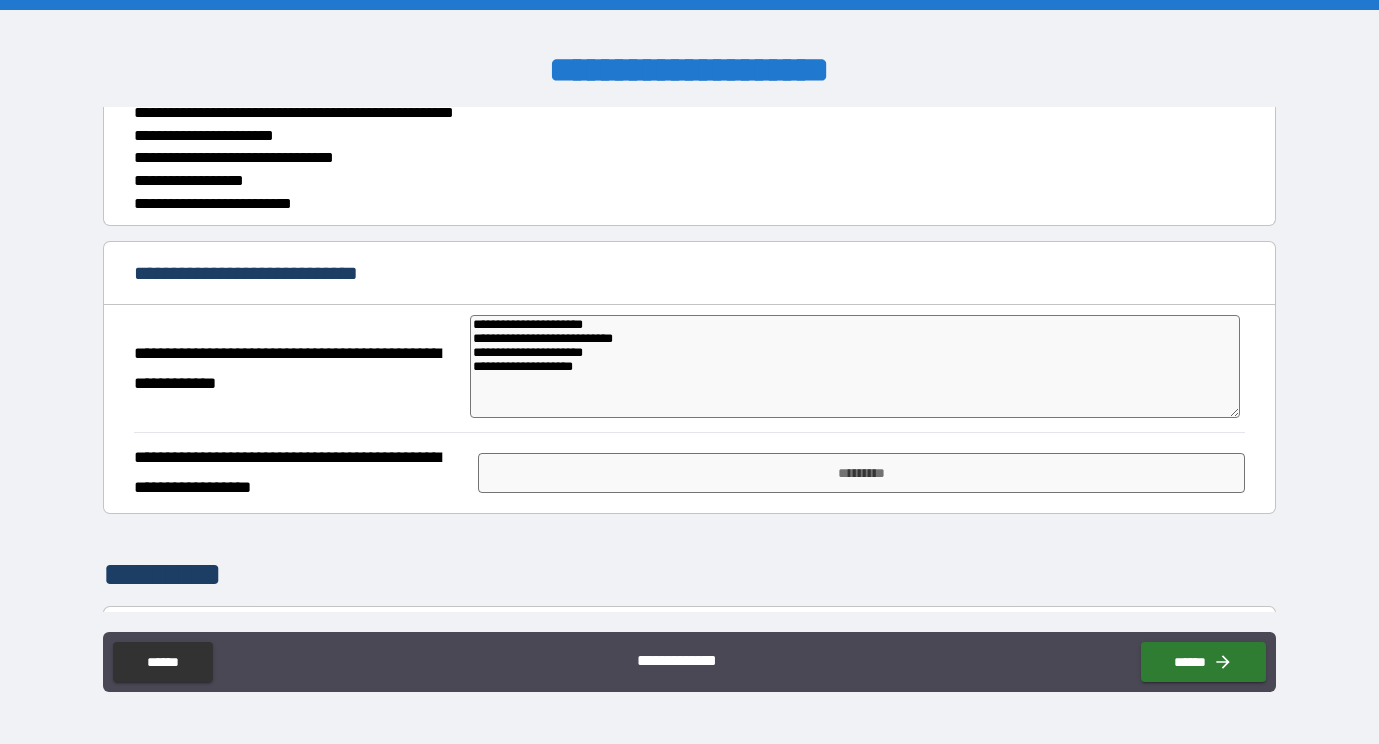type on "*" 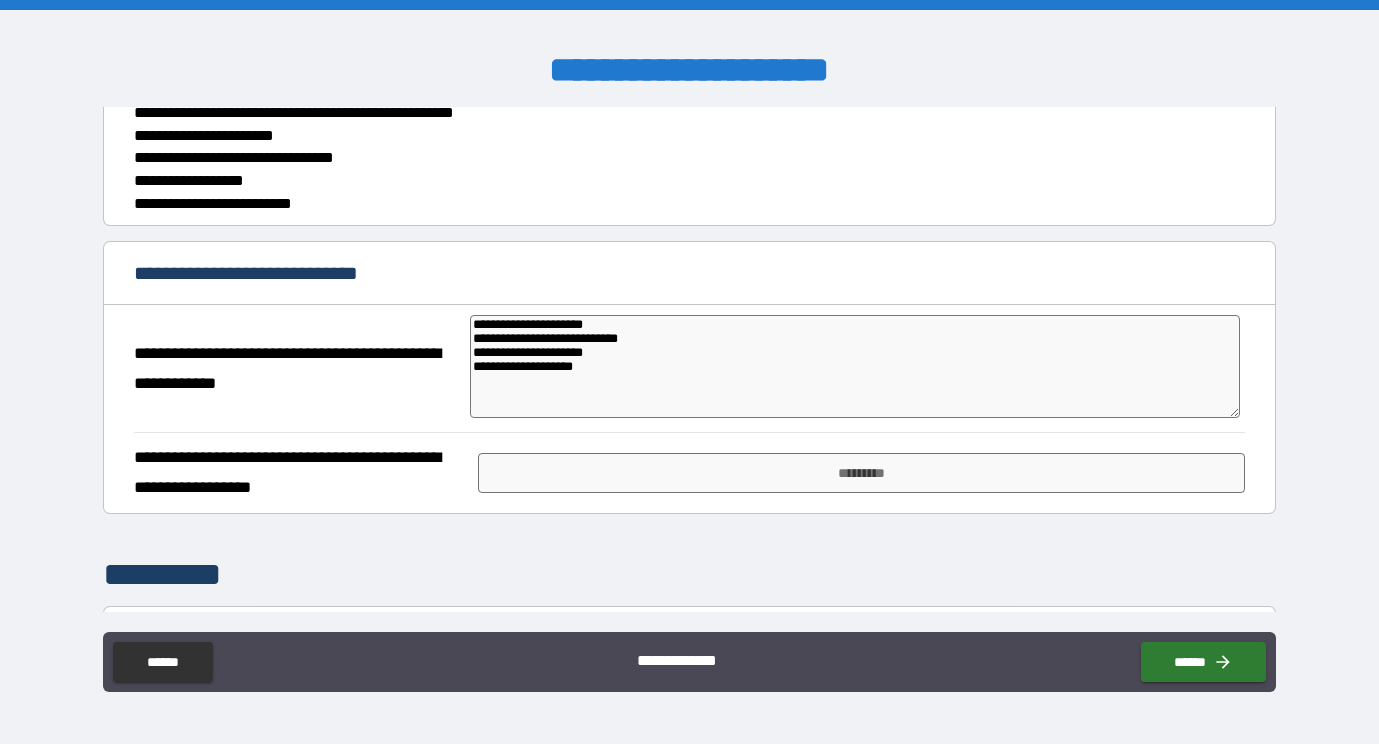 type on "**********" 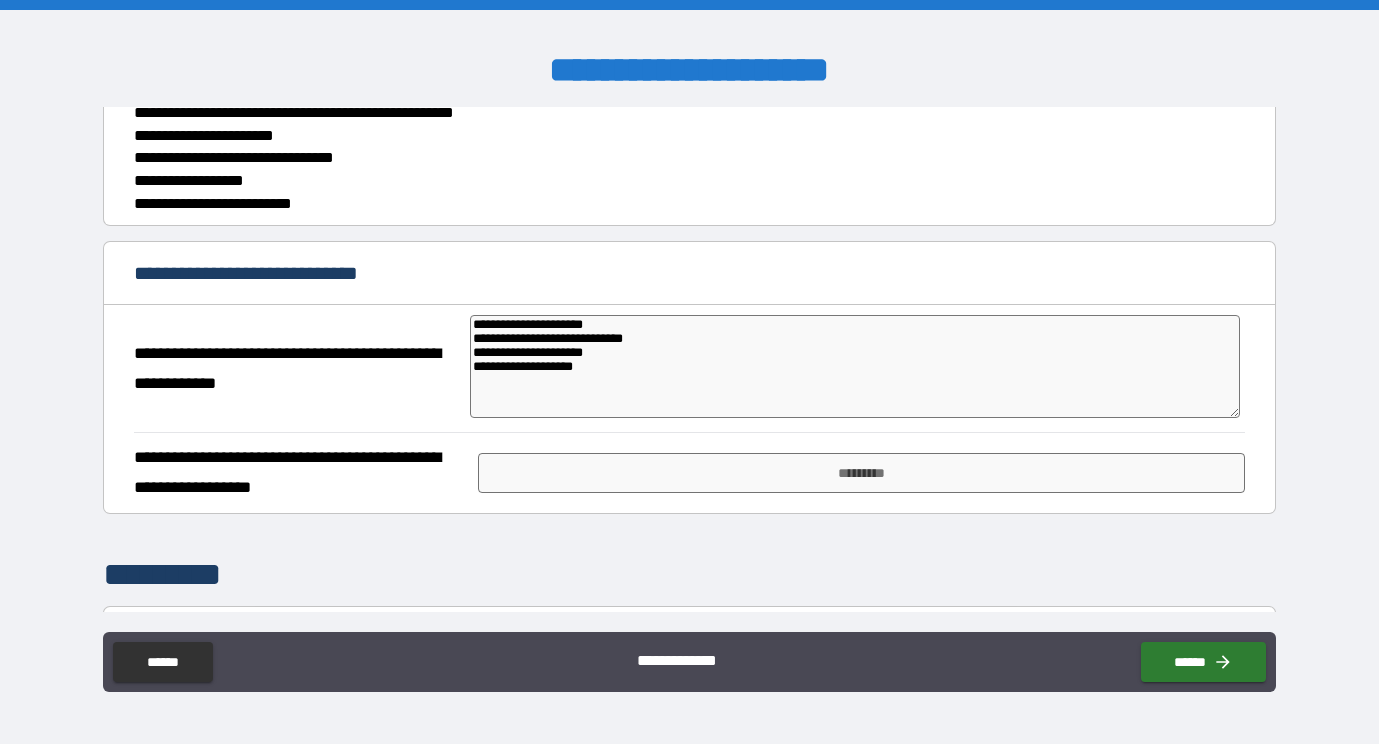 type on "*" 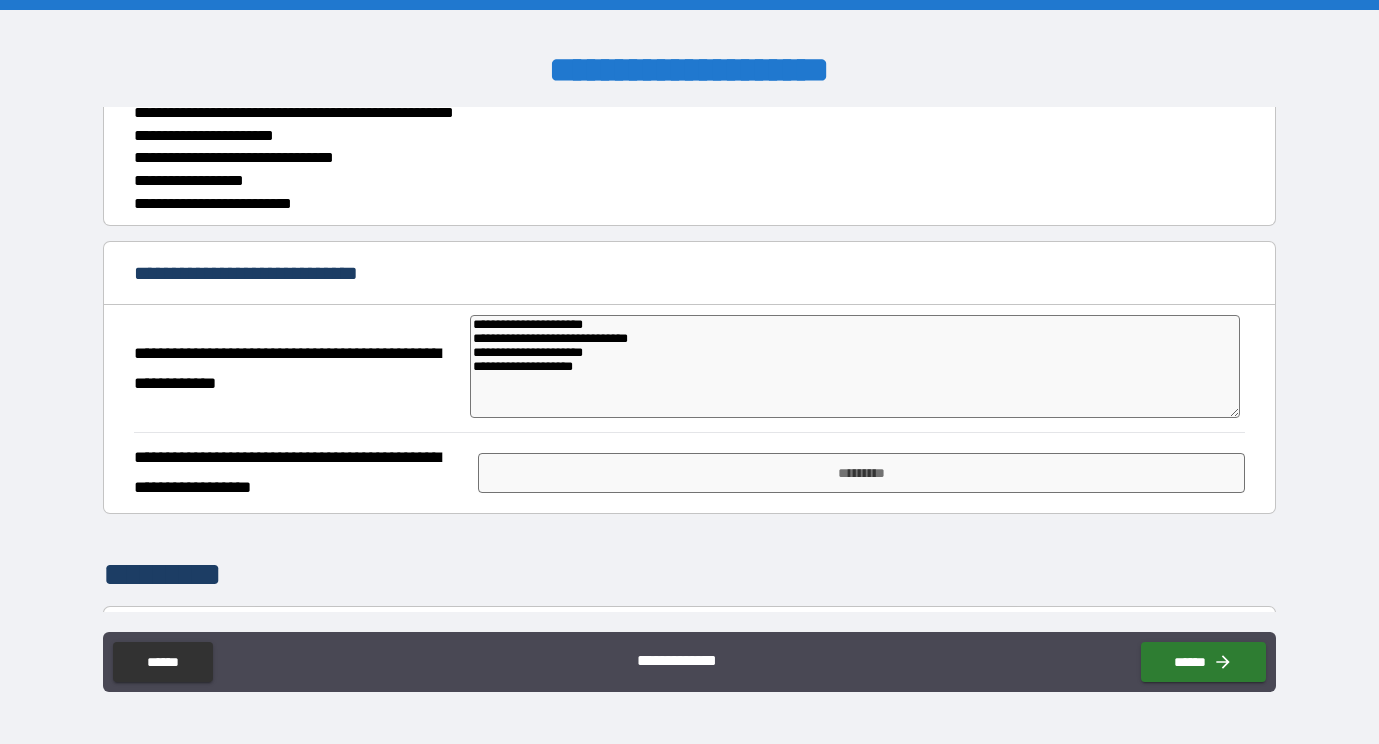 type on "**********" 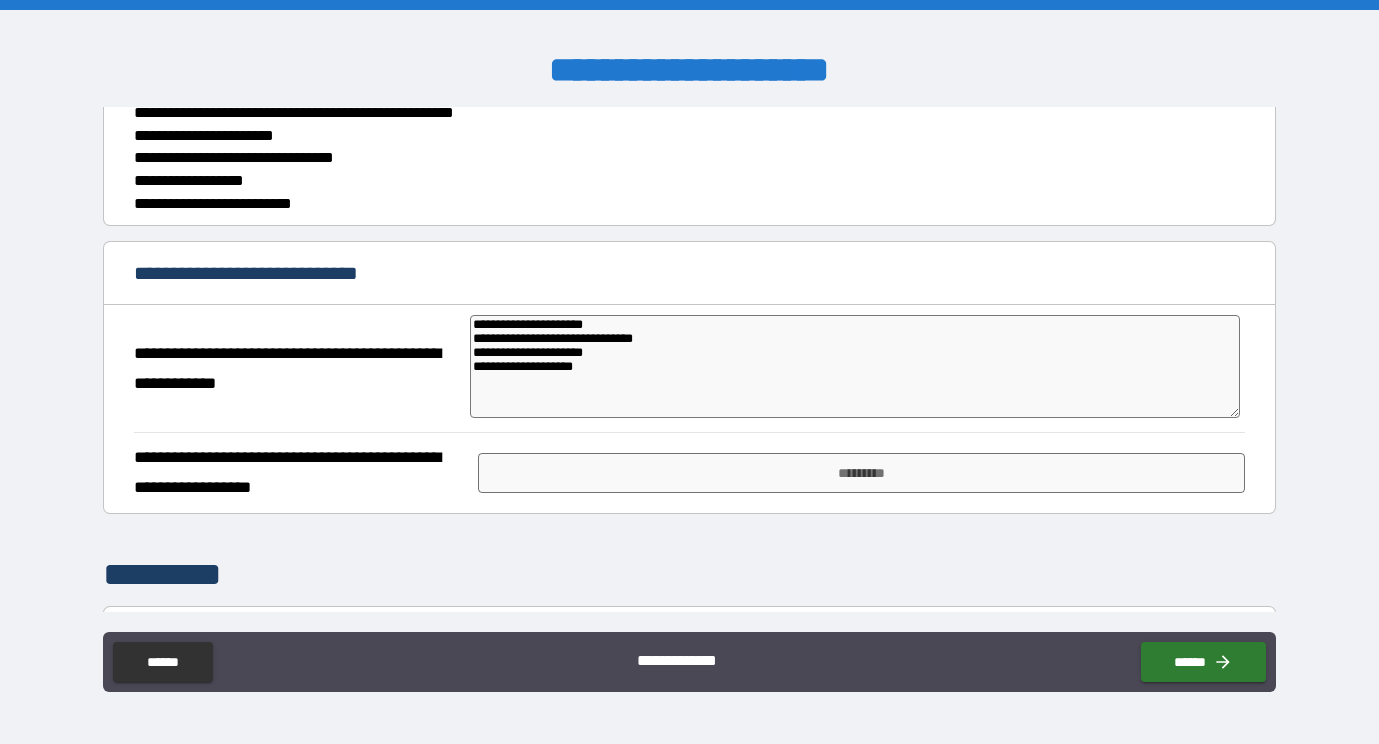 type on "**********" 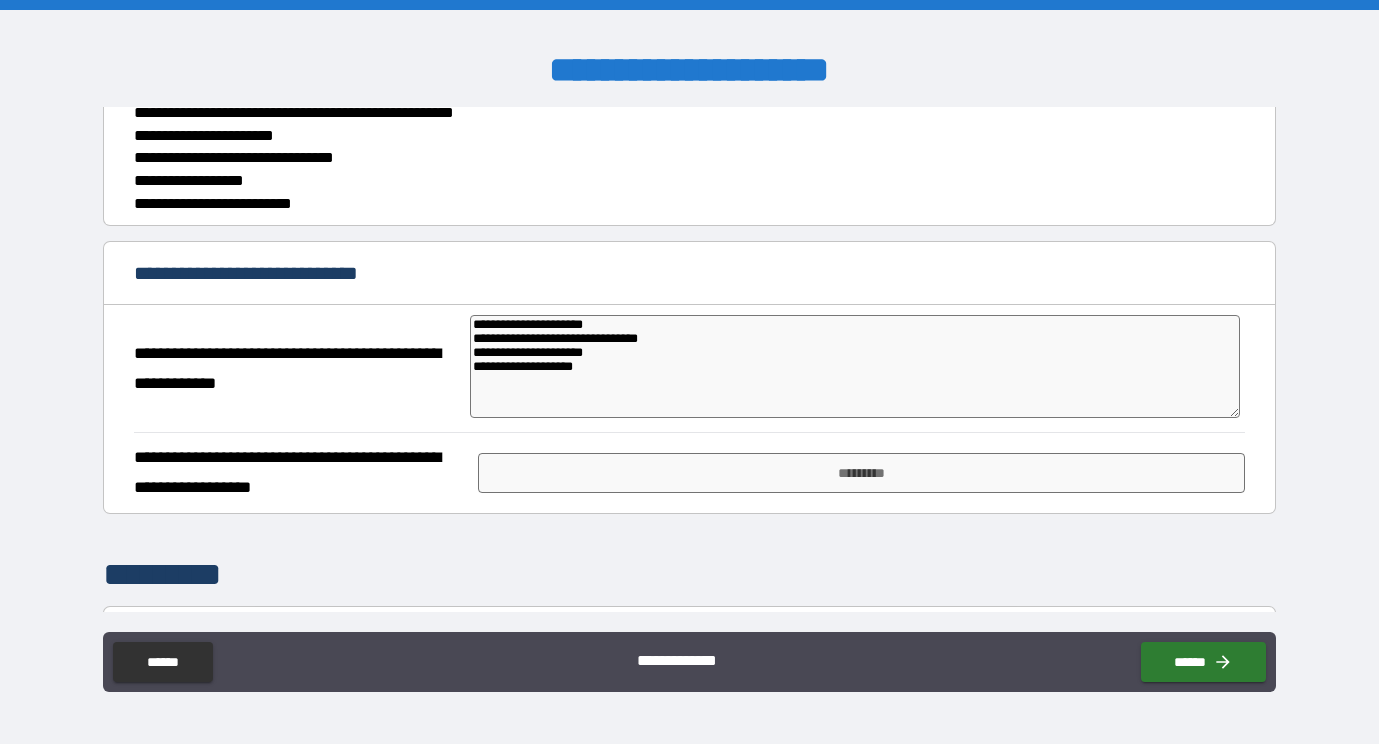 type on "*" 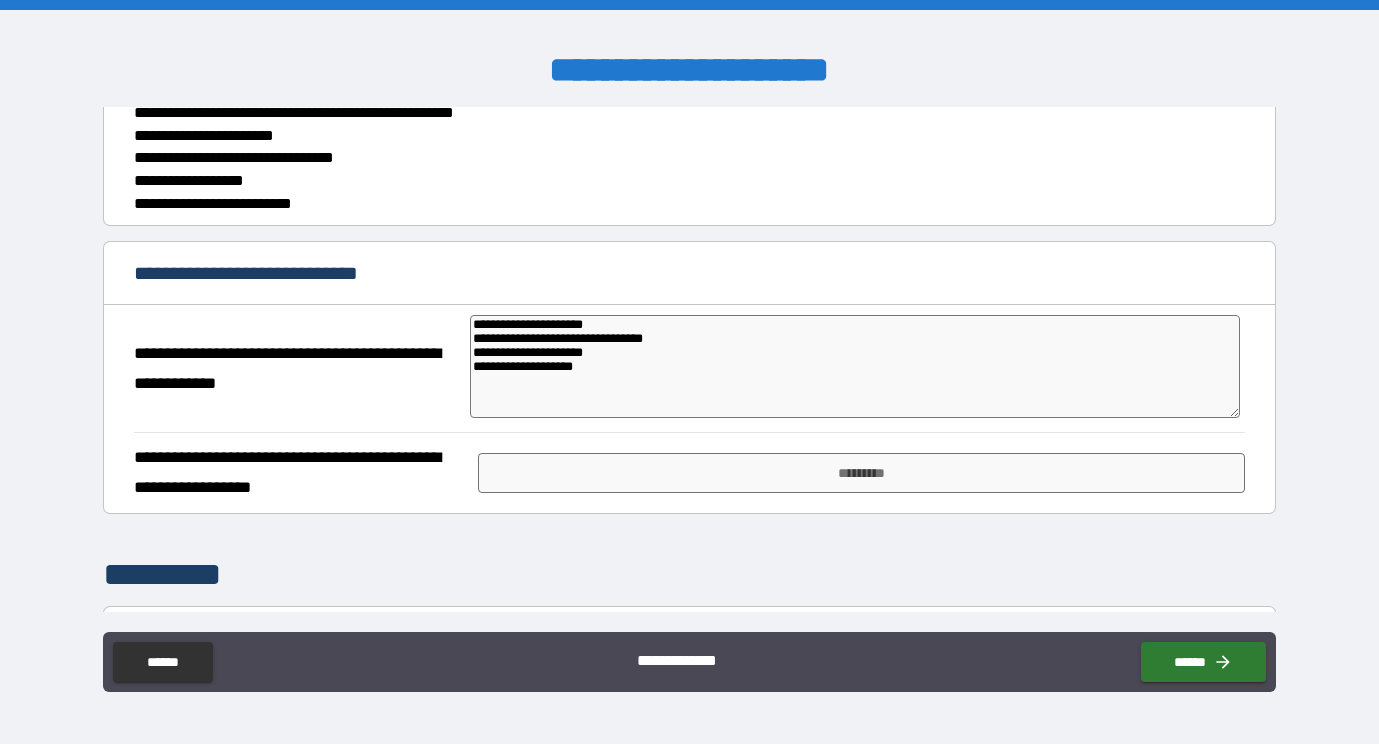 type on "**********" 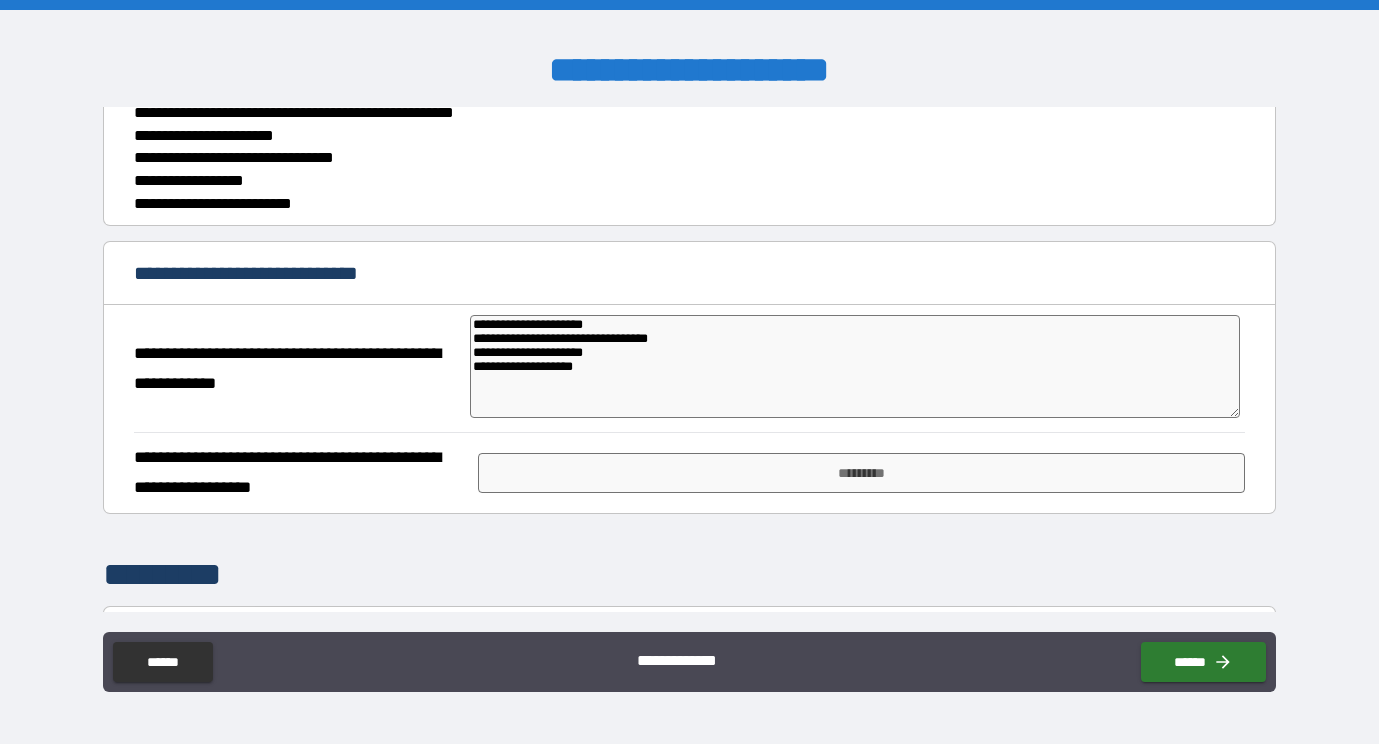 type on "*" 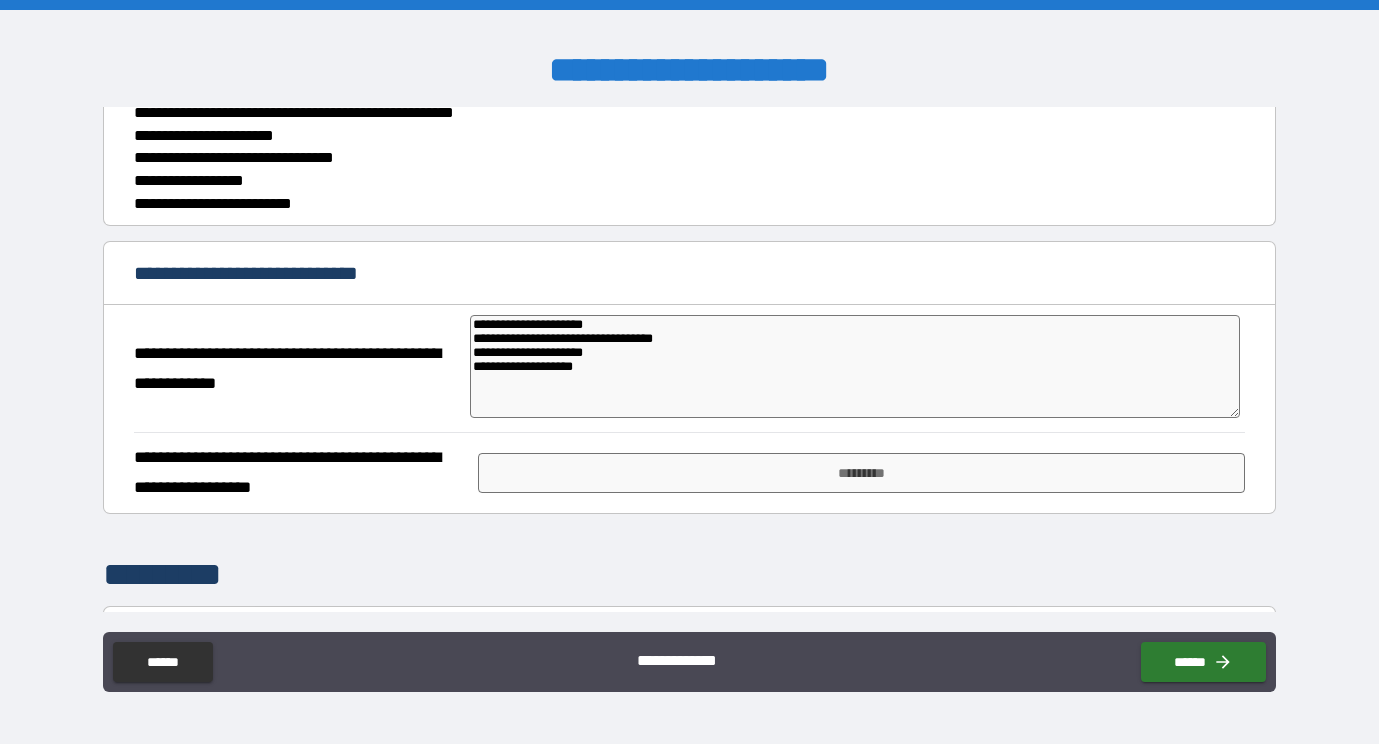 type on "*" 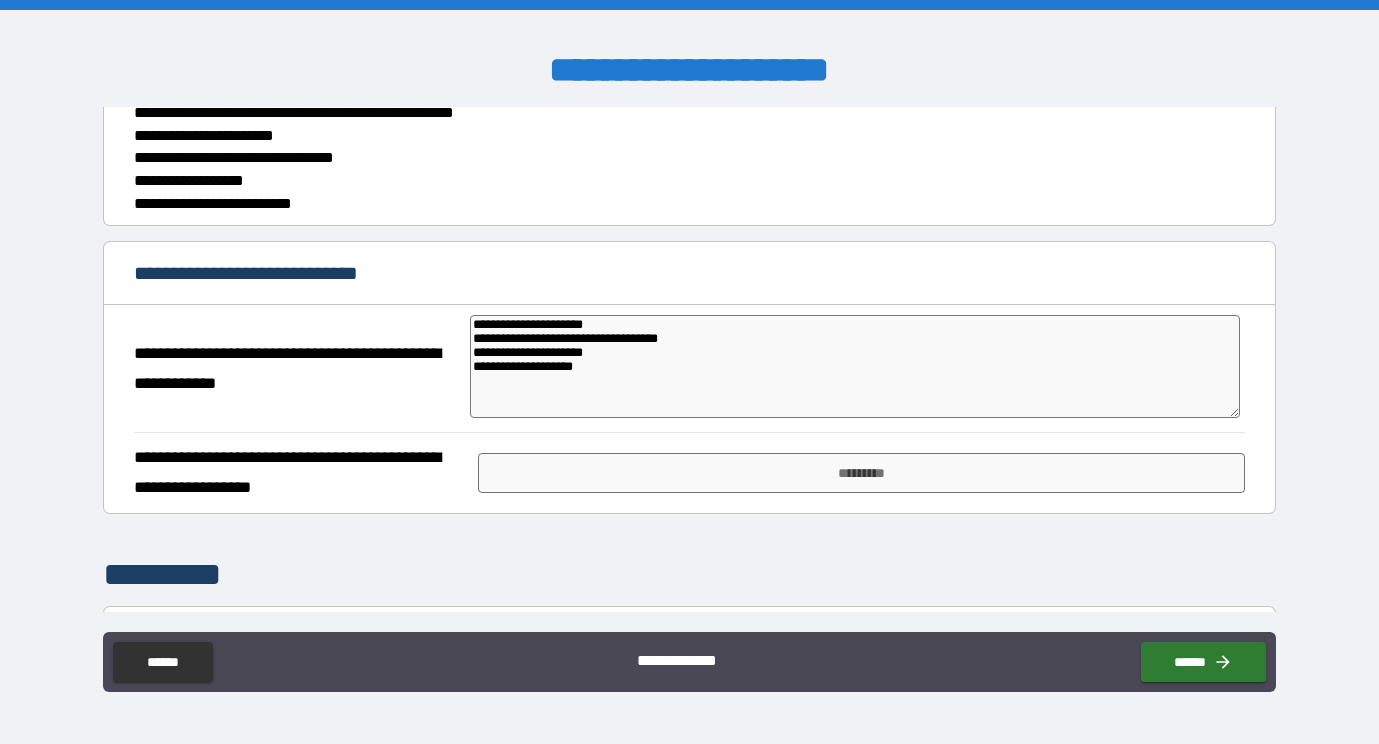 type on "*" 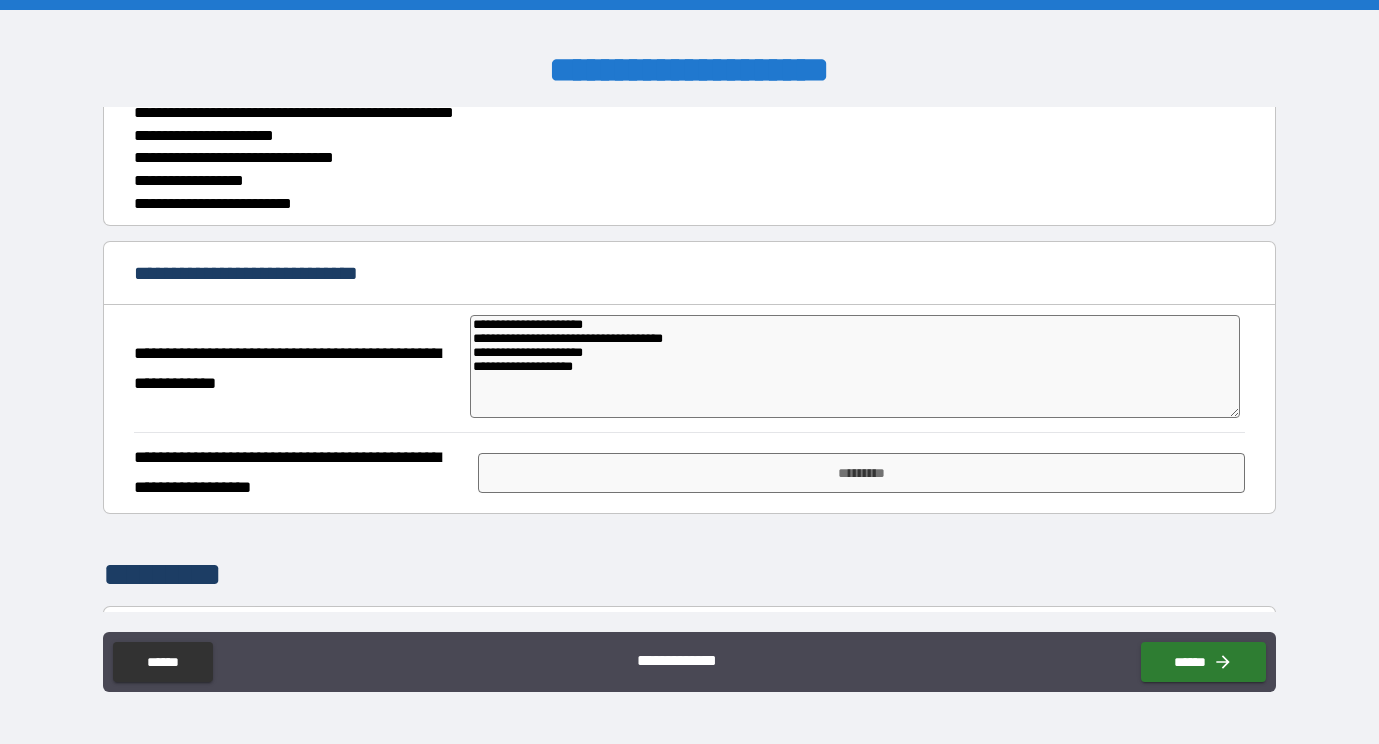 type on "*" 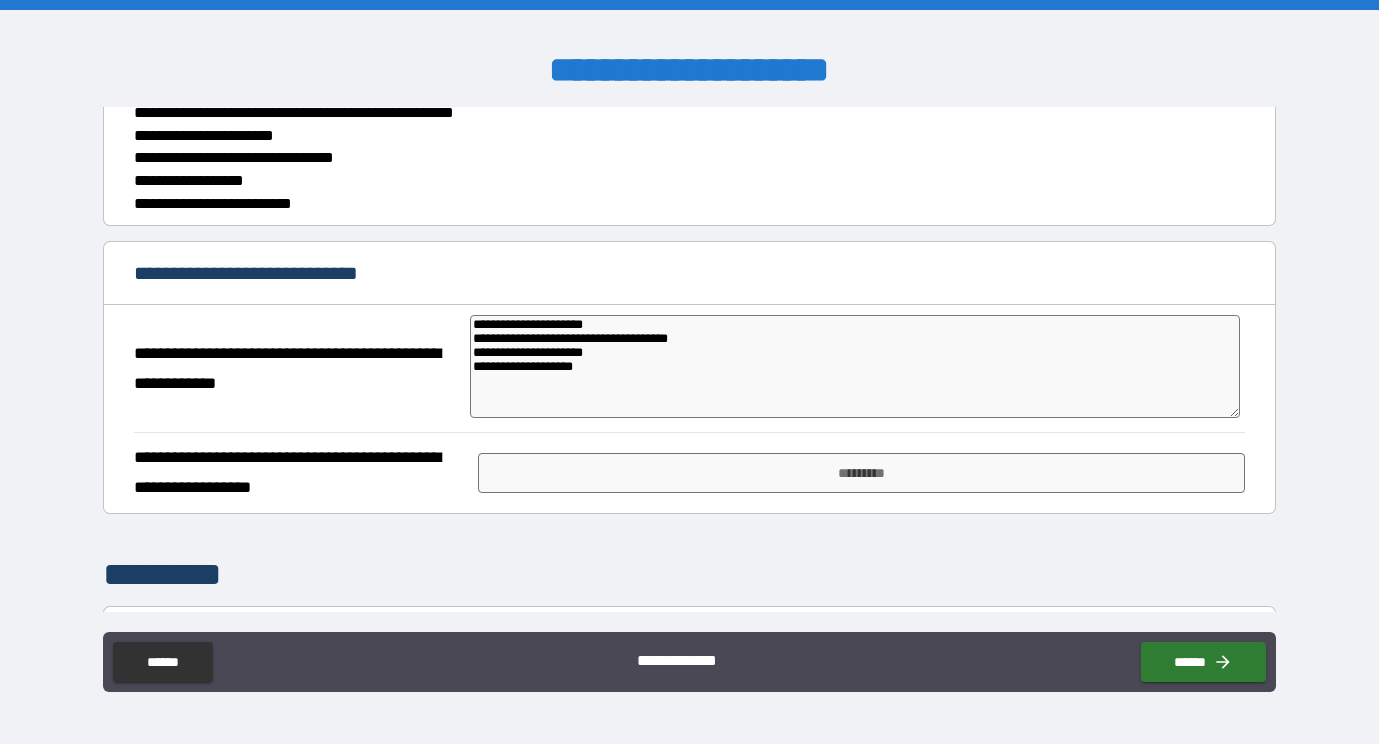 type on "*" 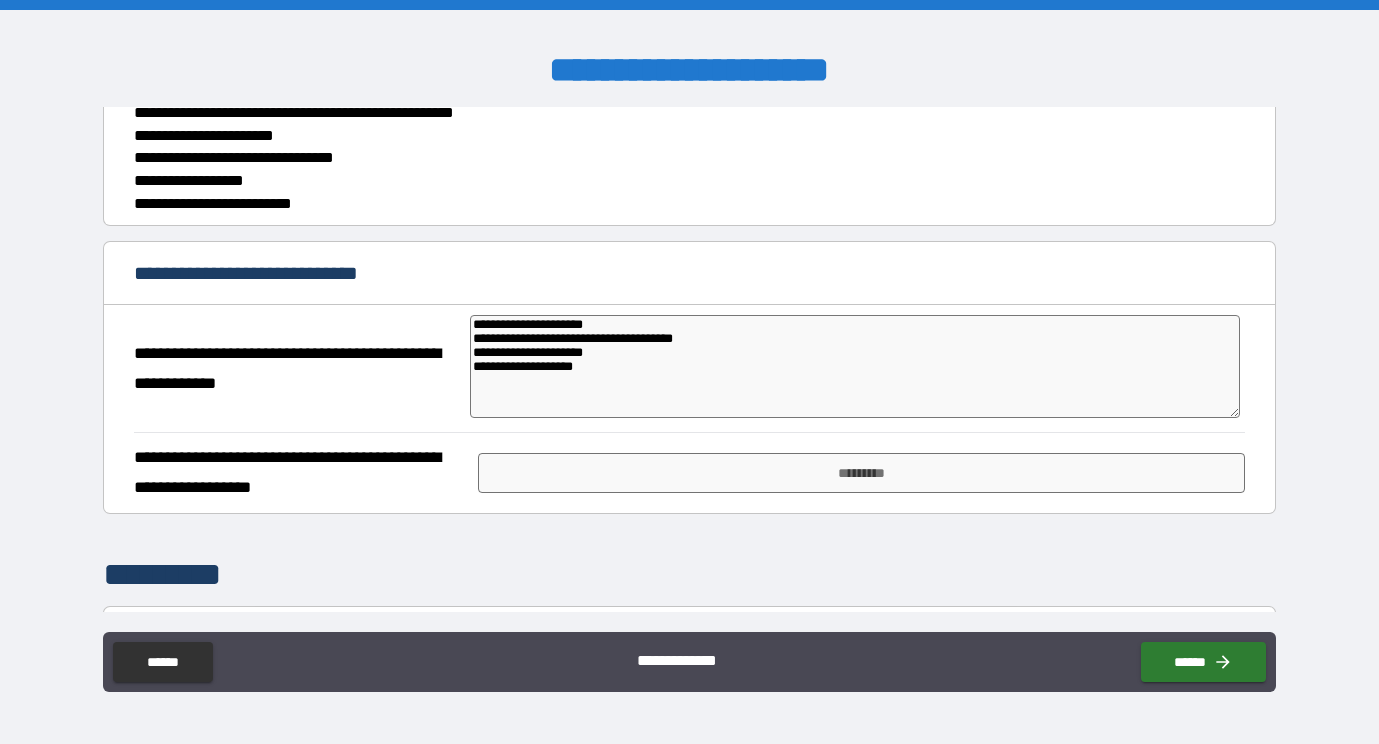 type on "*" 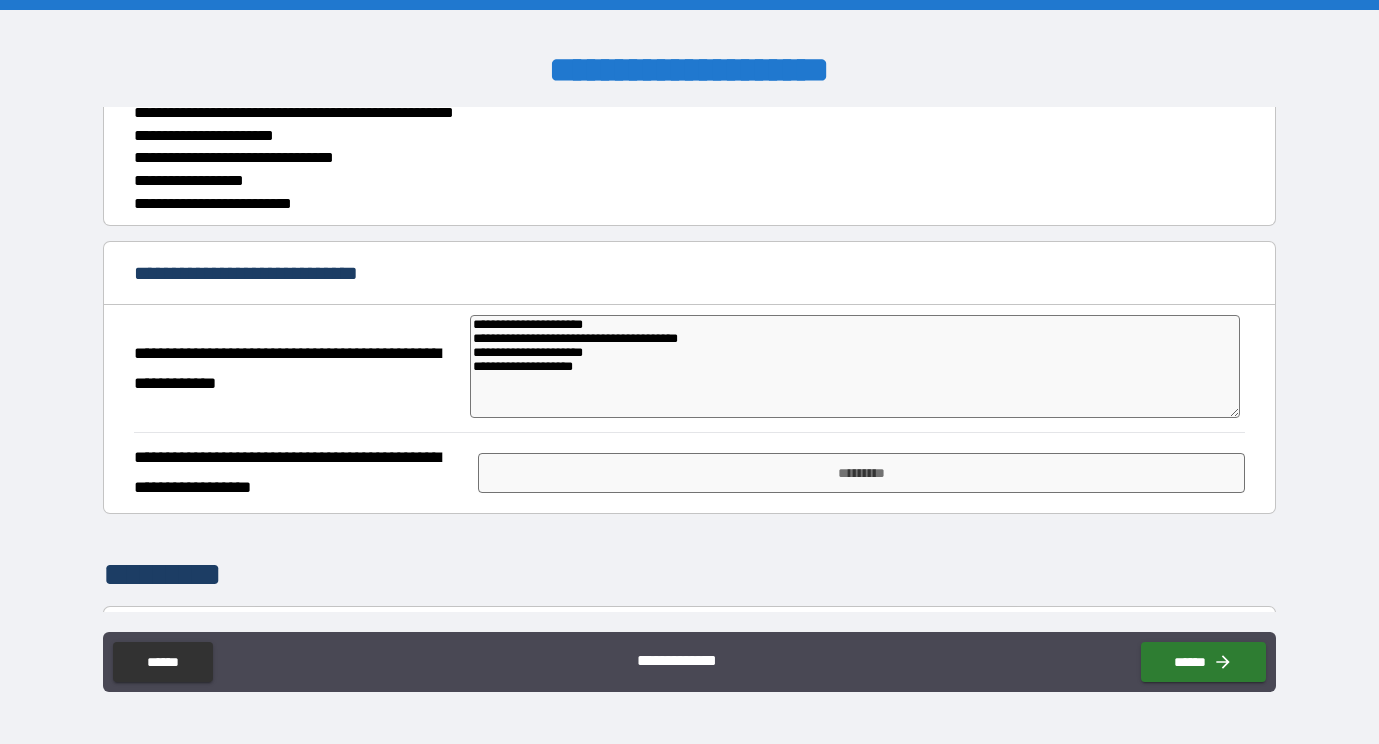 type on "*" 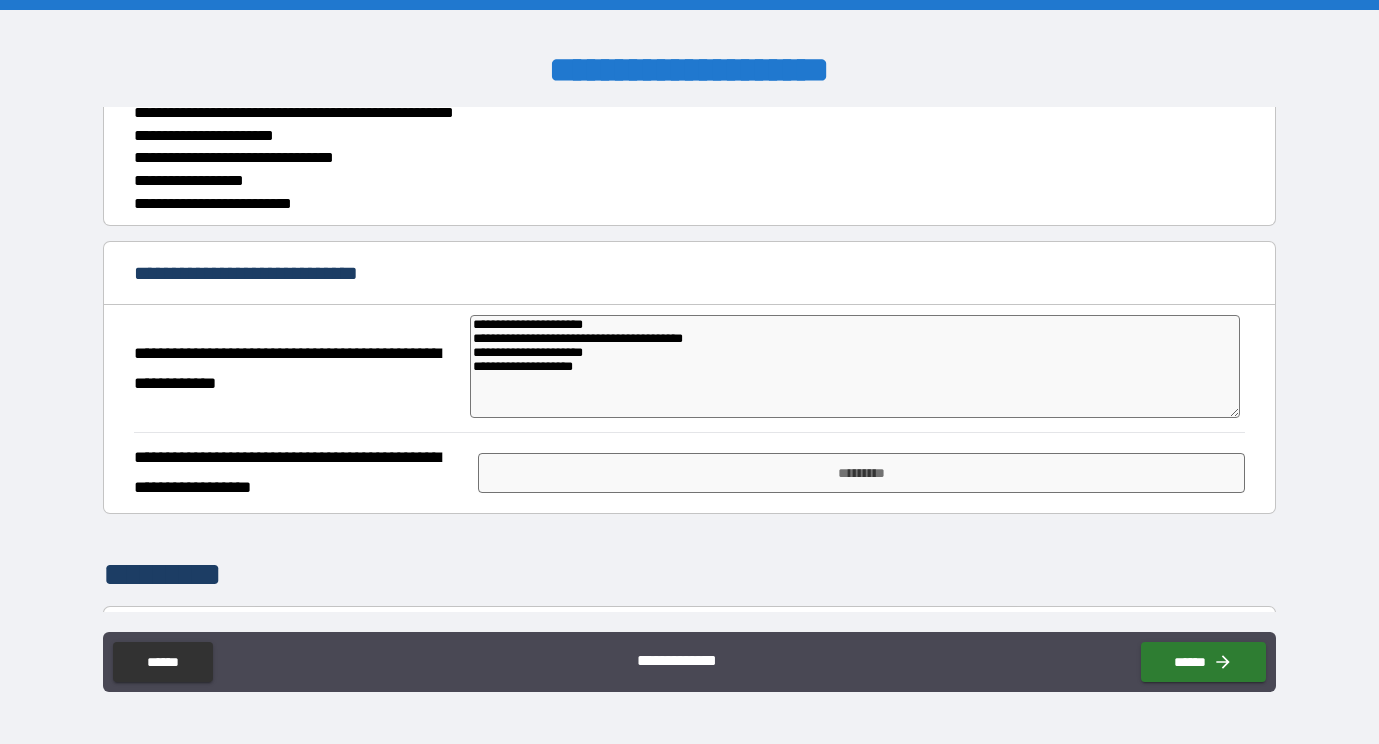 type on "*" 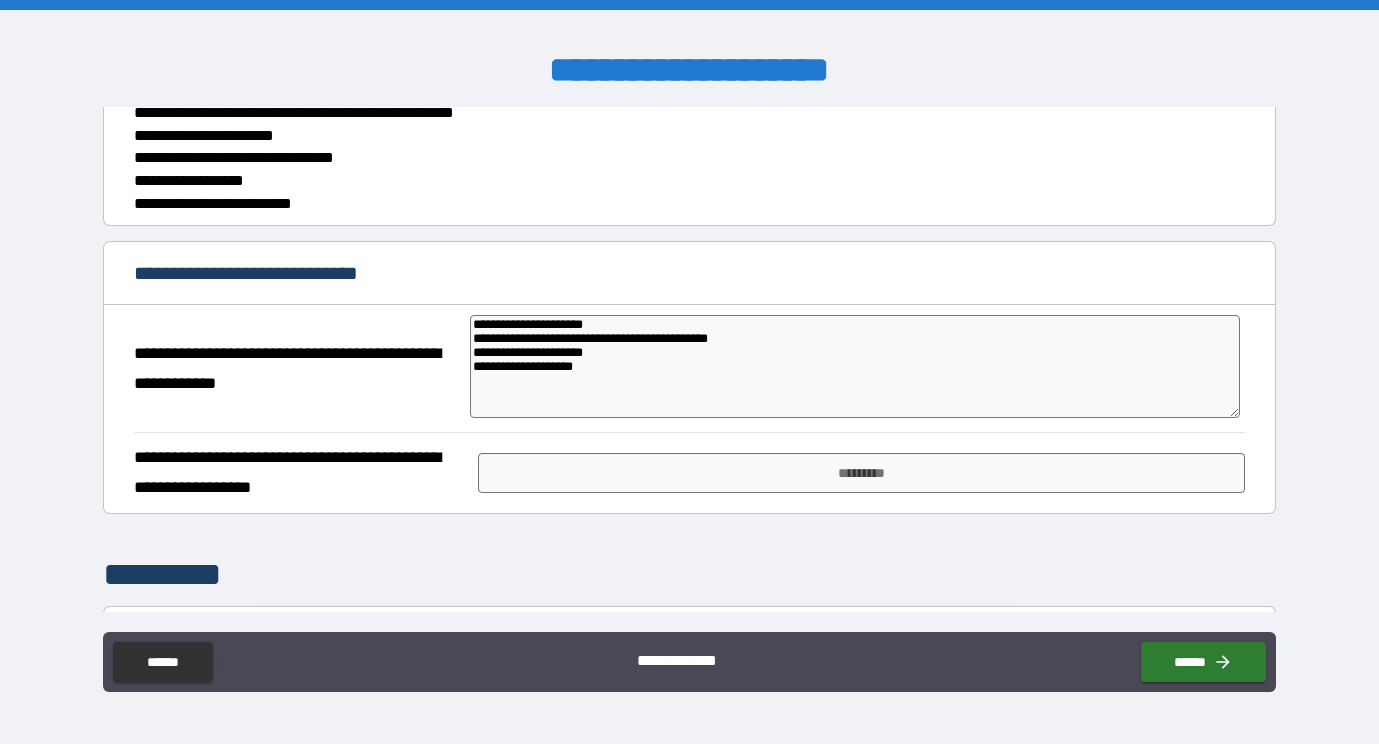 type on "*" 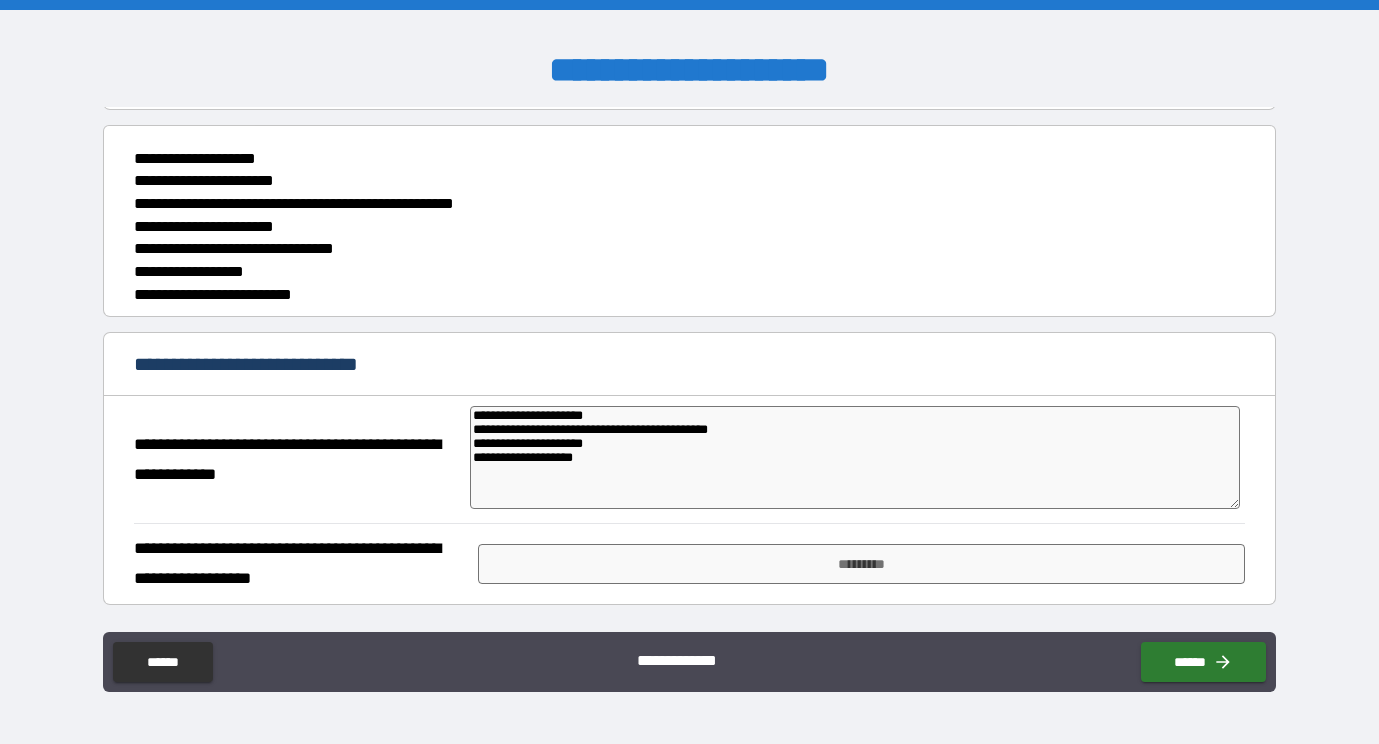 scroll, scrollTop: 118, scrollLeft: 0, axis: vertical 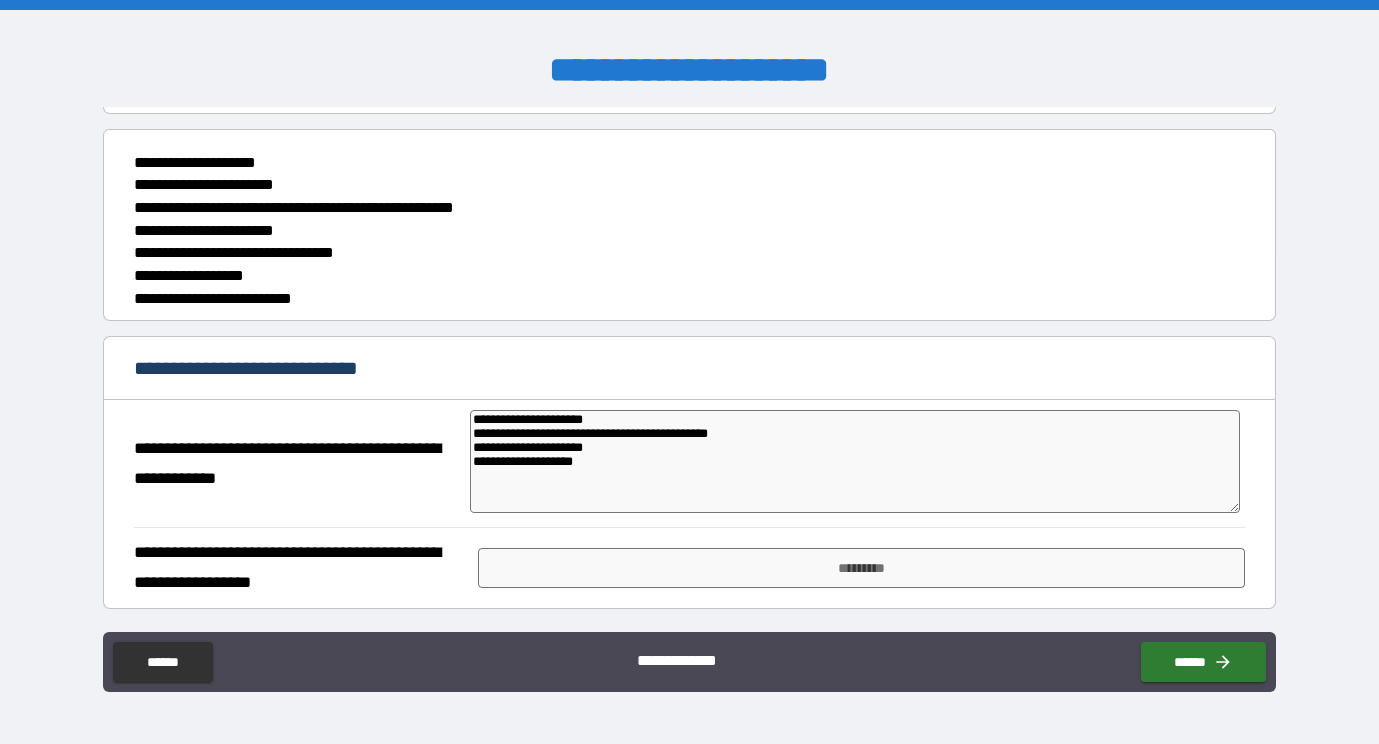 click on "**********" at bounding box center [855, 461] 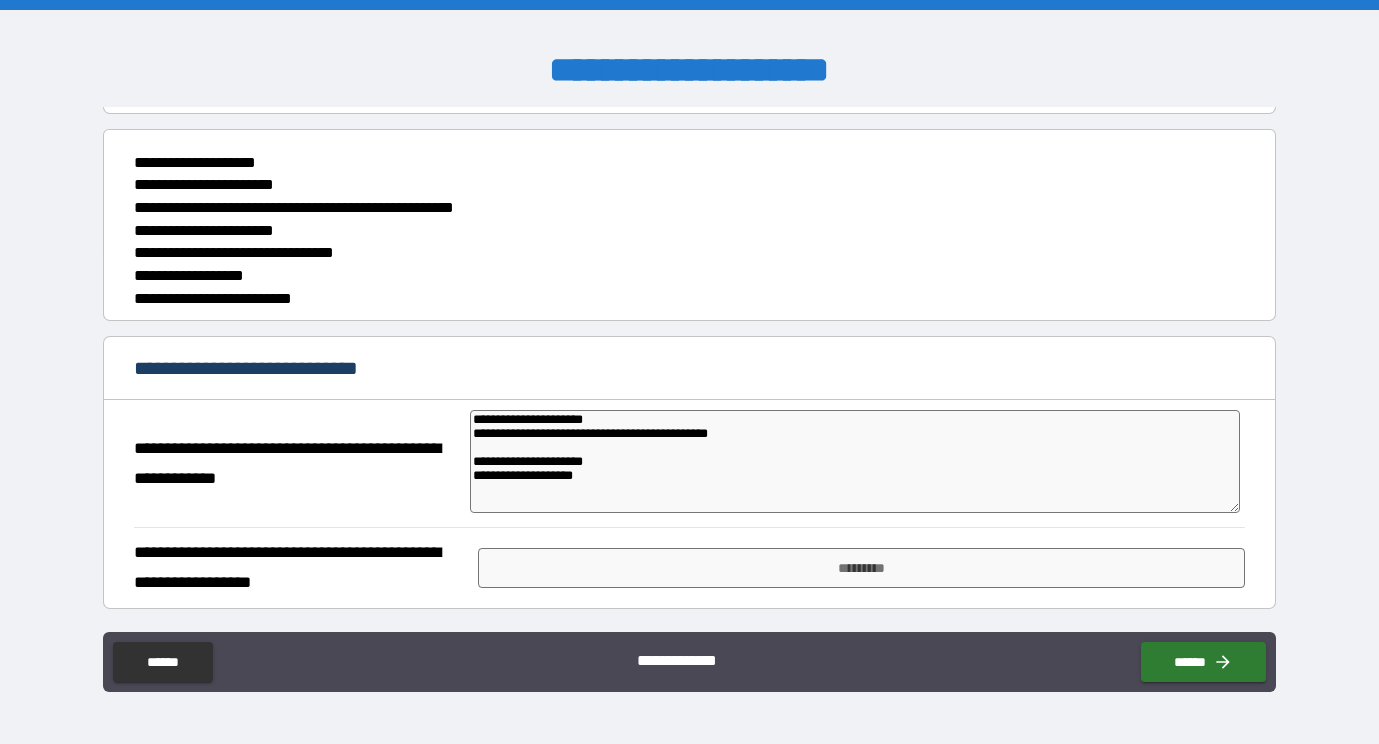 type on "*" 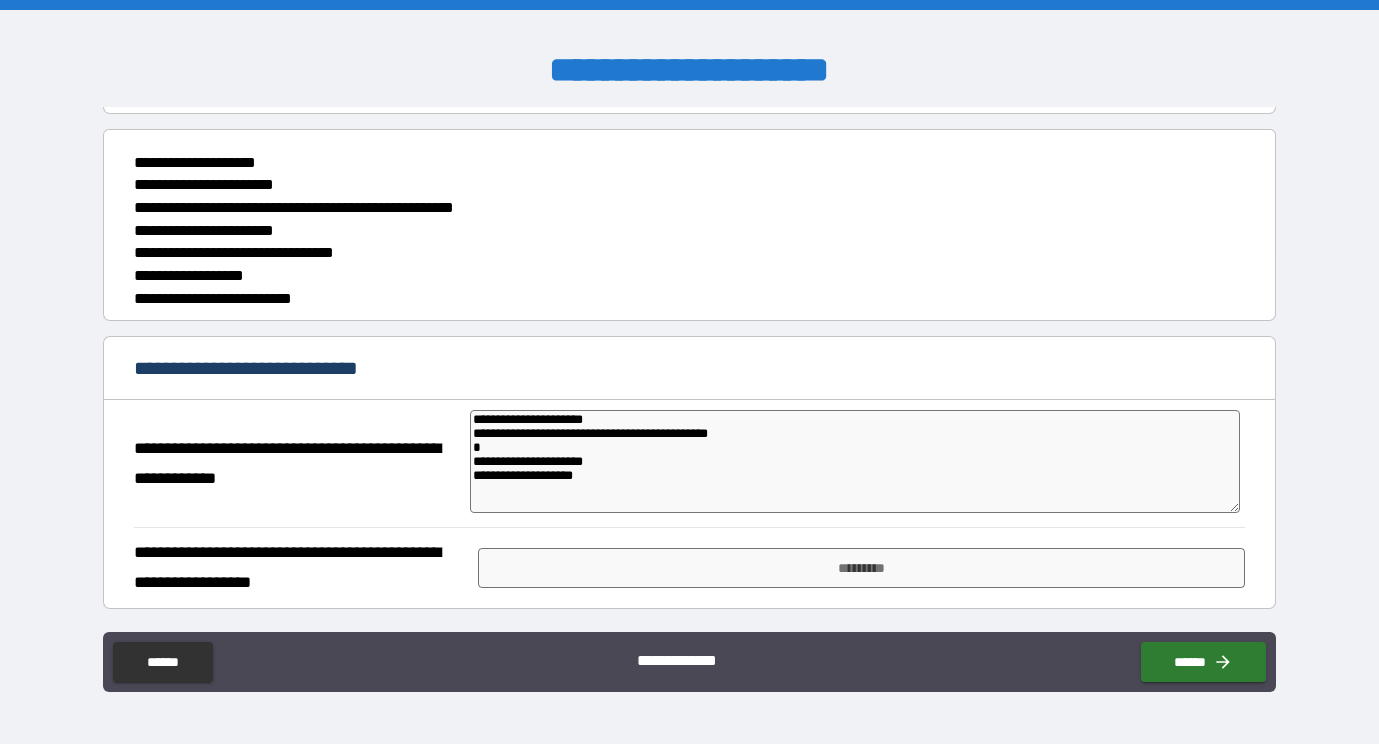 type on "*" 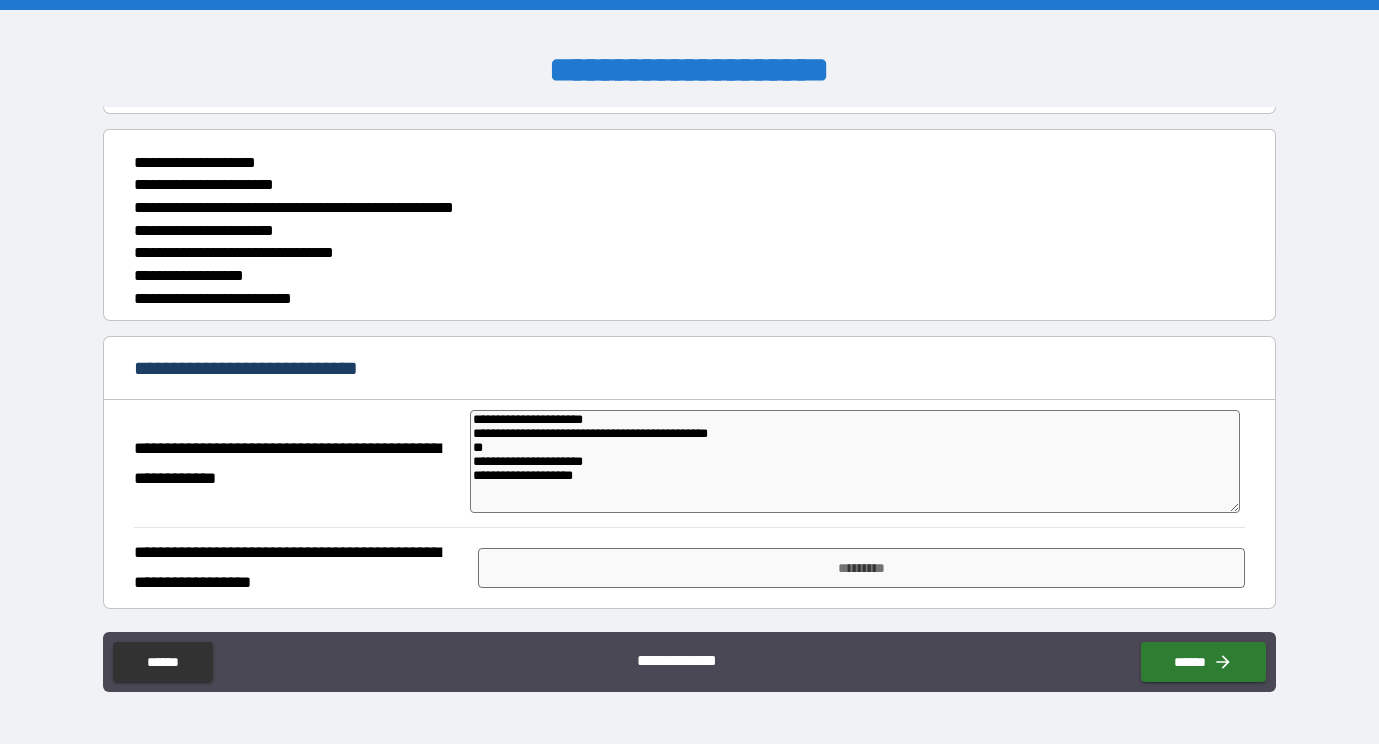type on "**********" 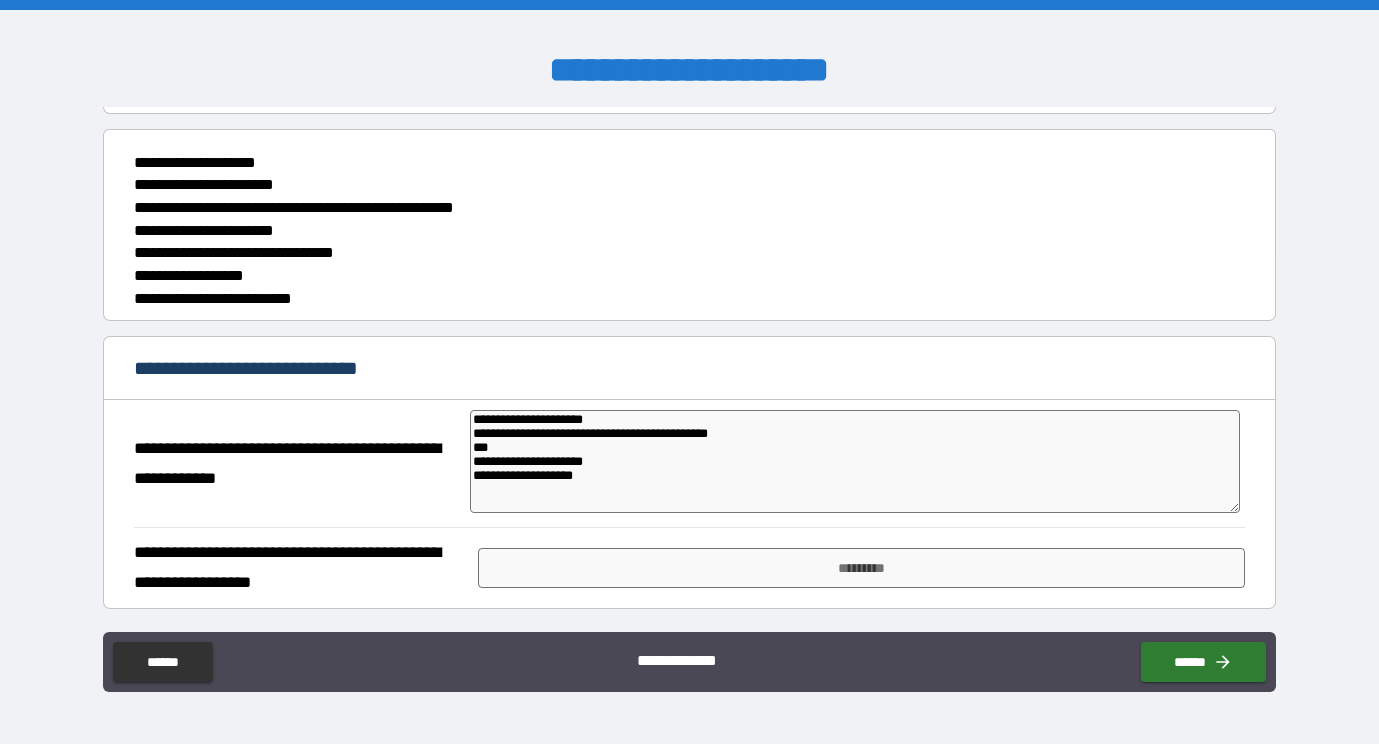 type on "**********" 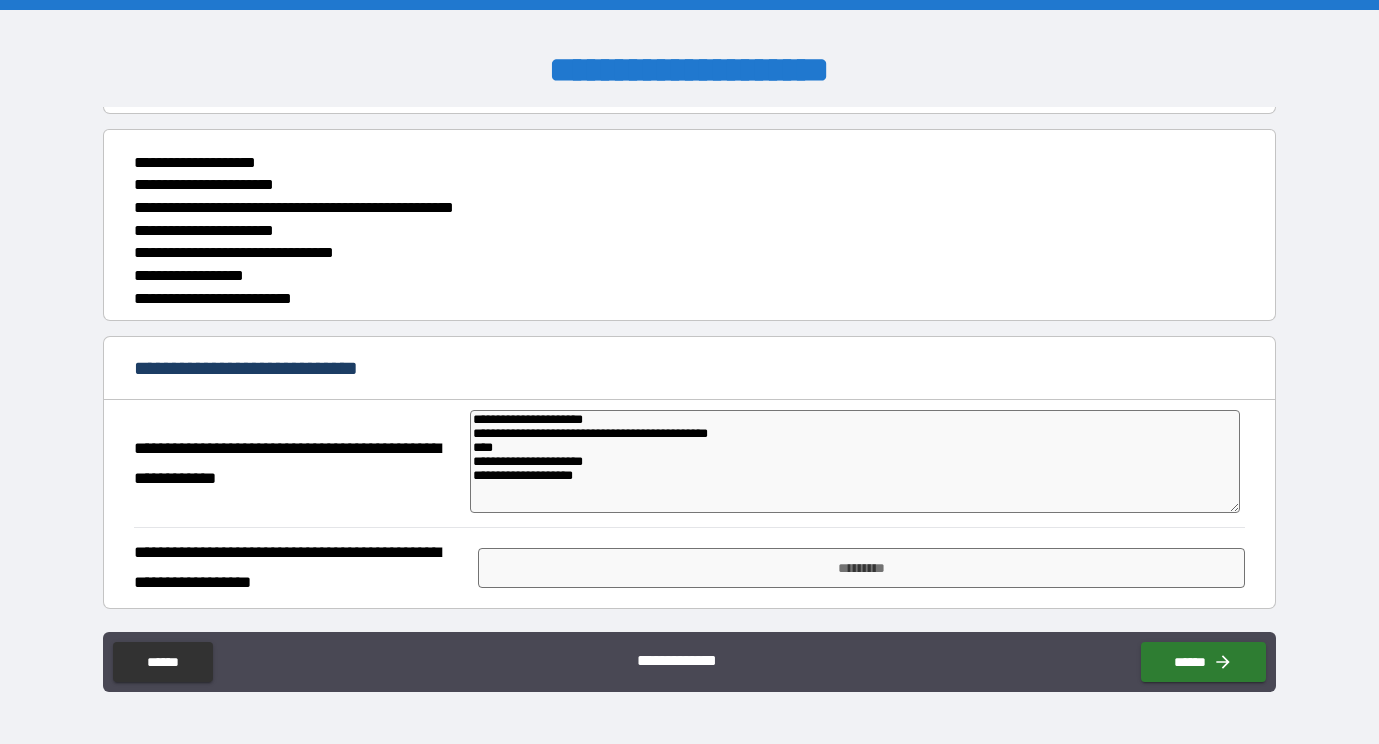 type on "*" 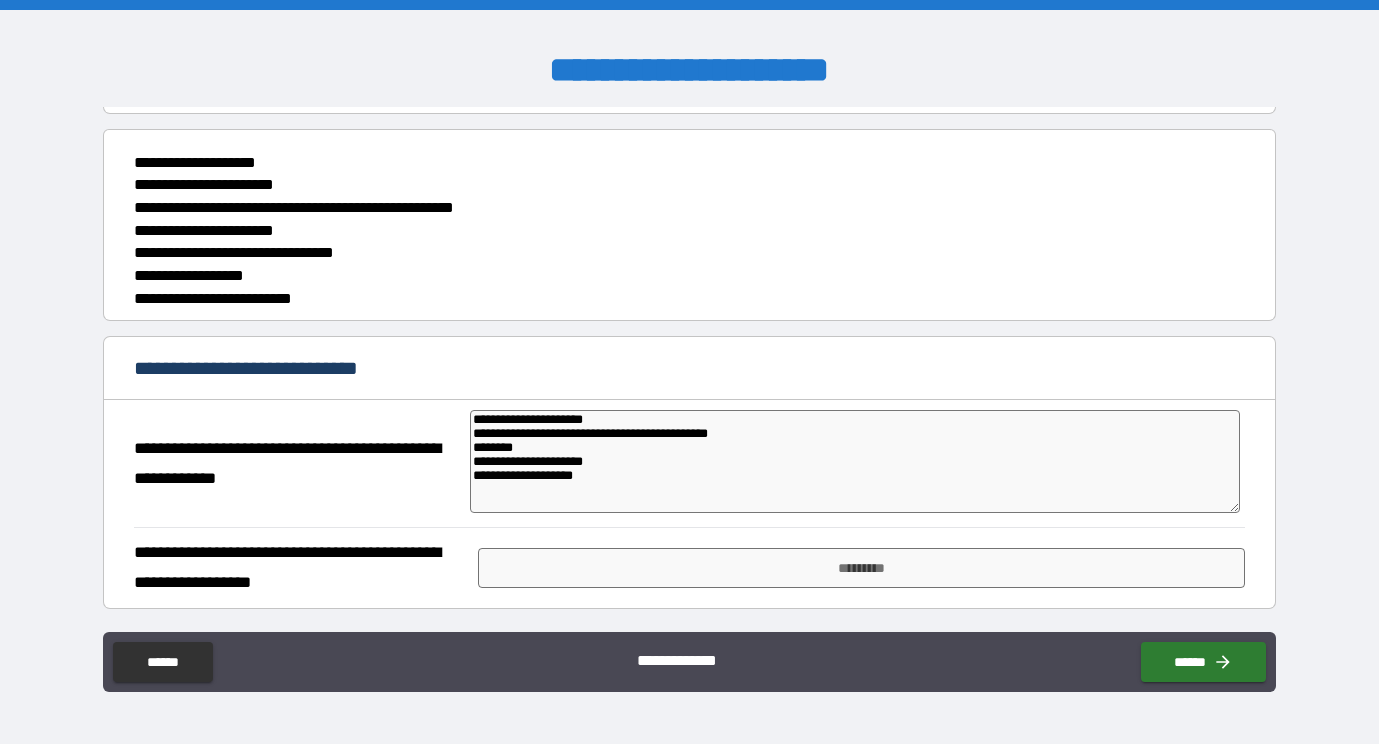 paste on "**********" 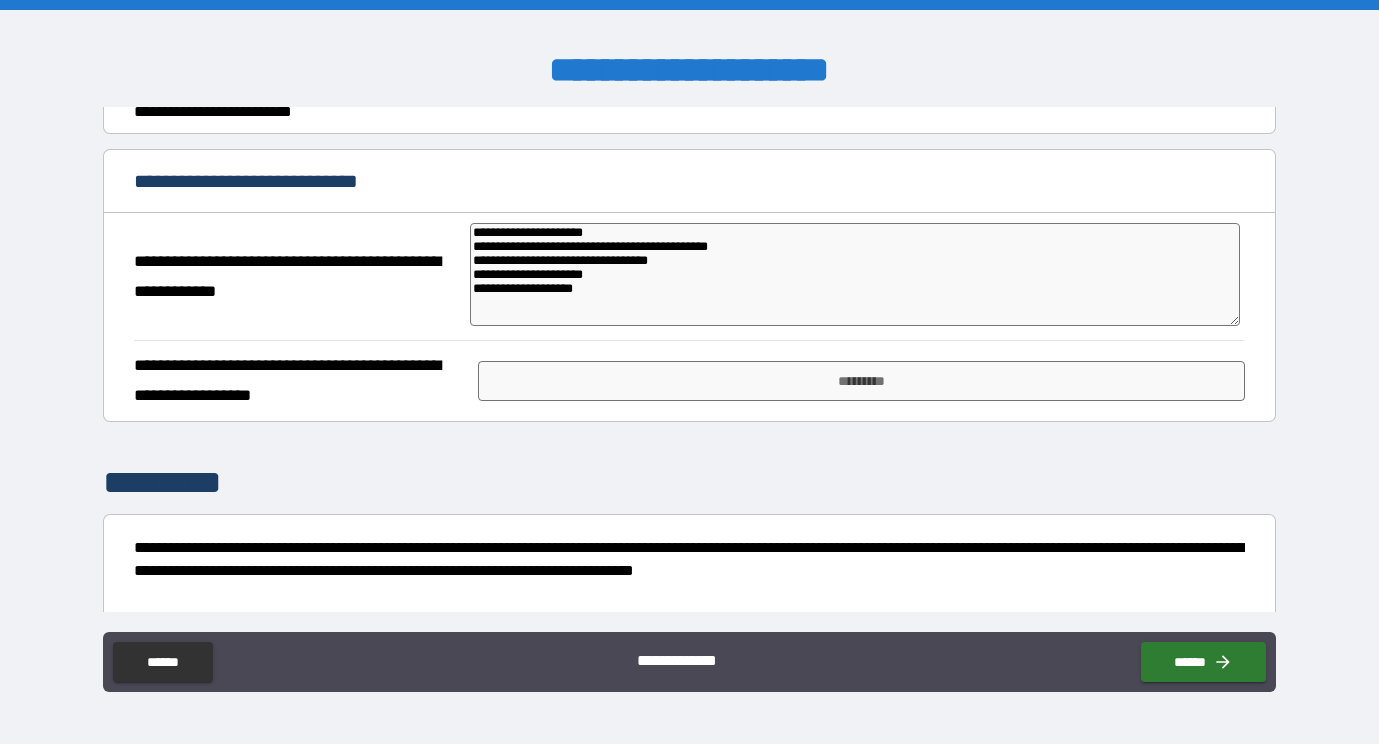 scroll, scrollTop: 307, scrollLeft: 0, axis: vertical 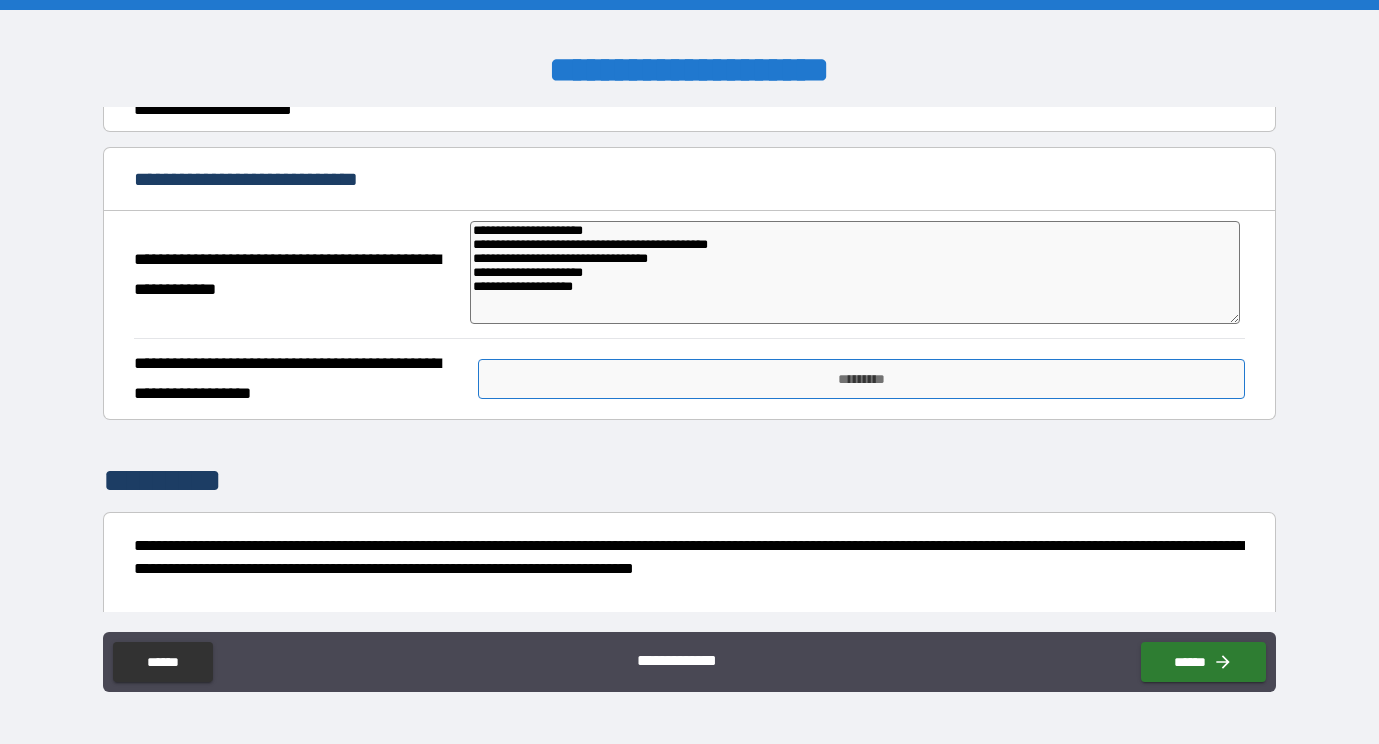 click on "*********" at bounding box center (861, 379) 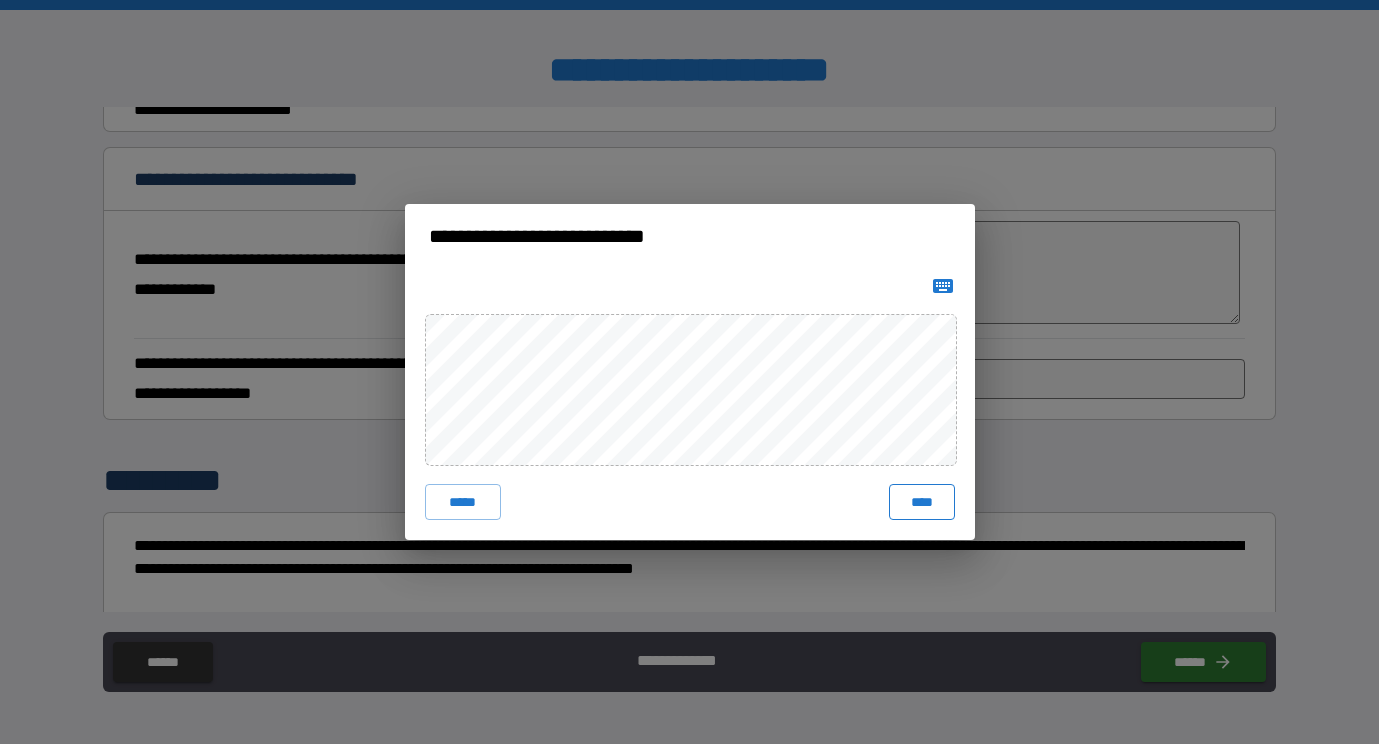 click on "****" at bounding box center [922, 502] 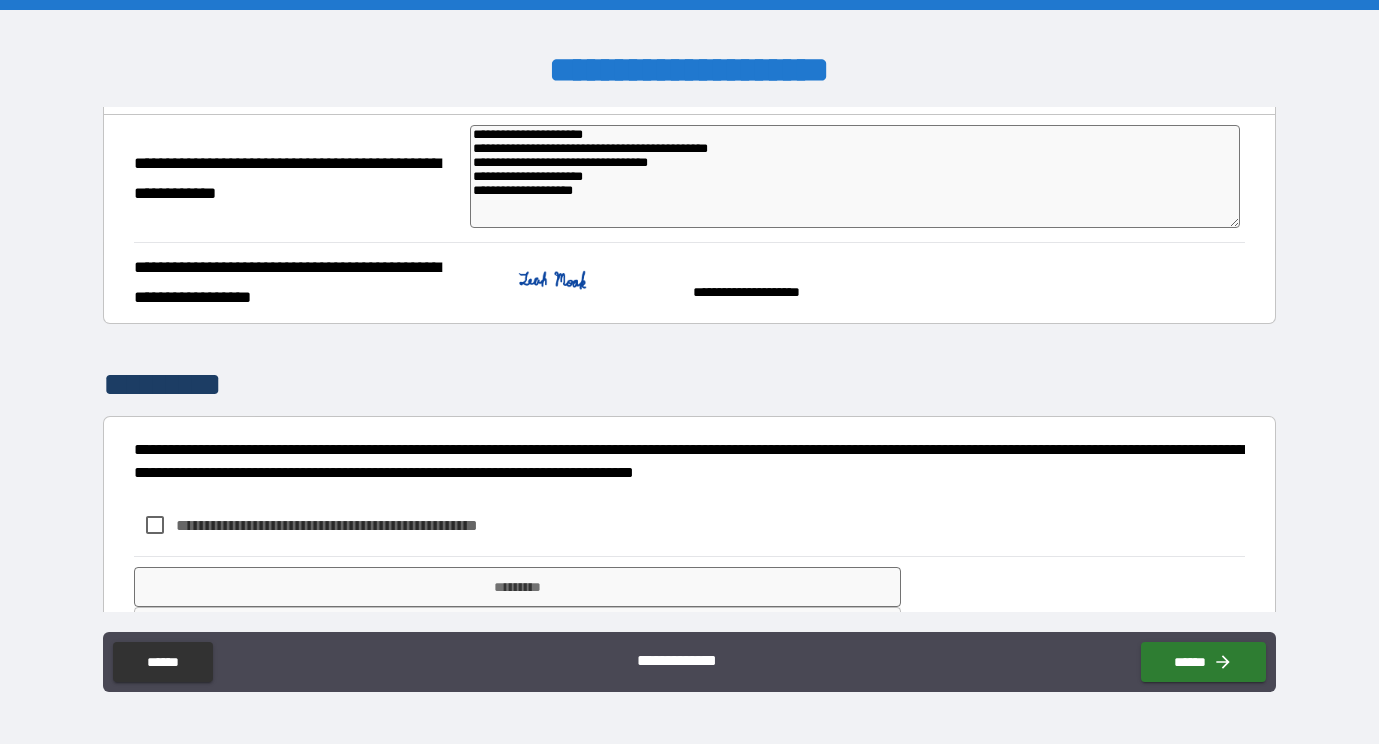 scroll, scrollTop: 468, scrollLeft: 0, axis: vertical 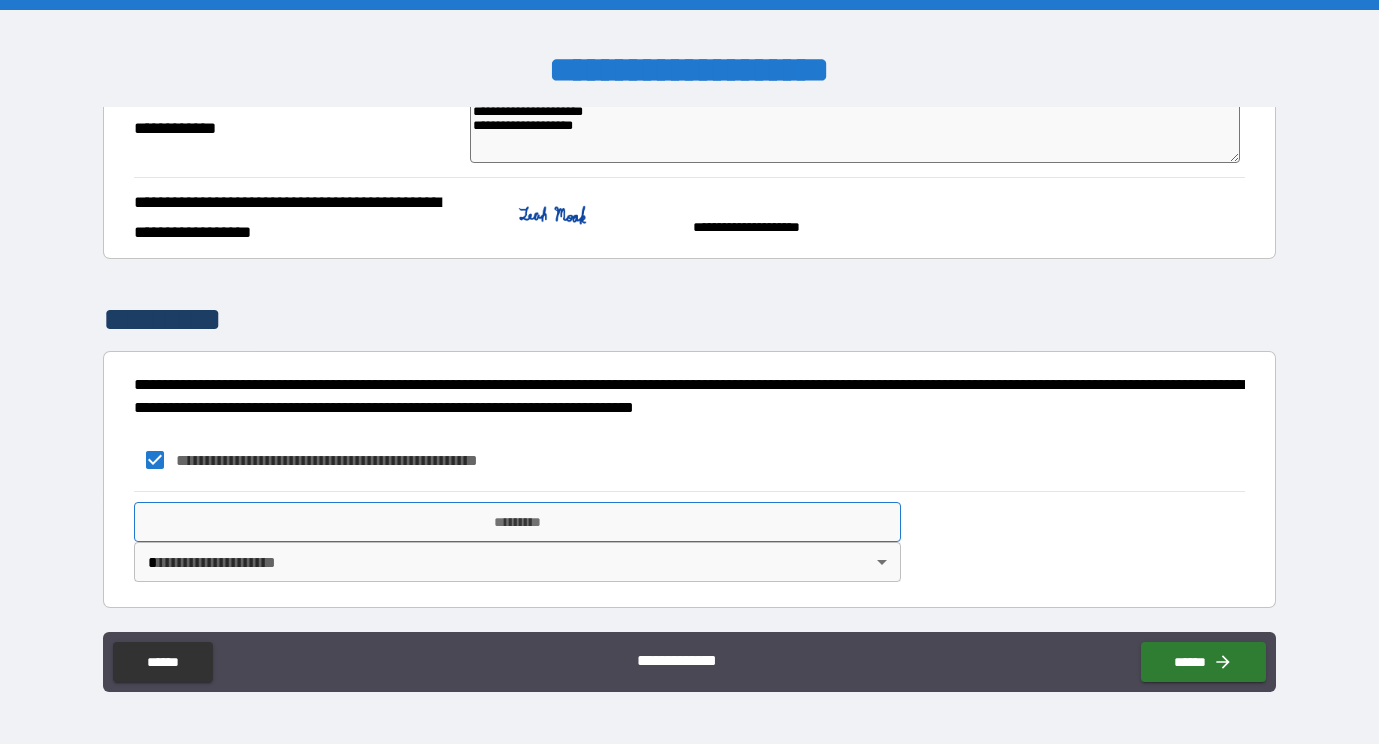click on "*********" at bounding box center [517, 522] 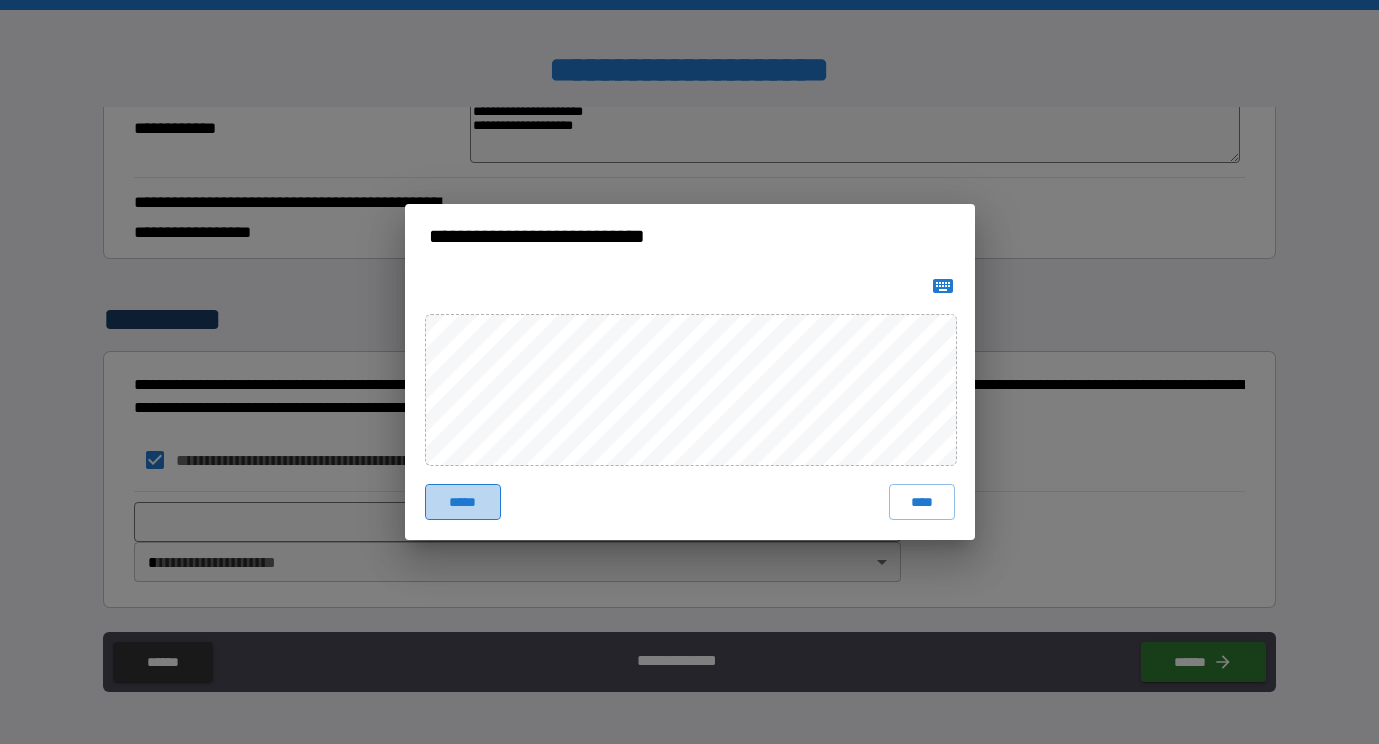 click on "*****" at bounding box center (463, 502) 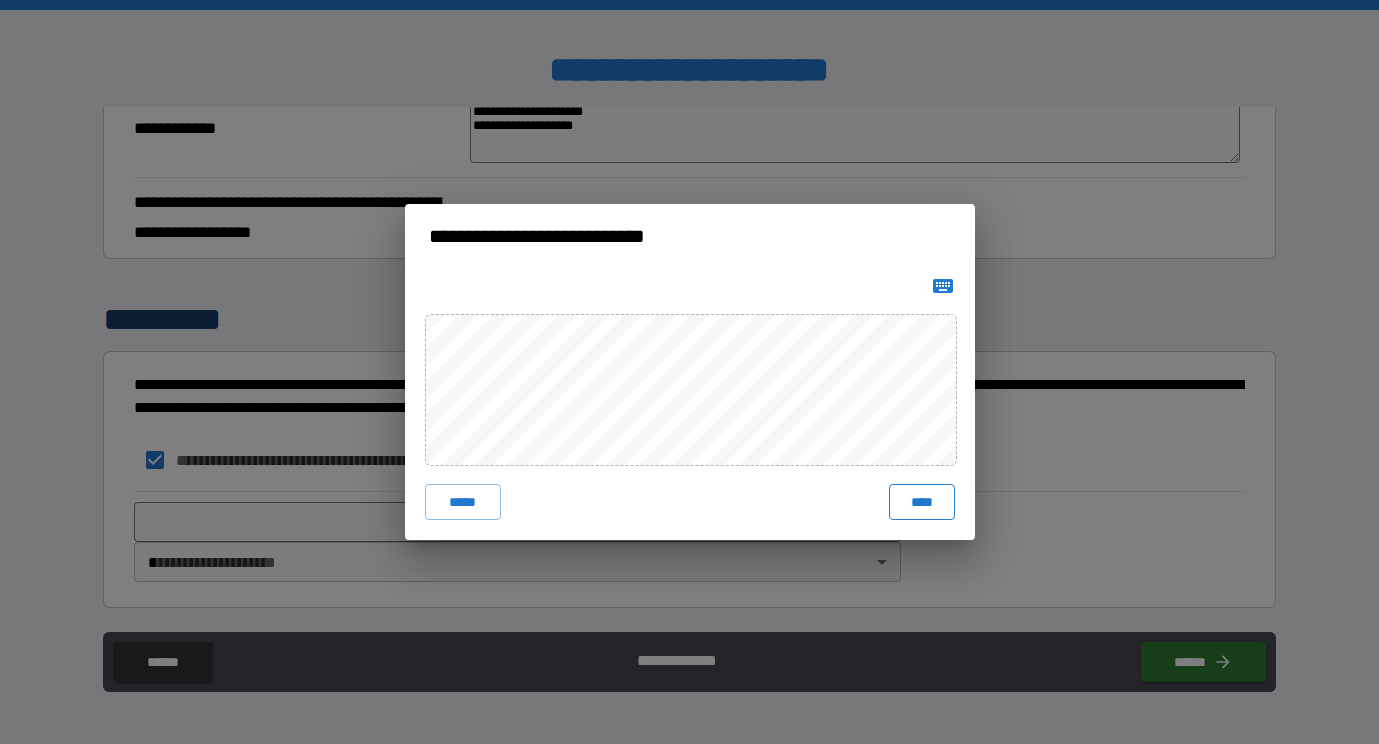click on "****" at bounding box center [922, 502] 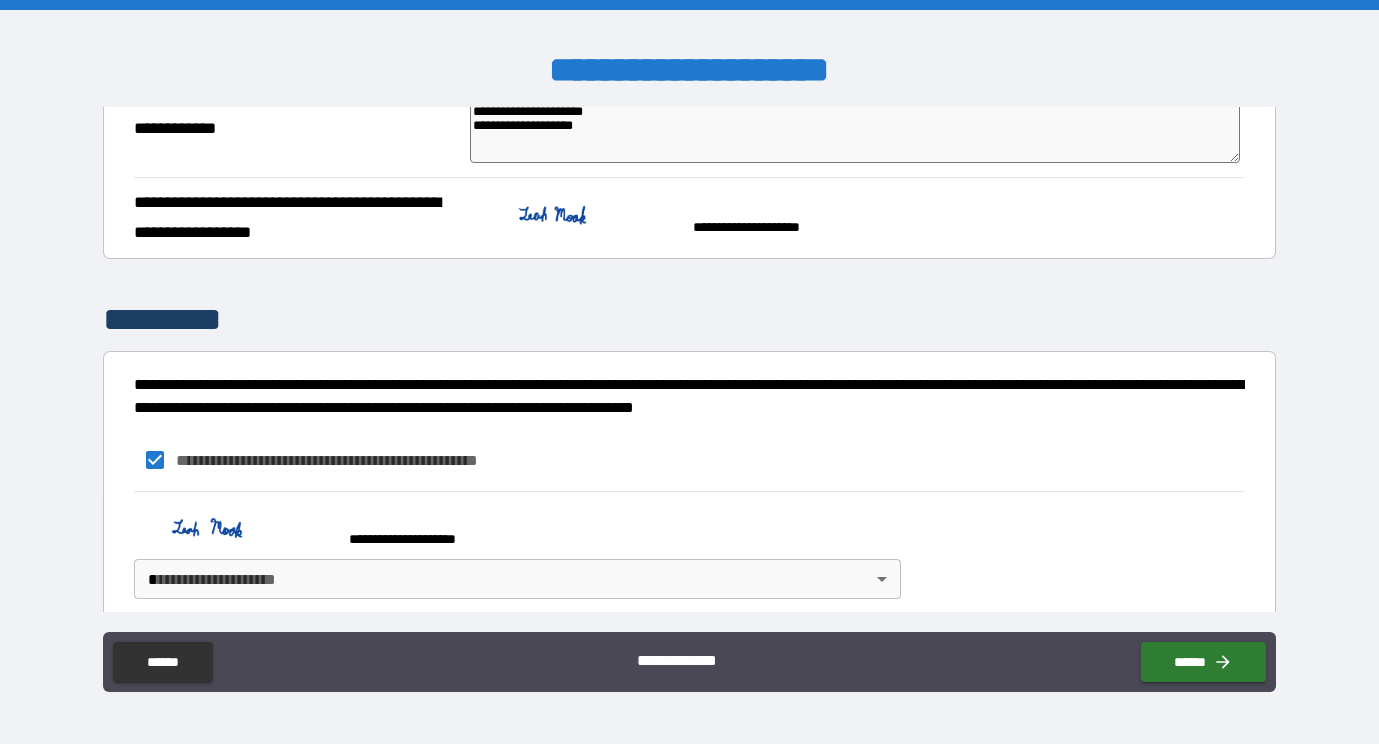 scroll, scrollTop: 458, scrollLeft: 0, axis: vertical 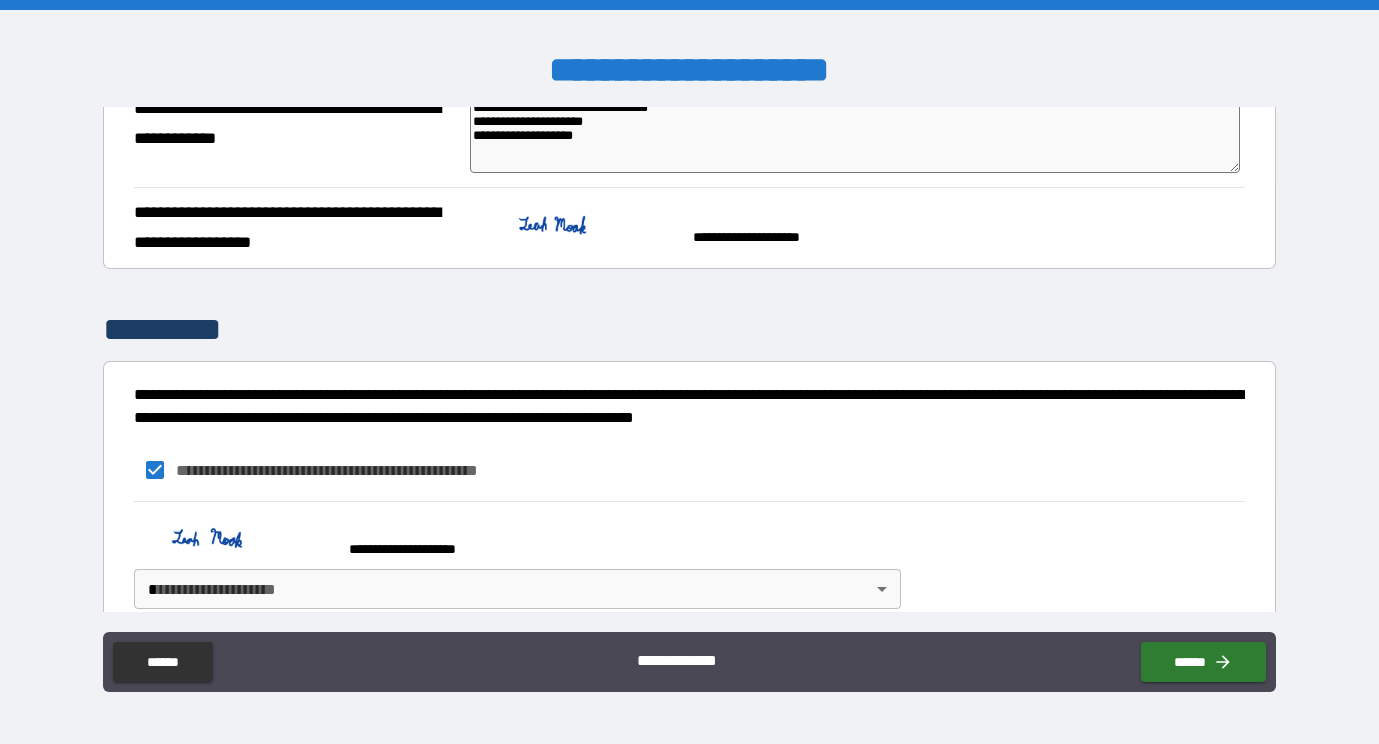 click on "**********" at bounding box center [689, 372] 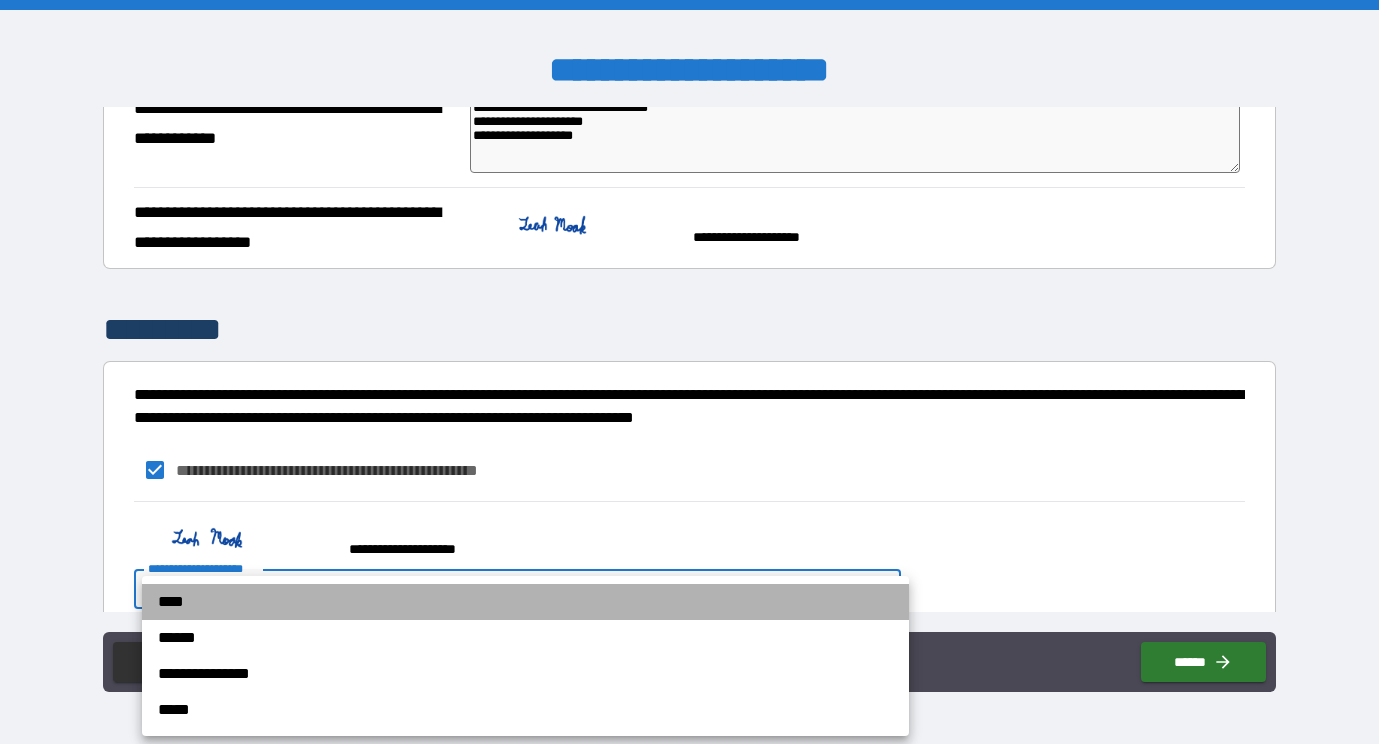 click on "****" at bounding box center (525, 602) 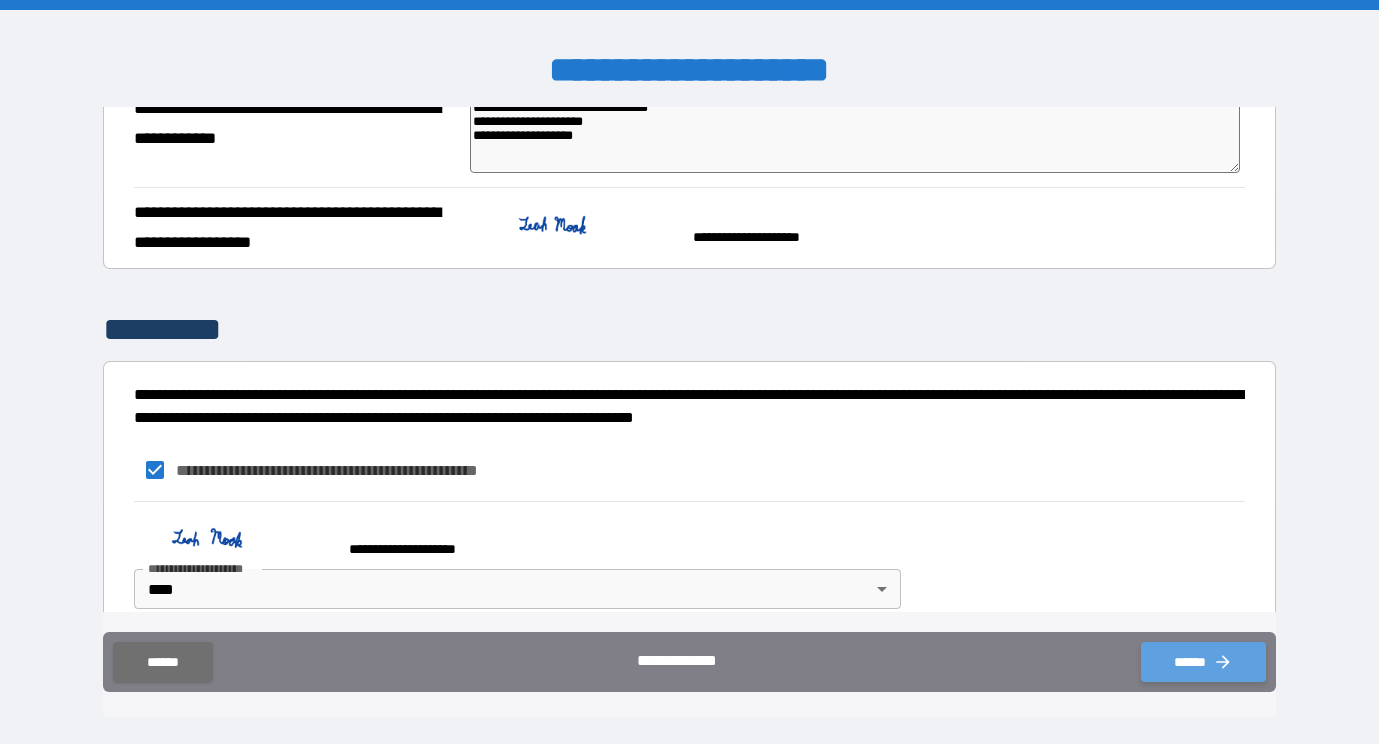 click on "******" at bounding box center (1203, 662) 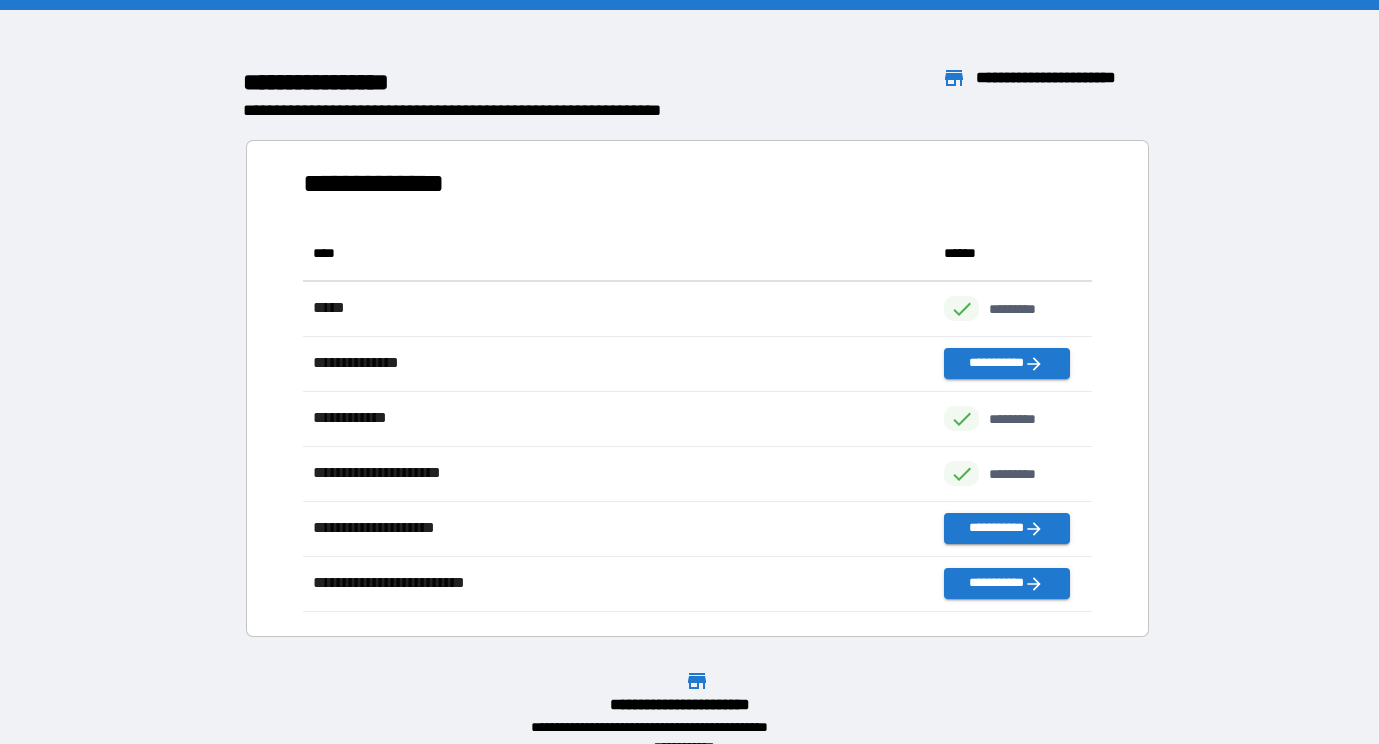 scroll, scrollTop: 1, scrollLeft: 1, axis: both 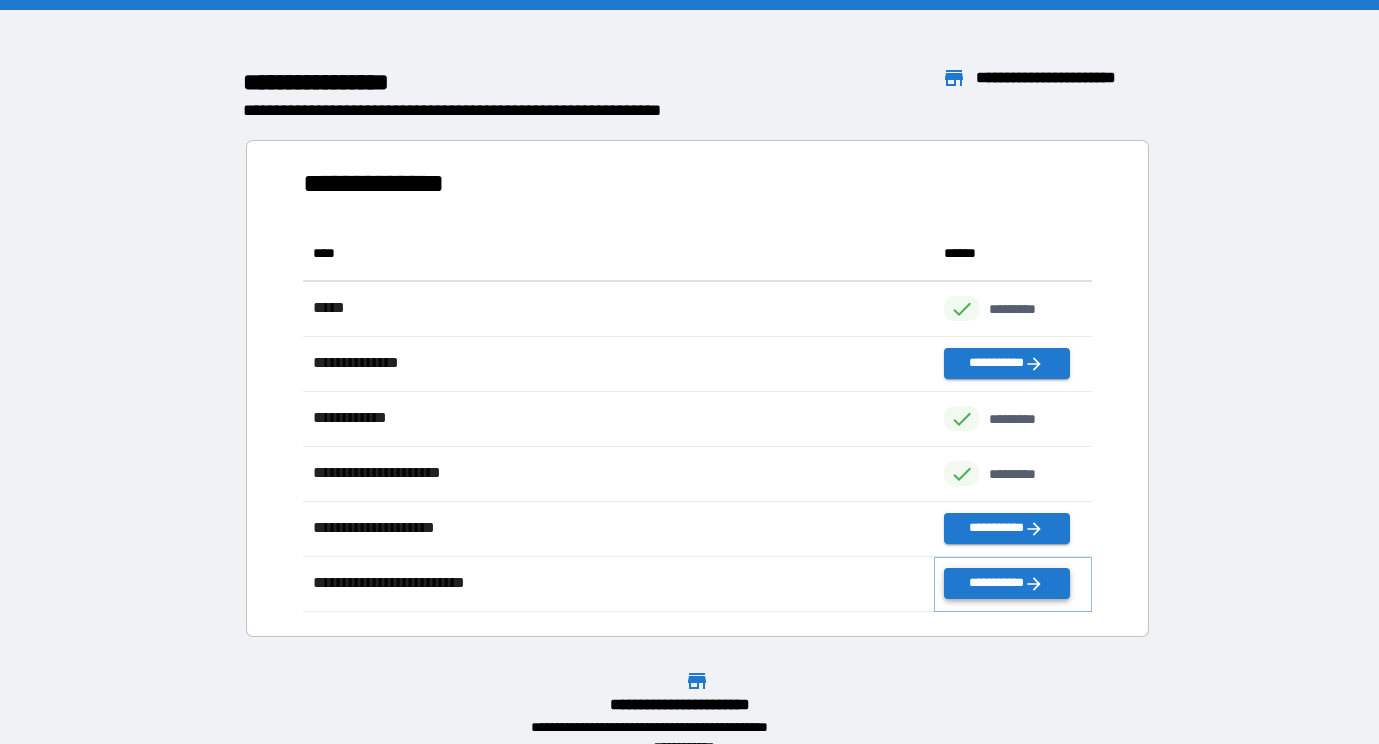 click on "**********" at bounding box center [1007, 583] 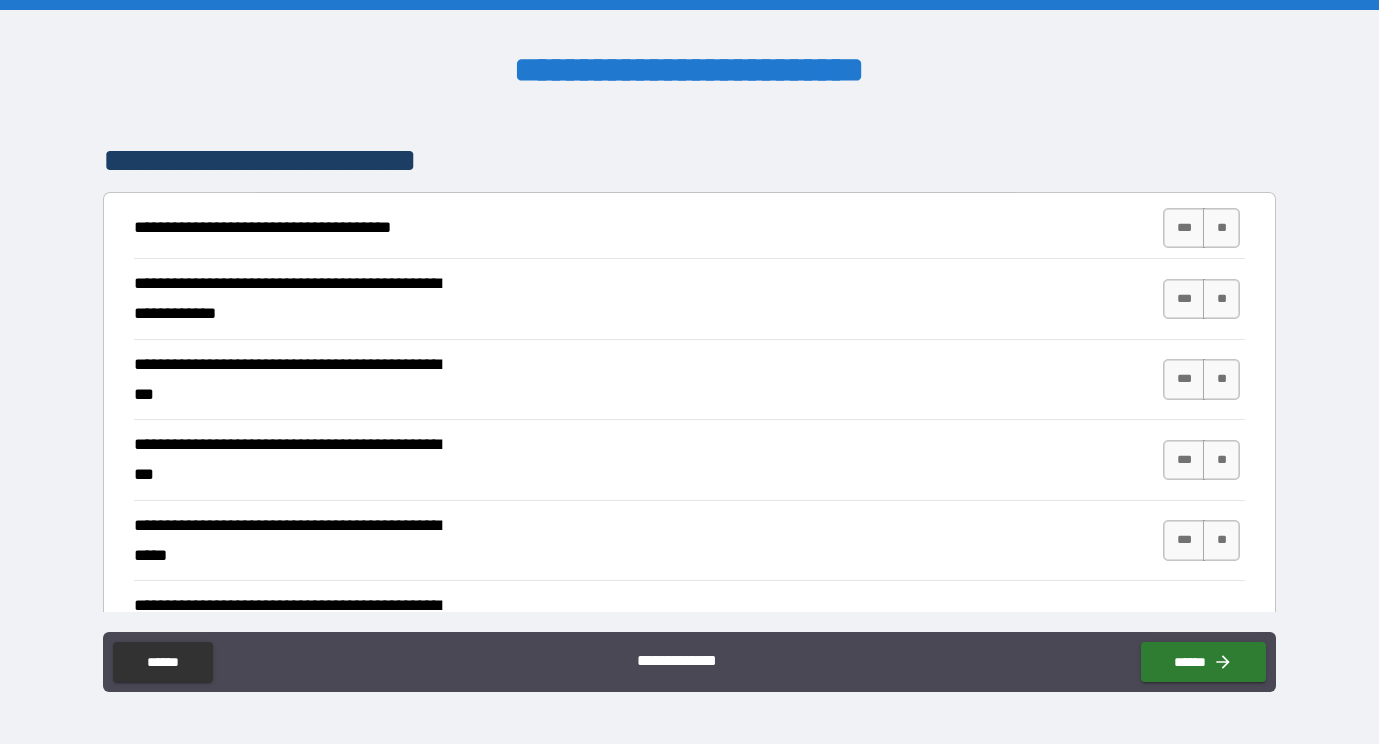 scroll, scrollTop: 330, scrollLeft: 0, axis: vertical 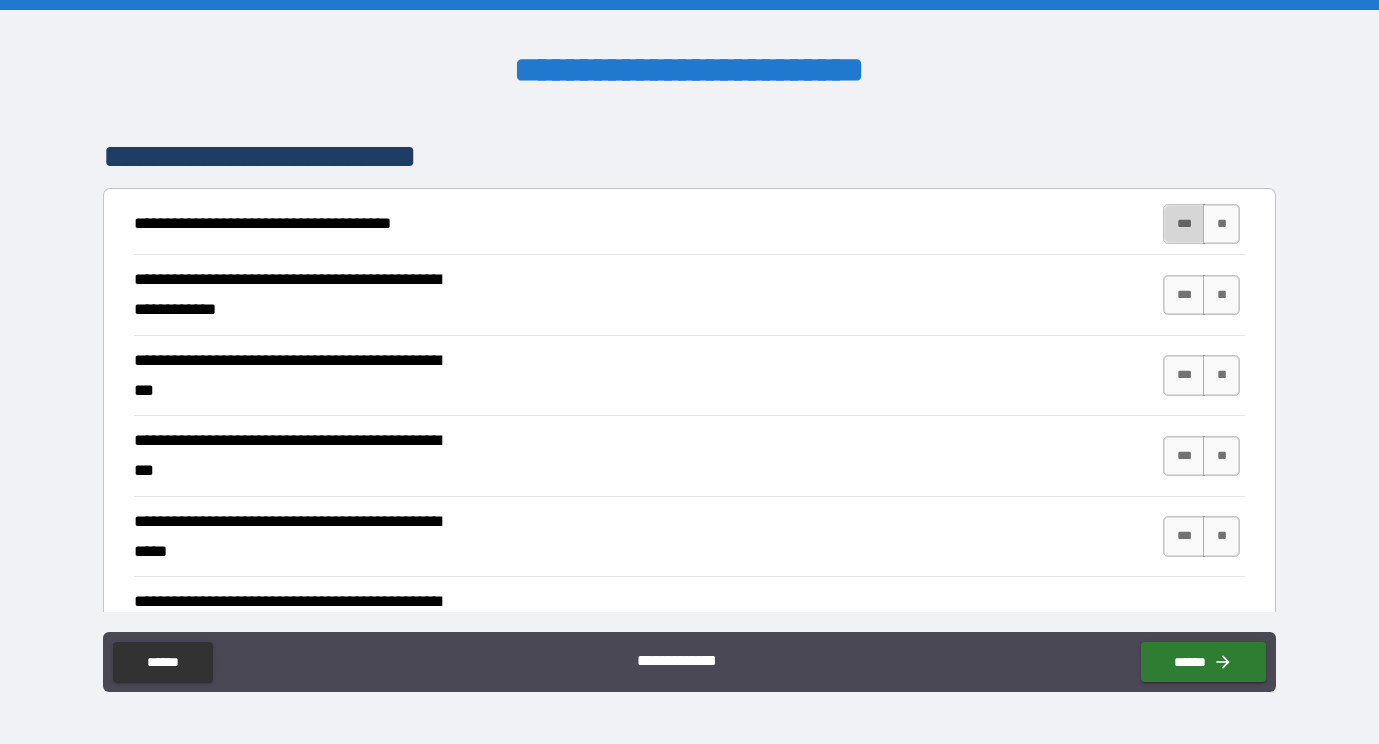 click on "***" at bounding box center (1184, 224) 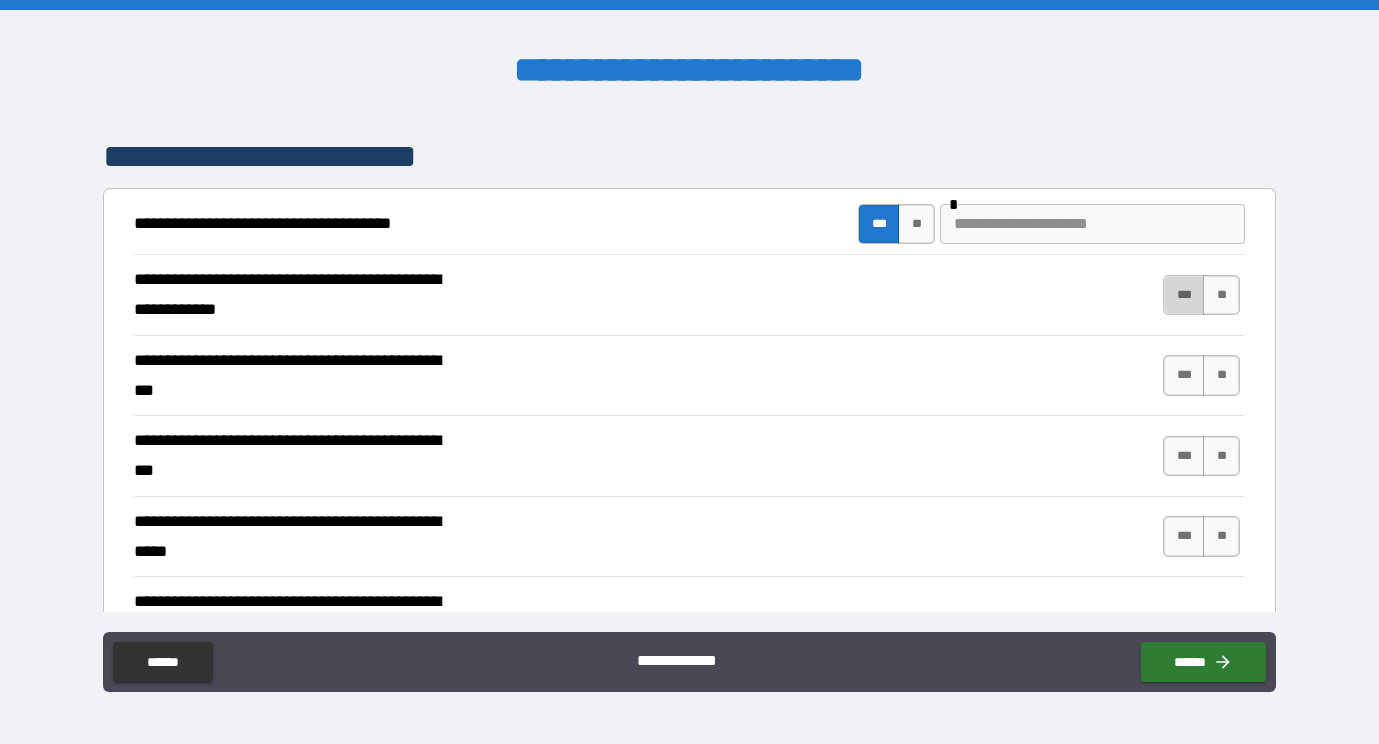 click on "***" at bounding box center (1184, 295) 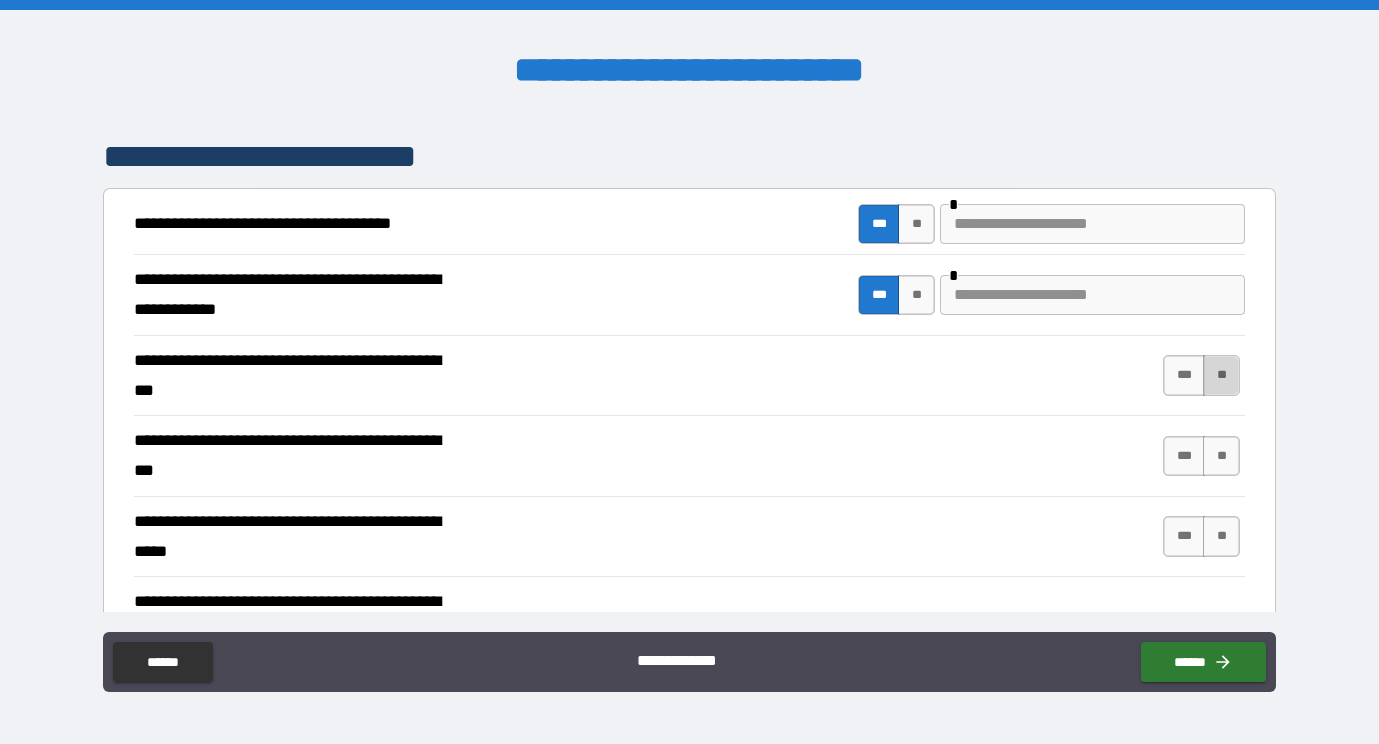 click on "**" at bounding box center [1221, 375] 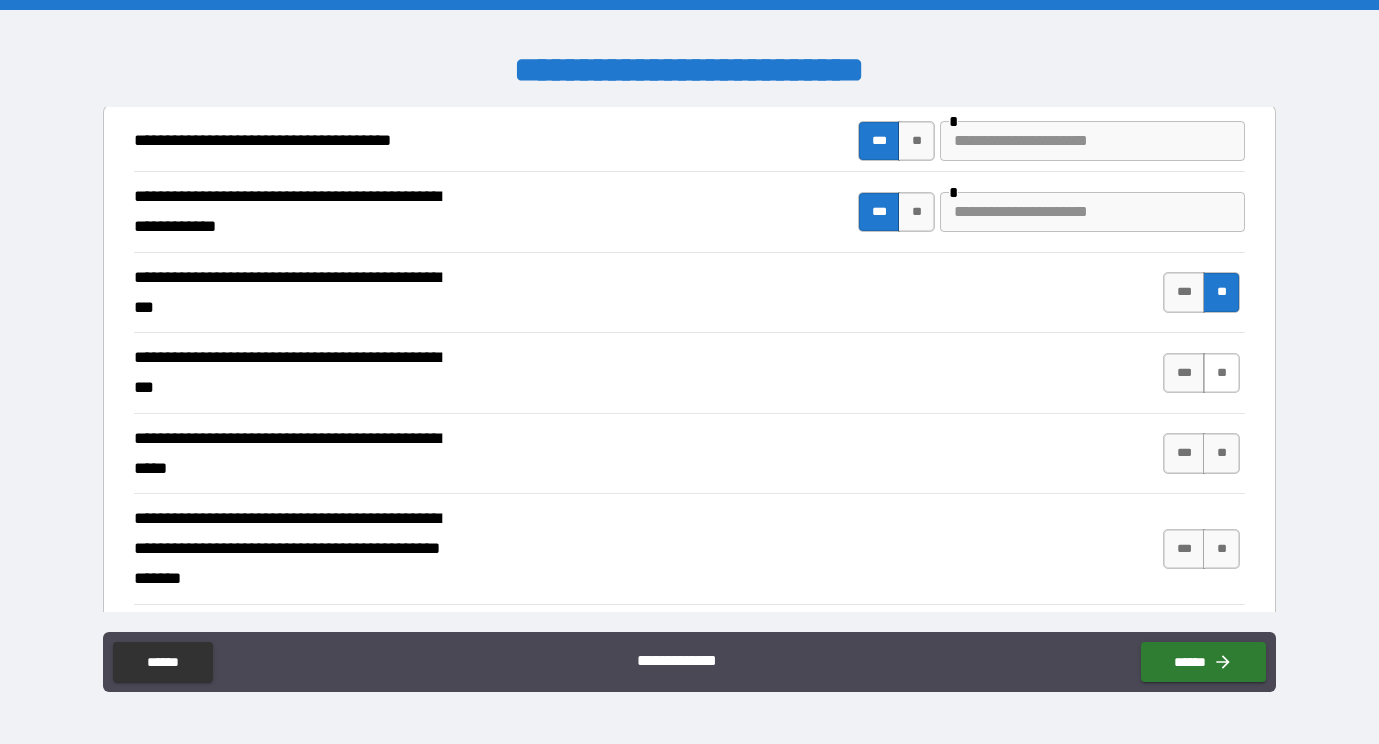 scroll, scrollTop: 435, scrollLeft: 0, axis: vertical 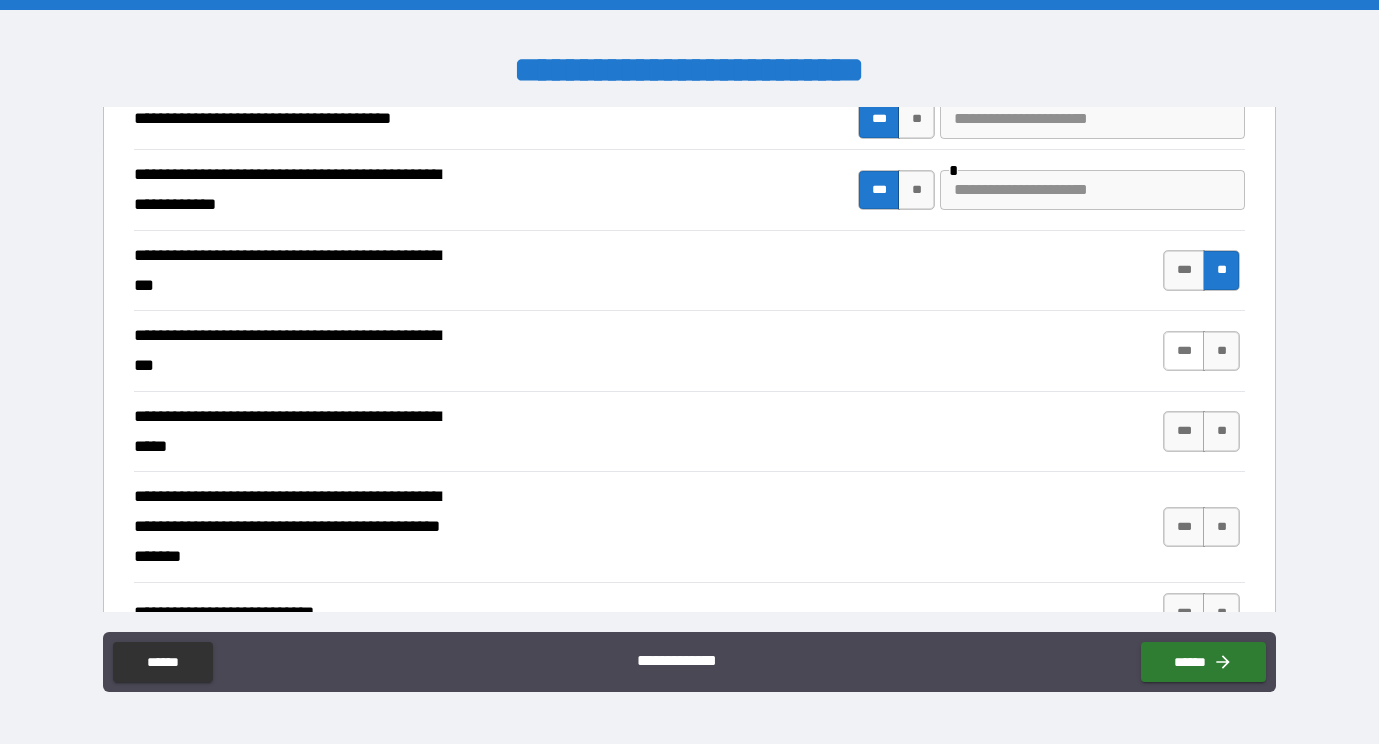 click on "***" at bounding box center [1184, 351] 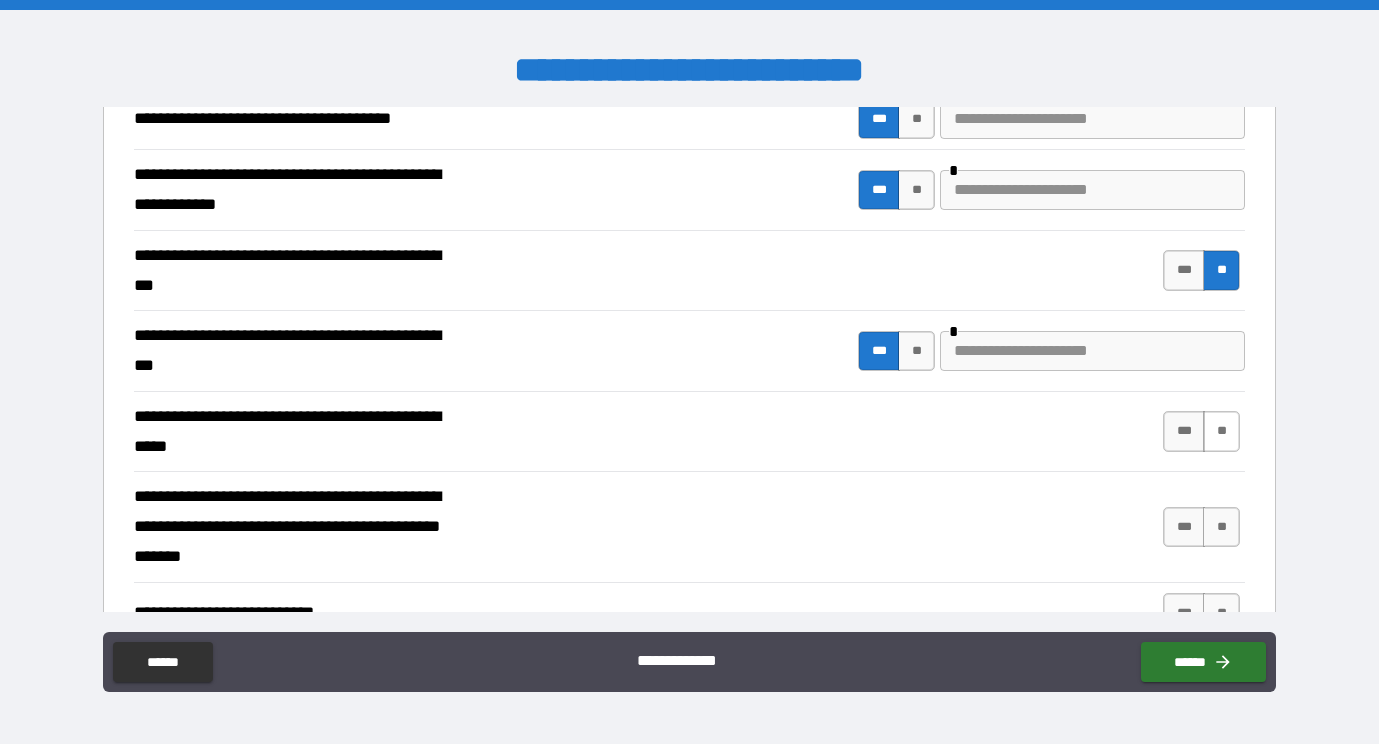 click on "**" at bounding box center (1221, 431) 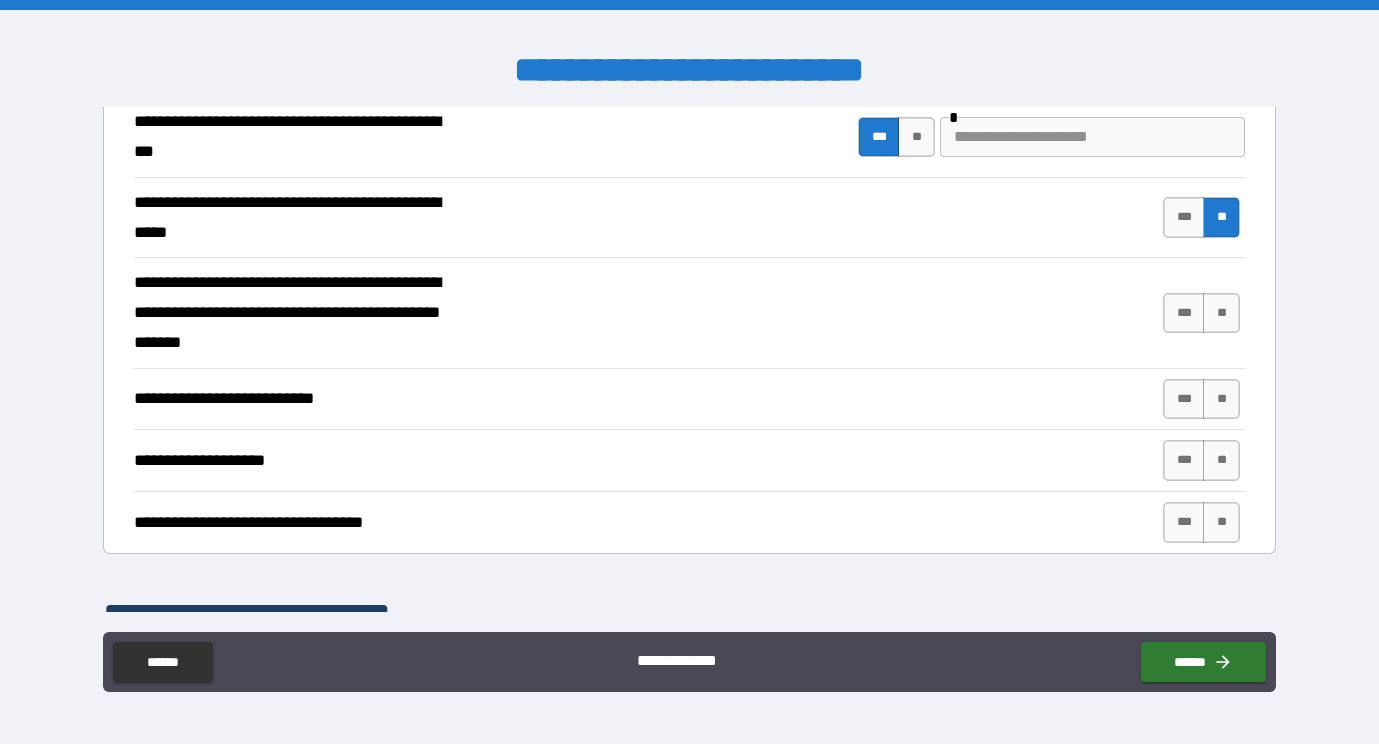 scroll, scrollTop: 675, scrollLeft: 0, axis: vertical 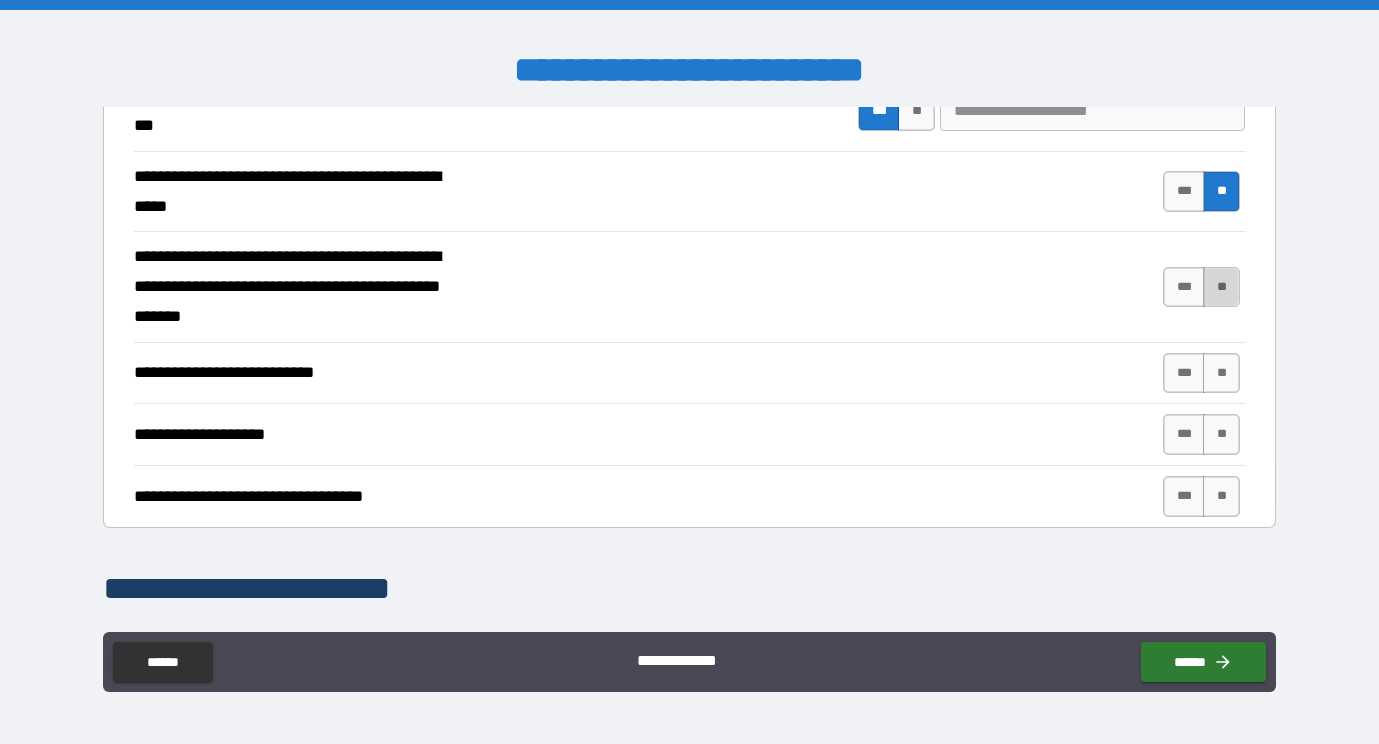 click on "**" at bounding box center (1221, 287) 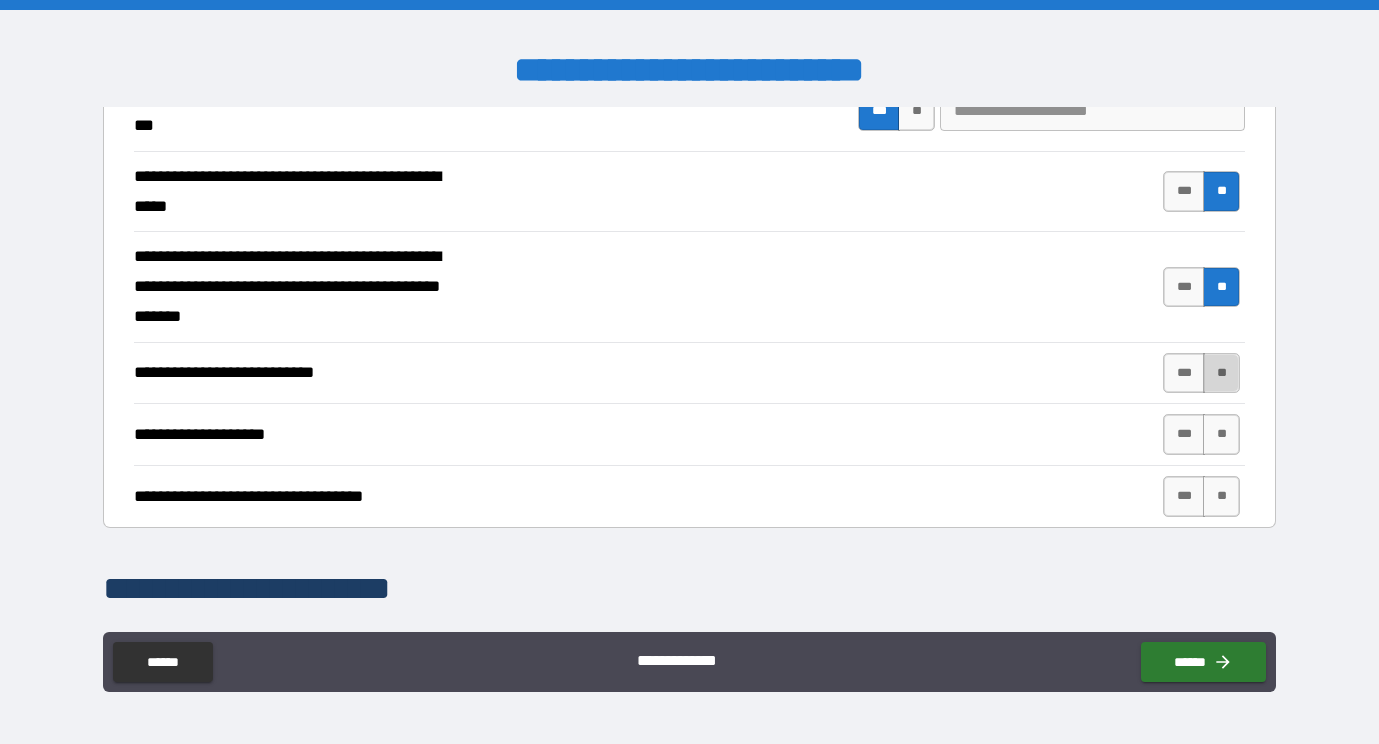 click on "**" at bounding box center (1221, 373) 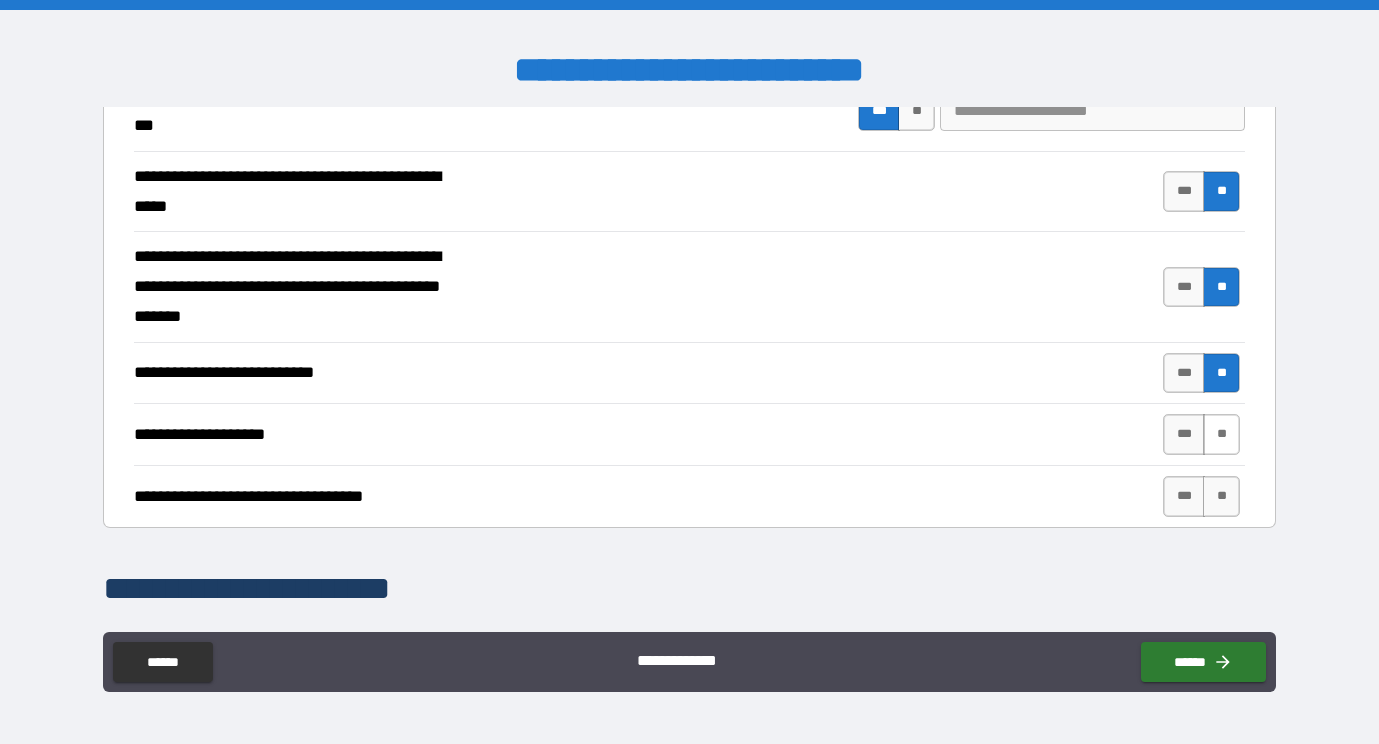 click on "**" at bounding box center (1221, 434) 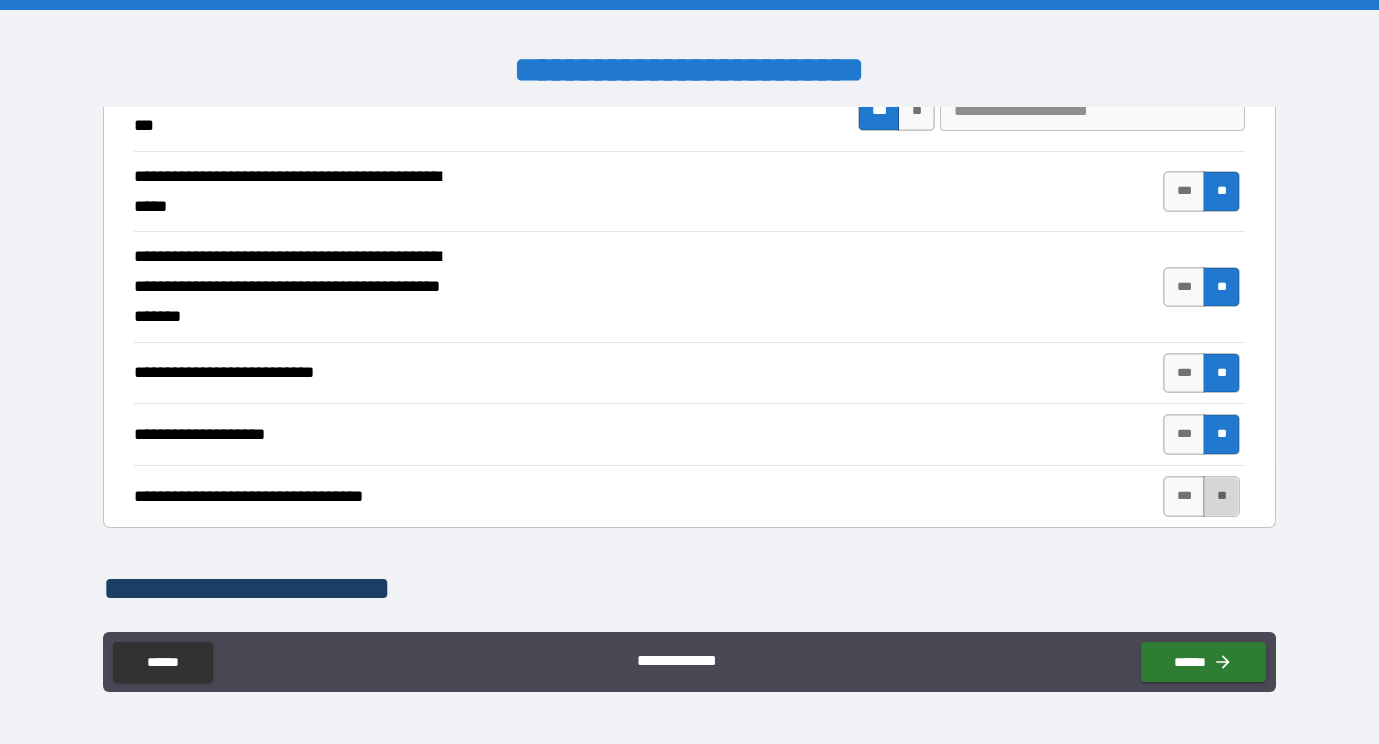 click on "**" at bounding box center (1221, 496) 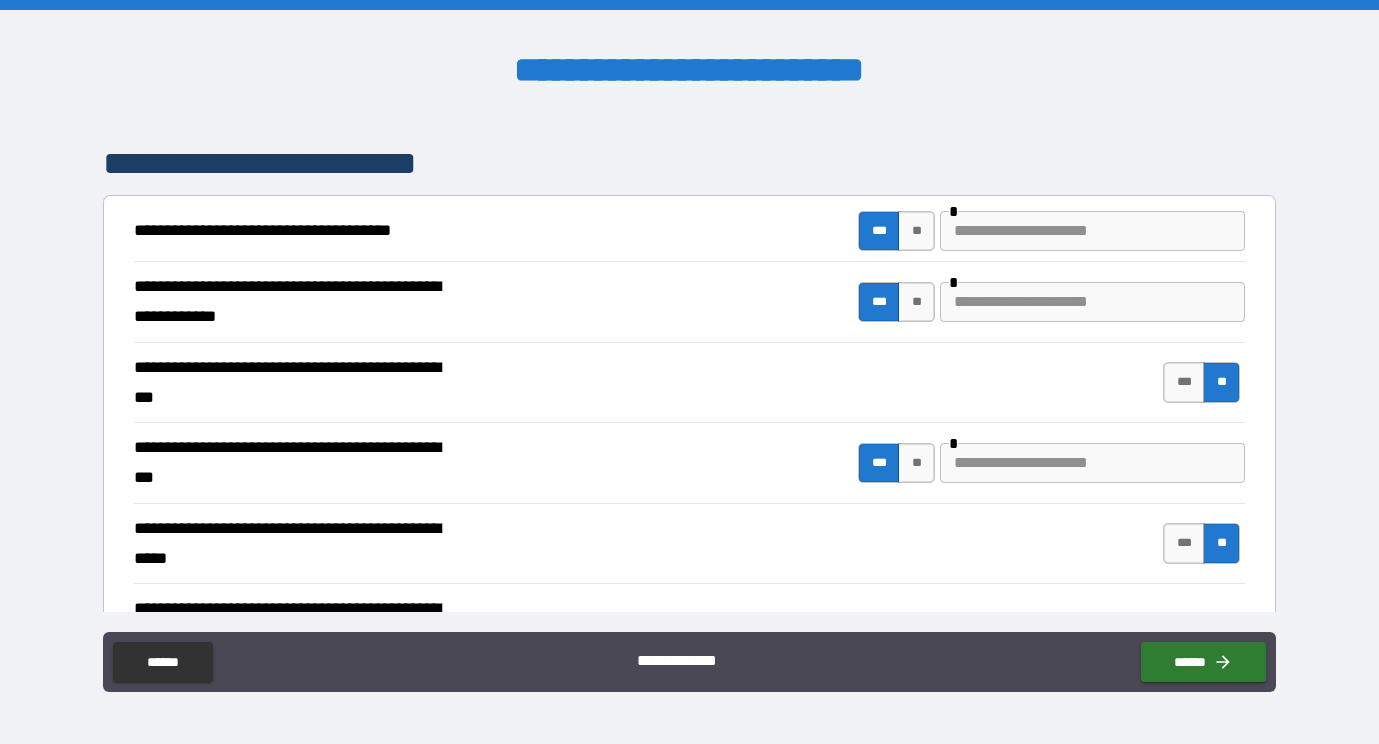 scroll, scrollTop: 305, scrollLeft: 0, axis: vertical 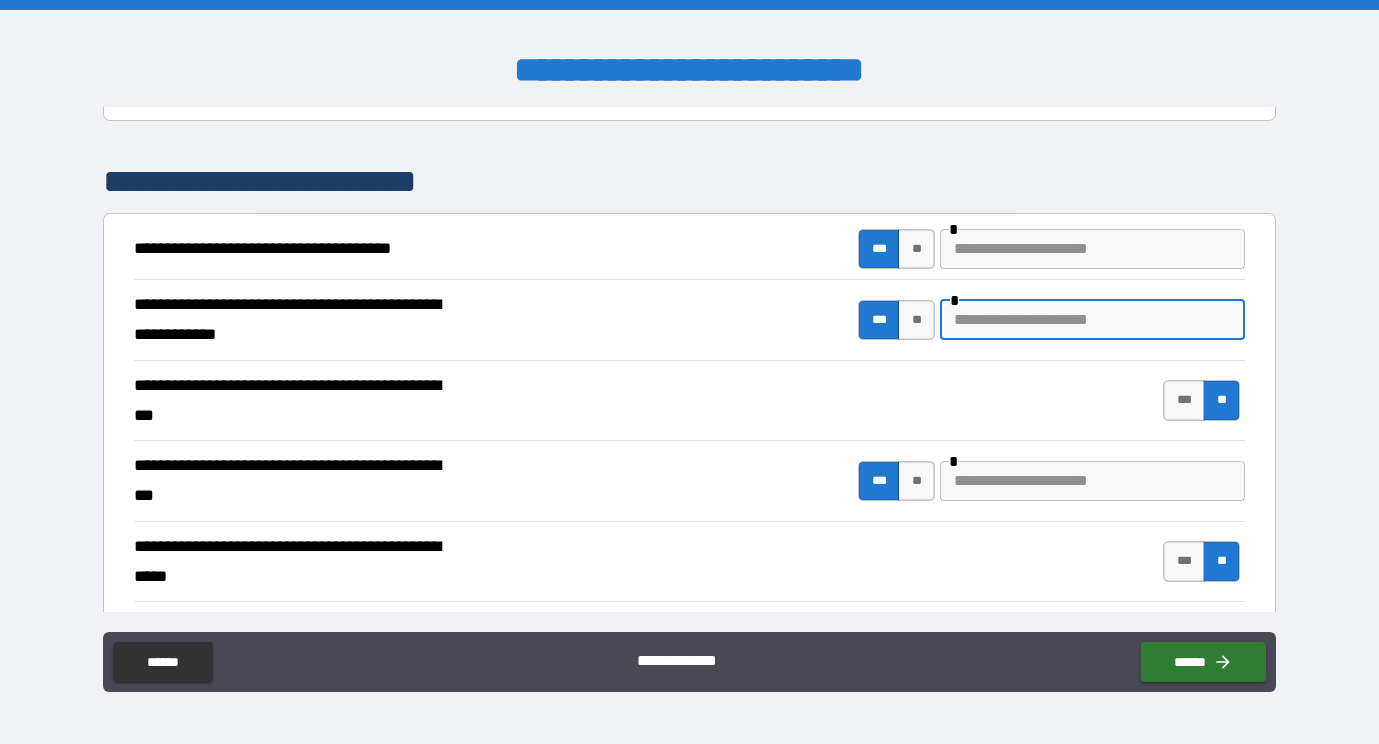 click at bounding box center (1092, 320) 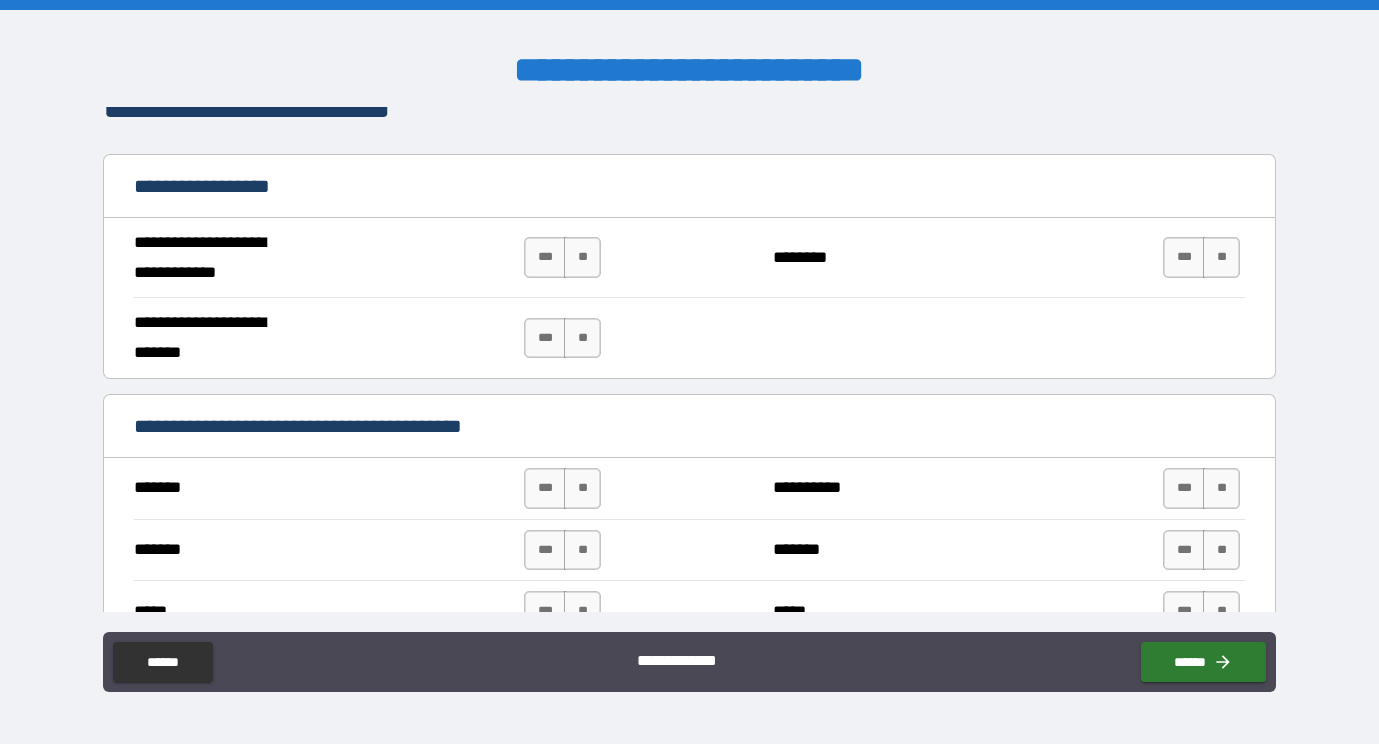 scroll, scrollTop: 1158, scrollLeft: 0, axis: vertical 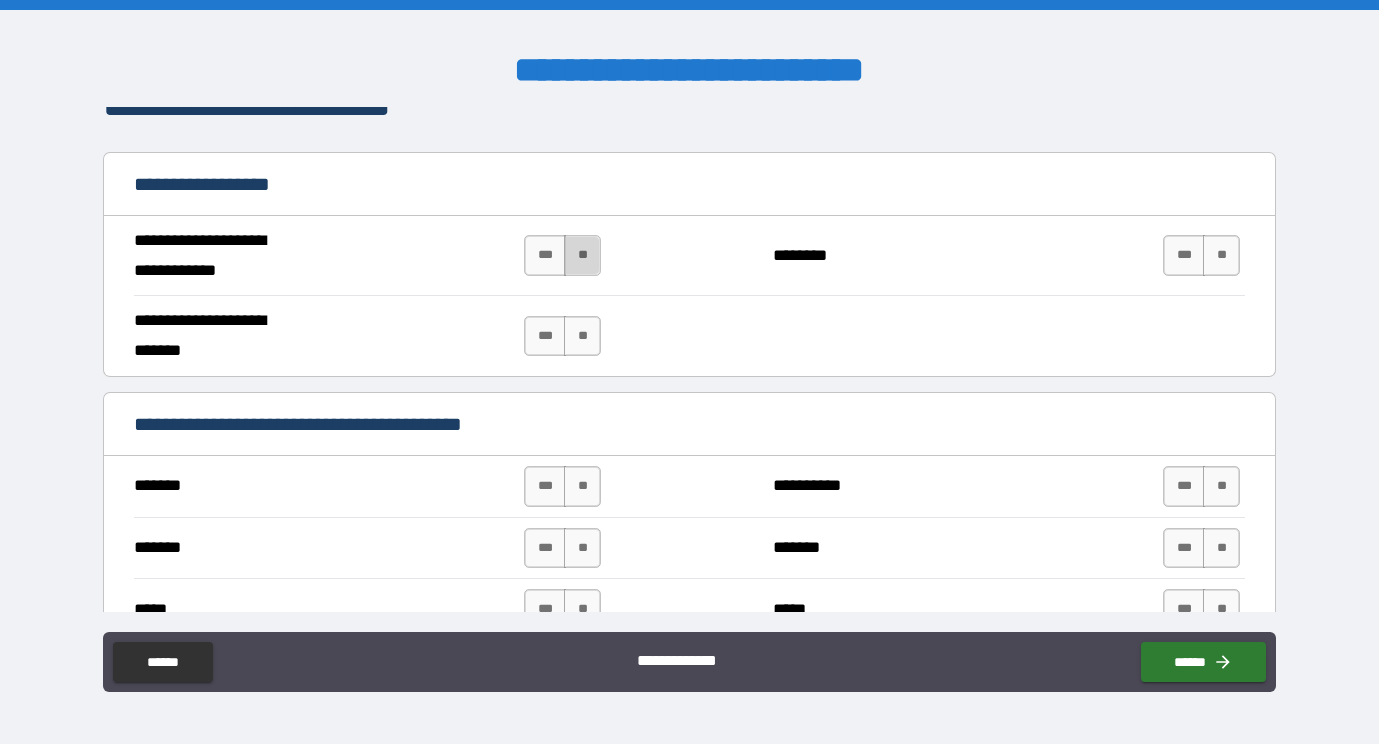 click on "**" at bounding box center [582, 255] 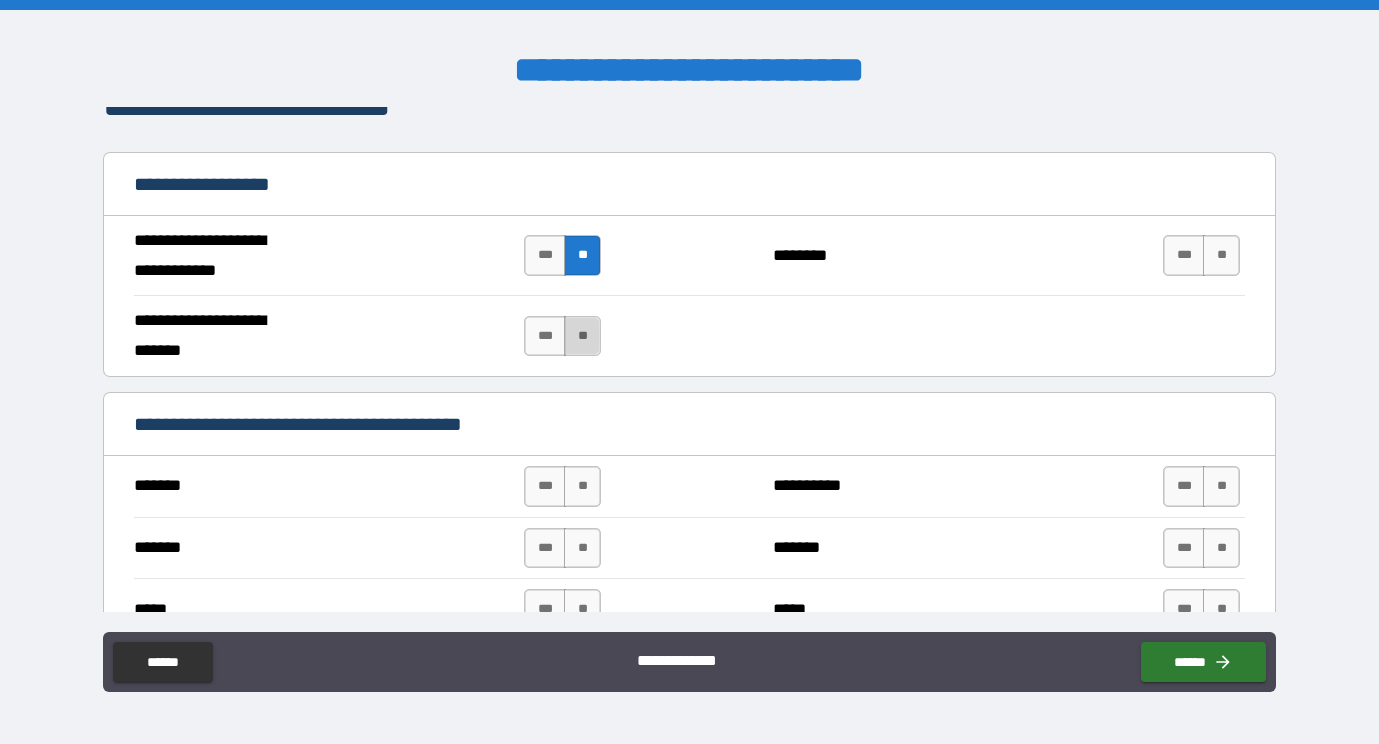 click on "**" at bounding box center [582, 336] 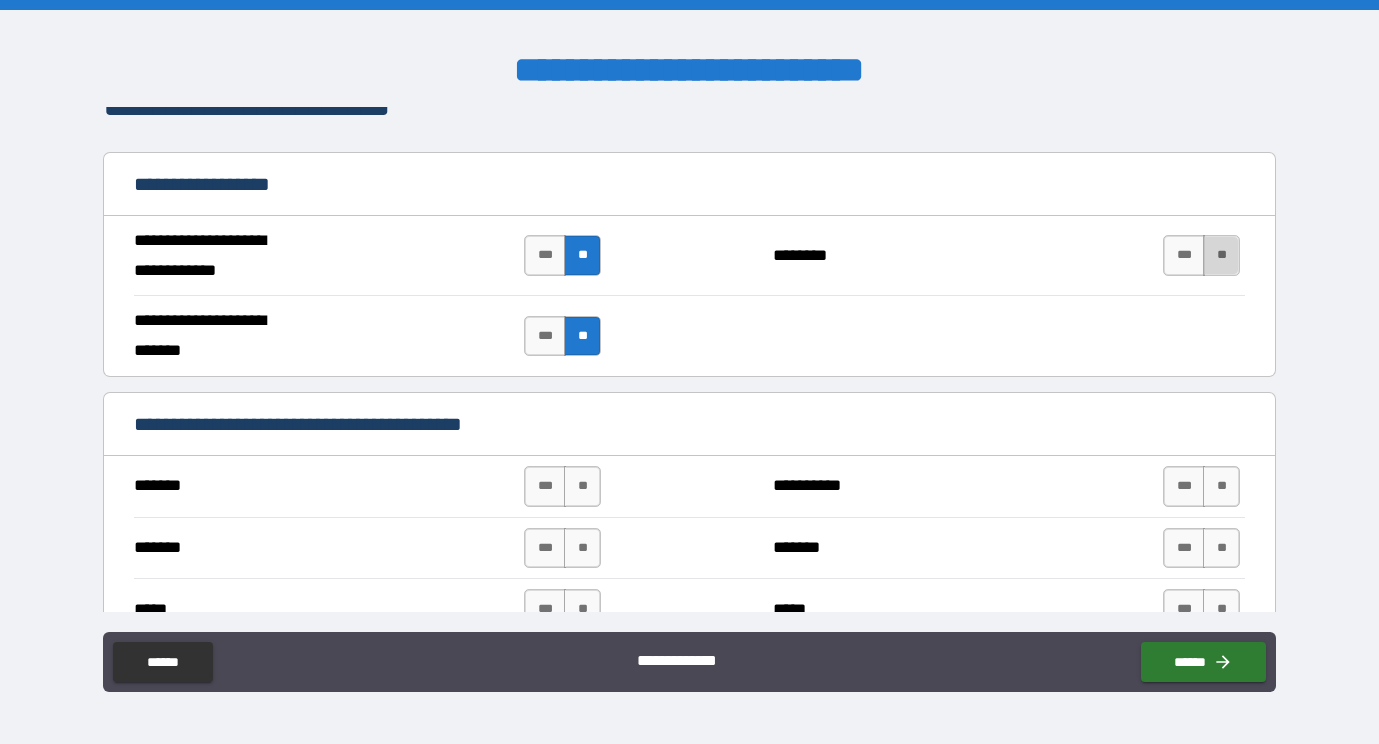 click on "**" at bounding box center [1221, 255] 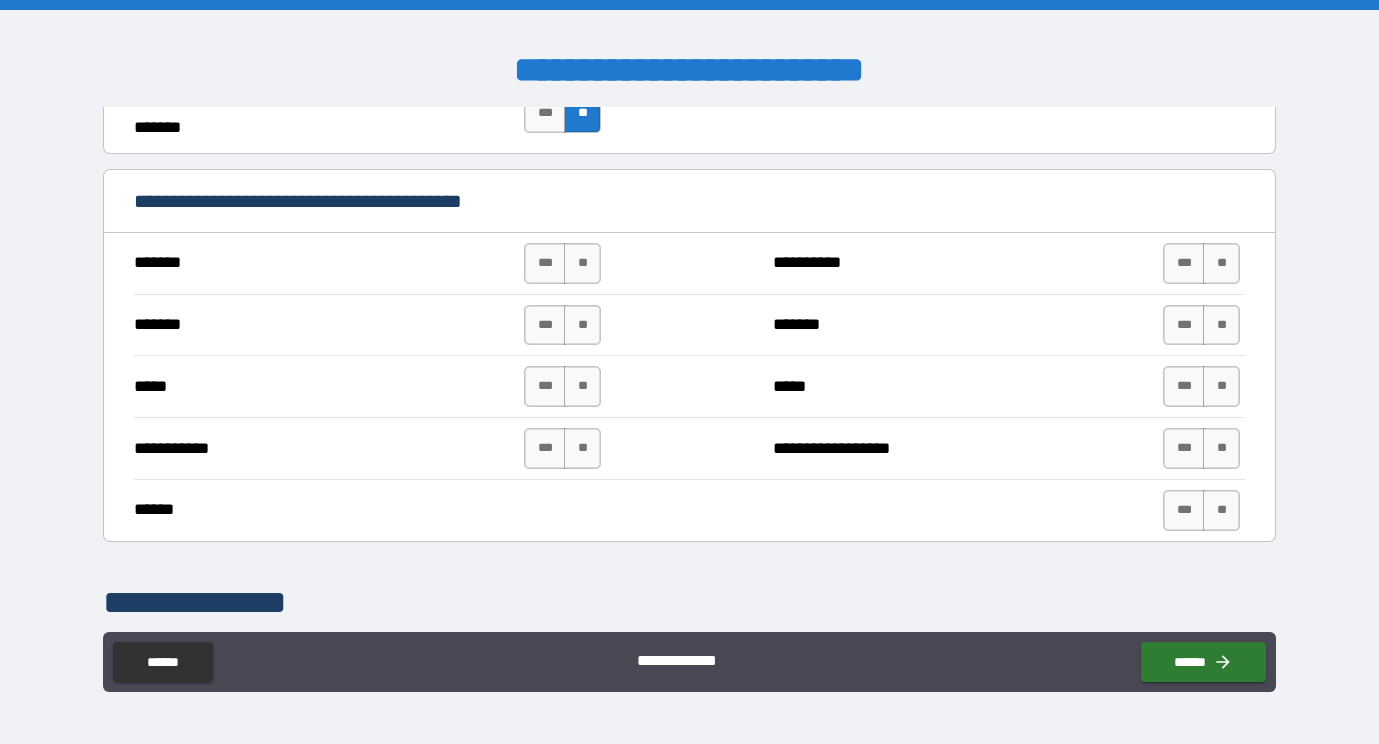 scroll, scrollTop: 1400, scrollLeft: 0, axis: vertical 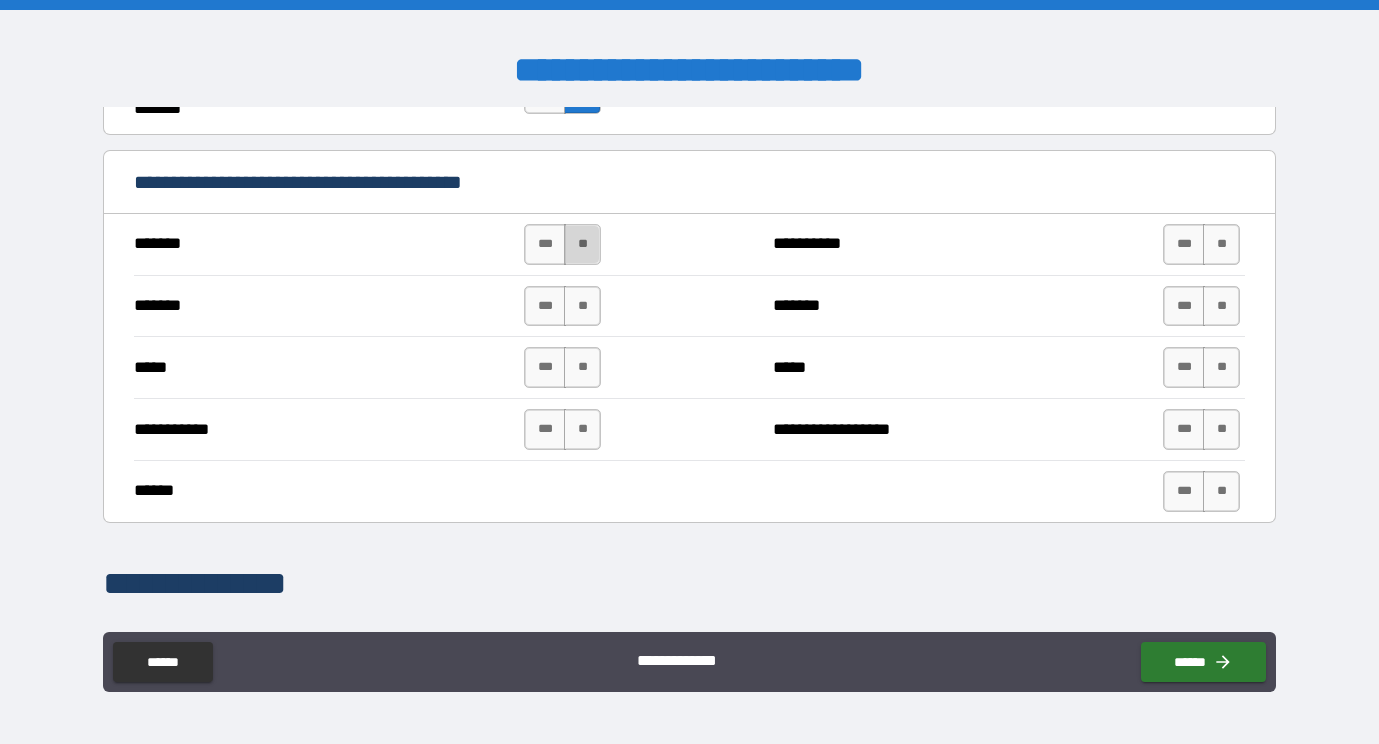 click on "**" at bounding box center (582, 244) 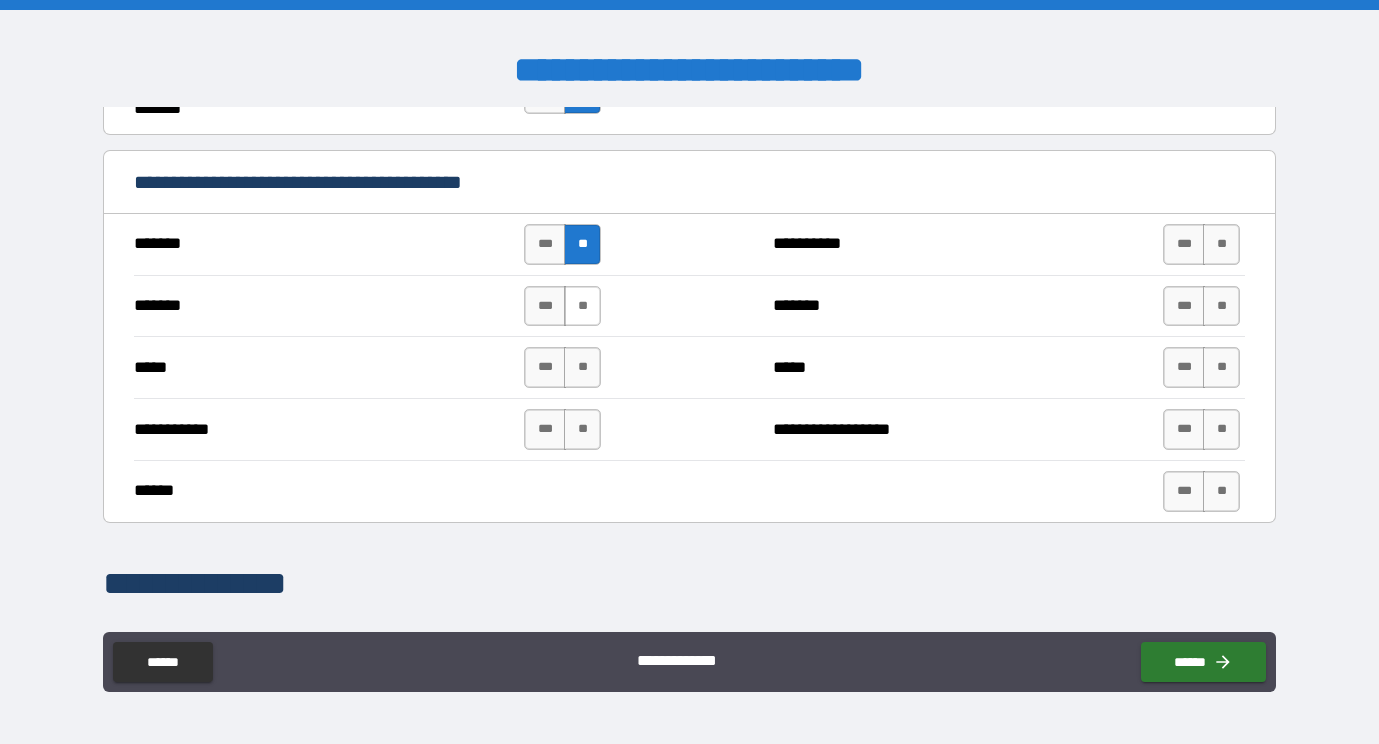 click on "**" at bounding box center [582, 306] 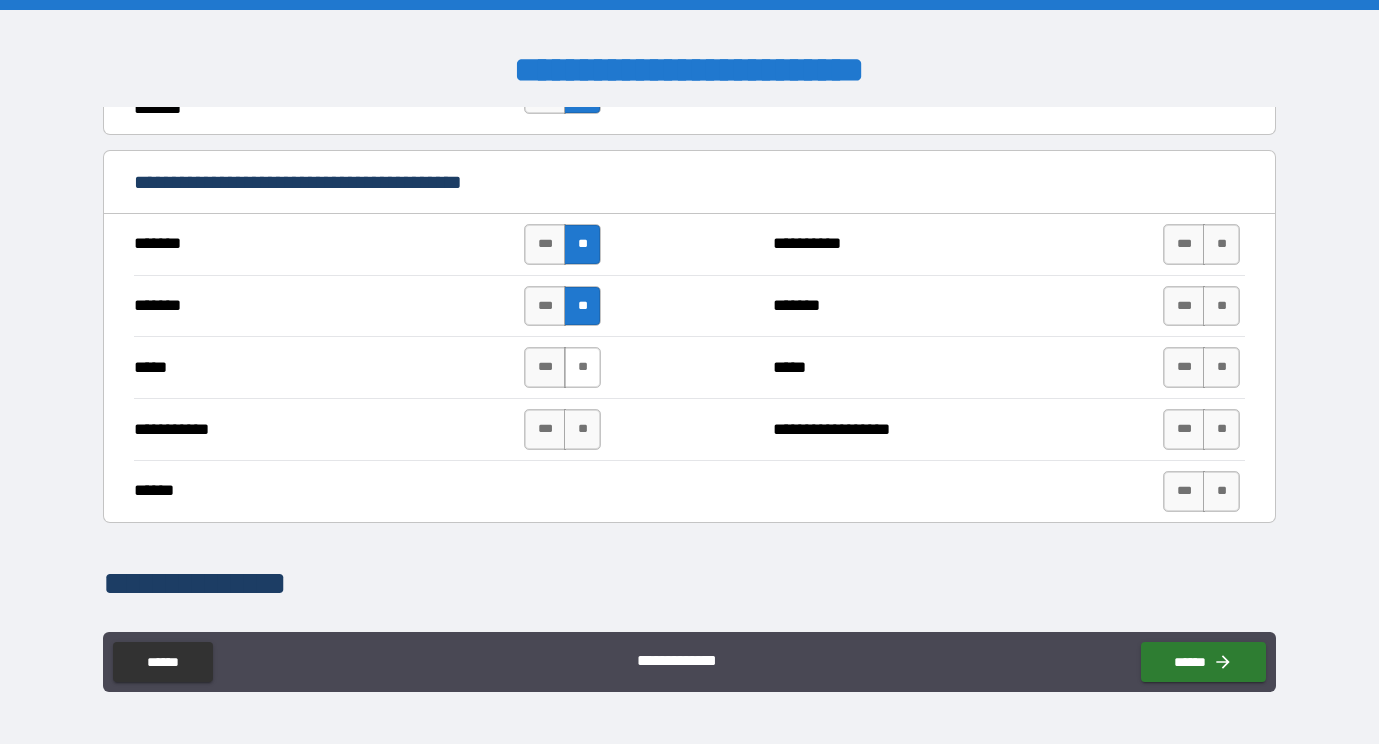 click on "**" at bounding box center (582, 367) 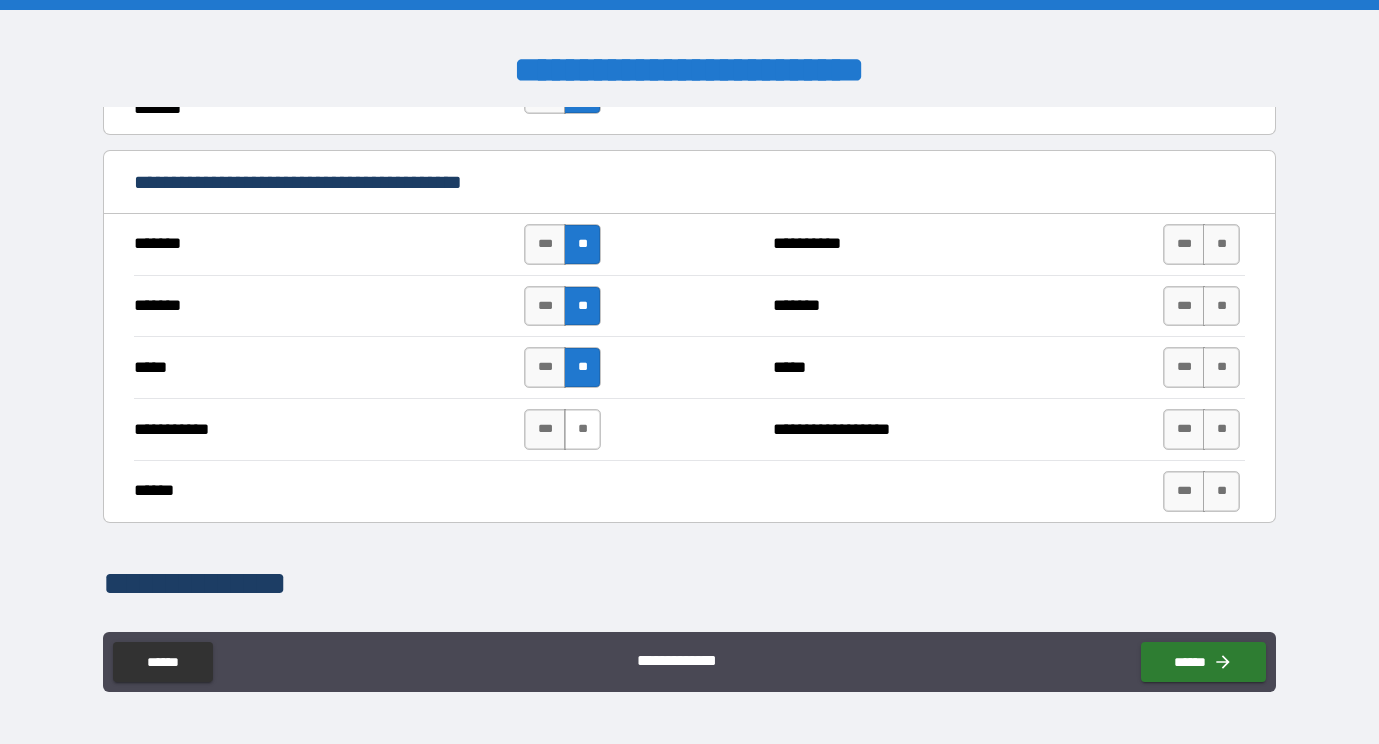 click on "**" at bounding box center [582, 429] 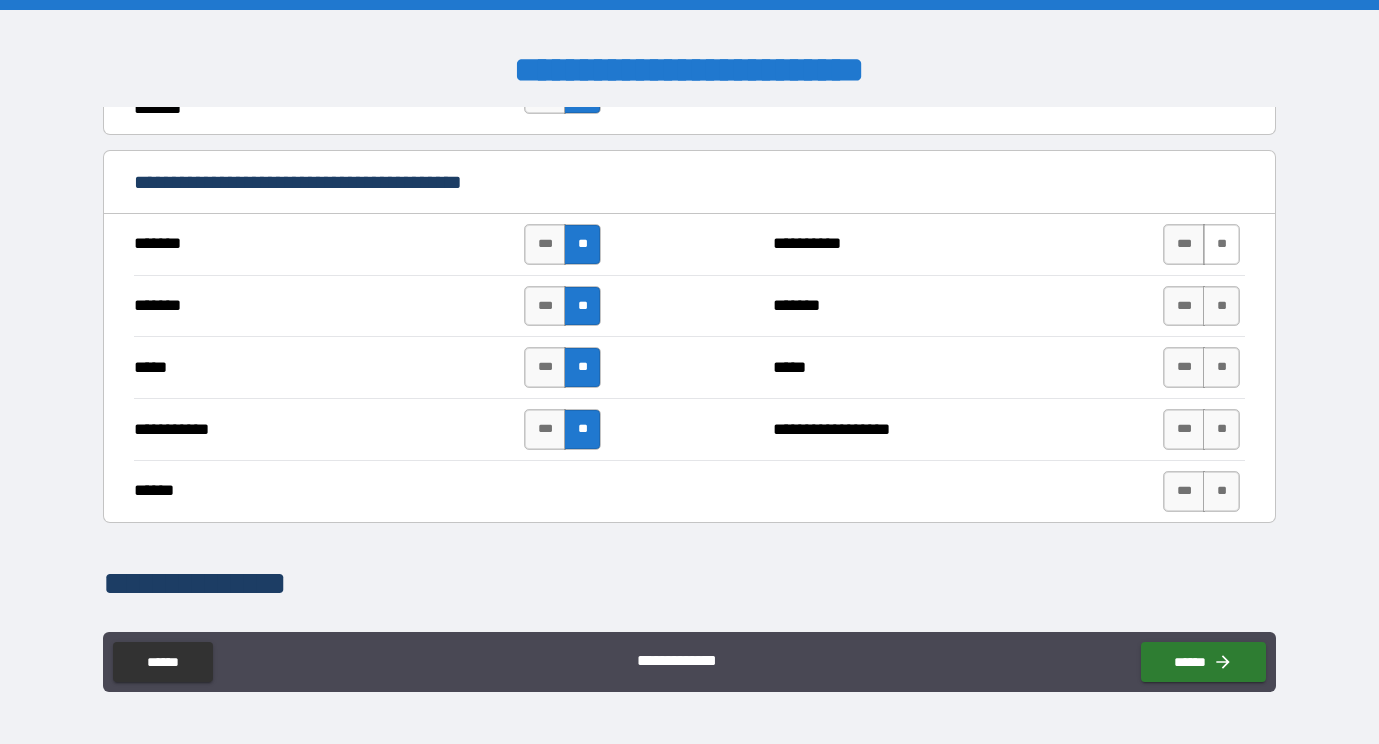 click on "**" at bounding box center [1221, 244] 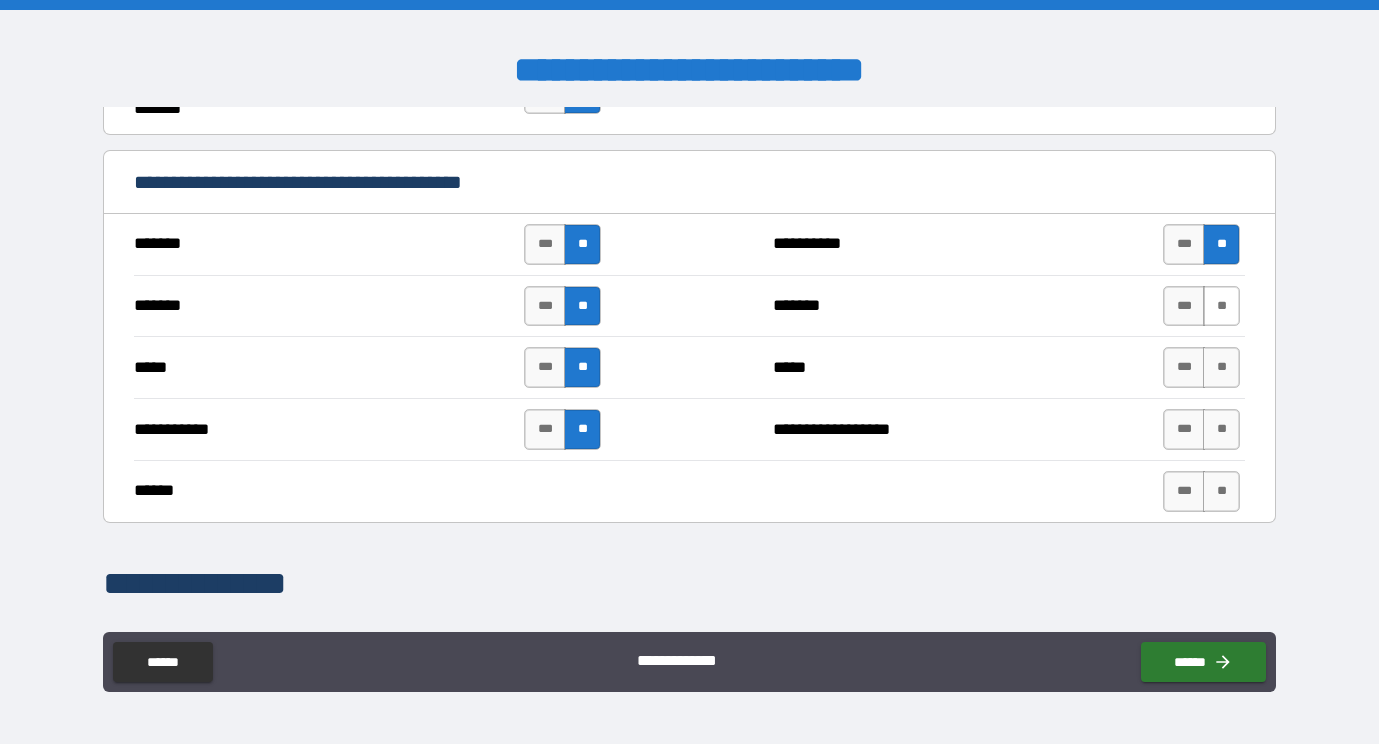 click on "**" at bounding box center (1221, 306) 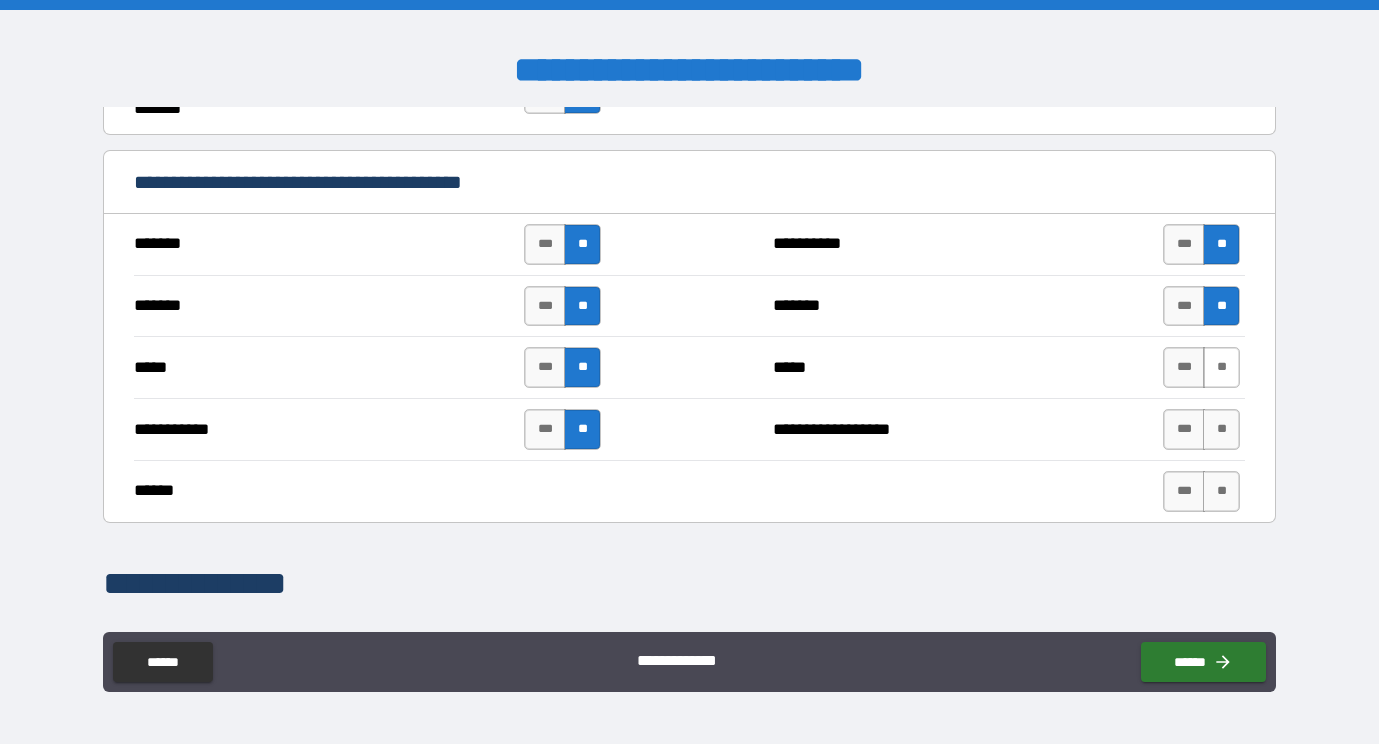 click on "**" at bounding box center (1221, 367) 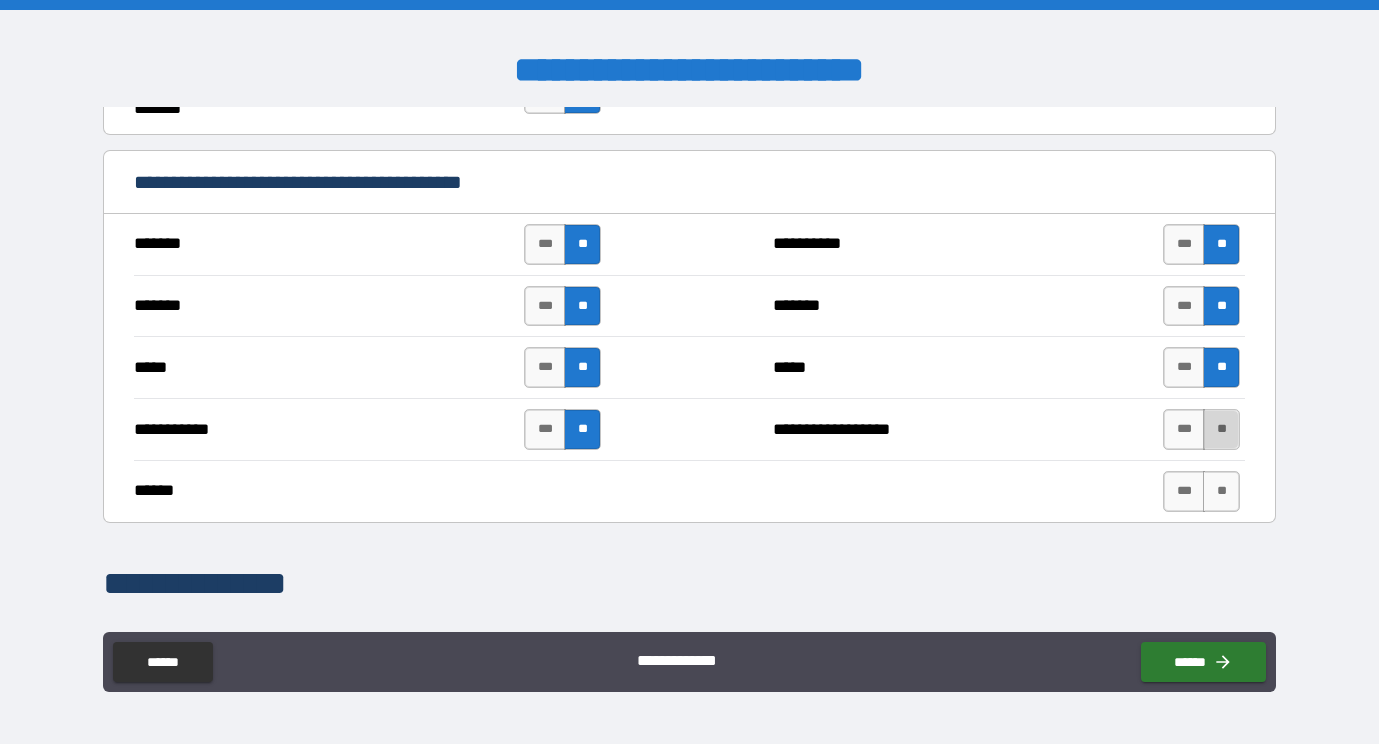 click on "**" at bounding box center [1221, 429] 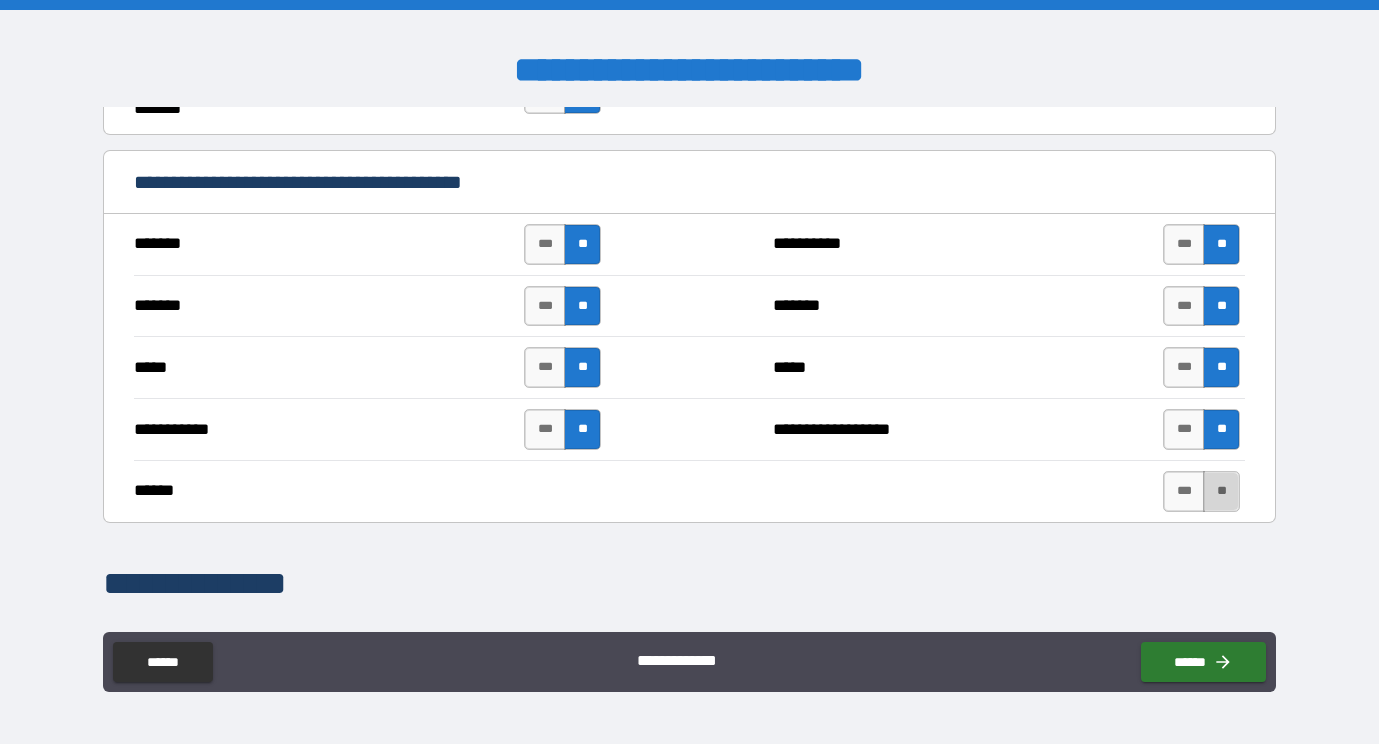 click on "**" at bounding box center (1221, 491) 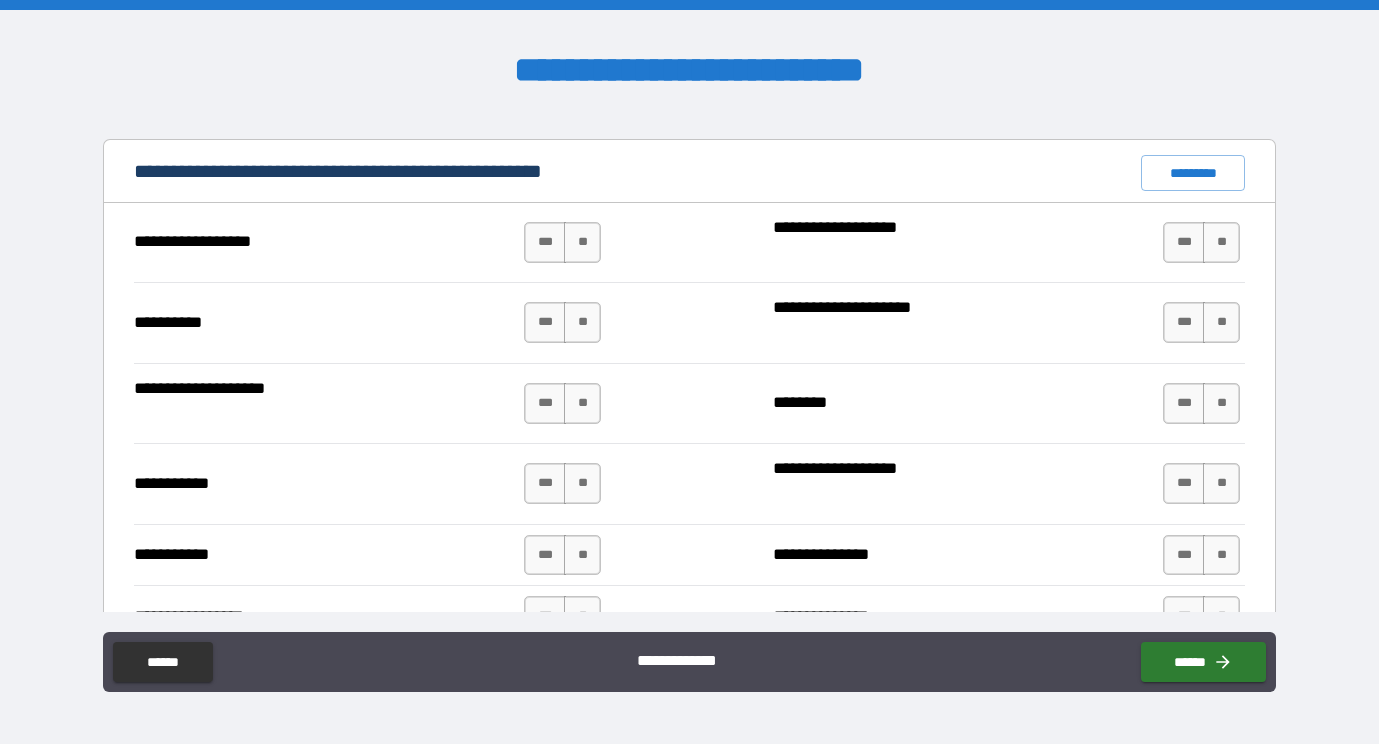 scroll, scrollTop: 1909, scrollLeft: 0, axis: vertical 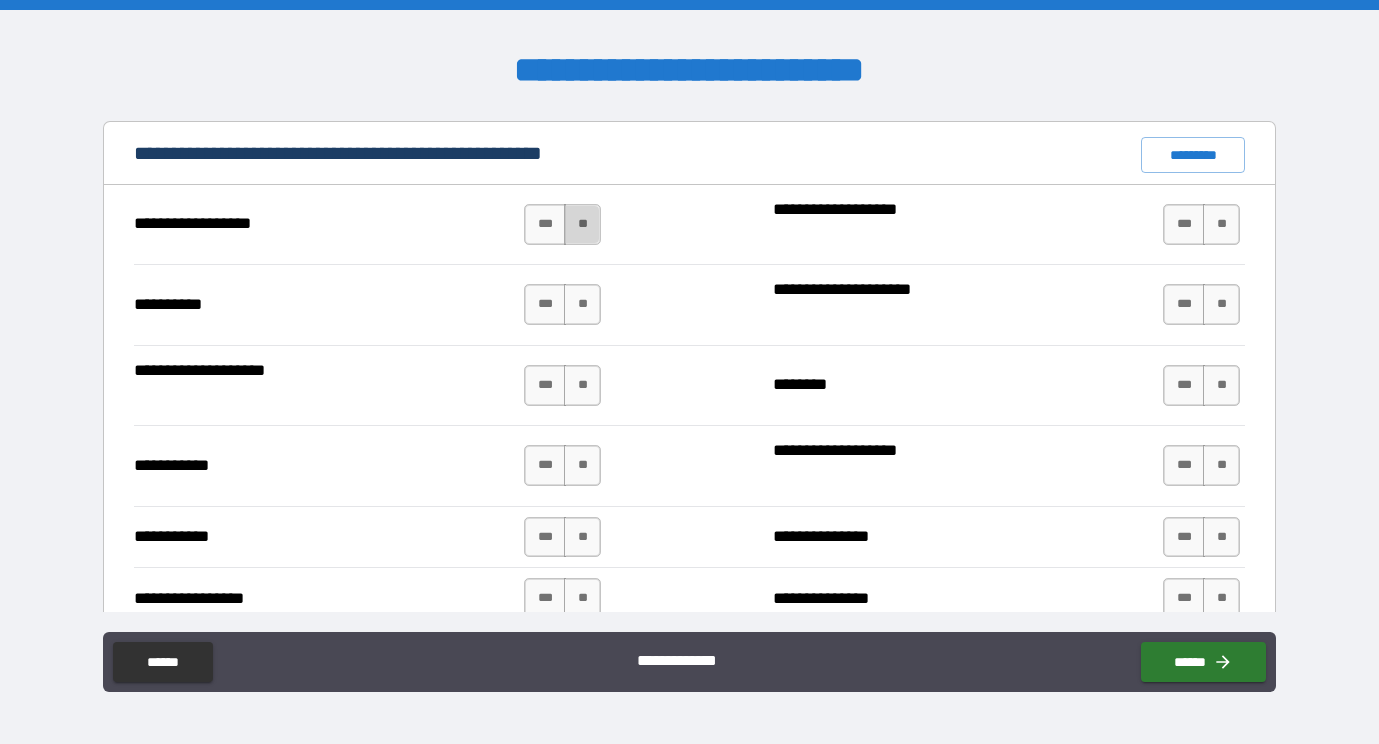 click on "**" at bounding box center (582, 224) 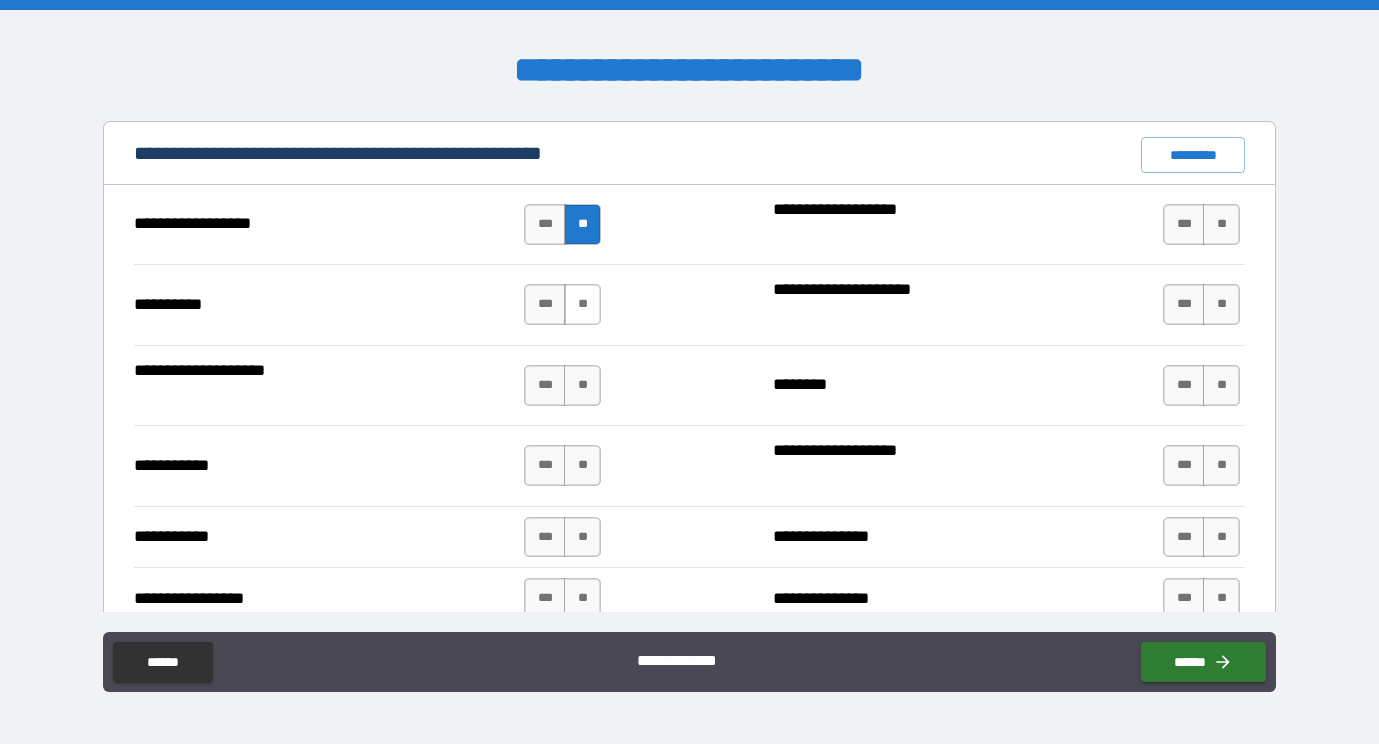 click on "**" at bounding box center [582, 304] 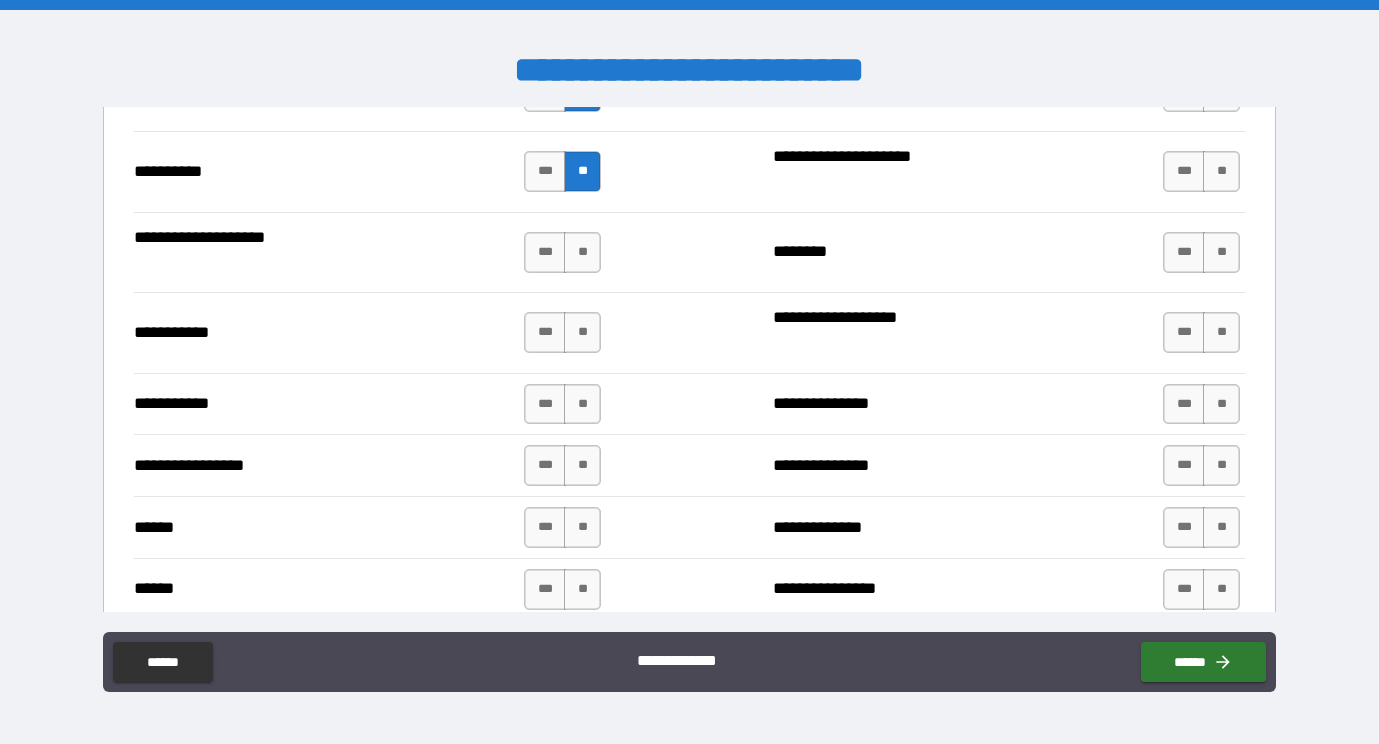 scroll, scrollTop: 2061, scrollLeft: 0, axis: vertical 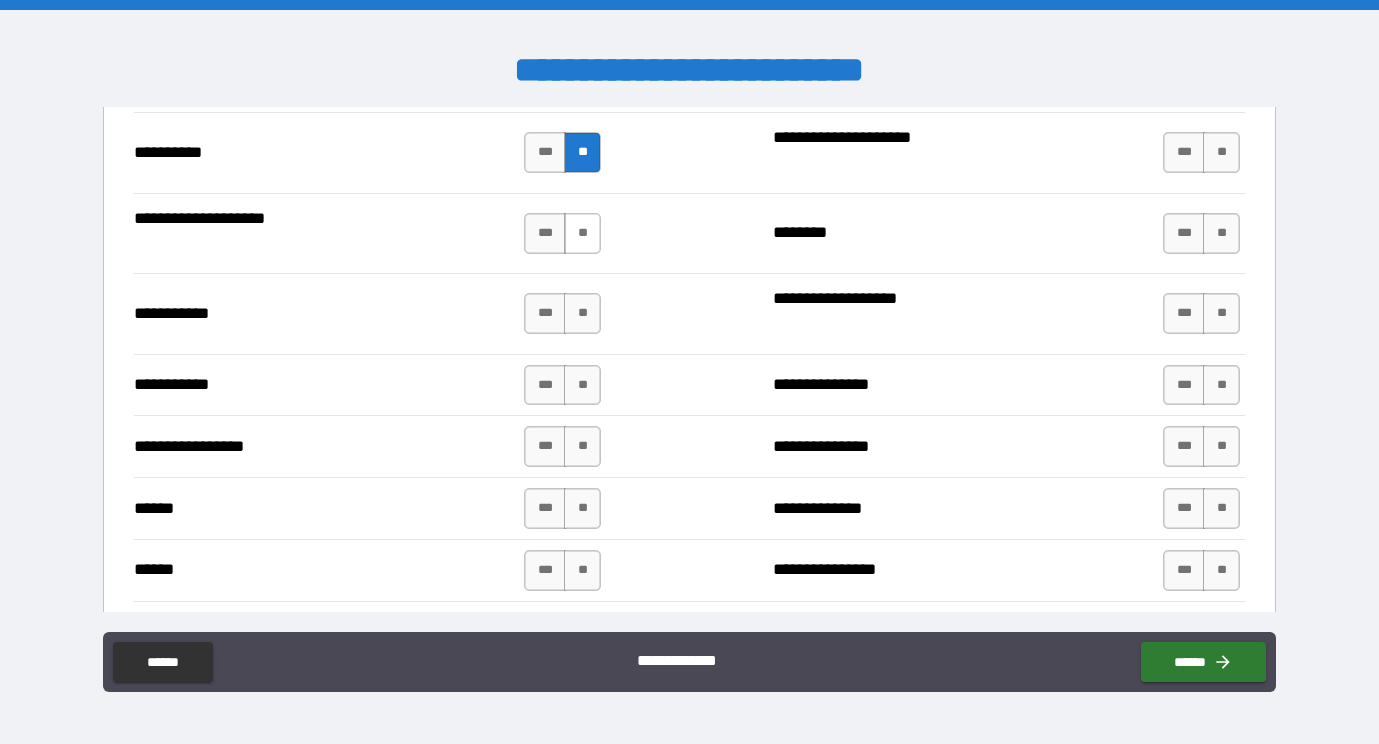 click on "**" at bounding box center [582, 233] 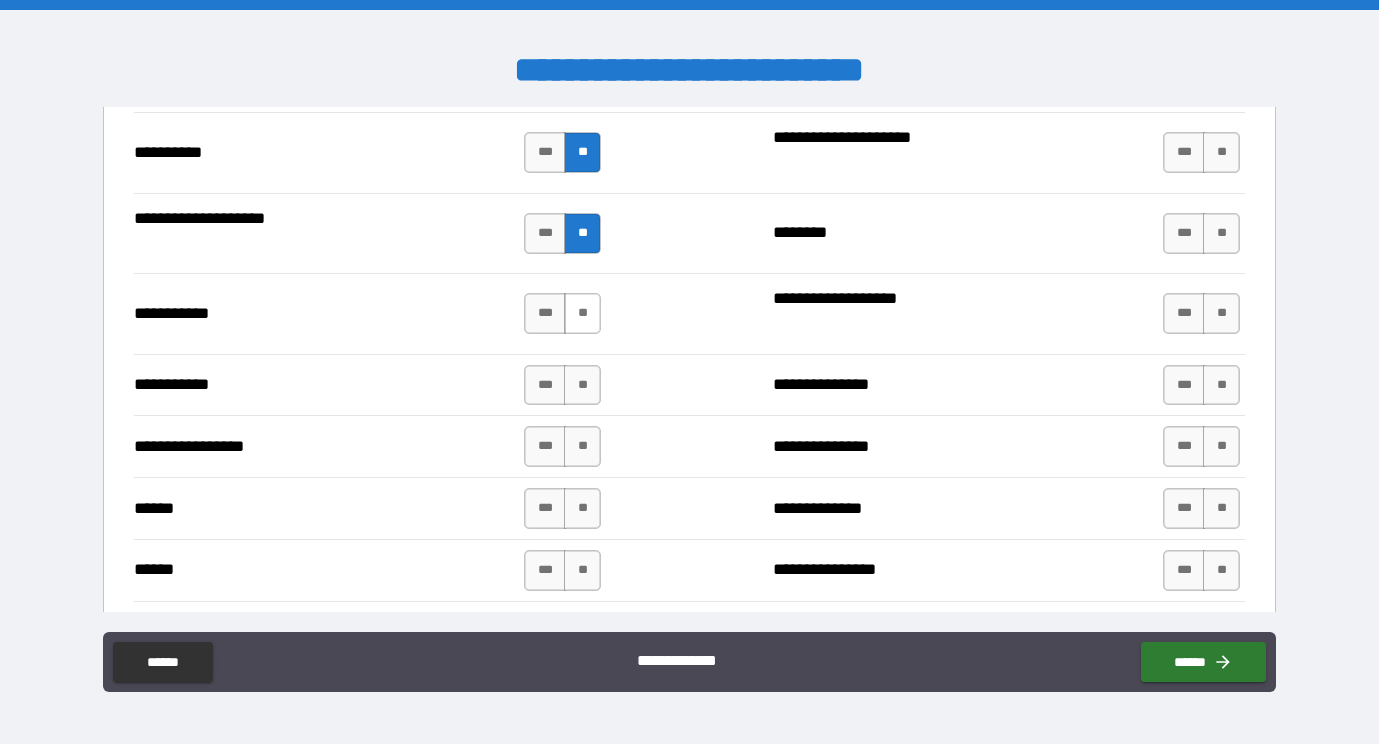 click on "**" at bounding box center (582, 313) 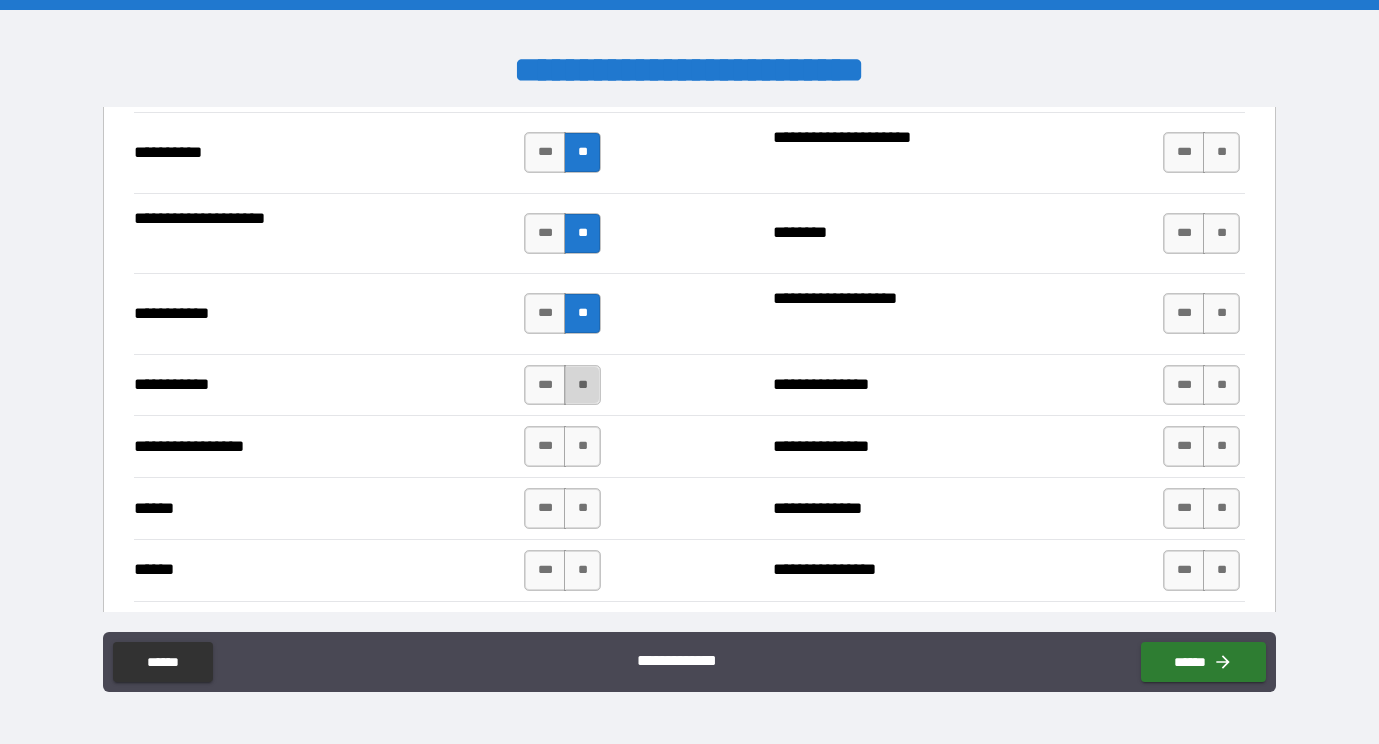 click on "**" at bounding box center [582, 385] 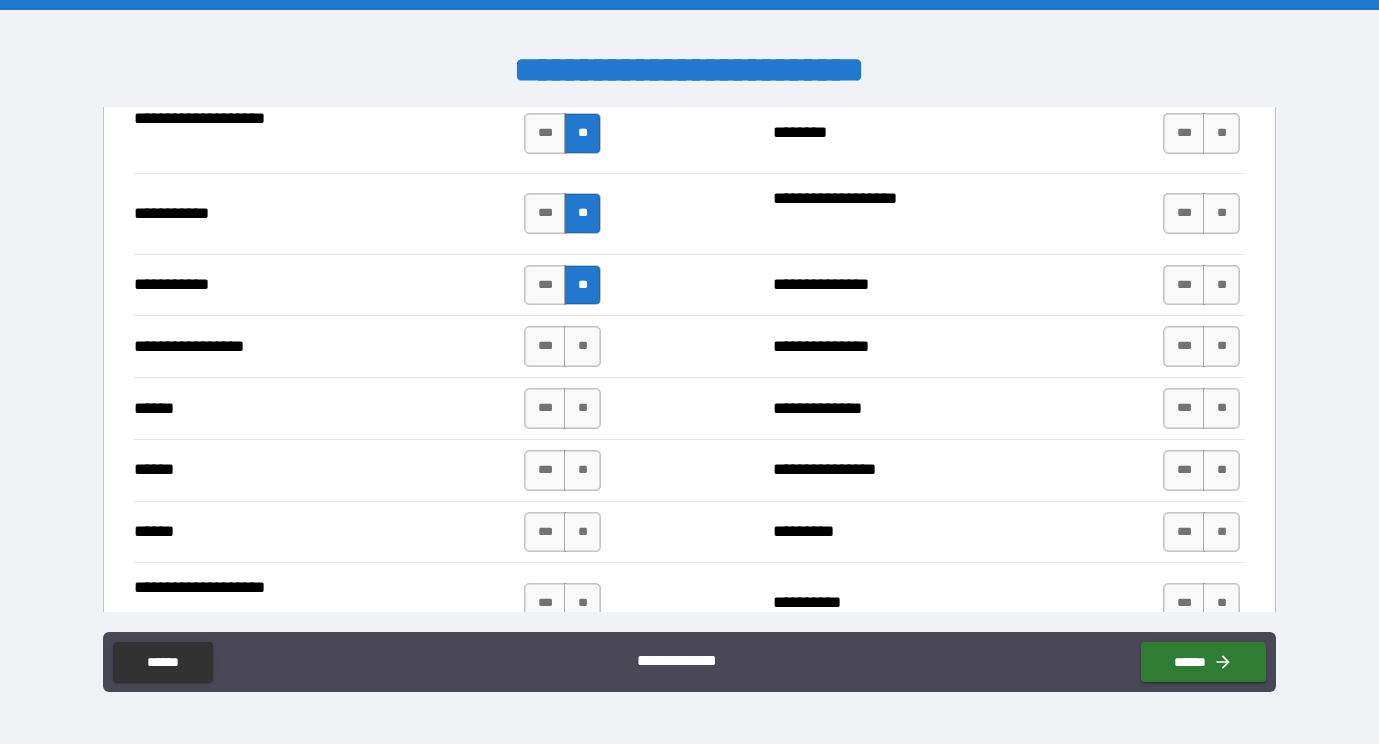 scroll, scrollTop: 2163, scrollLeft: 0, axis: vertical 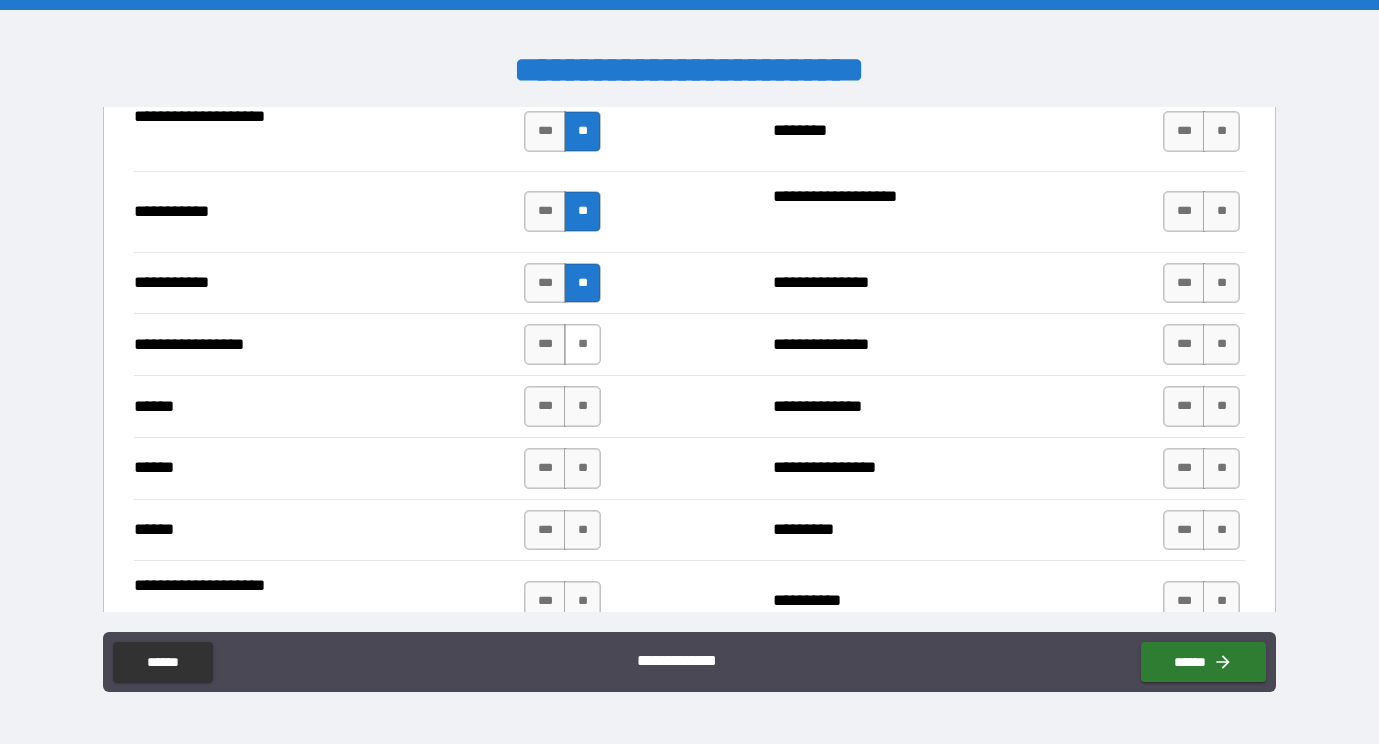 click on "**" at bounding box center [582, 344] 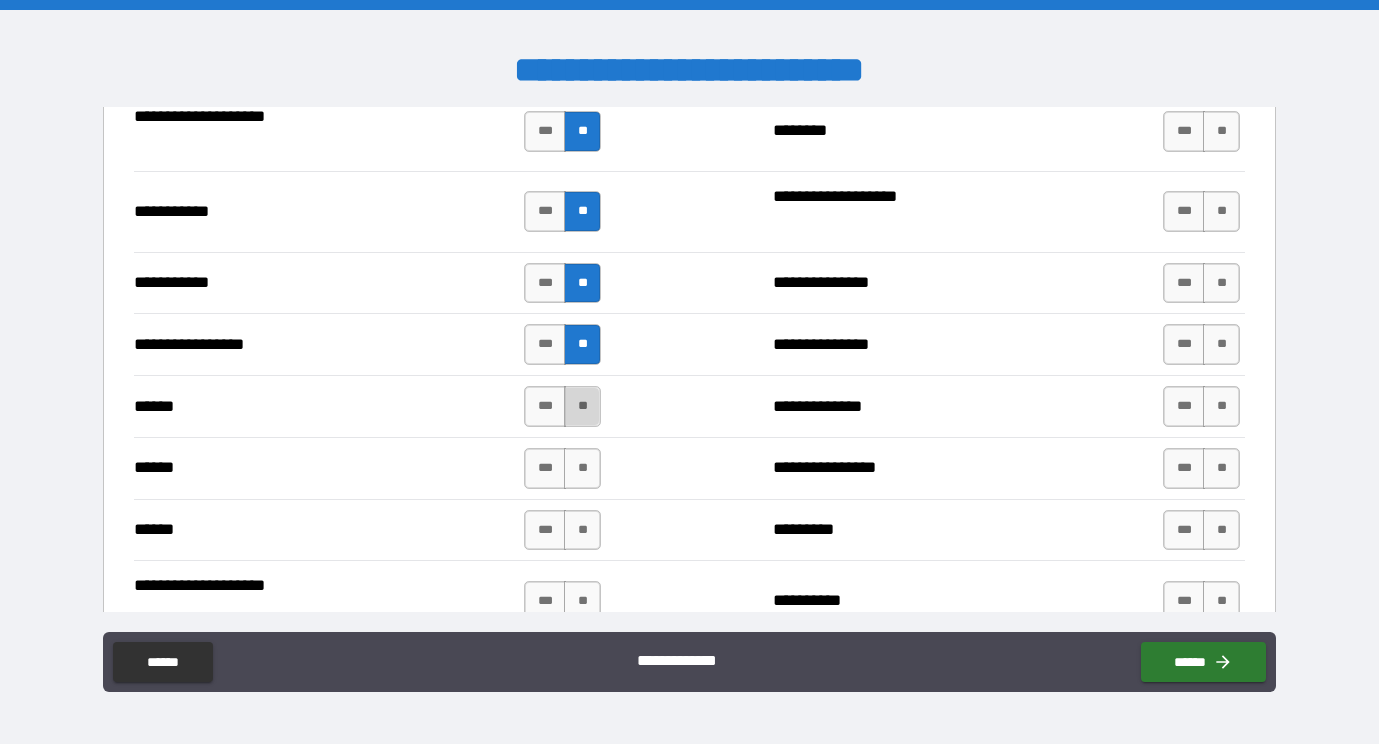 click on "**" at bounding box center (582, 406) 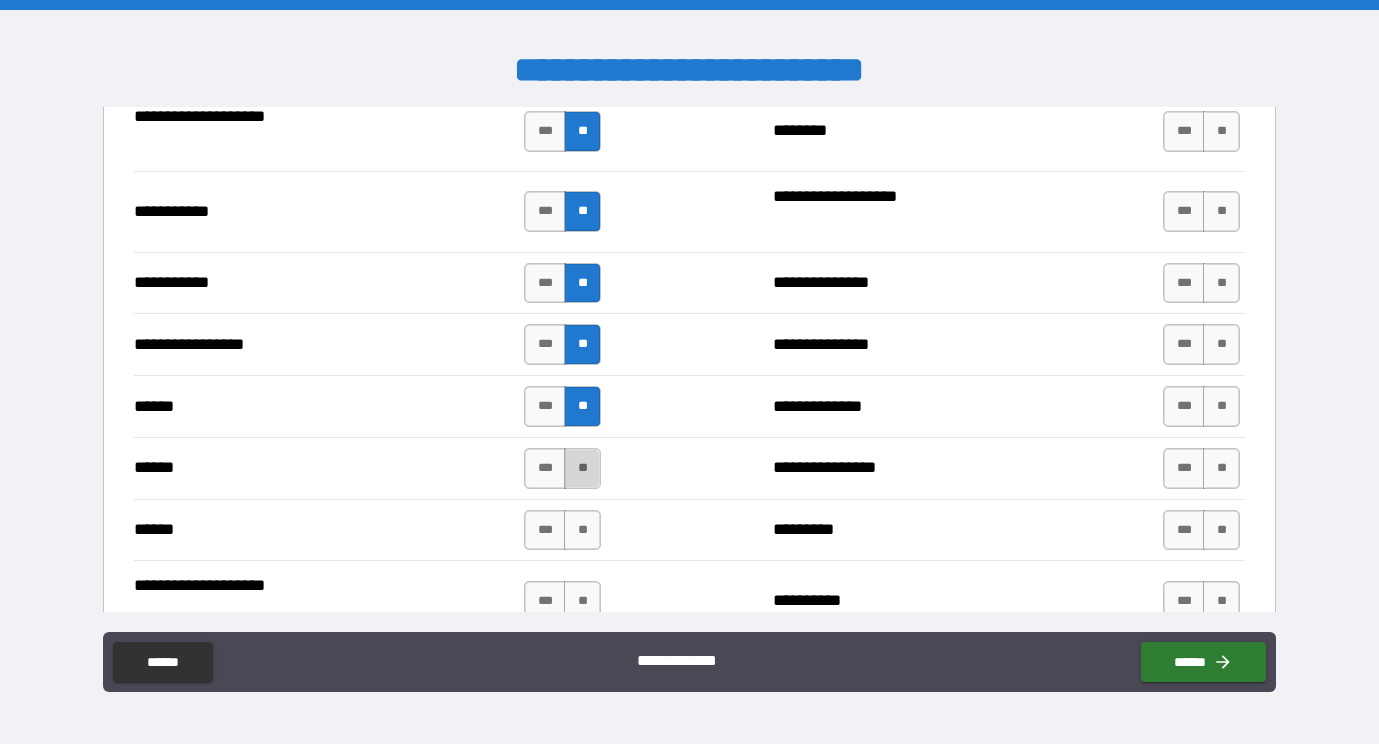 click on "**" at bounding box center [582, 468] 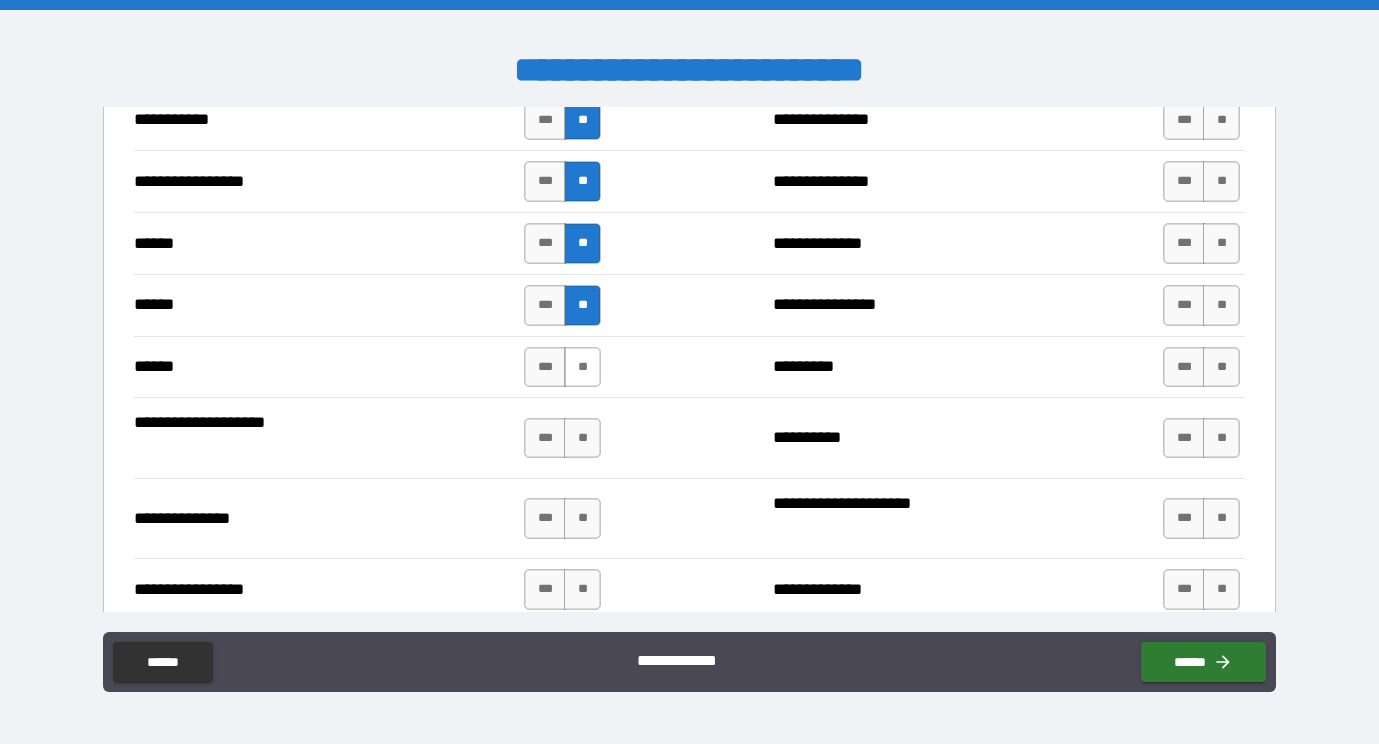scroll, scrollTop: 2343, scrollLeft: 0, axis: vertical 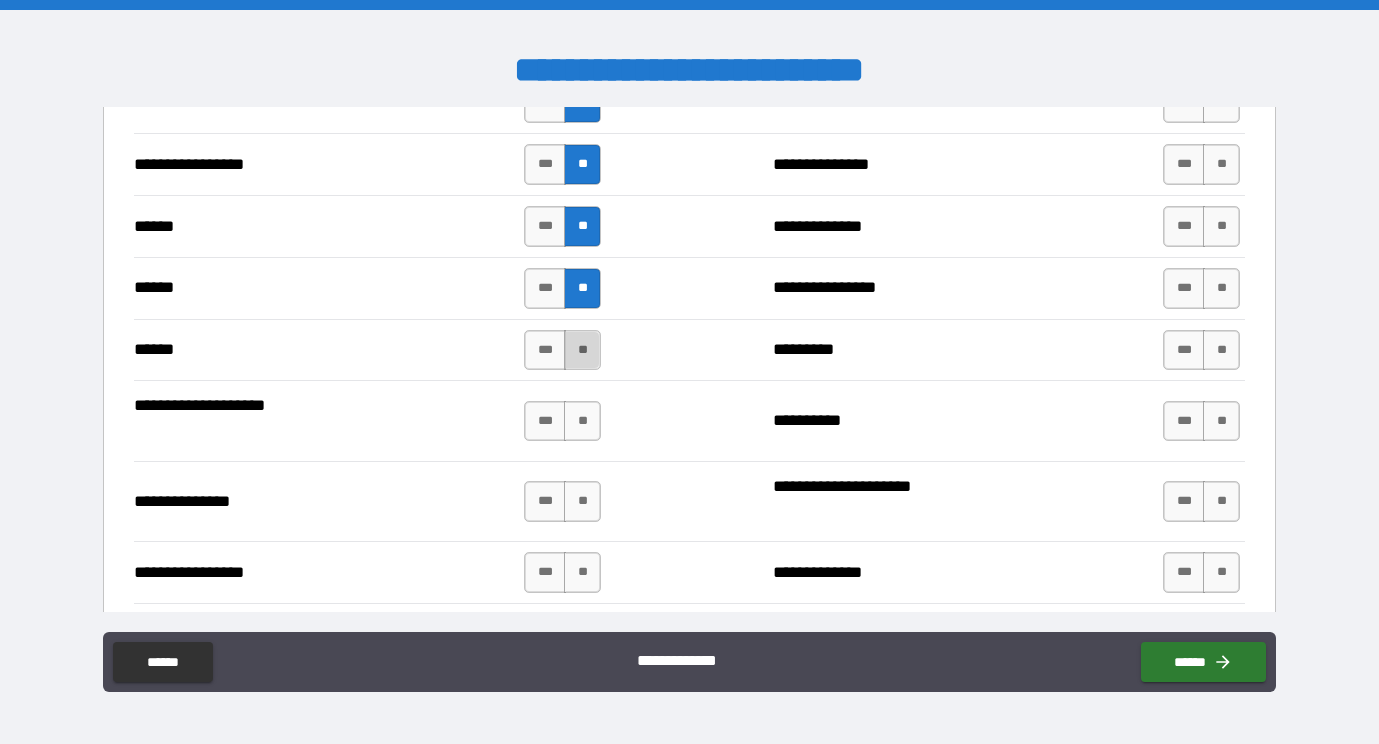 click on "**" at bounding box center [582, 350] 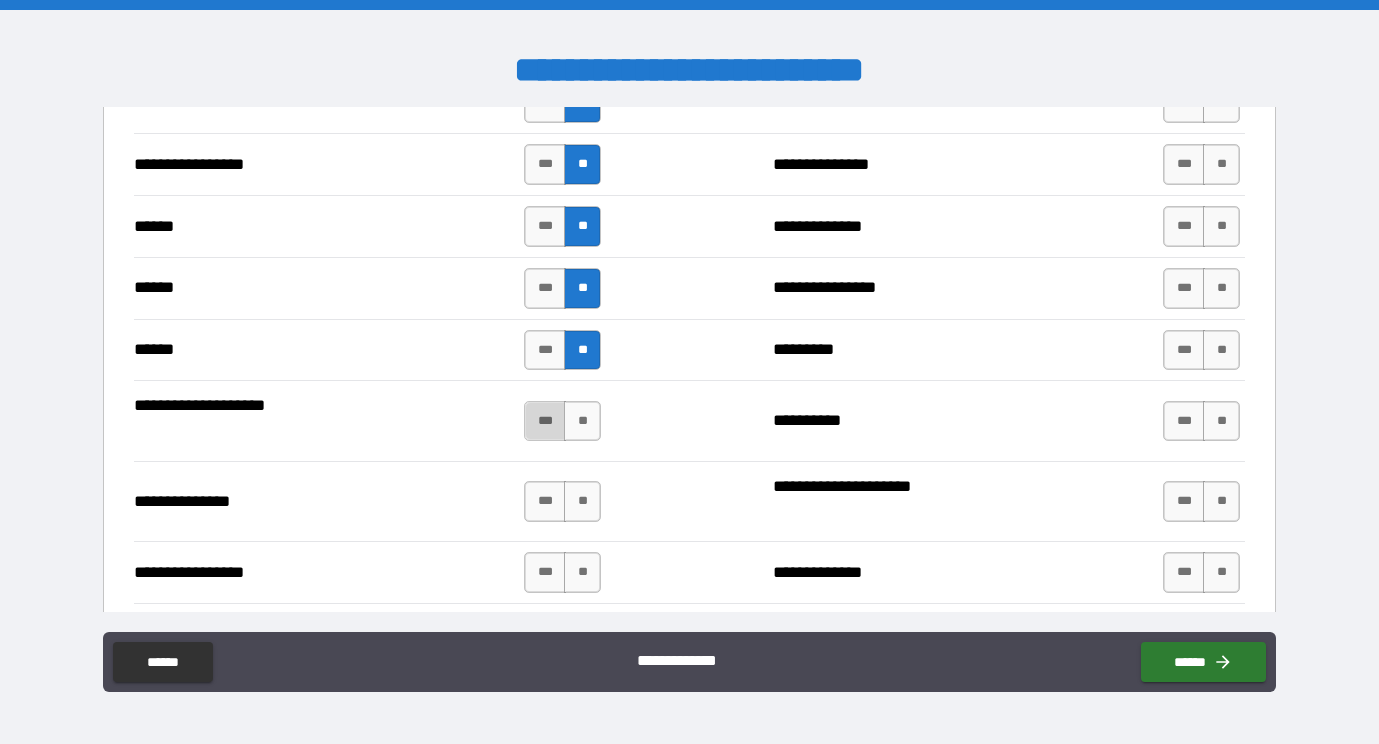 click on "***" at bounding box center [545, 421] 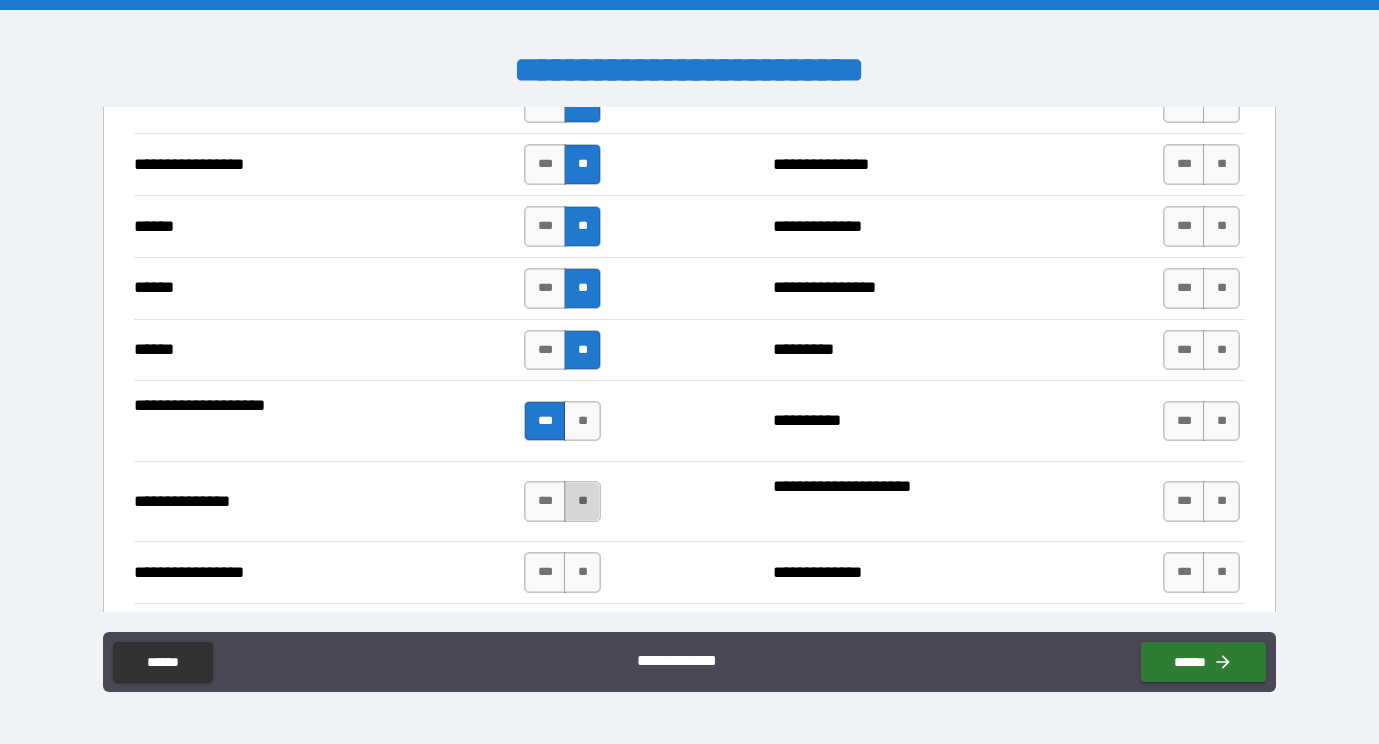 click on "**" at bounding box center (582, 501) 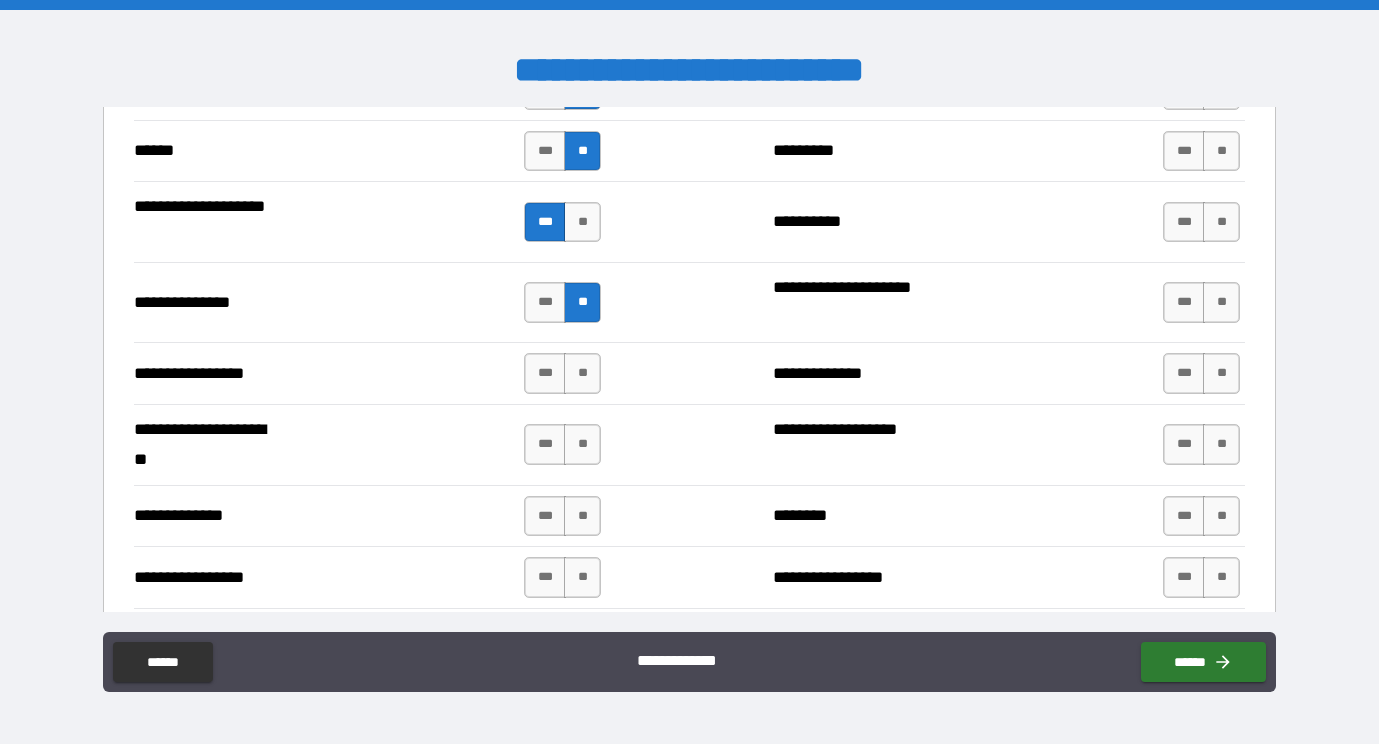 scroll, scrollTop: 2543, scrollLeft: 0, axis: vertical 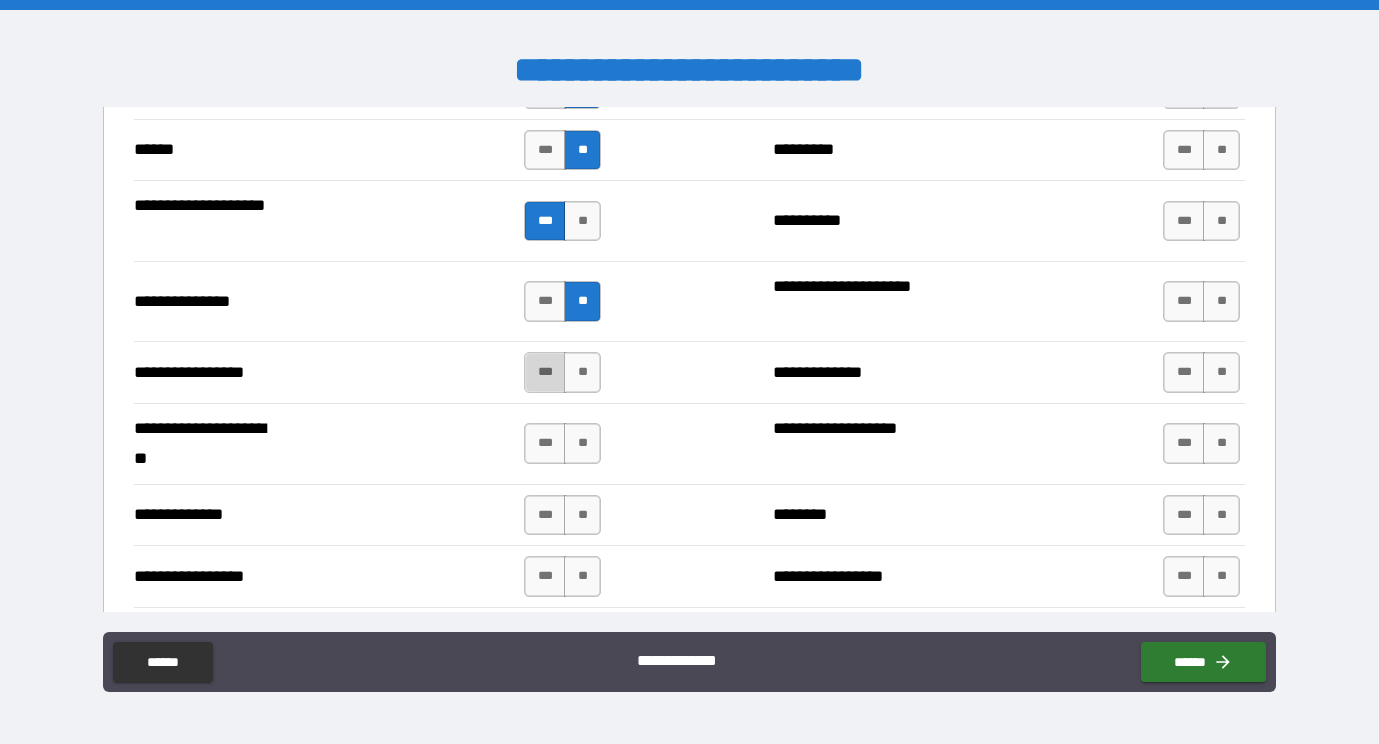 click on "***" at bounding box center [545, 372] 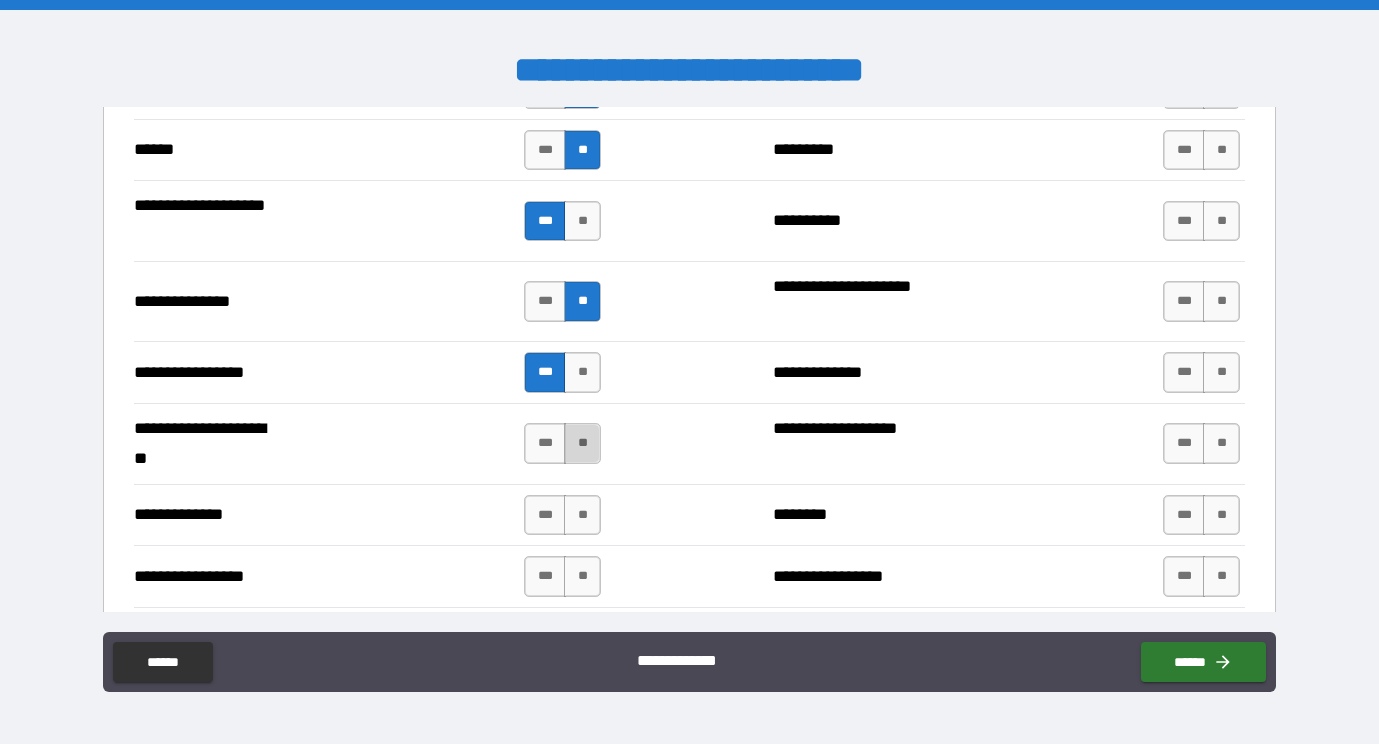 click on "**" at bounding box center (582, 443) 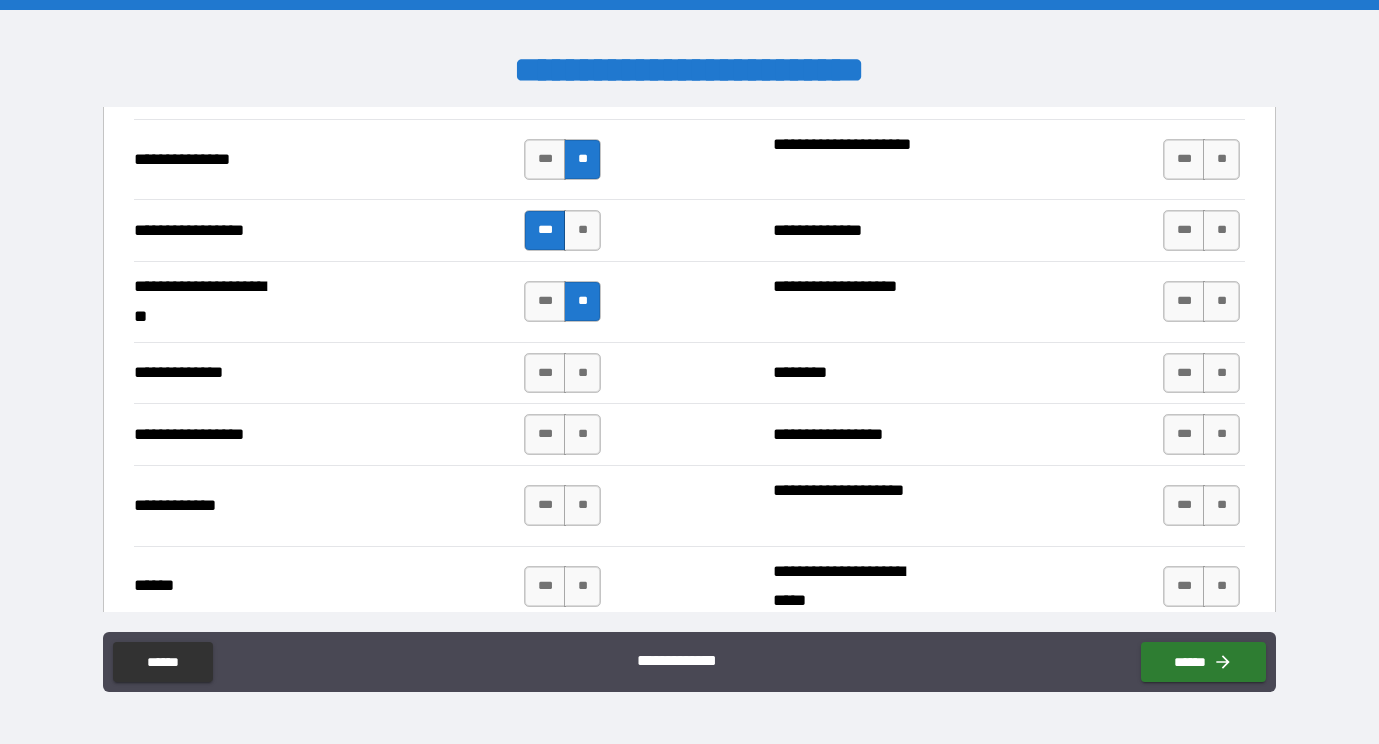 scroll, scrollTop: 2692, scrollLeft: 0, axis: vertical 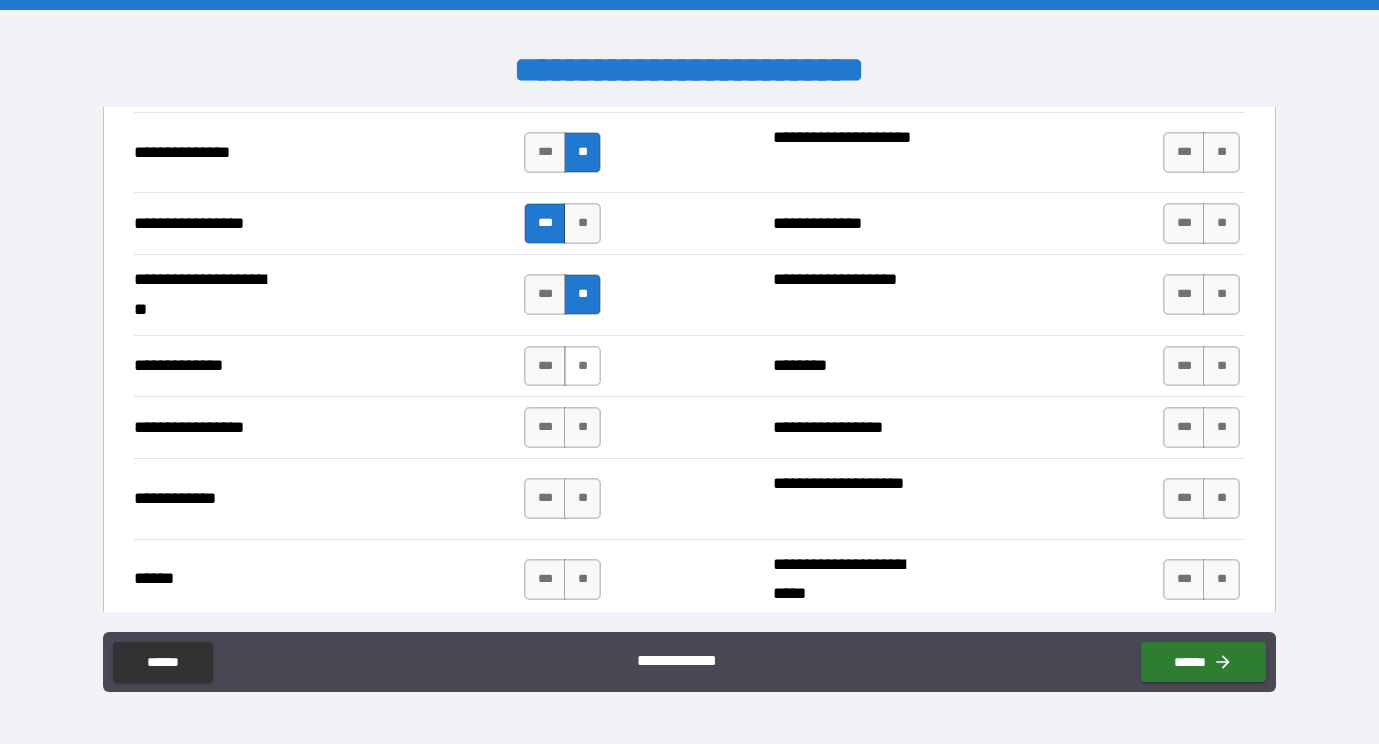 click on "**" at bounding box center [582, 366] 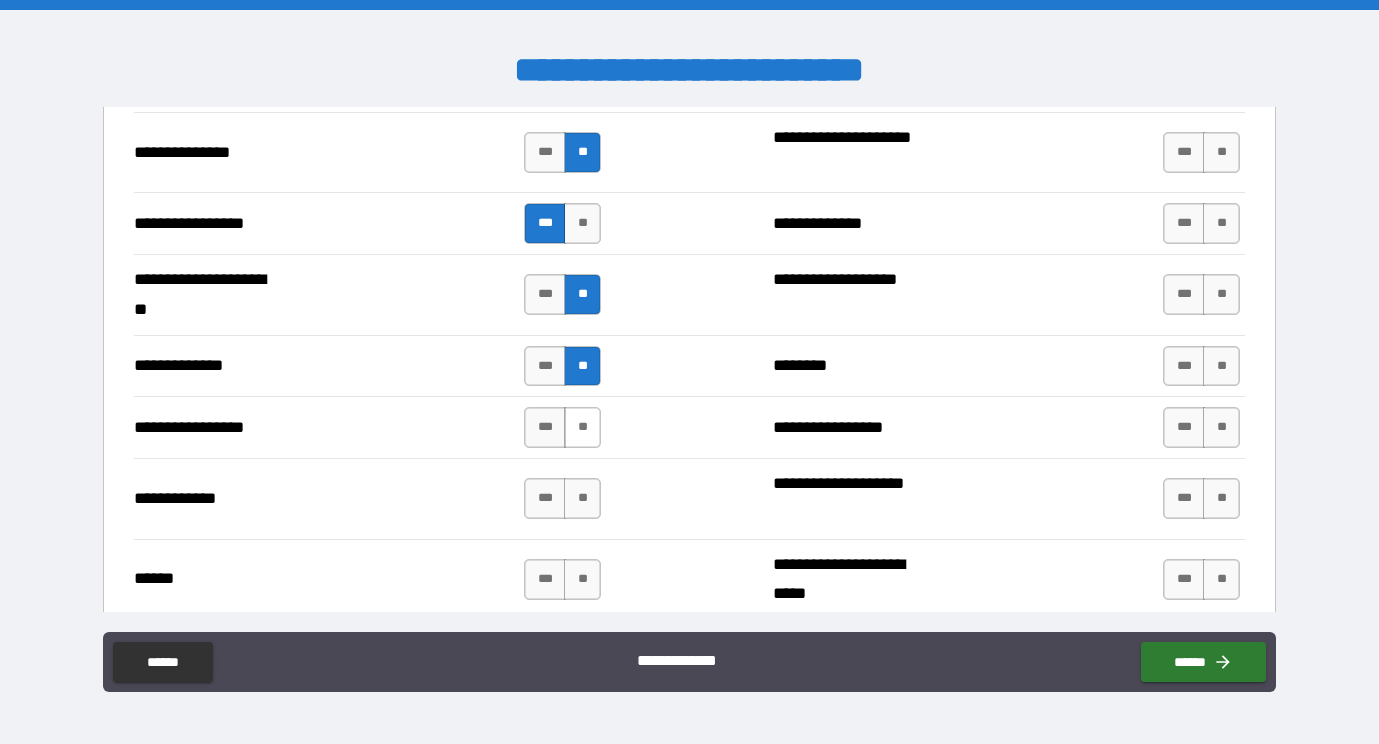 click on "**" at bounding box center (582, 427) 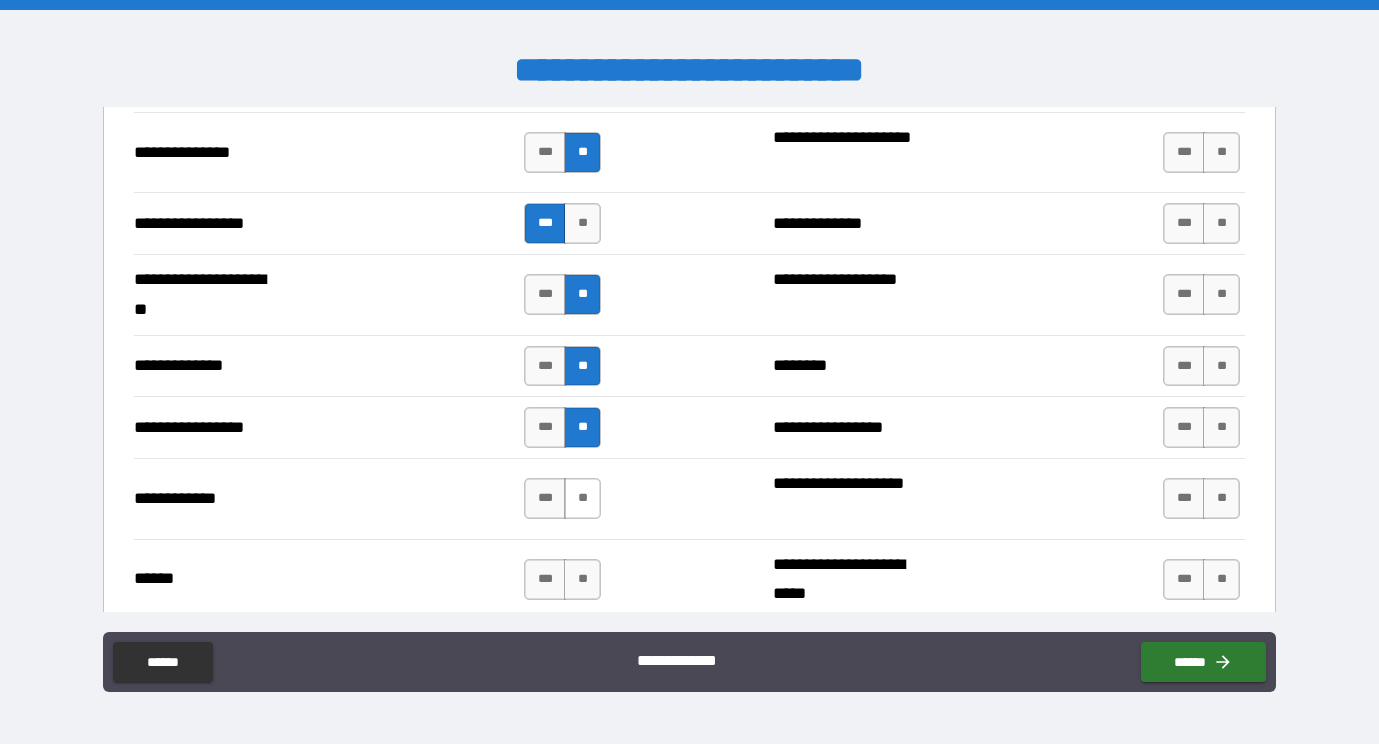 click on "**" at bounding box center [582, 498] 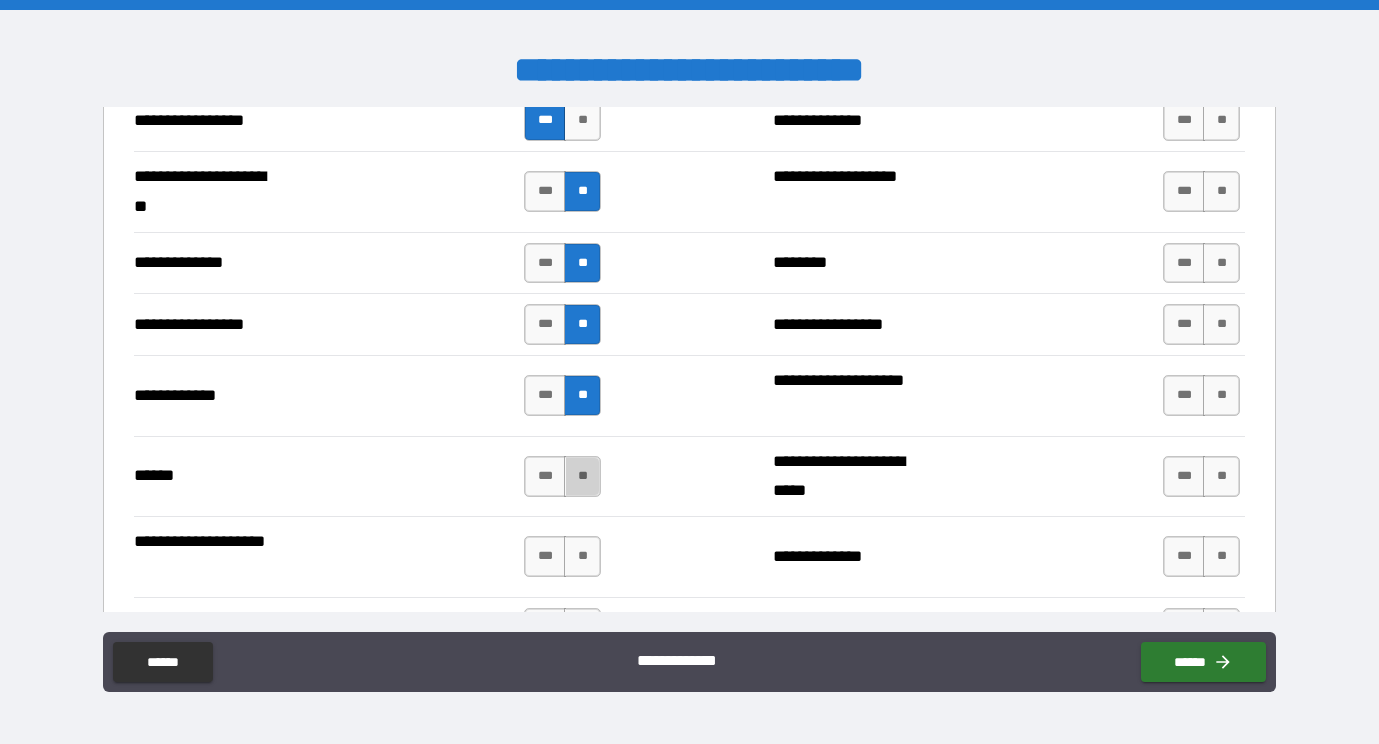 click on "**" at bounding box center (582, 476) 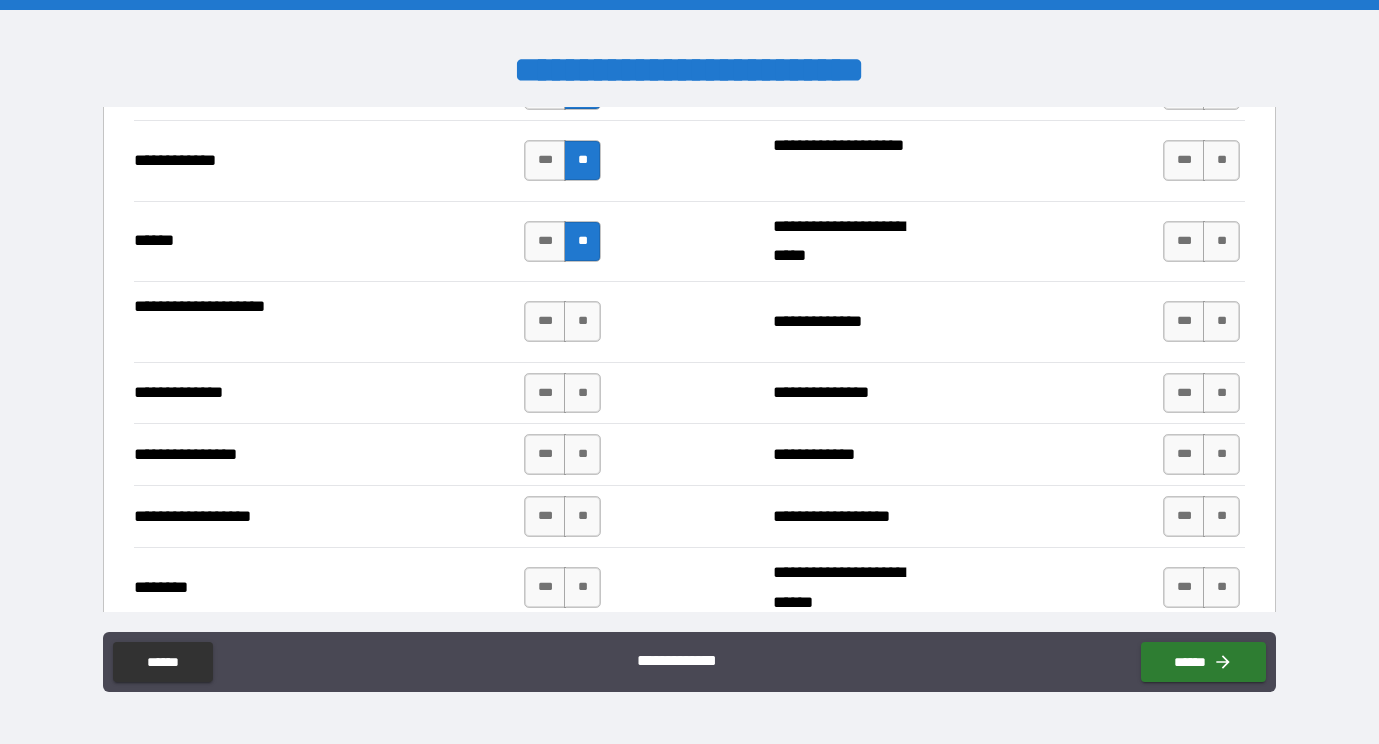 scroll, scrollTop: 3032, scrollLeft: 0, axis: vertical 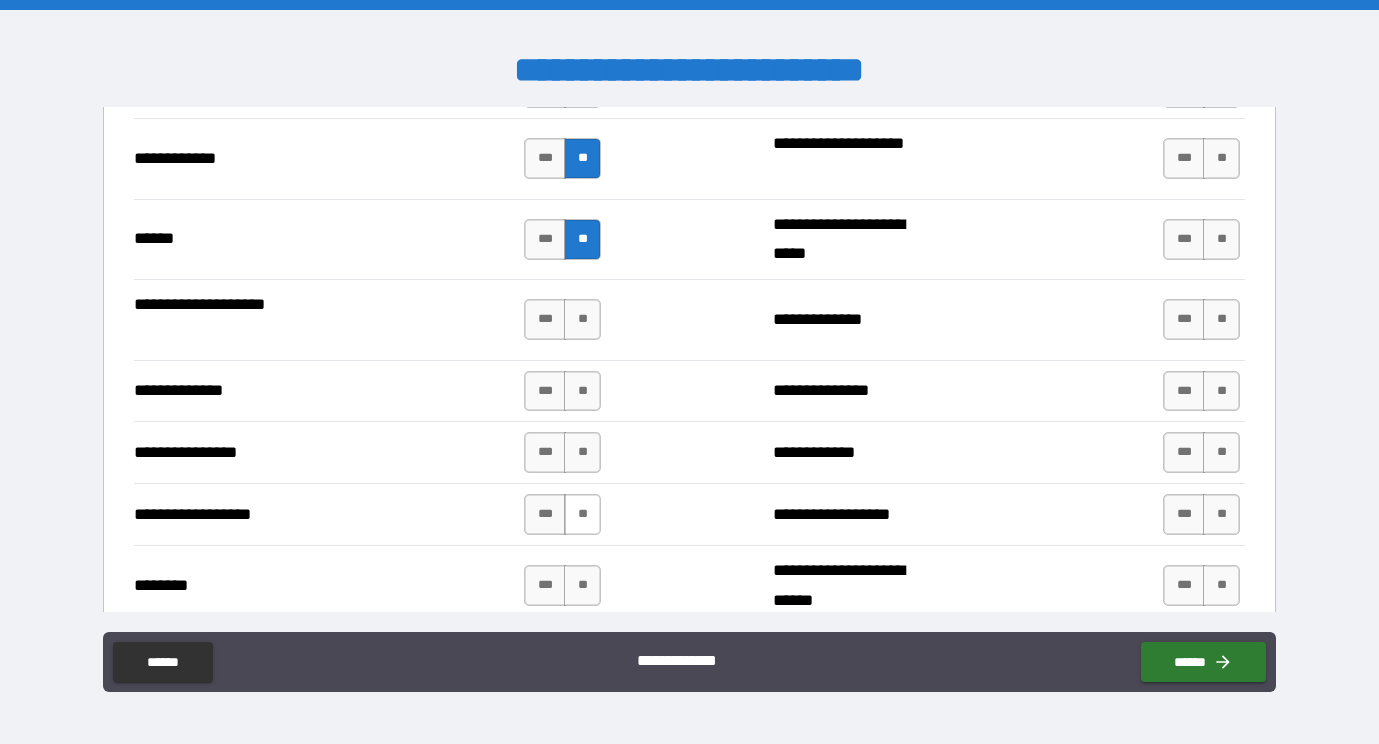 click on "**" at bounding box center (582, 514) 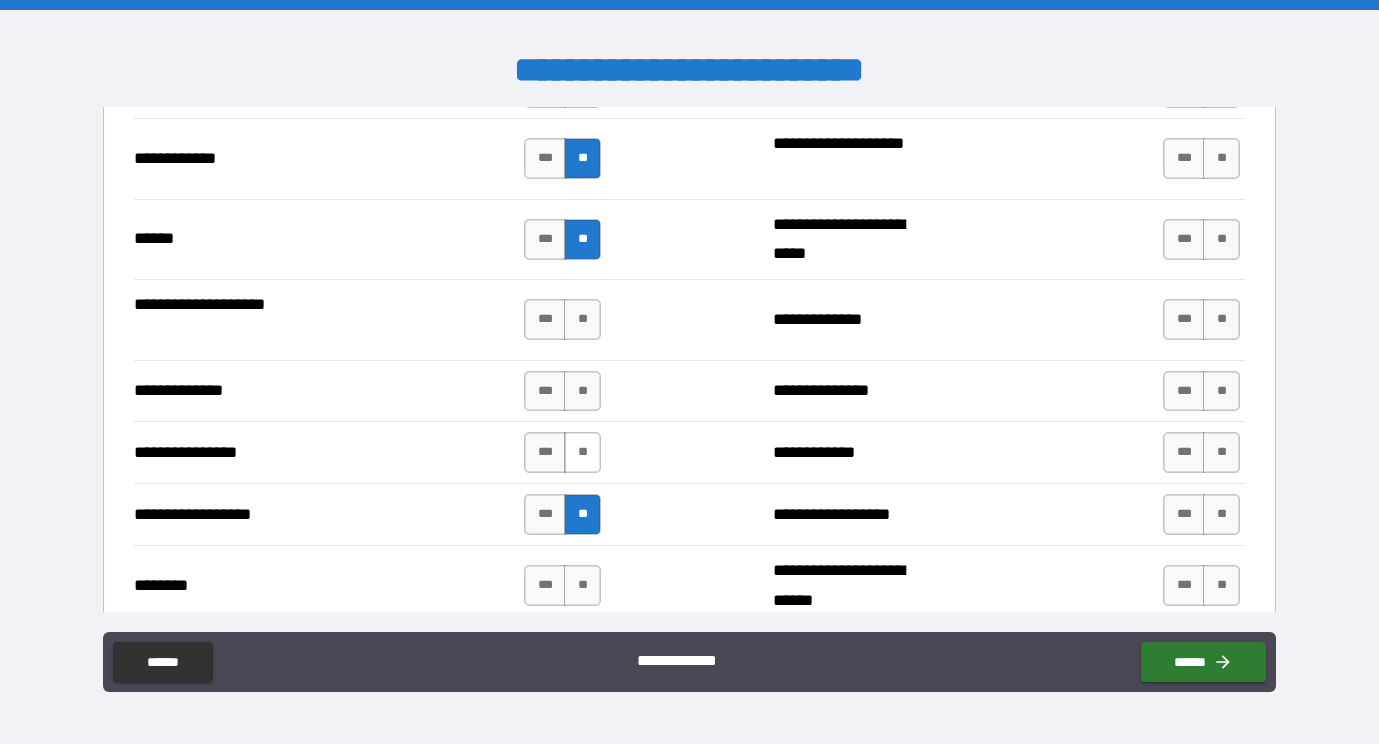 click on "**" at bounding box center (582, 452) 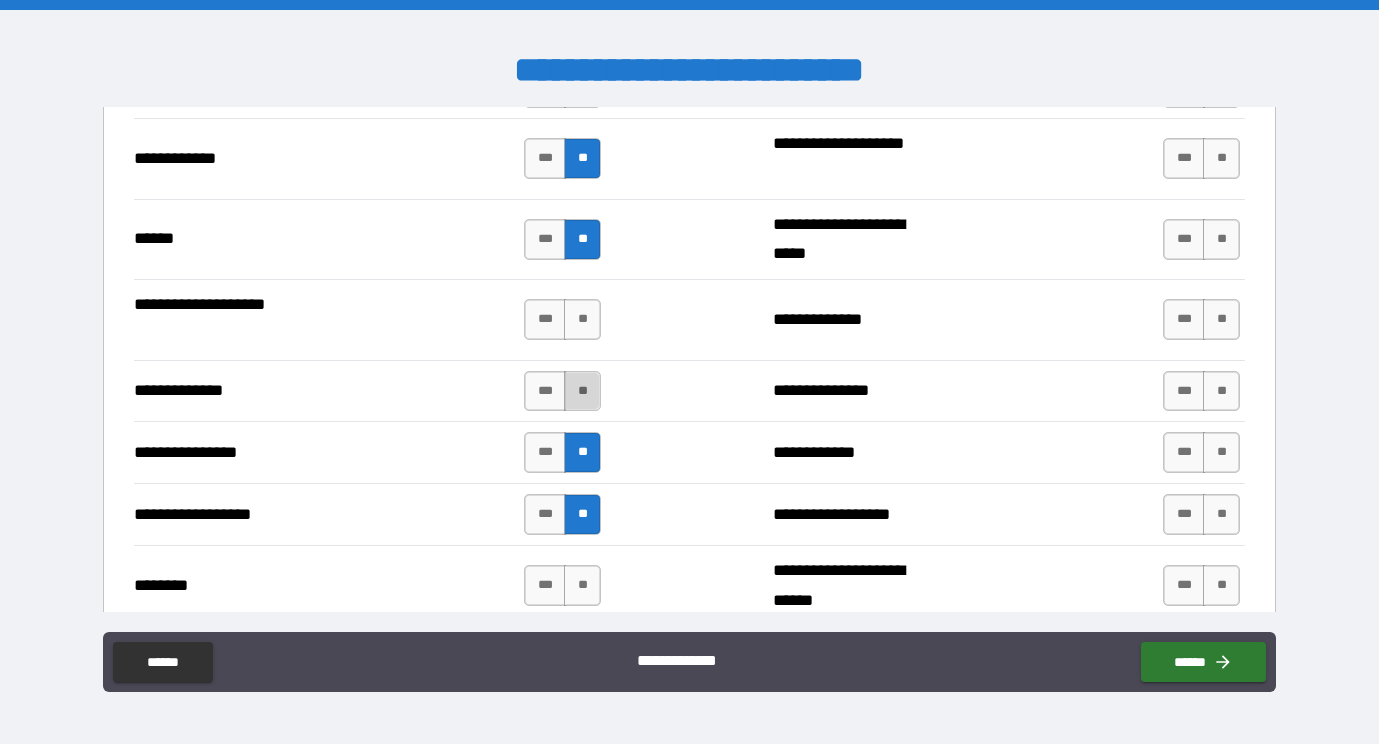 click on "**" at bounding box center (582, 391) 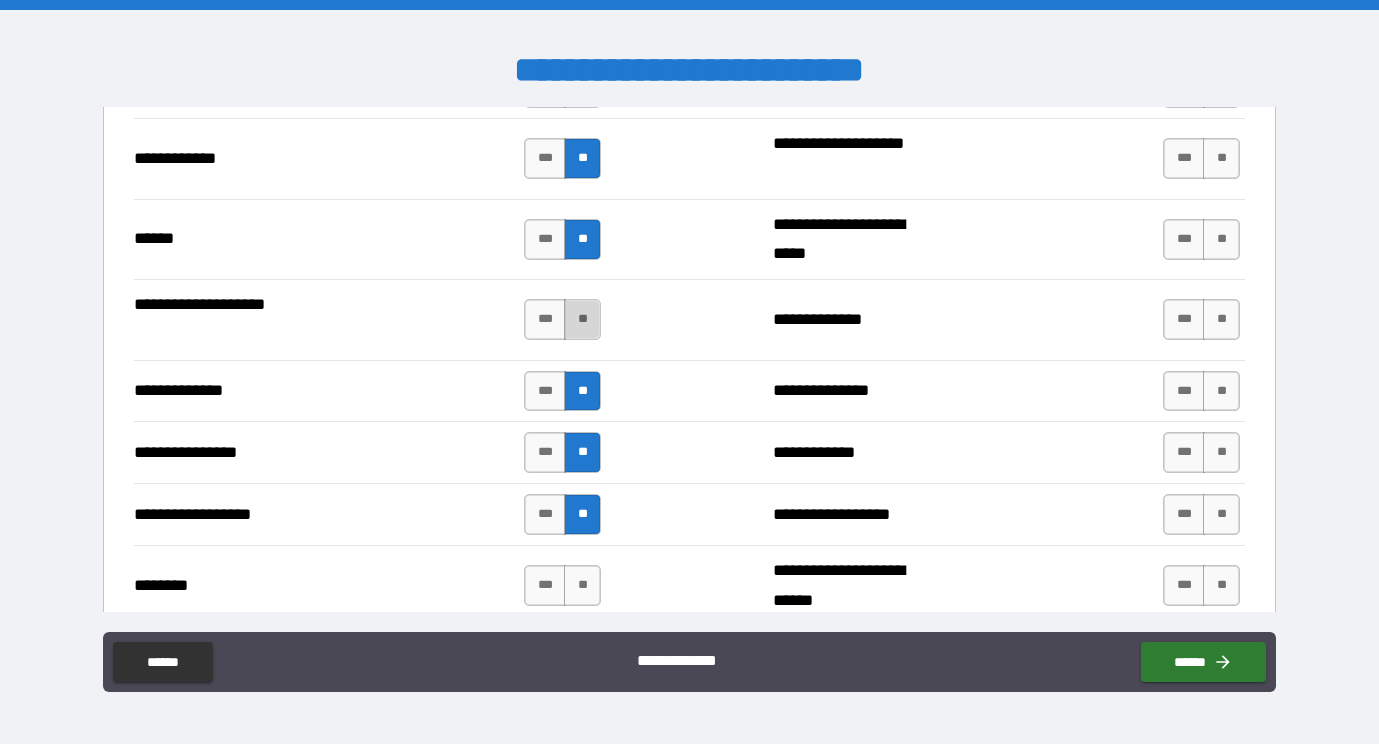 click on "**" at bounding box center [582, 319] 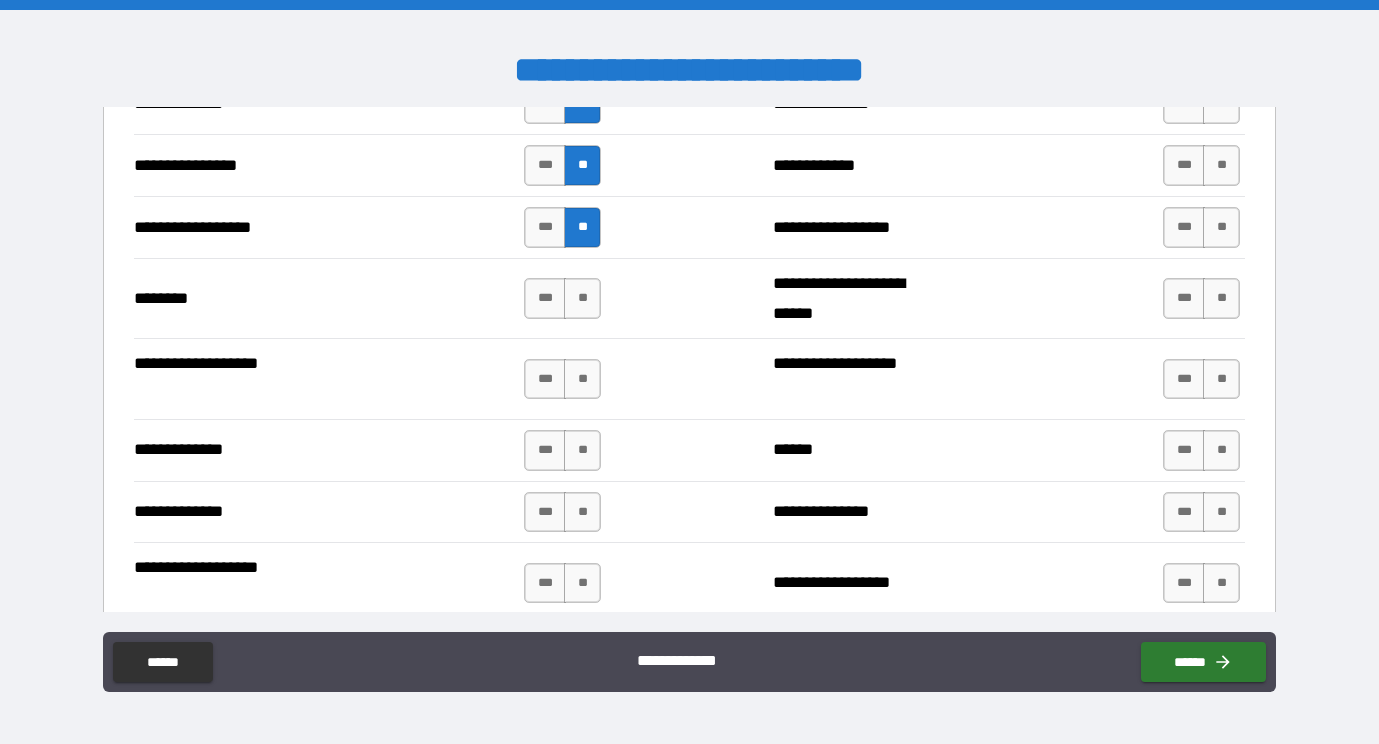 scroll, scrollTop: 3321, scrollLeft: 0, axis: vertical 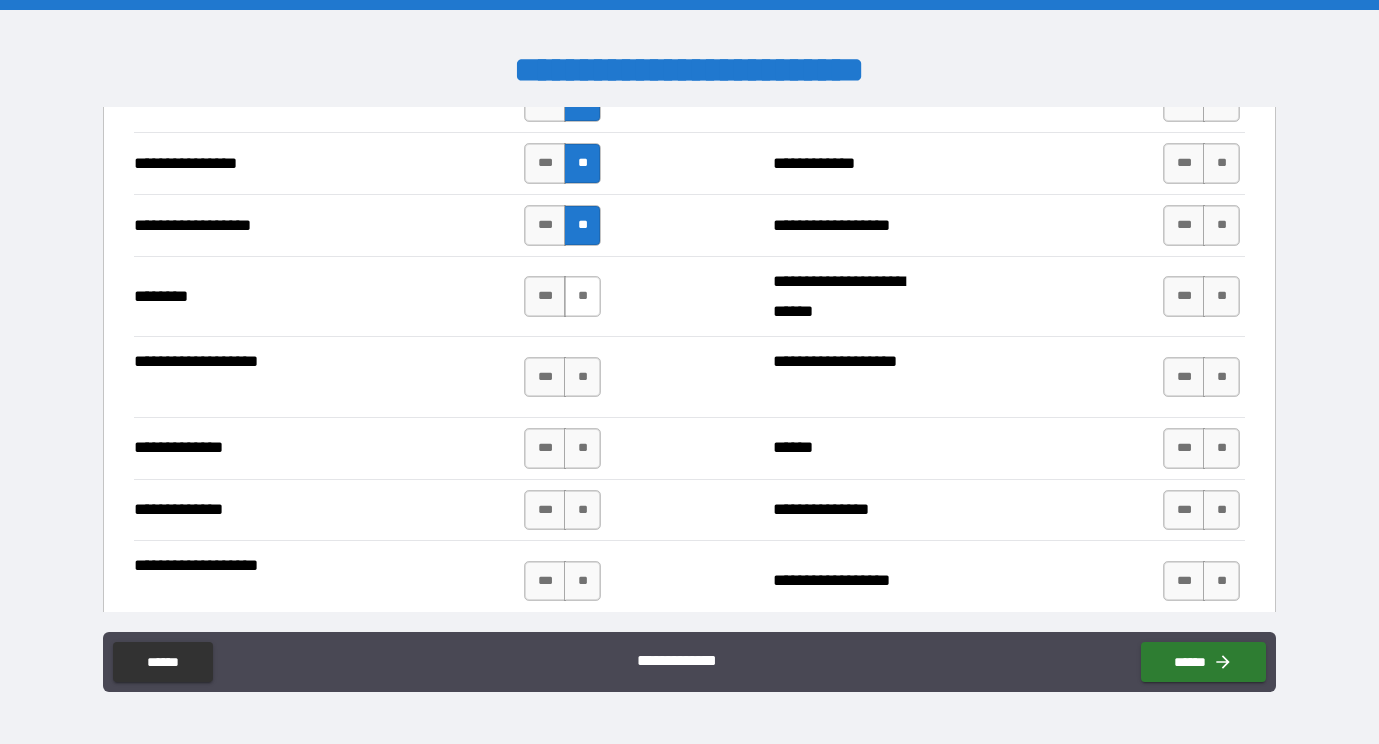 click on "**" at bounding box center [582, 296] 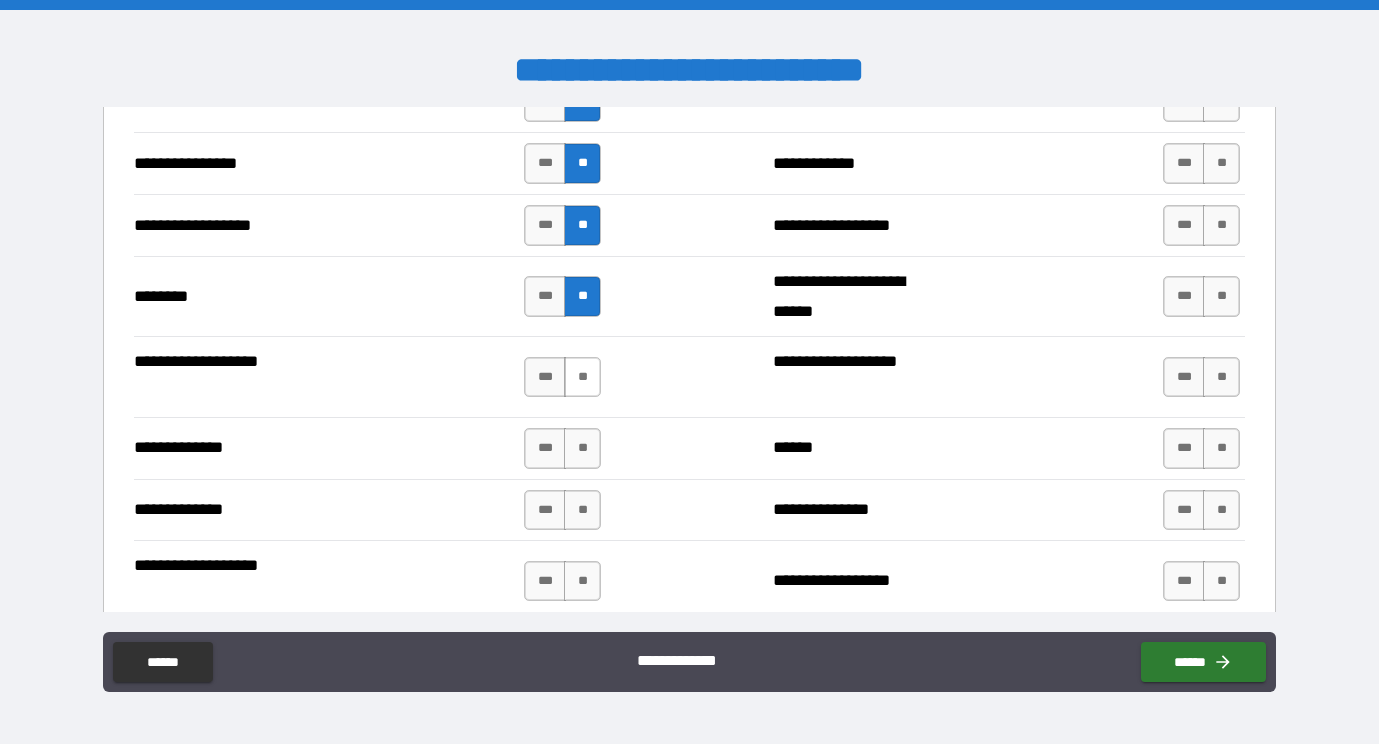 click on "**" at bounding box center (582, 377) 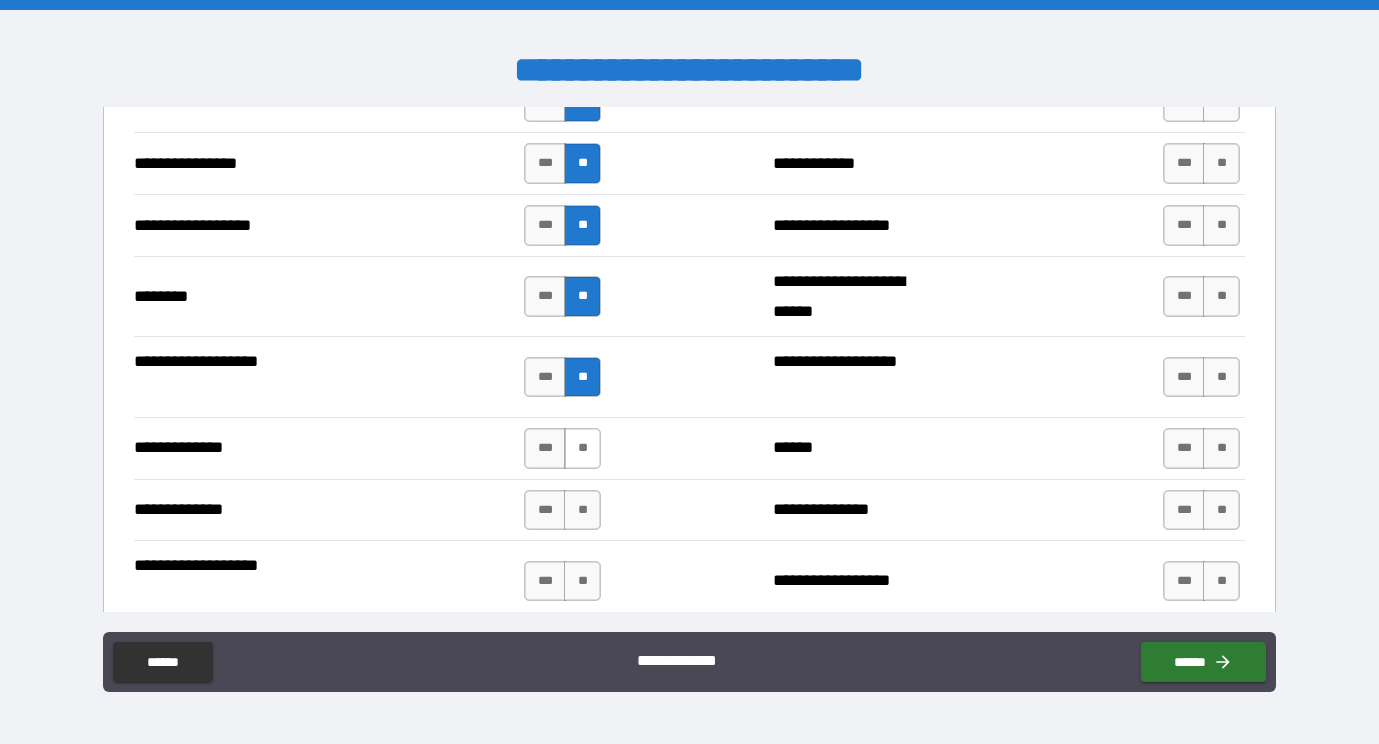 click on "**" at bounding box center [582, 448] 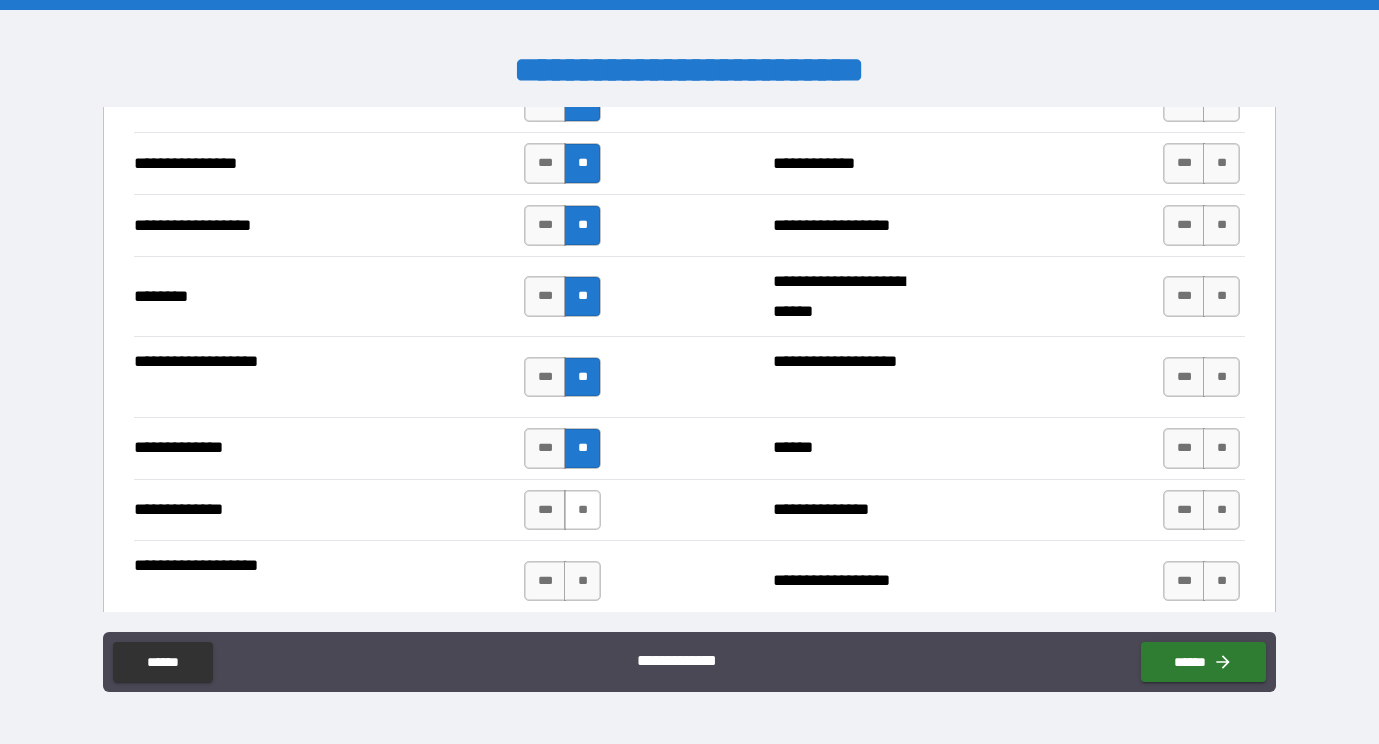 click on "**" at bounding box center [582, 510] 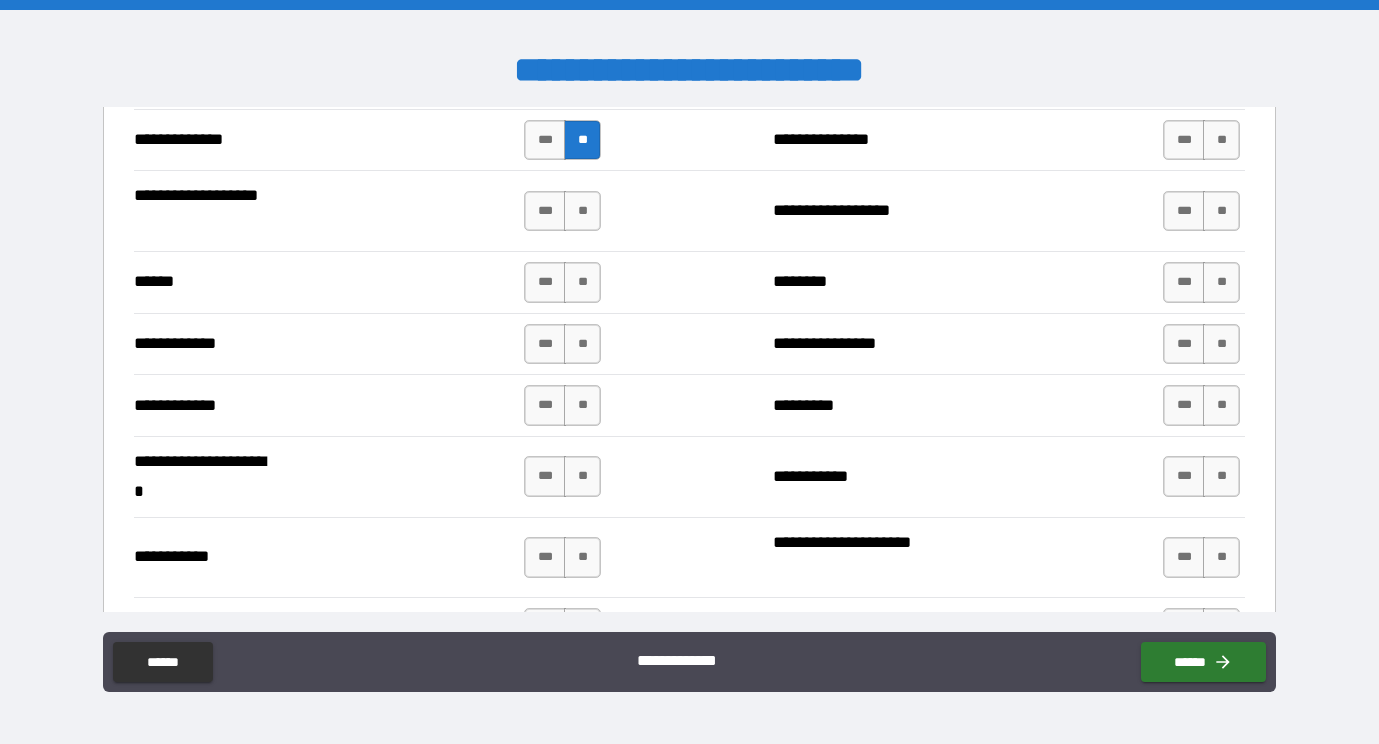 scroll, scrollTop: 3692, scrollLeft: 0, axis: vertical 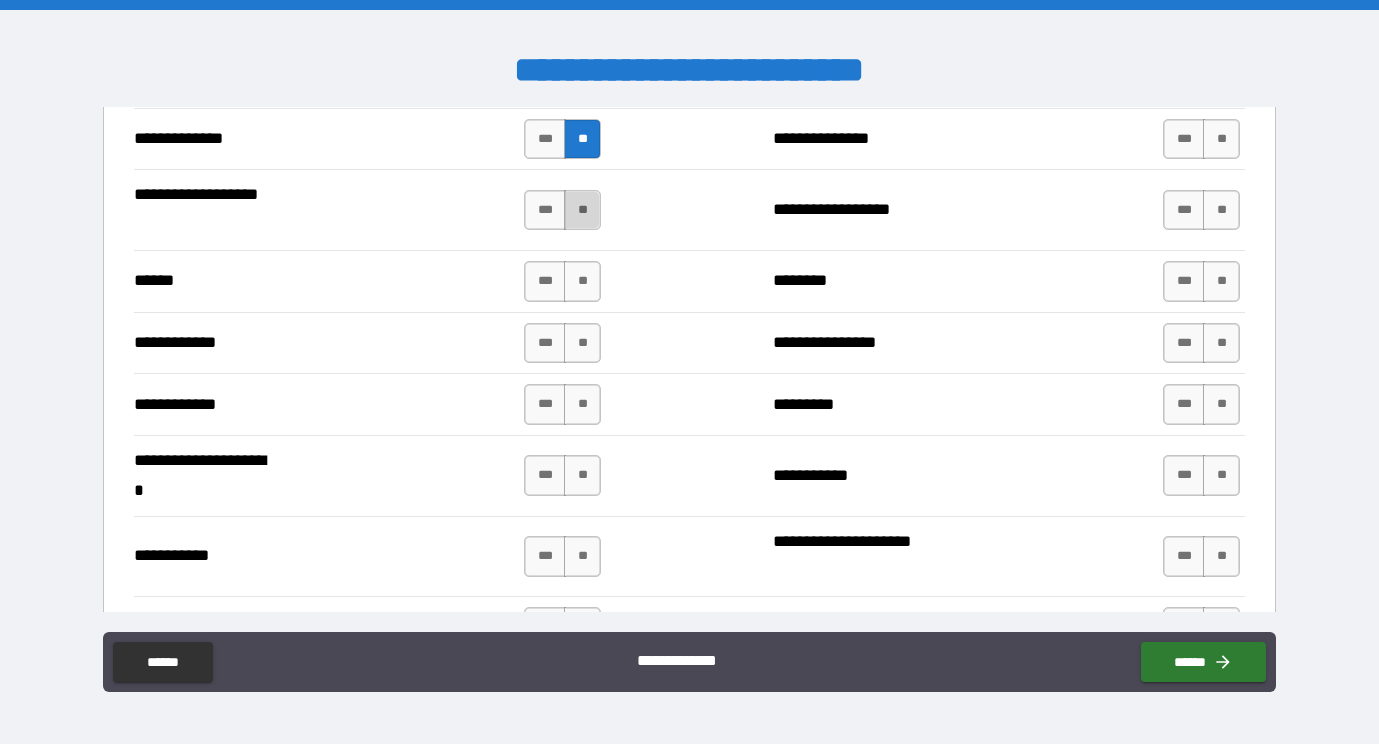 click on "**" at bounding box center [582, 210] 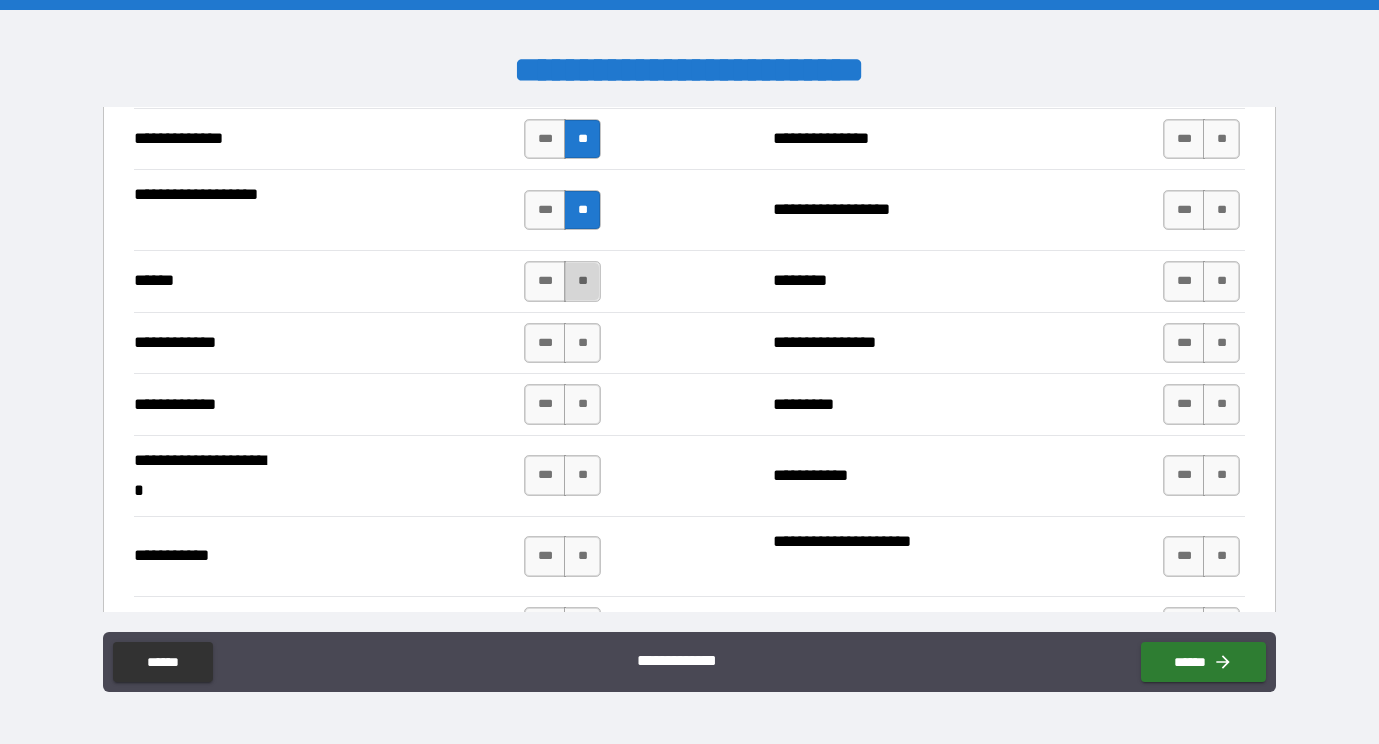 click on "**" at bounding box center [582, 281] 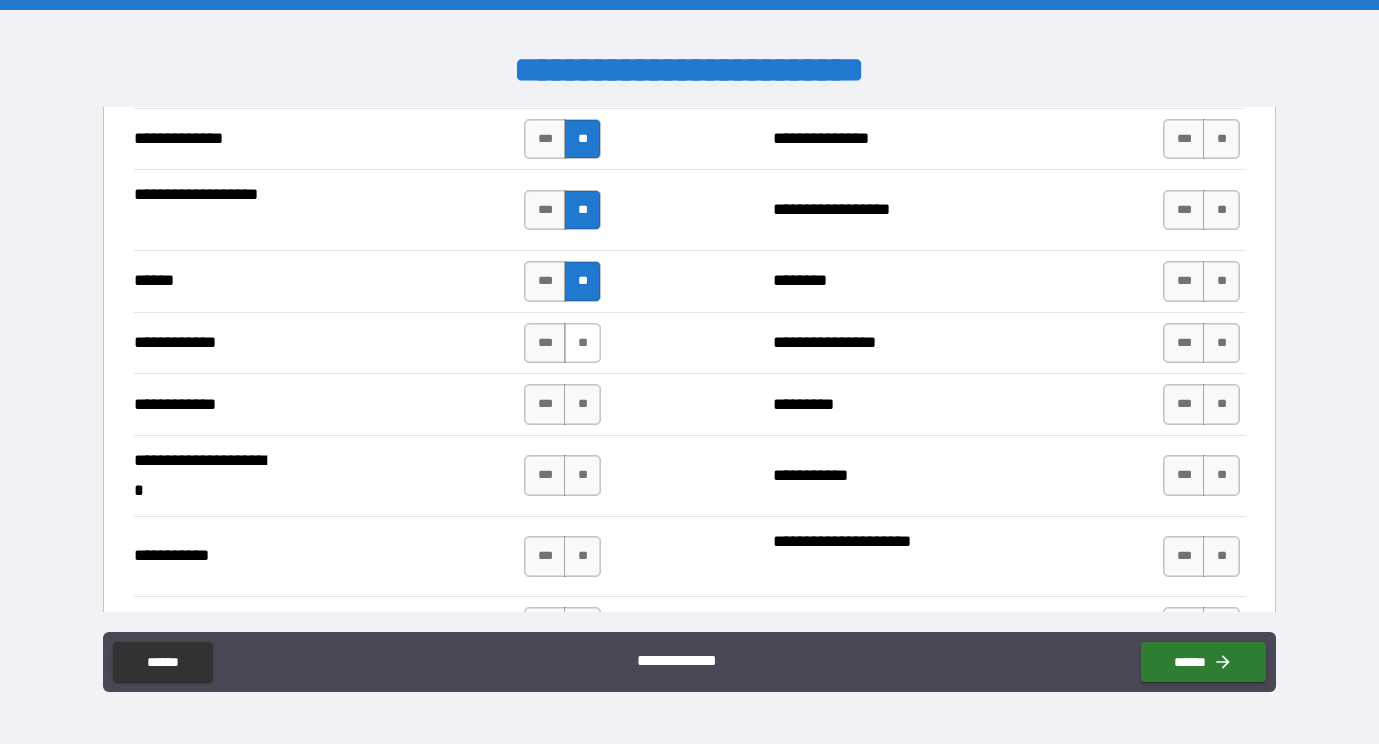 click on "**" at bounding box center (582, 343) 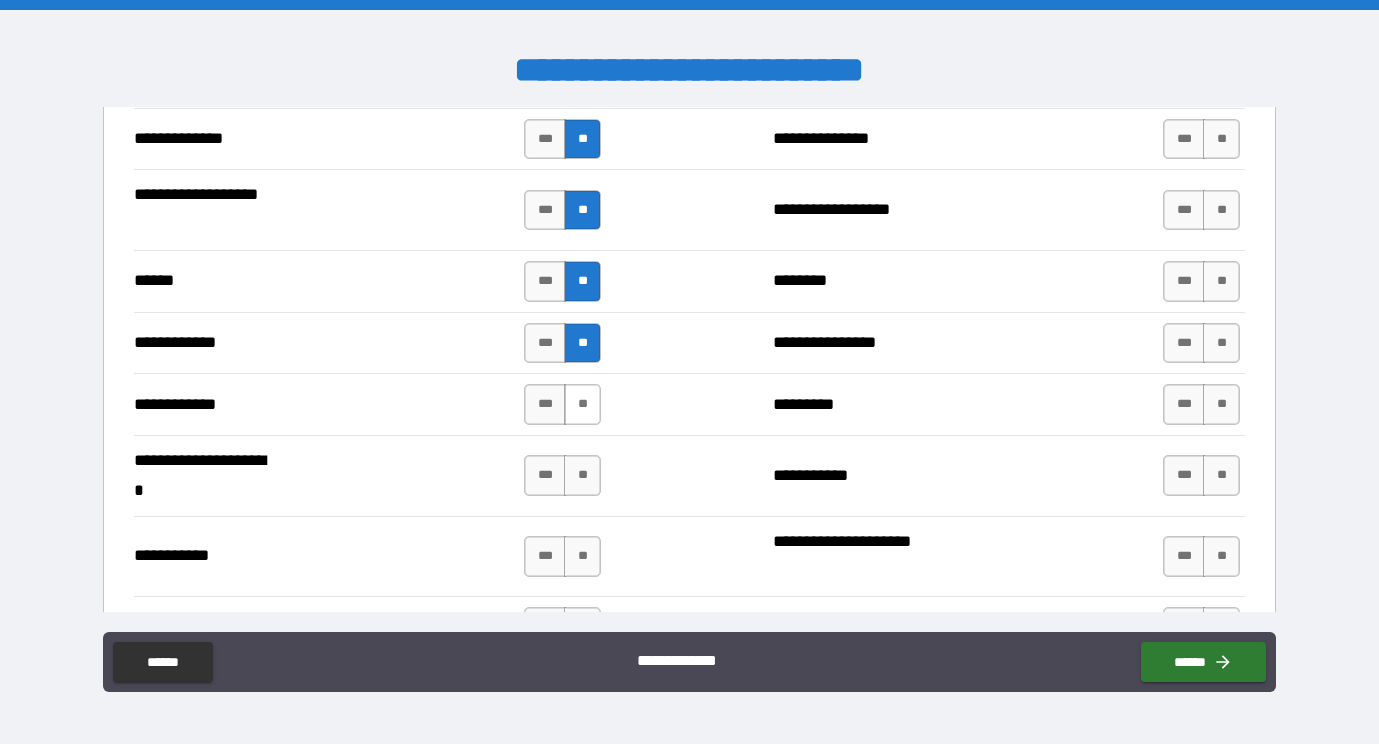 click on "**" at bounding box center (582, 404) 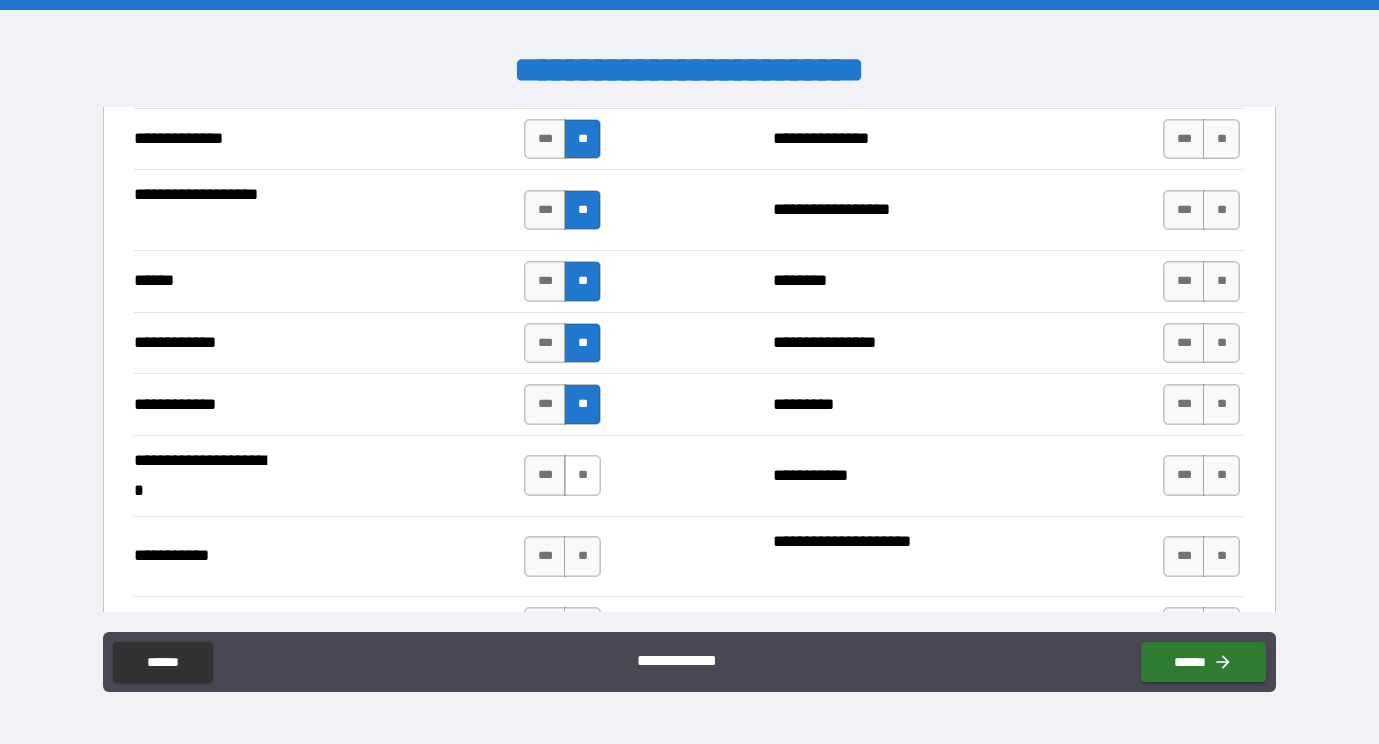 click on "**" at bounding box center [582, 475] 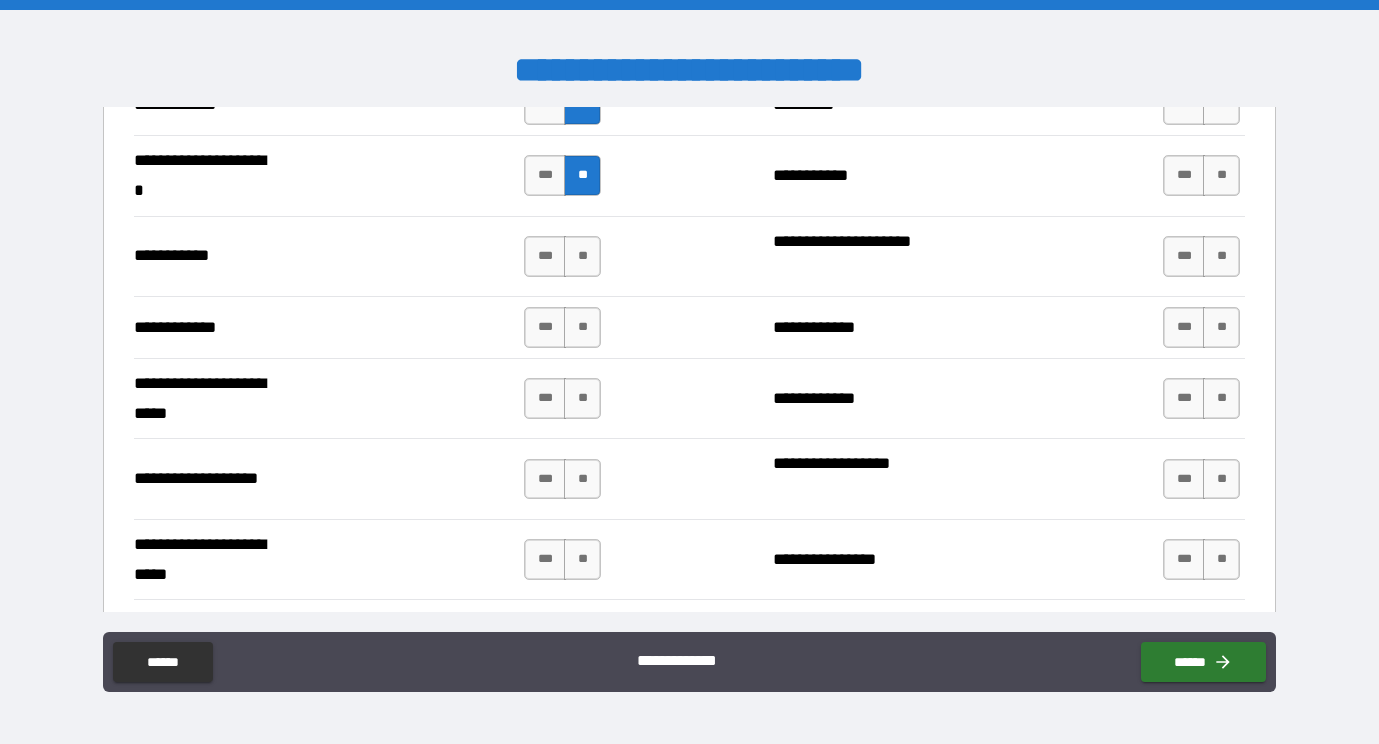 scroll, scrollTop: 4006, scrollLeft: 0, axis: vertical 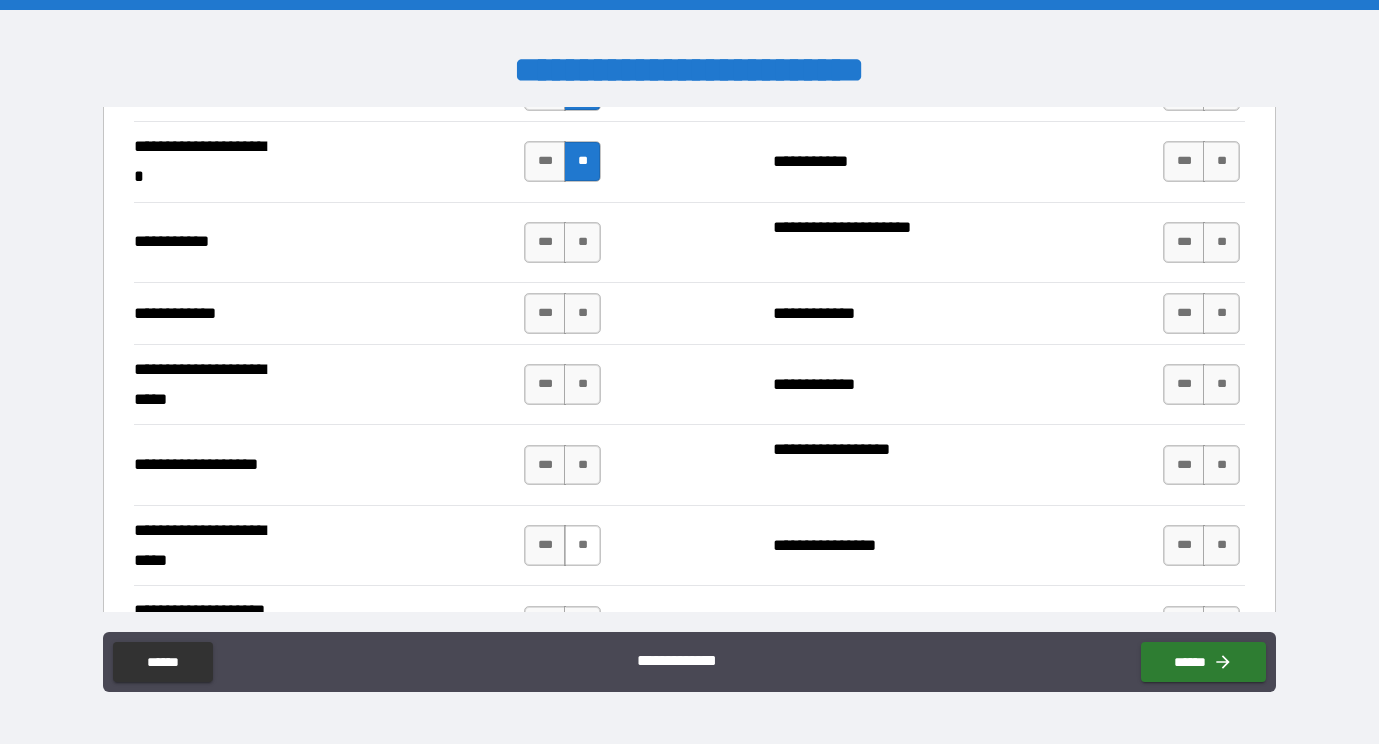 click on "**" at bounding box center (582, 545) 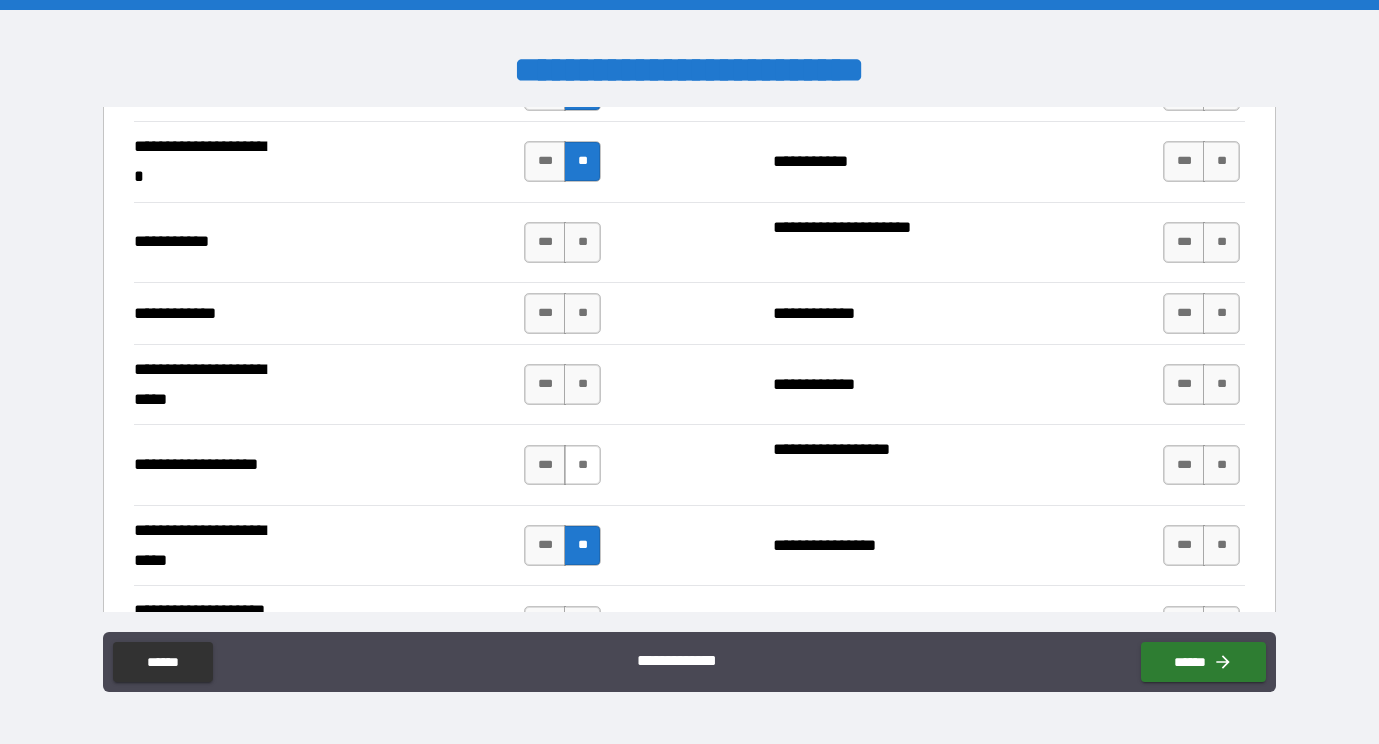 click on "**" at bounding box center [582, 465] 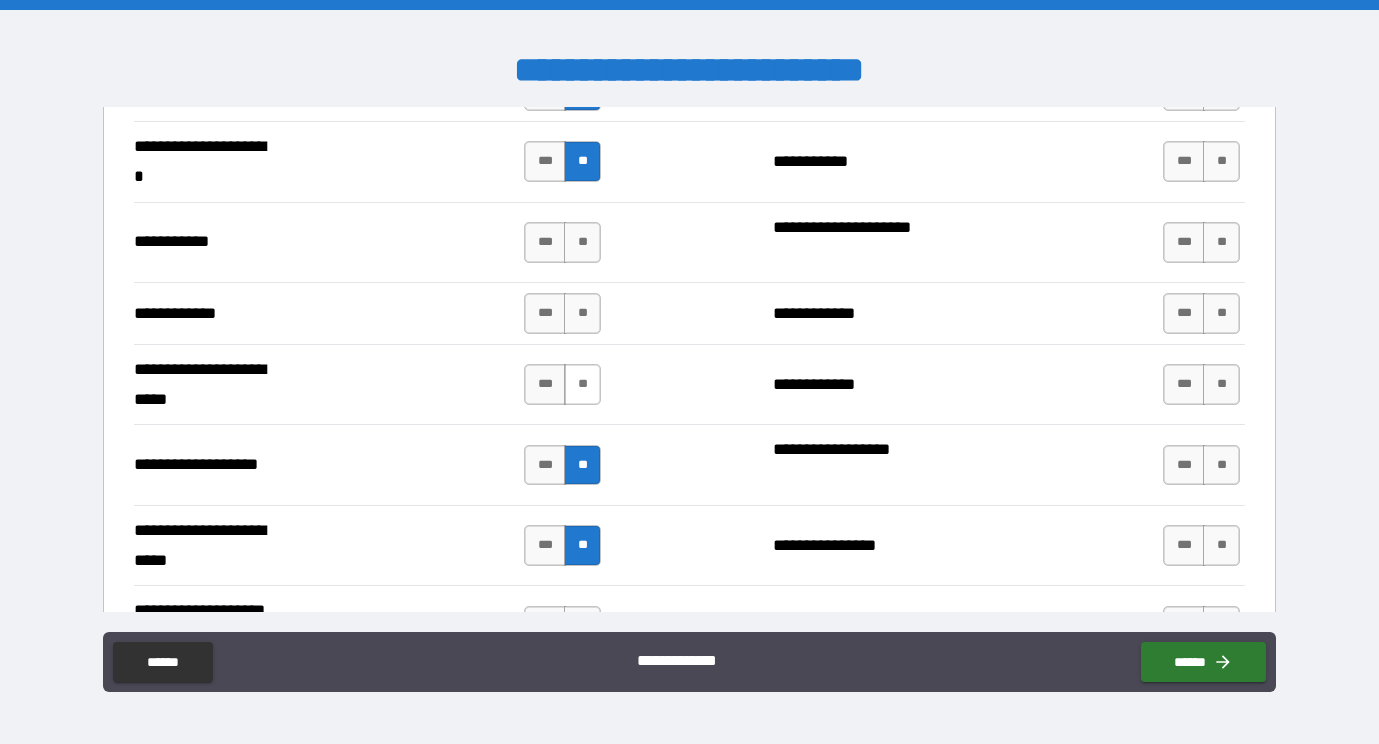 click on "**" at bounding box center (582, 384) 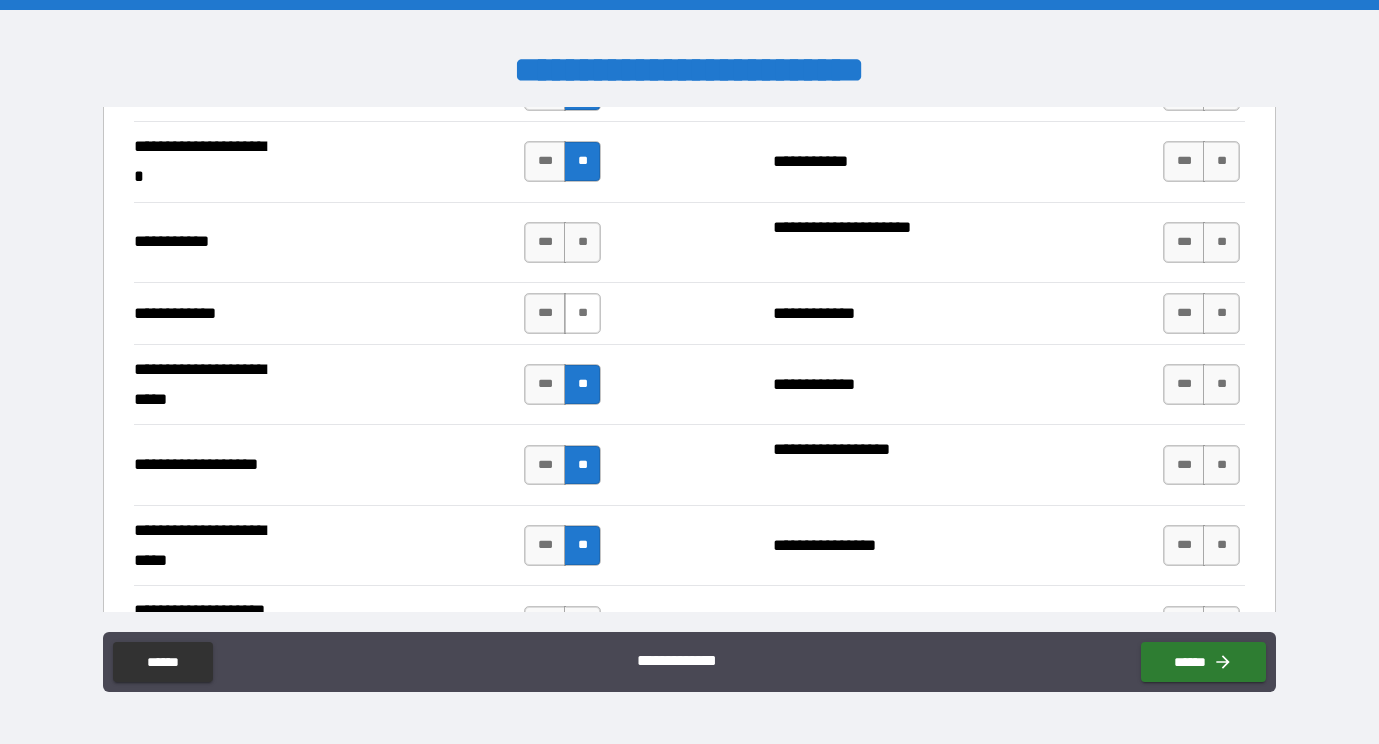 click on "**" at bounding box center [582, 313] 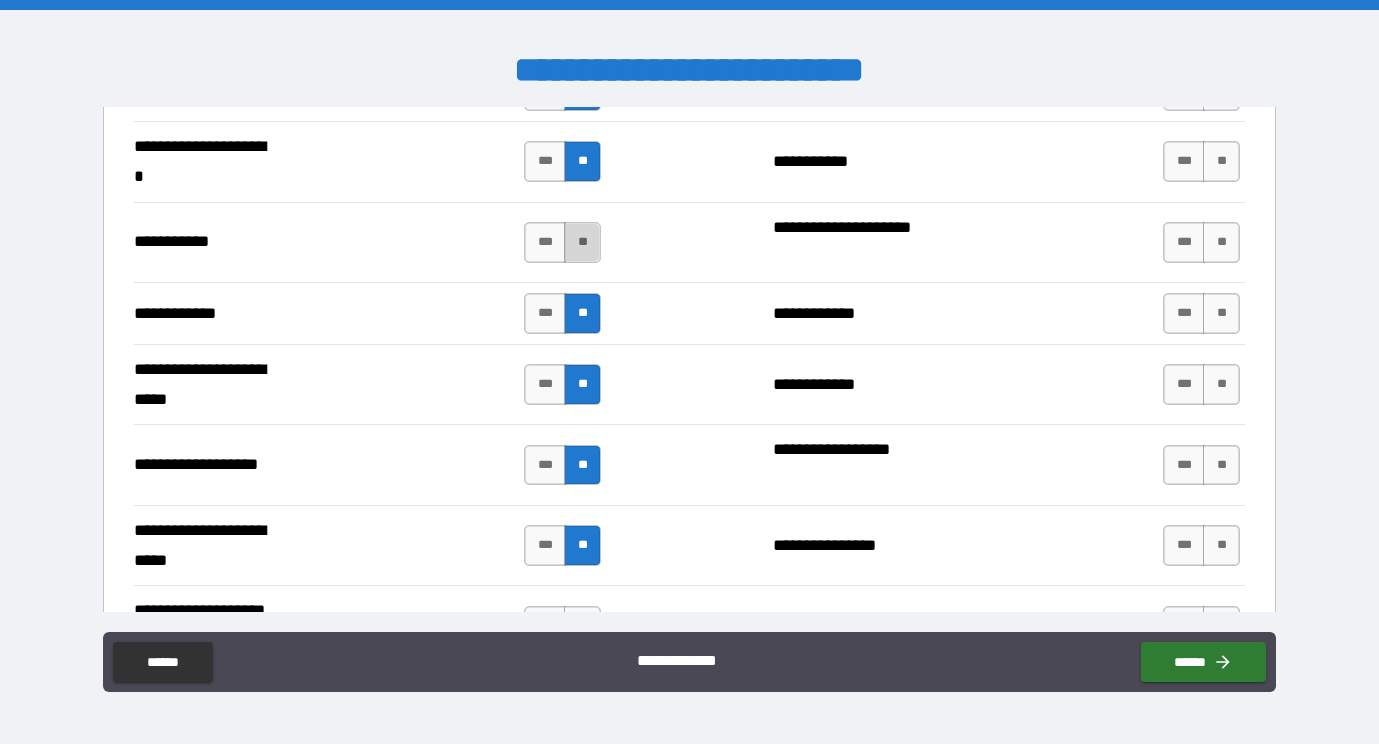 click on "**" at bounding box center (582, 242) 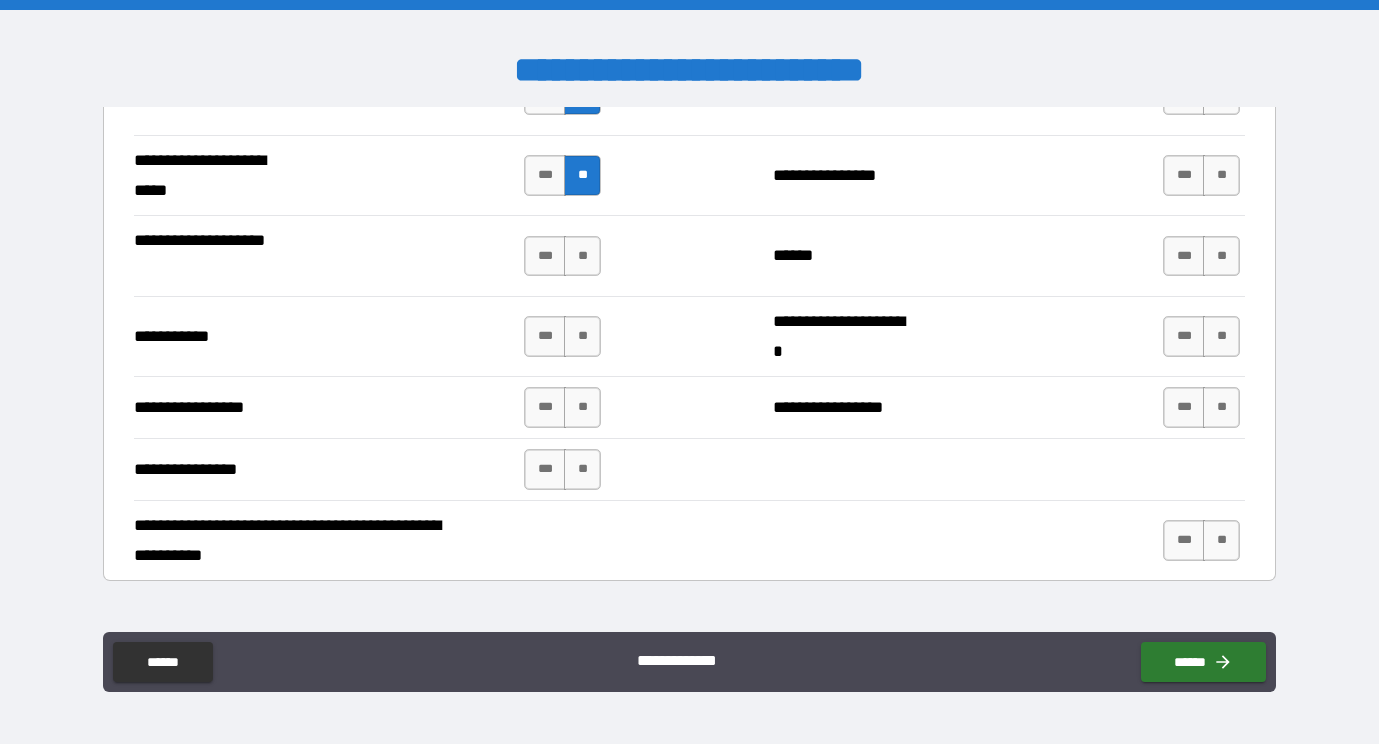 scroll, scrollTop: 4379, scrollLeft: 0, axis: vertical 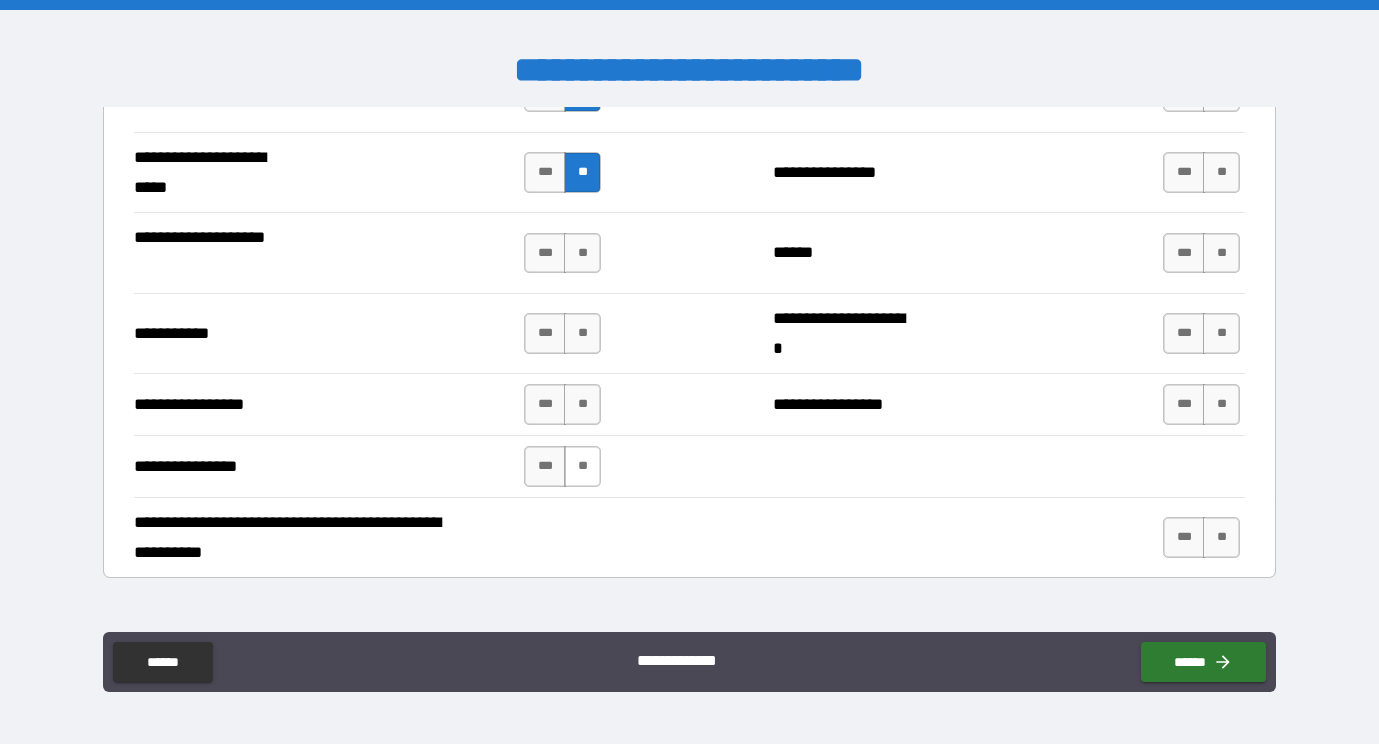 click on "**" at bounding box center (582, 466) 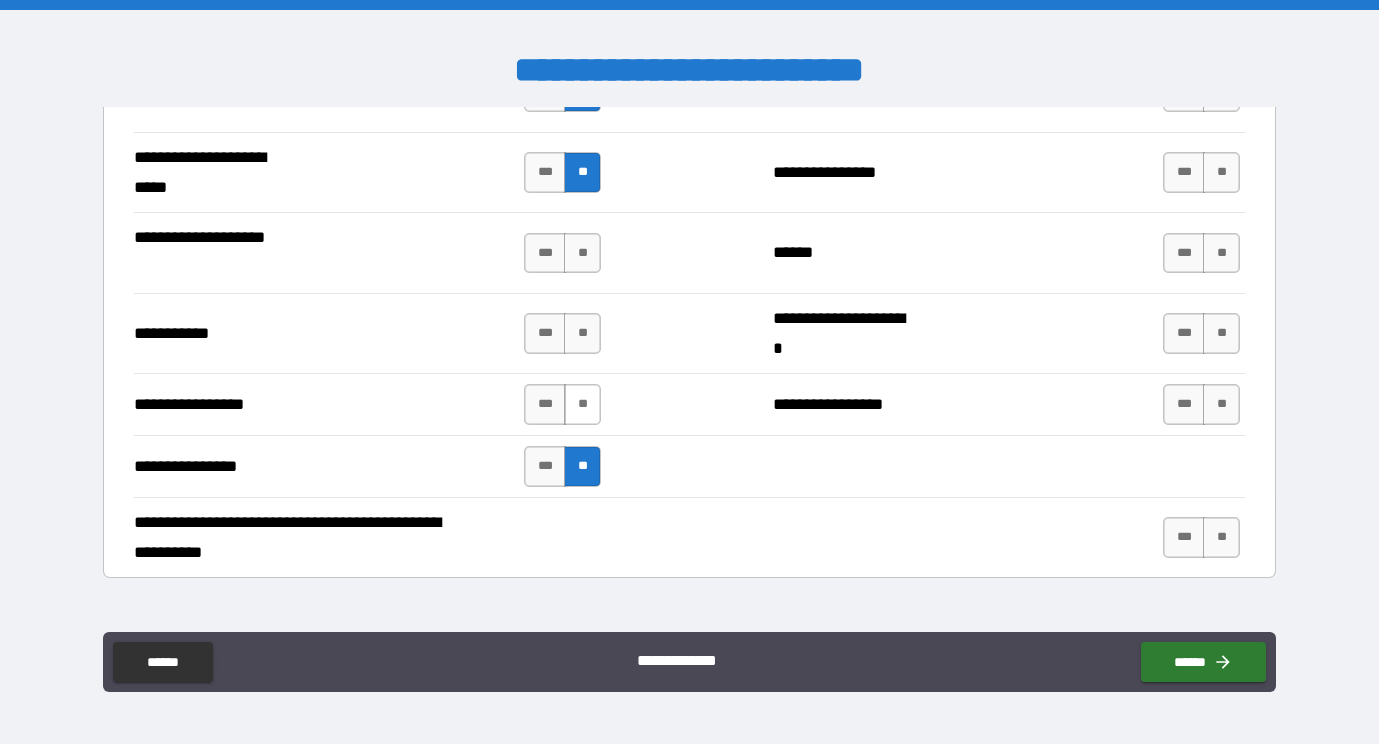 click on "**" at bounding box center (582, 404) 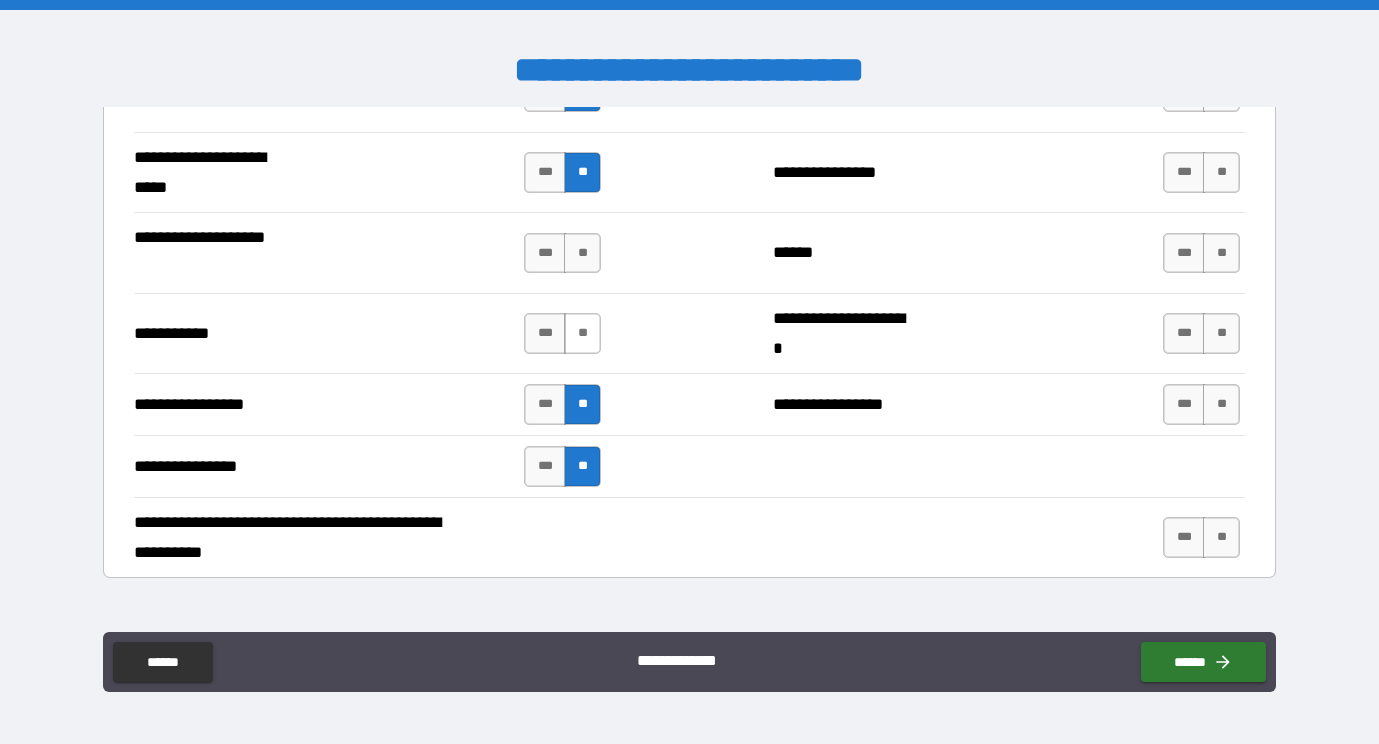 click on "**" at bounding box center (582, 333) 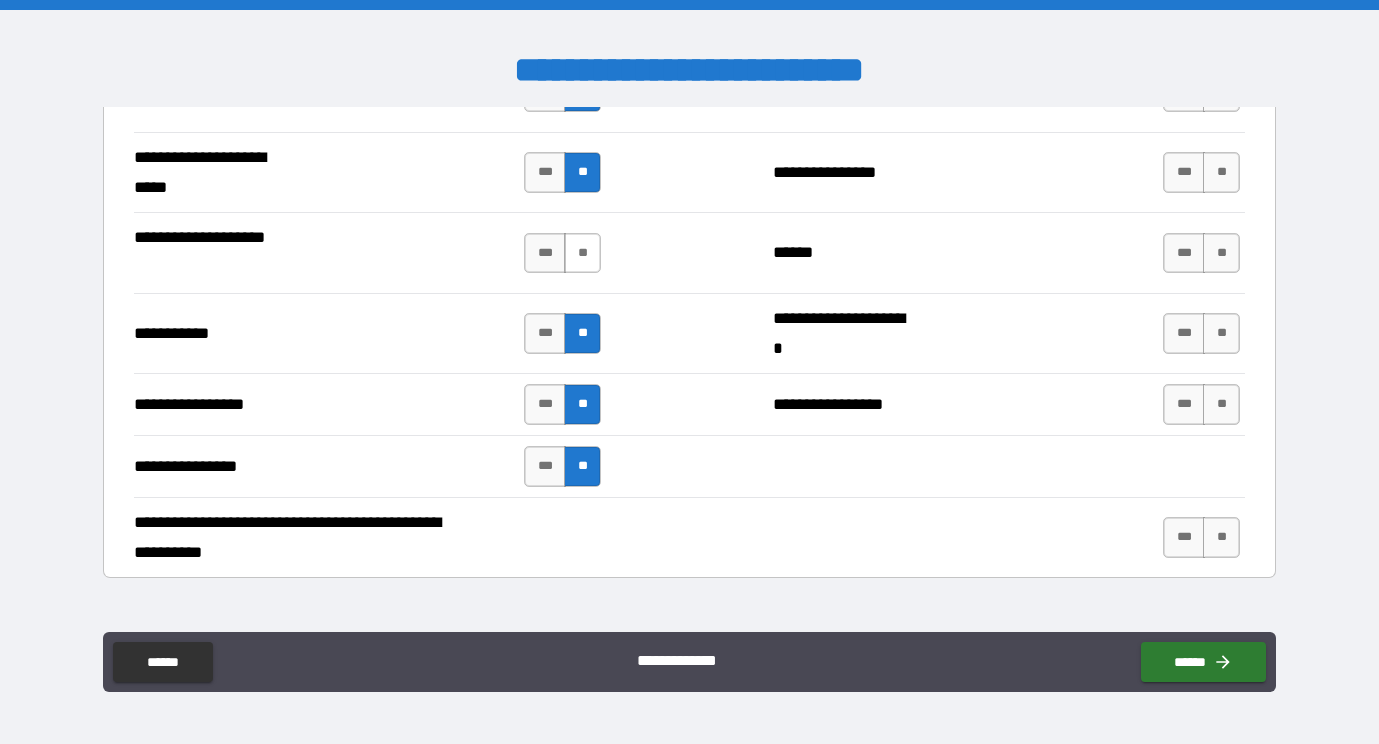 click on "**" at bounding box center [582, 253] 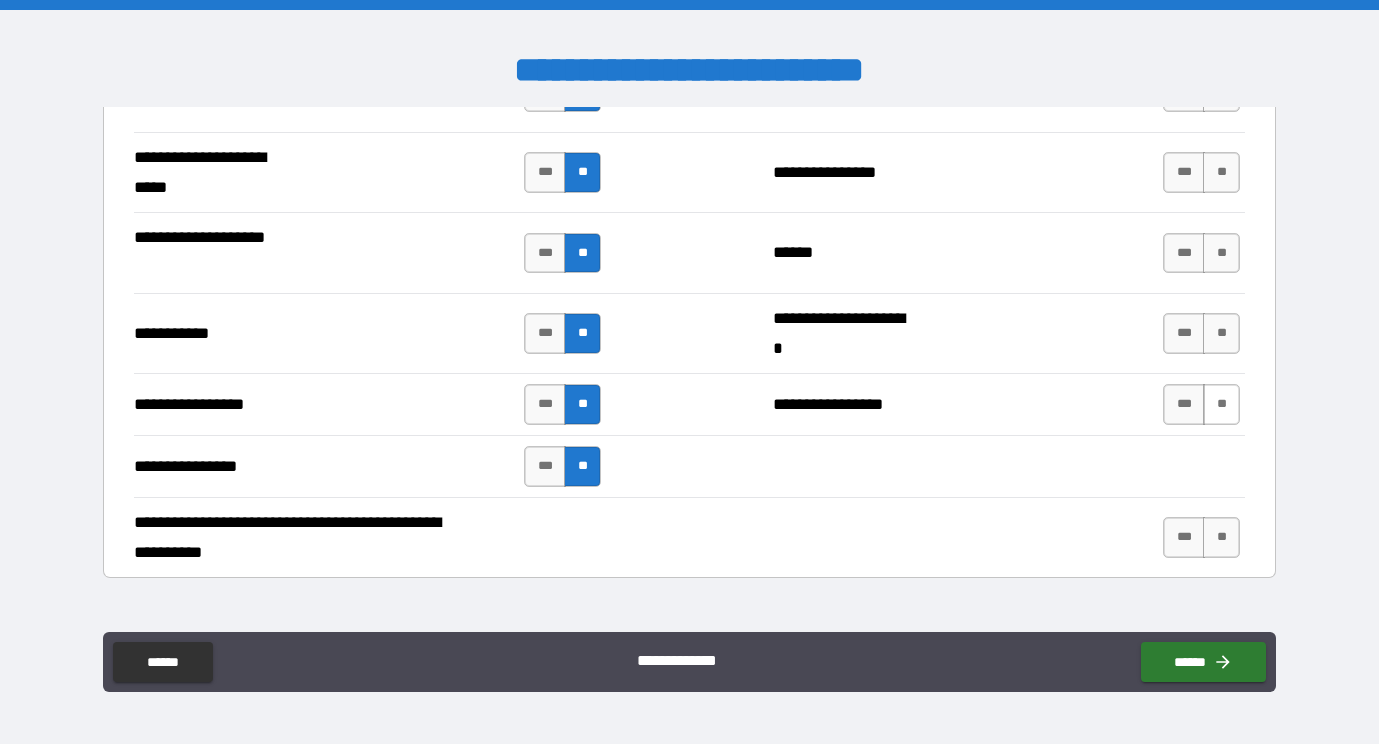 click on "**" at bounding box center (1221, 404) 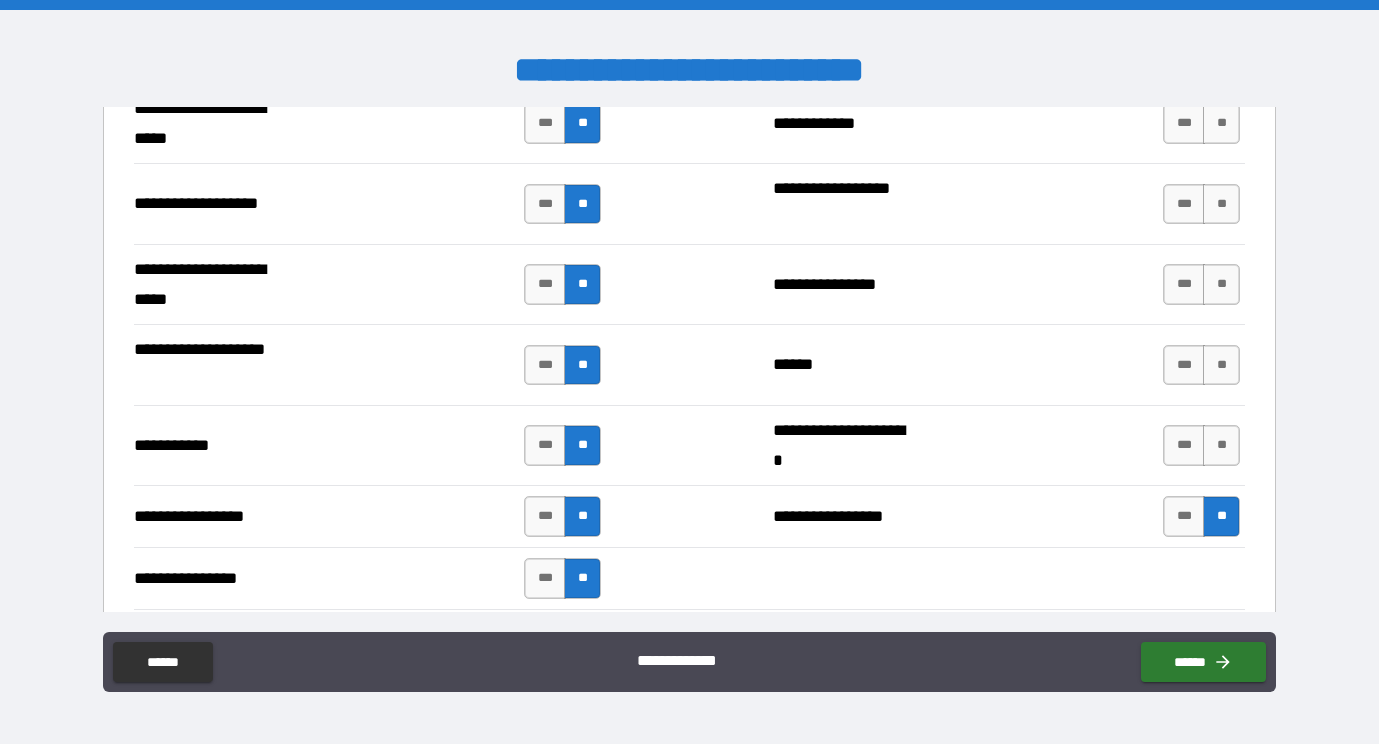 scroll, scrollTop: 4265, scrollLeft: 0, axis: vertical 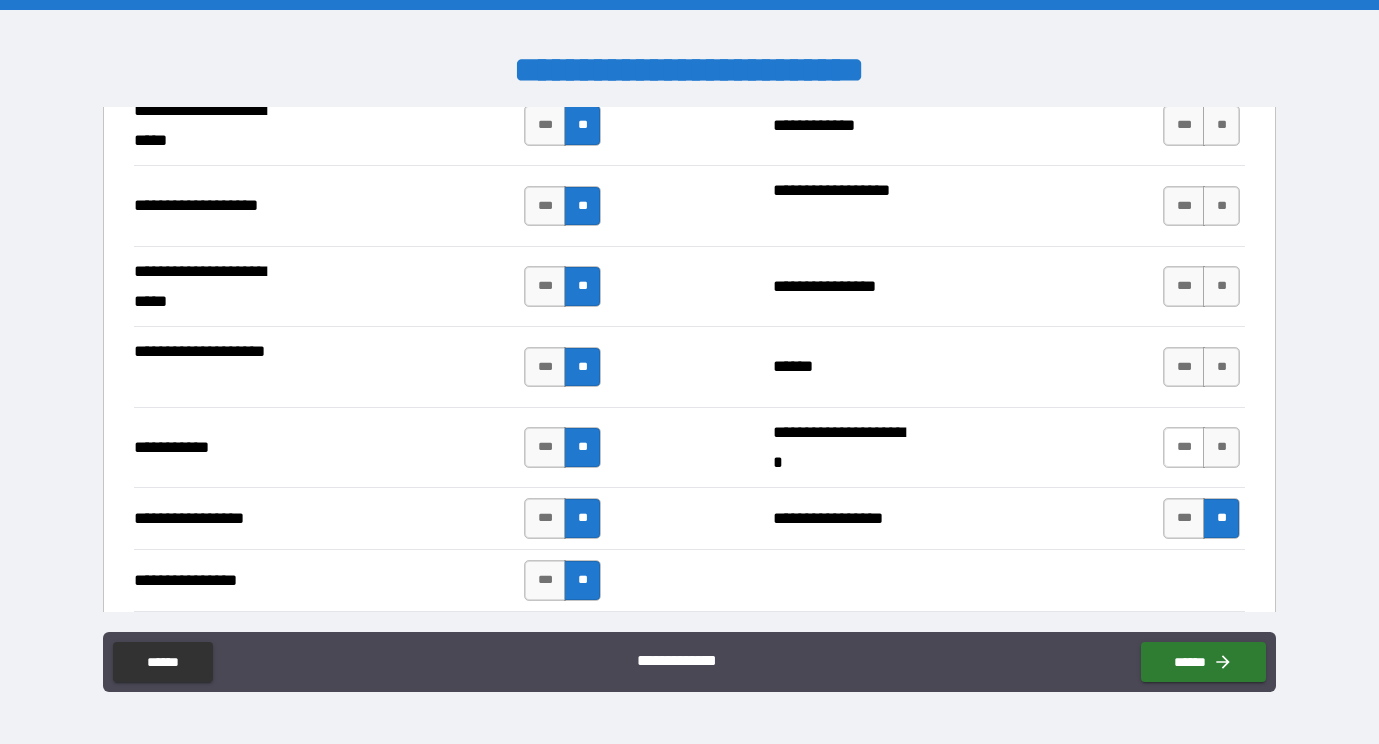 click on "***" at bounding box center [1184, 447] 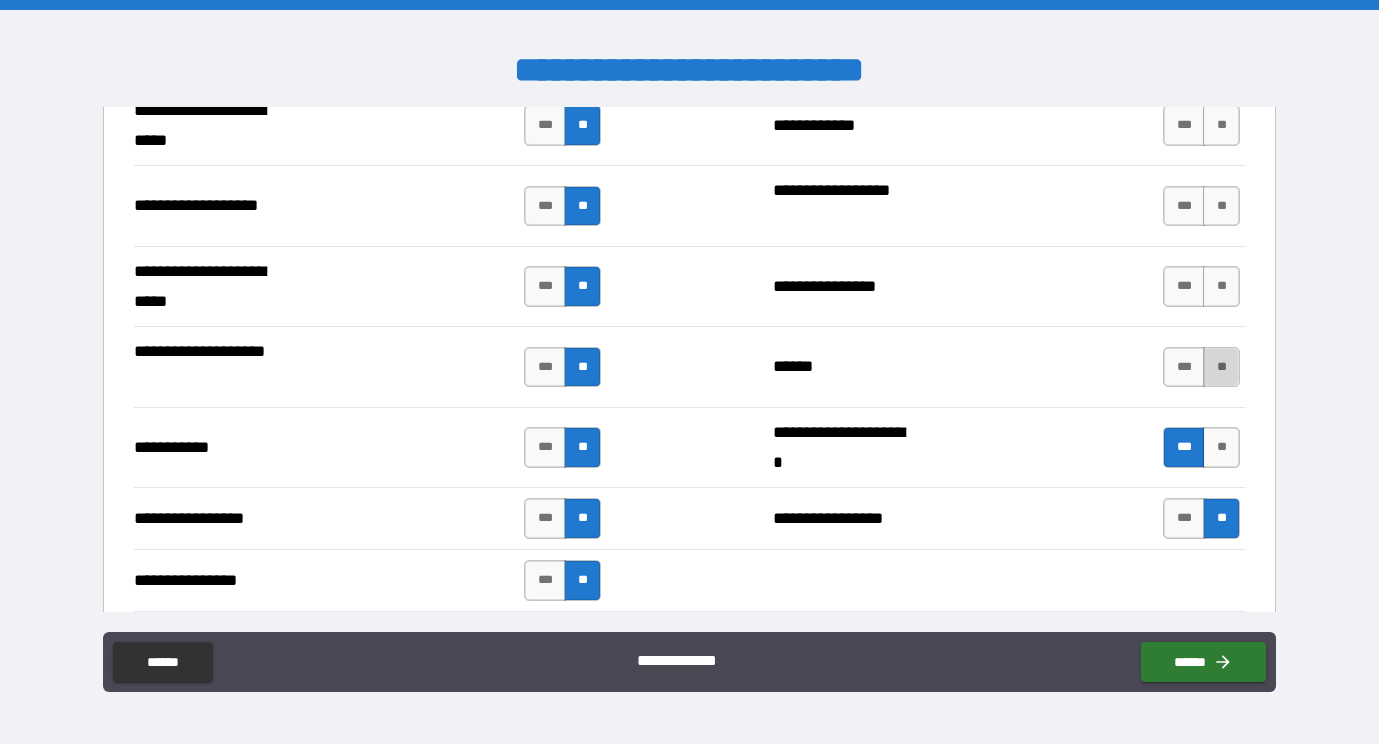 click on "**" at bounding box center [1221, 367] 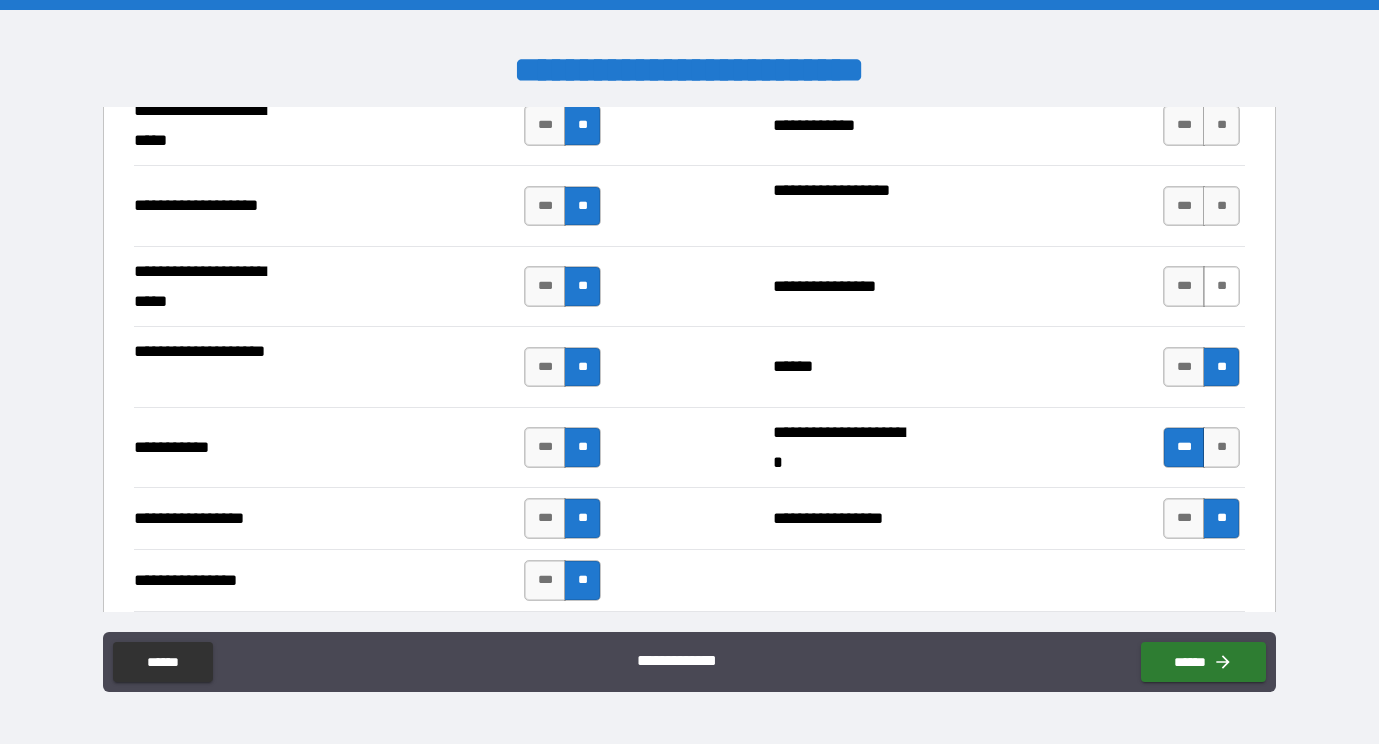 click on "**" at bounding box center (1221, 286) 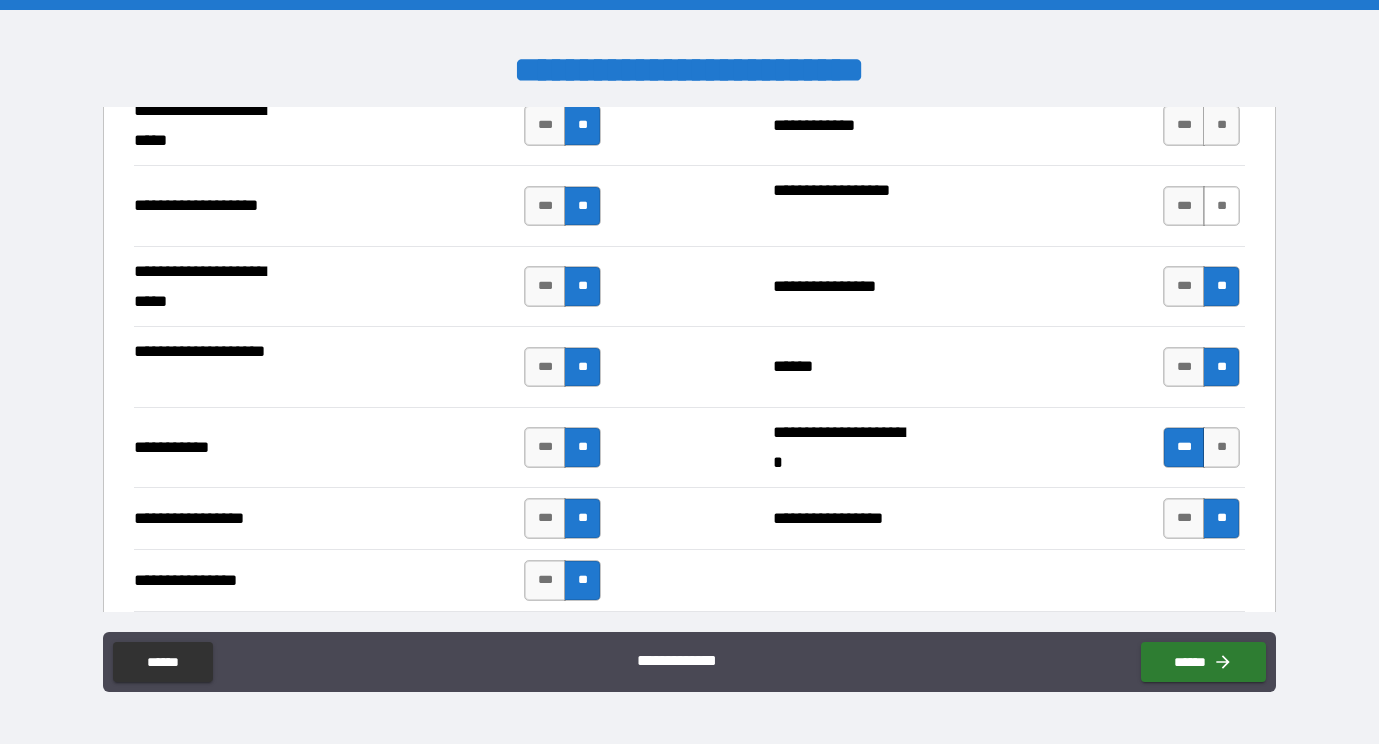 click on "**" at bounding box center (1221, 206) 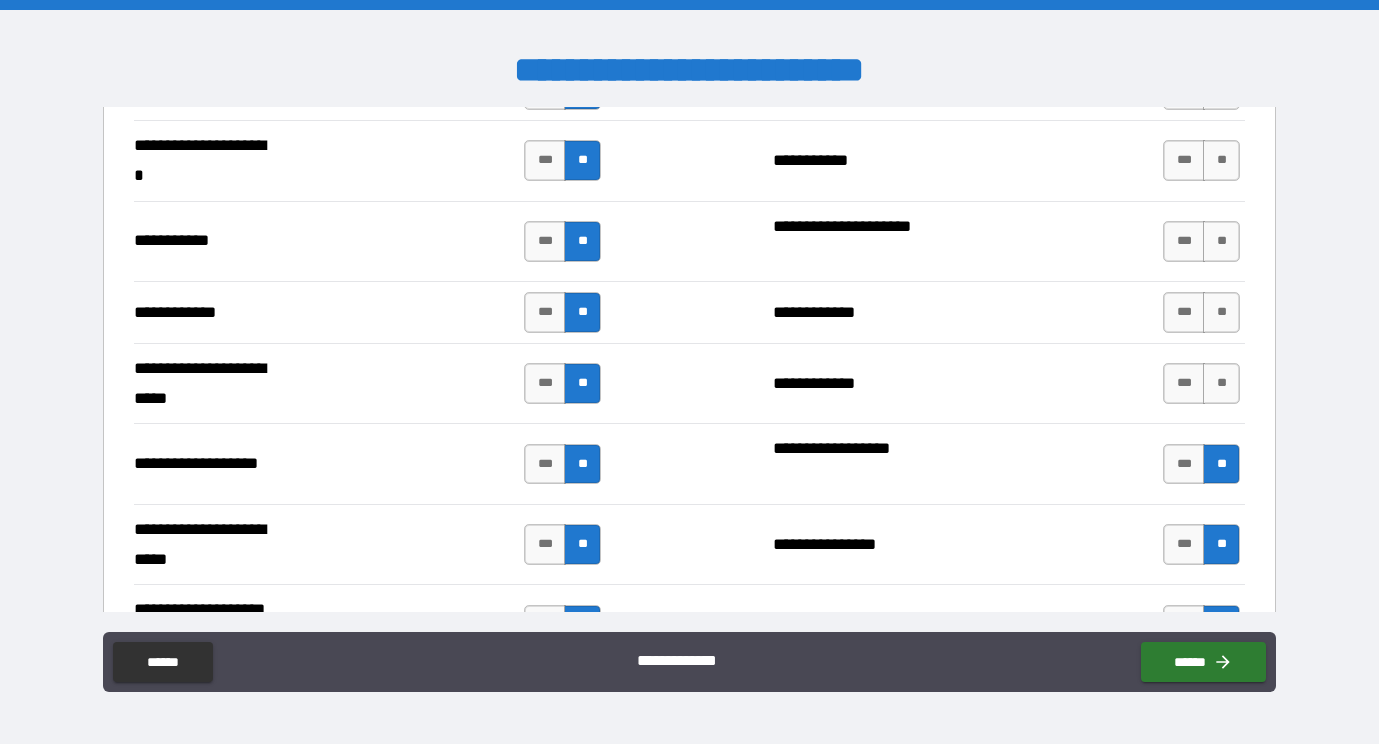scroll, scrollTop: 3988, scrollLeft: 0, axis: vertical 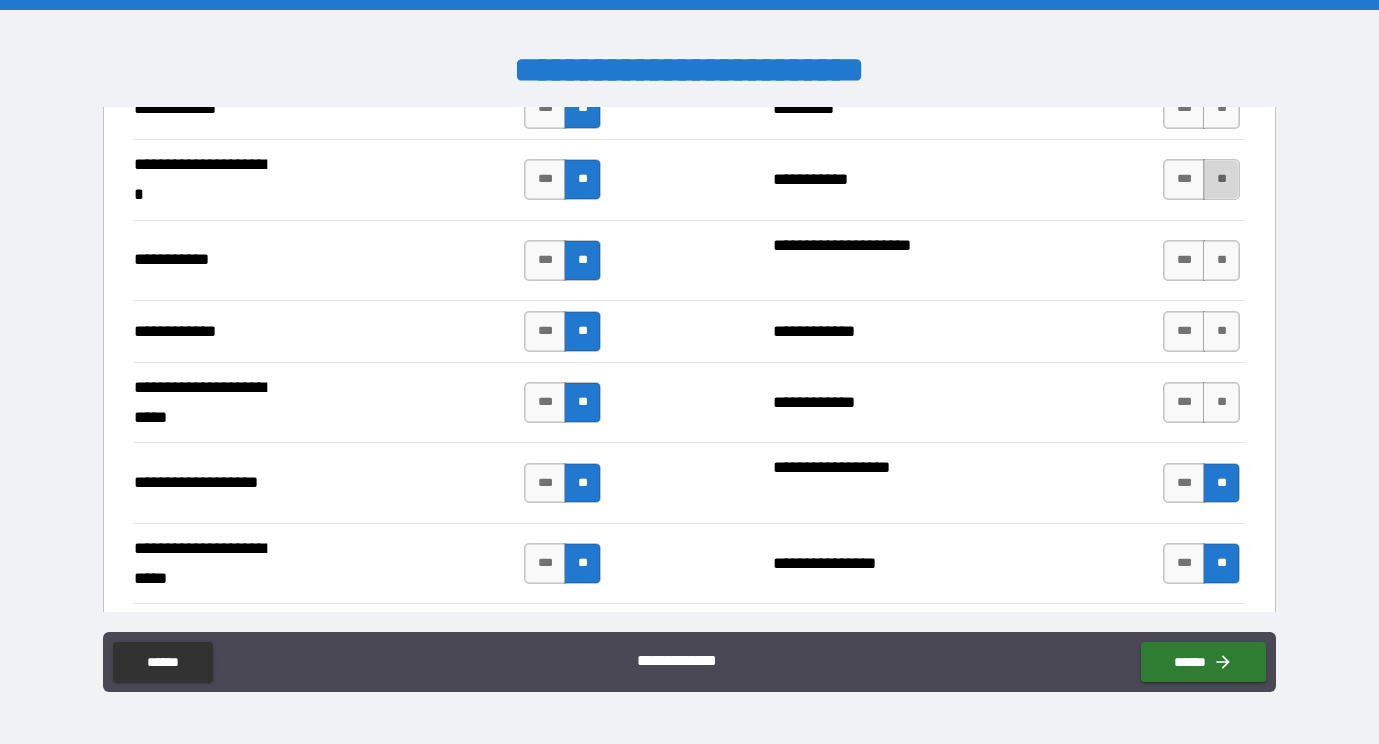 click on "**" at bounding box center (1221, 179) 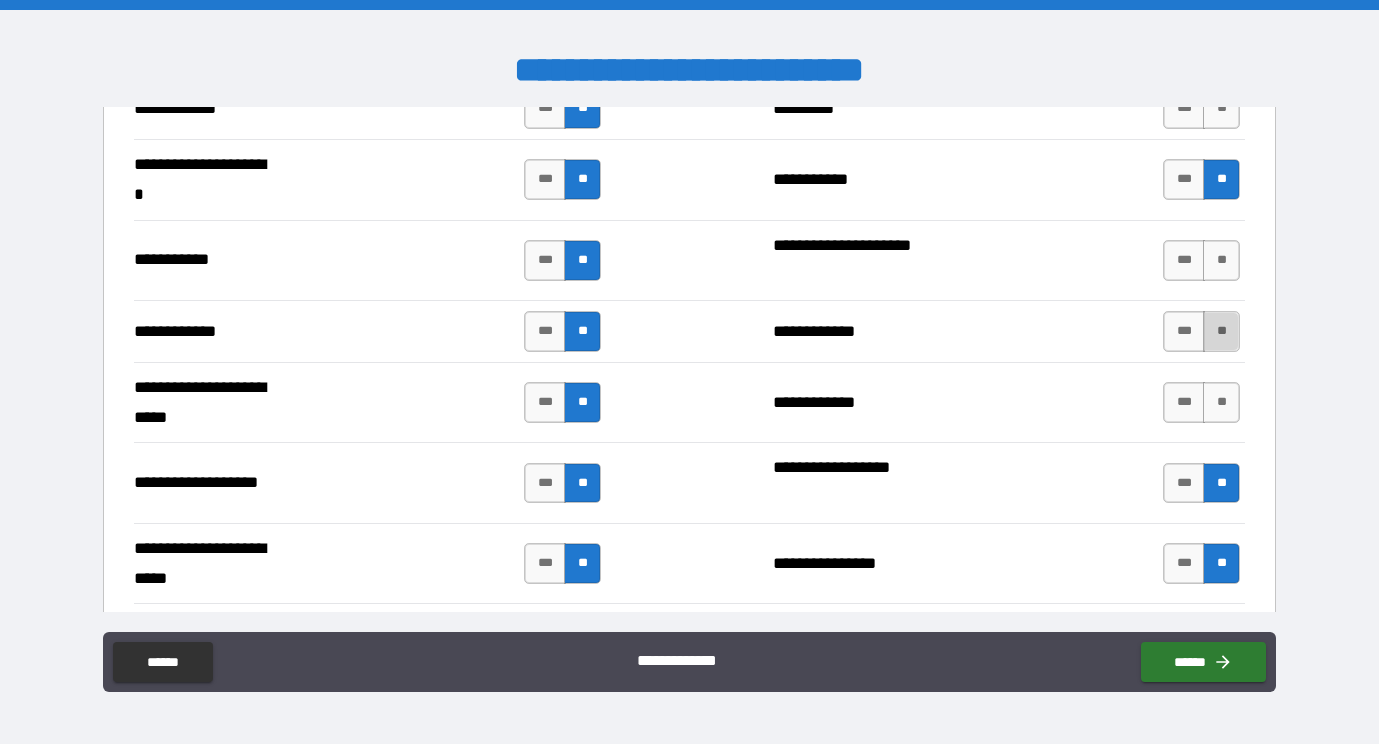click on "**" at bounding box center (1221, 331) 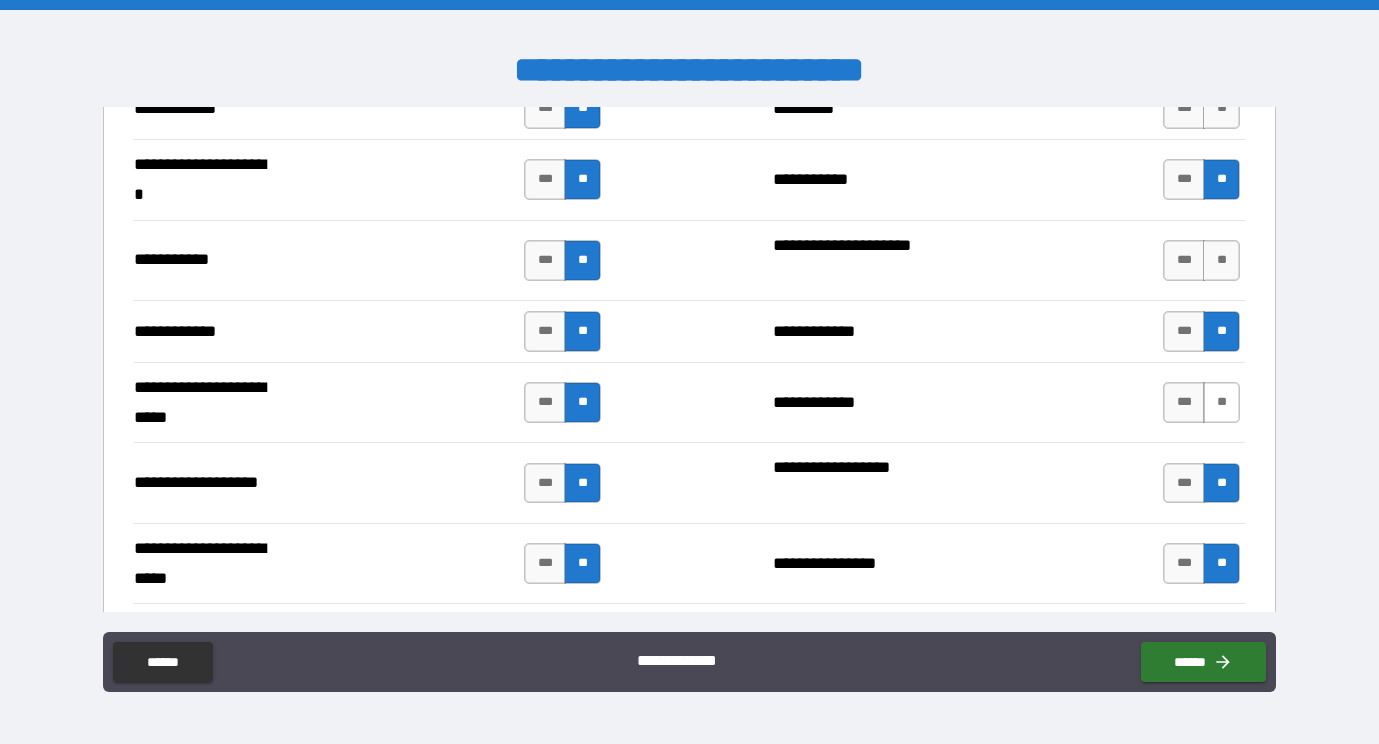 click on "**" at bounding box center [1221, 402] 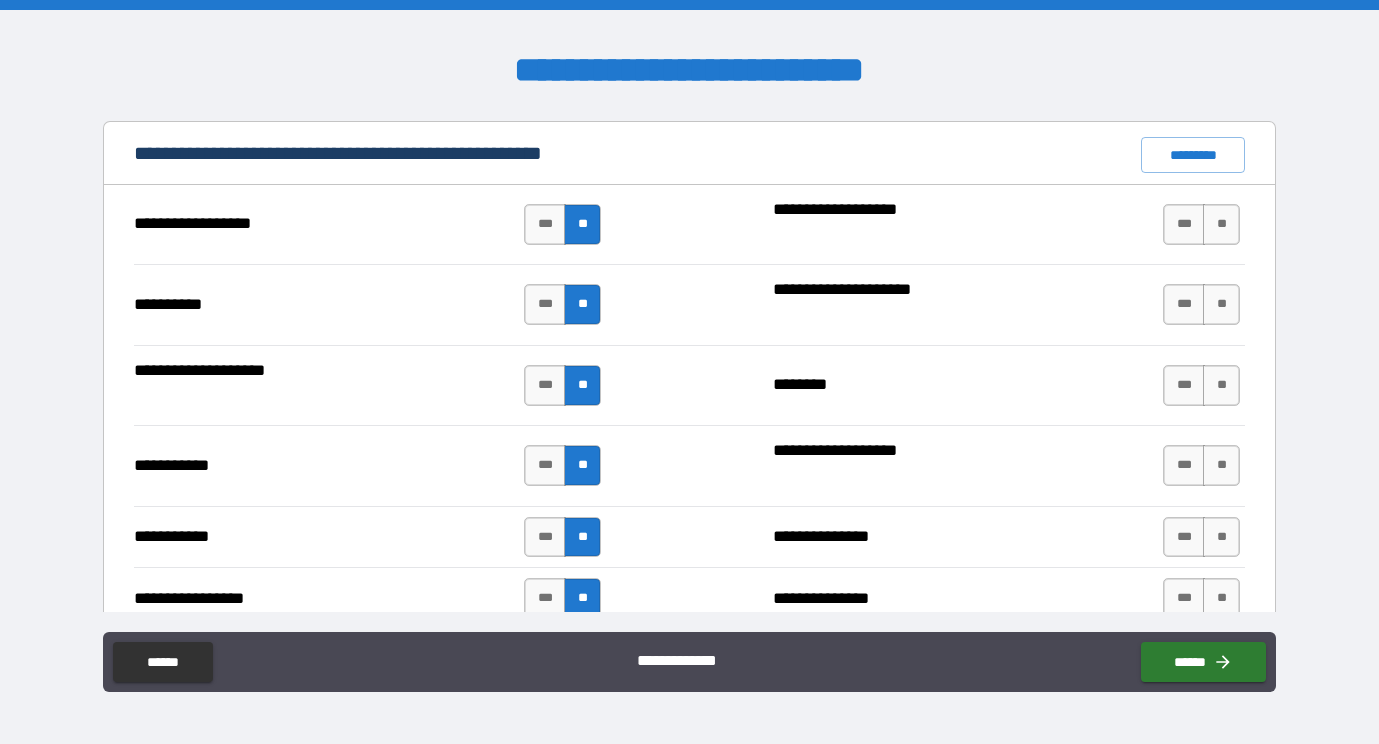 scroll, scrollTop: 1920, scrollLeft: 0, axis: vertical 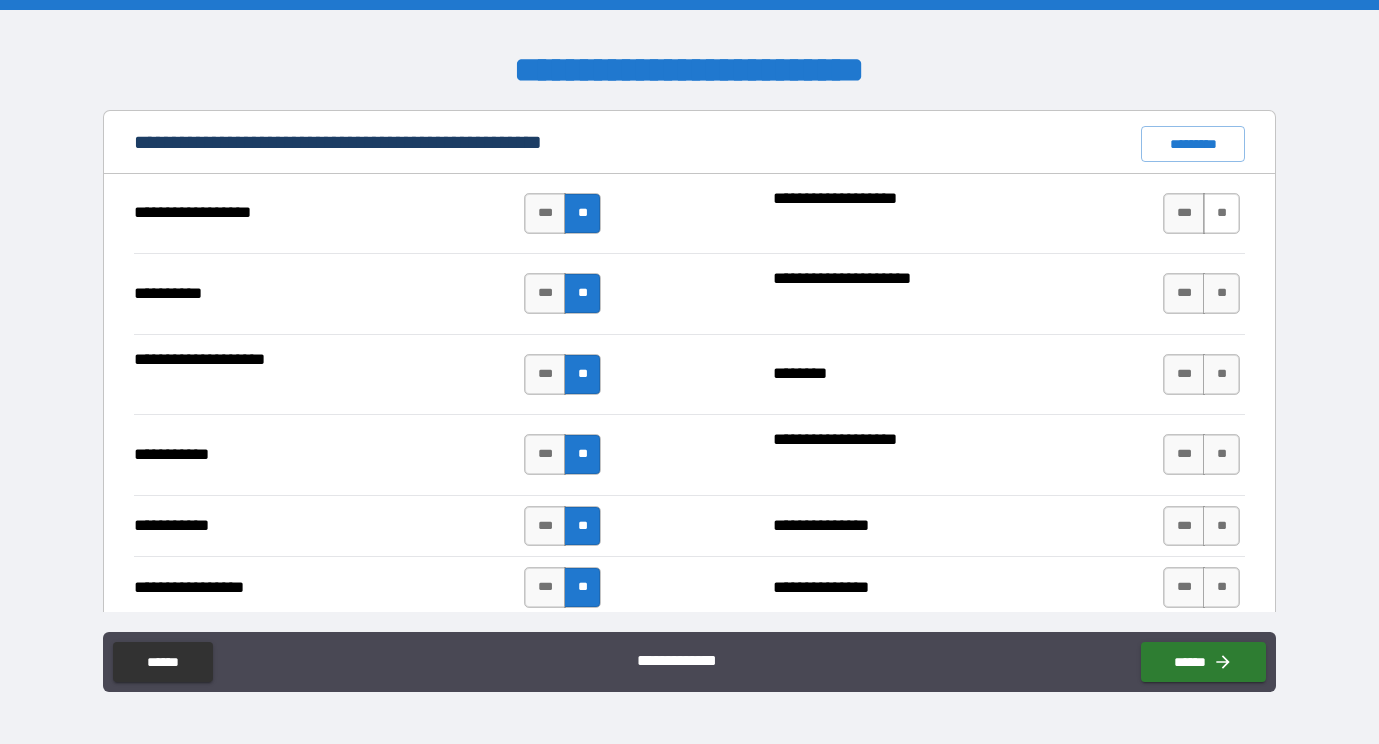 click on "**" at bounding box center (1221, 213) 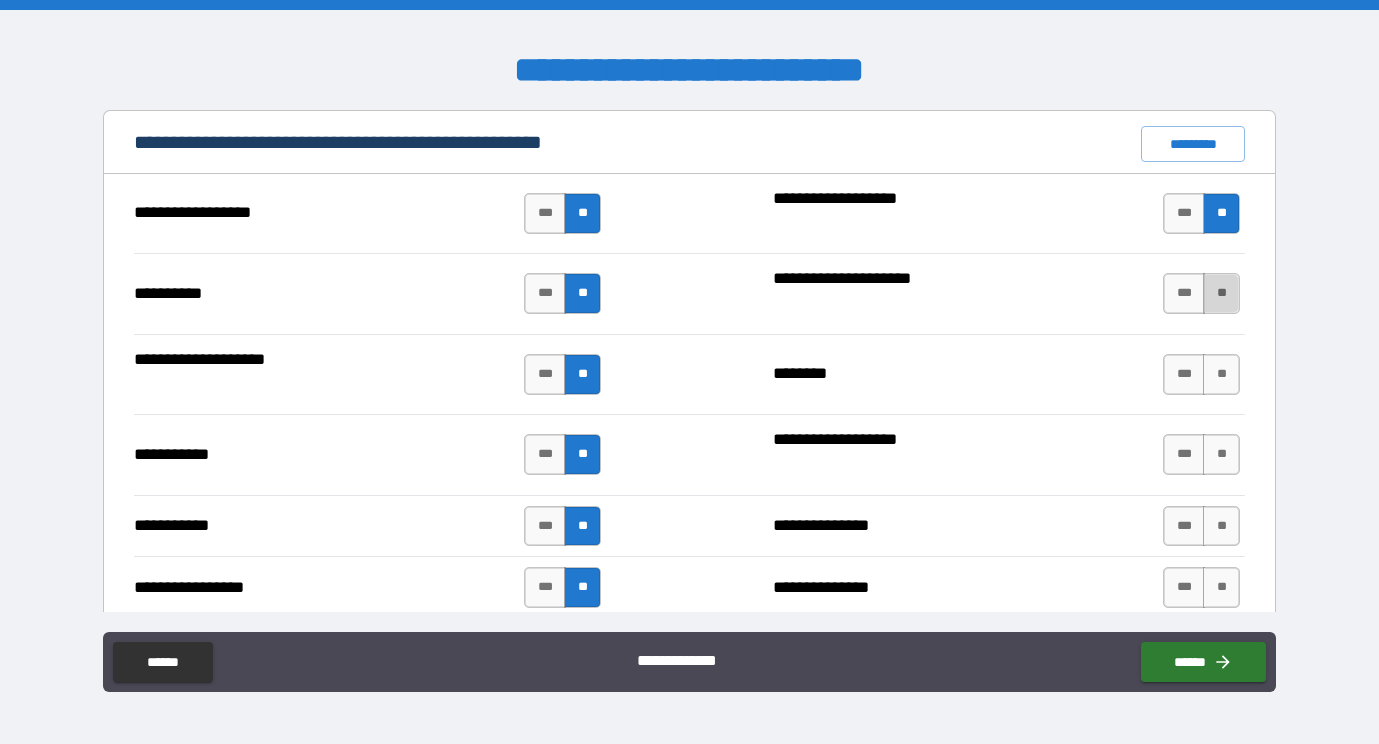 click on "**" at bounding box center (1221, 293) 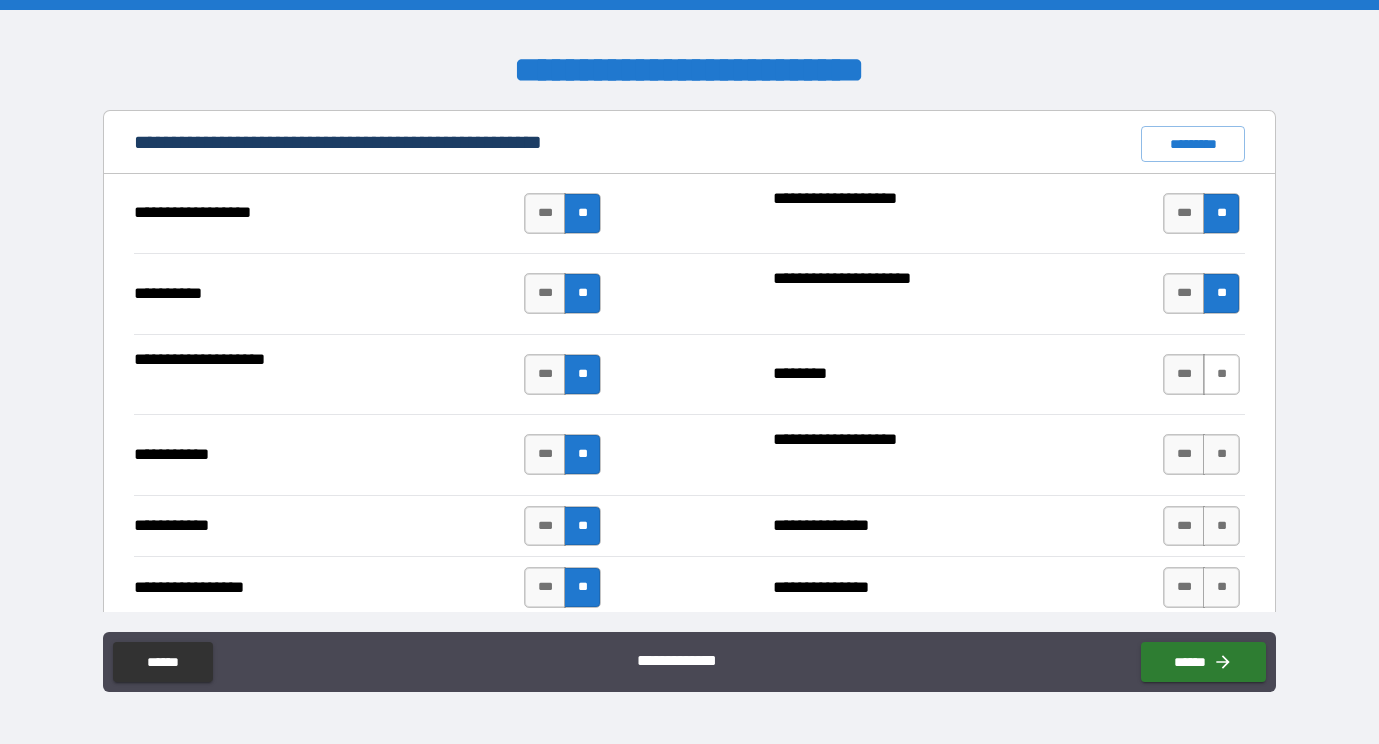 click on "**" at bounding box center [1221, 374] 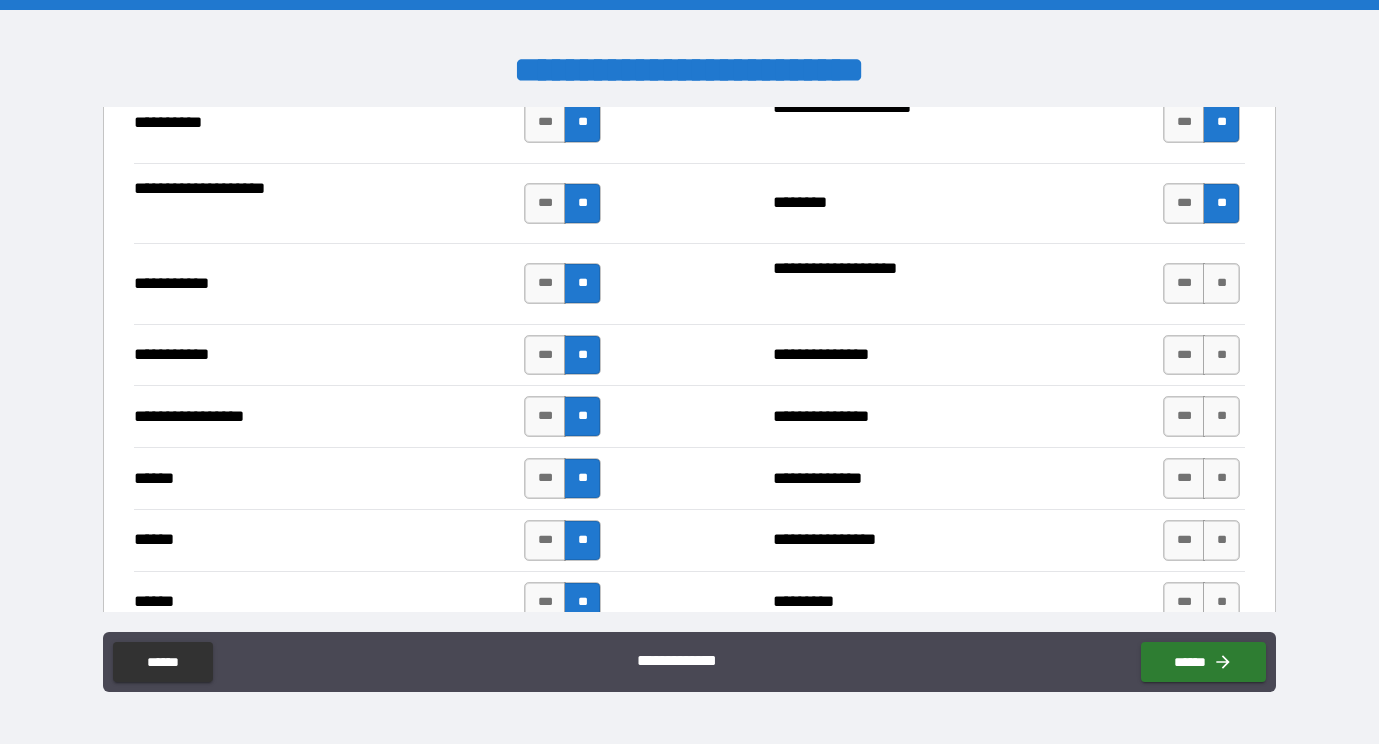 scroll, scrollTop: 2124, scrollLeft: 0, axis: vertical 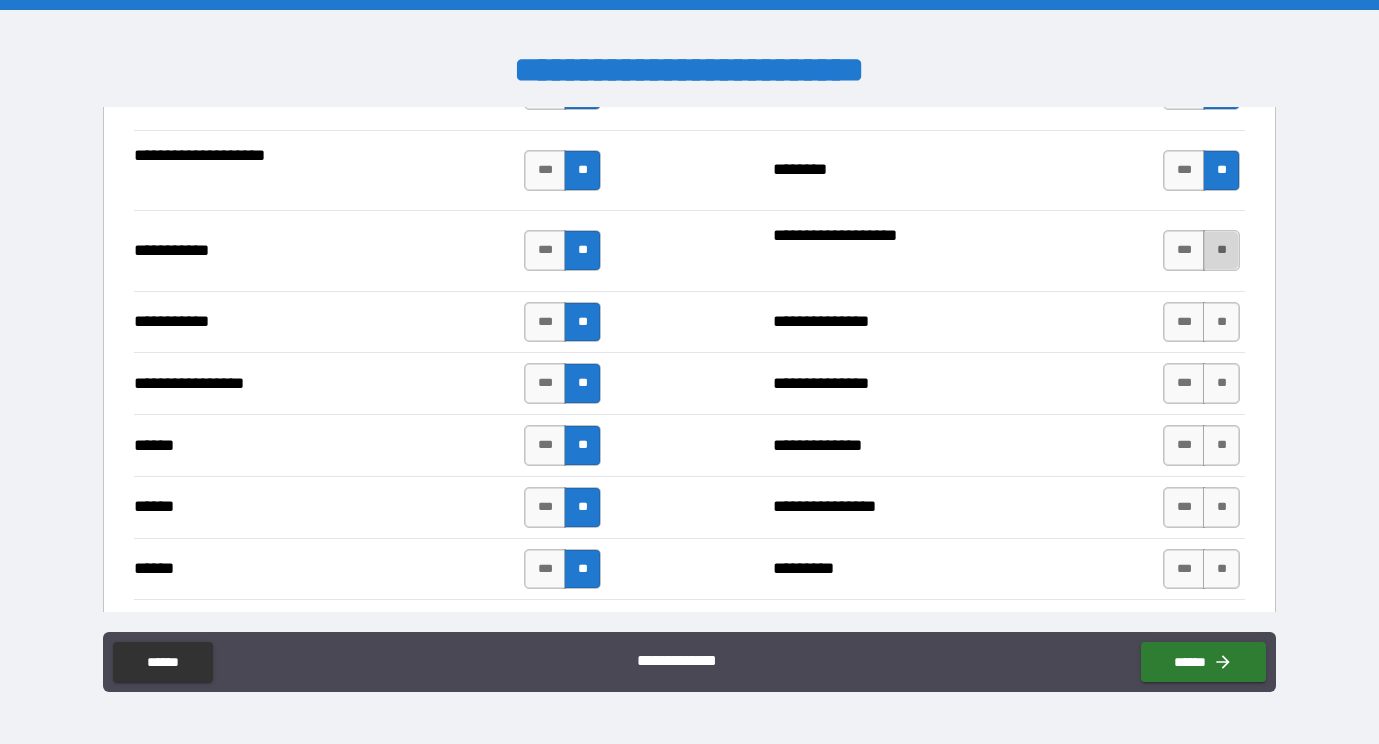 click on "**" at bounding box center (1221, 250) 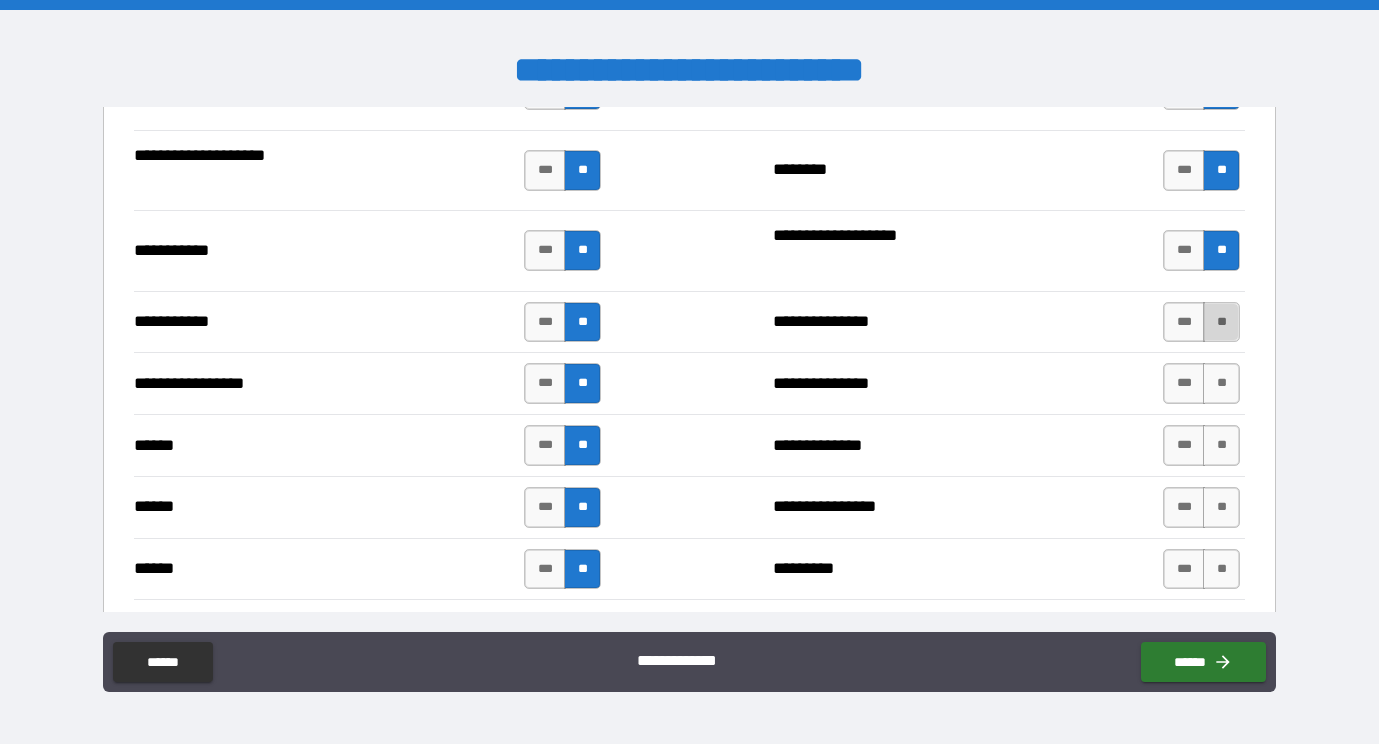 click on "**" at bounding box center [1221, 322] 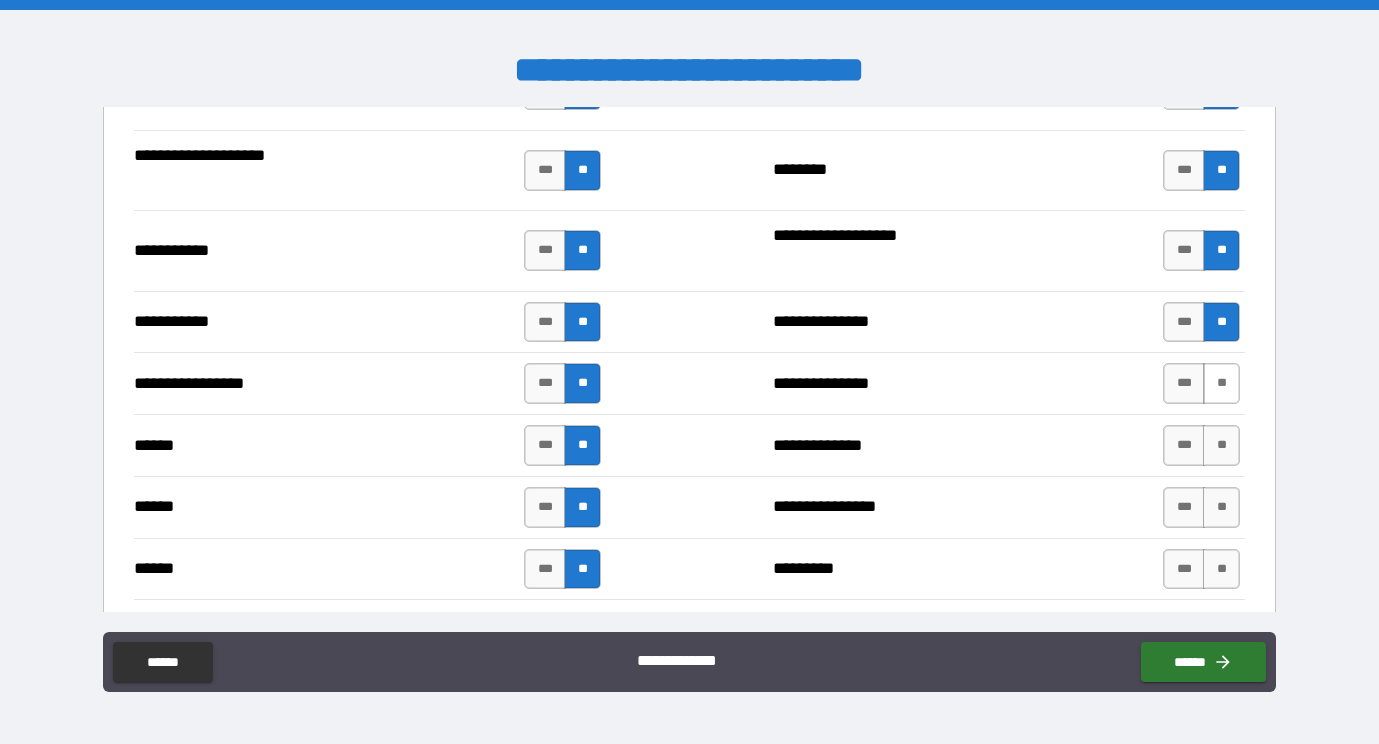 click on "**" at bounding box center (1221, 383) 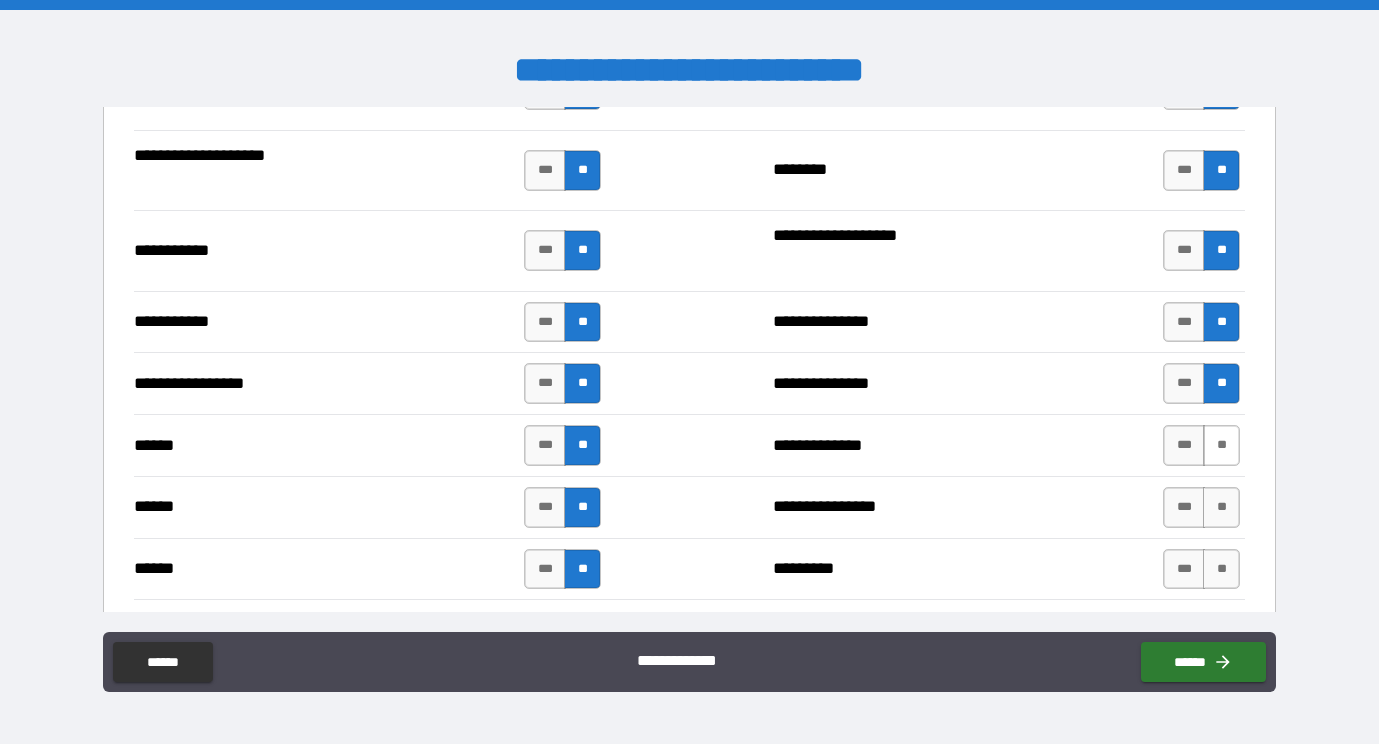 click on "**" at bounding box center (1221, 445) 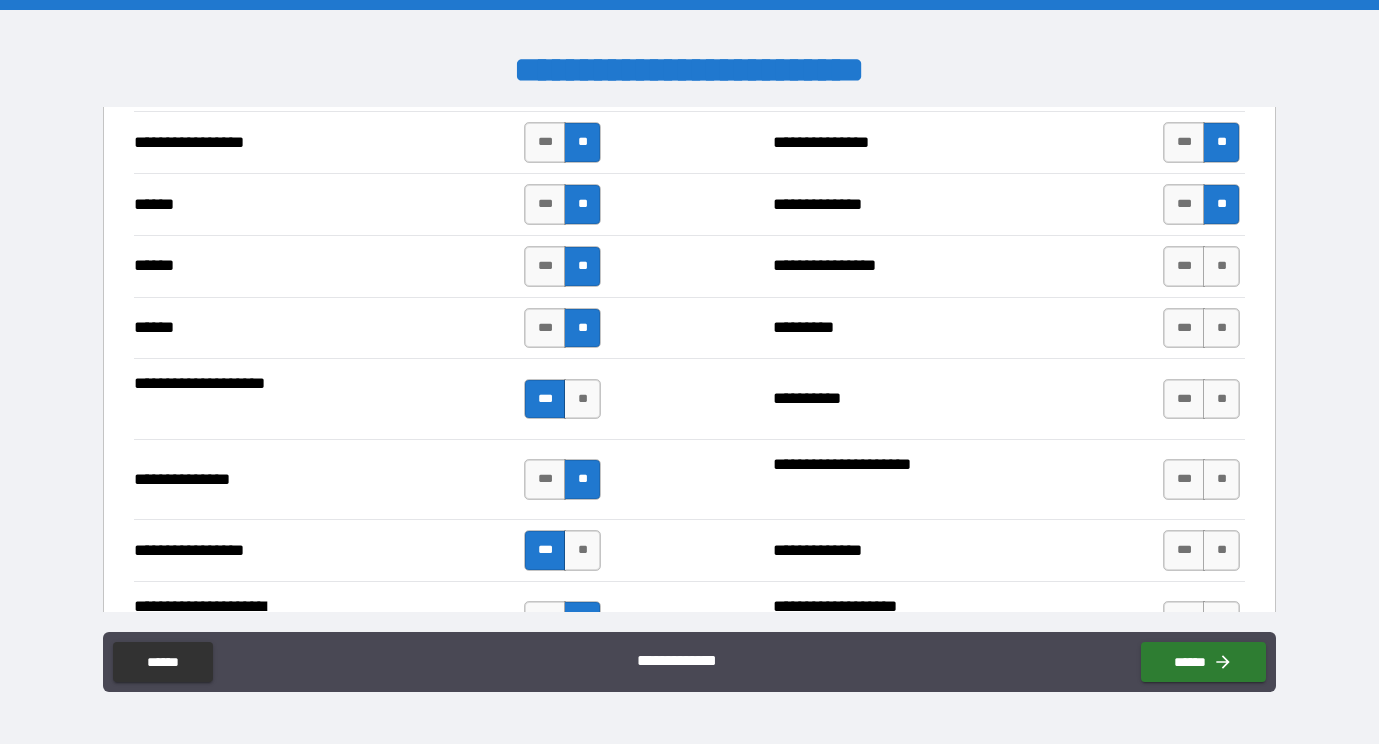 scroll, scrollTop: 2395, scrollLeft: 0, axis: vertical 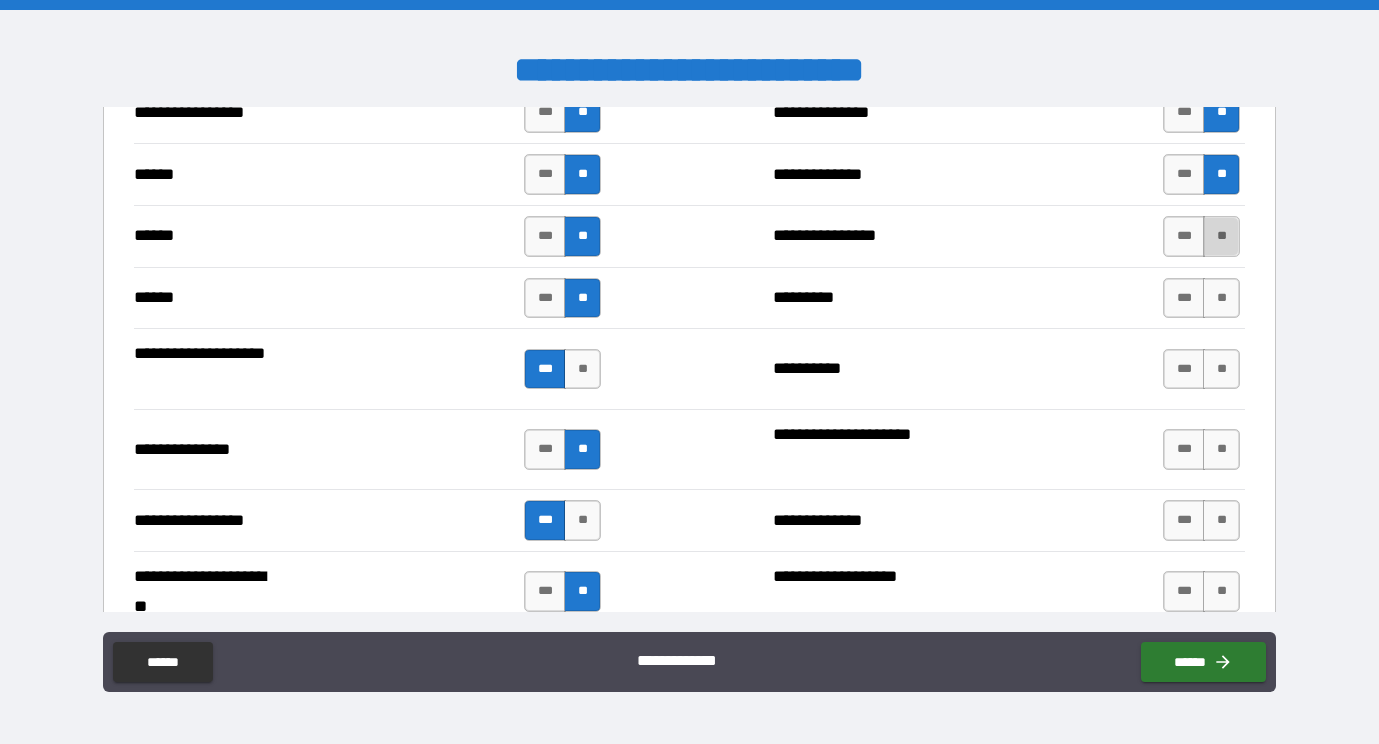 click on "**" at bounding box center [1221, 236] 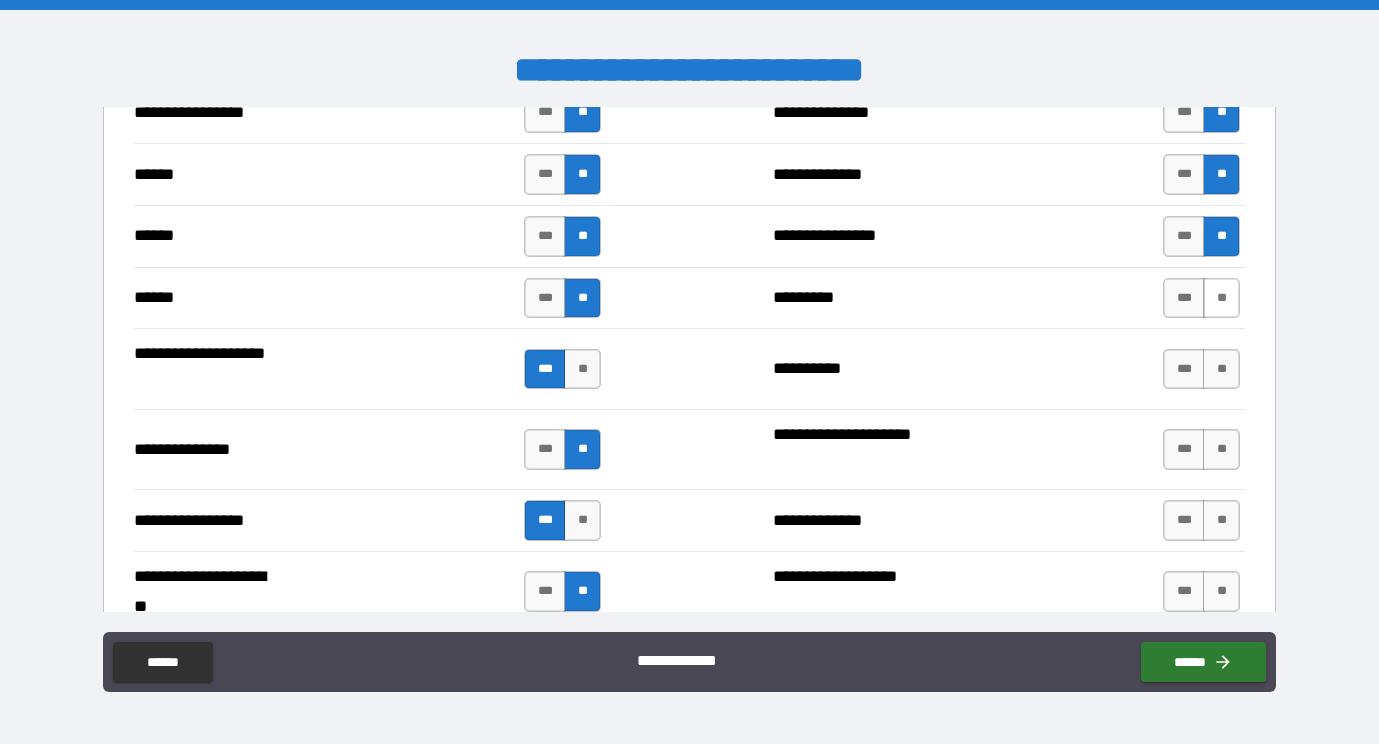 click on "**" at bounding box center [1221, 298] 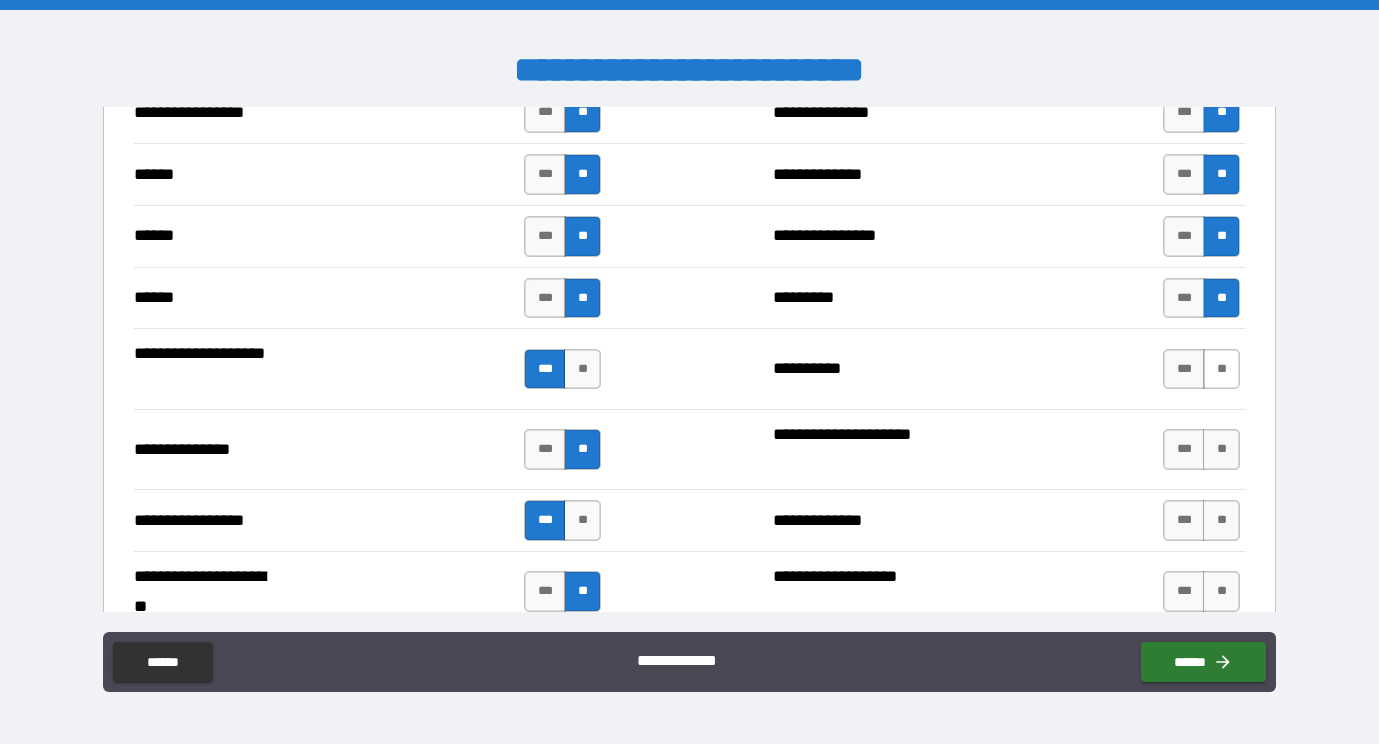 click on "**" at bounding box center (1221, 369) 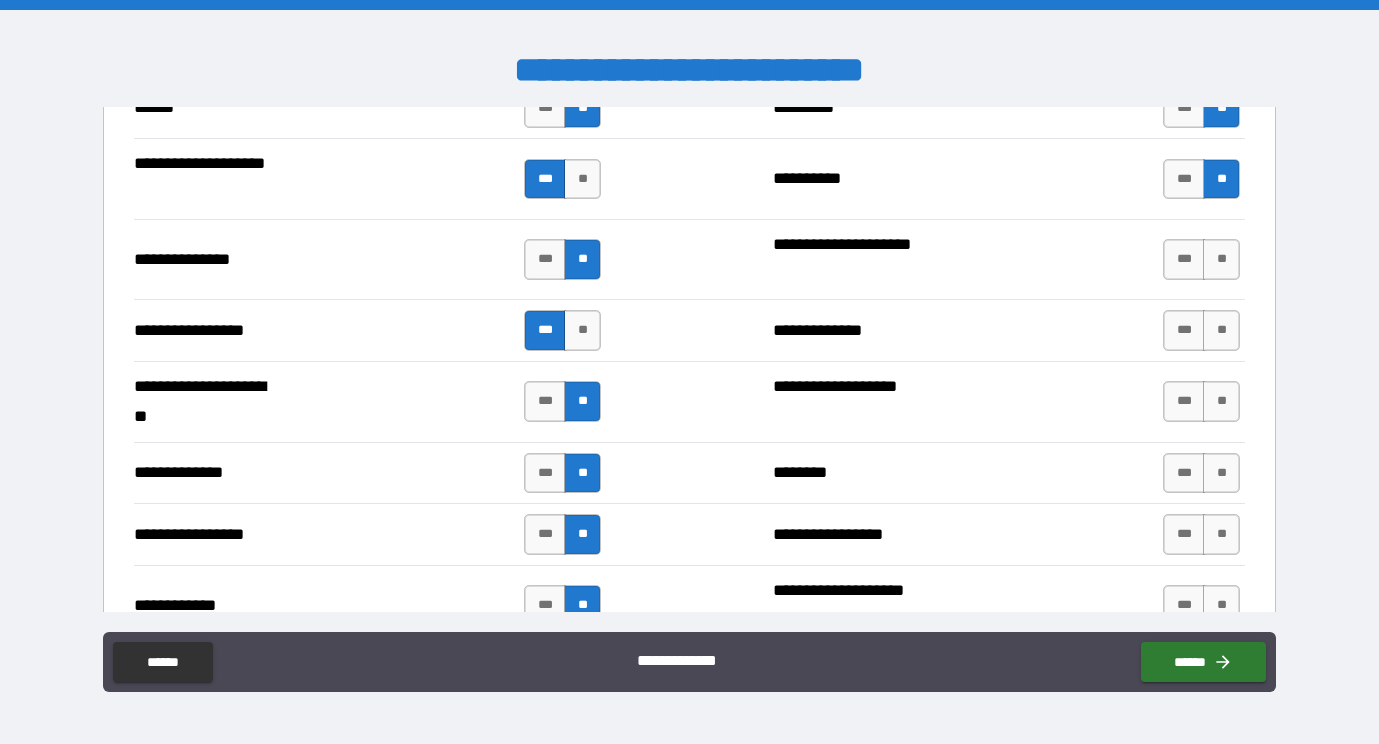 scroll, scrollTop: 2592, scrollLeft: 0, axis: vertical 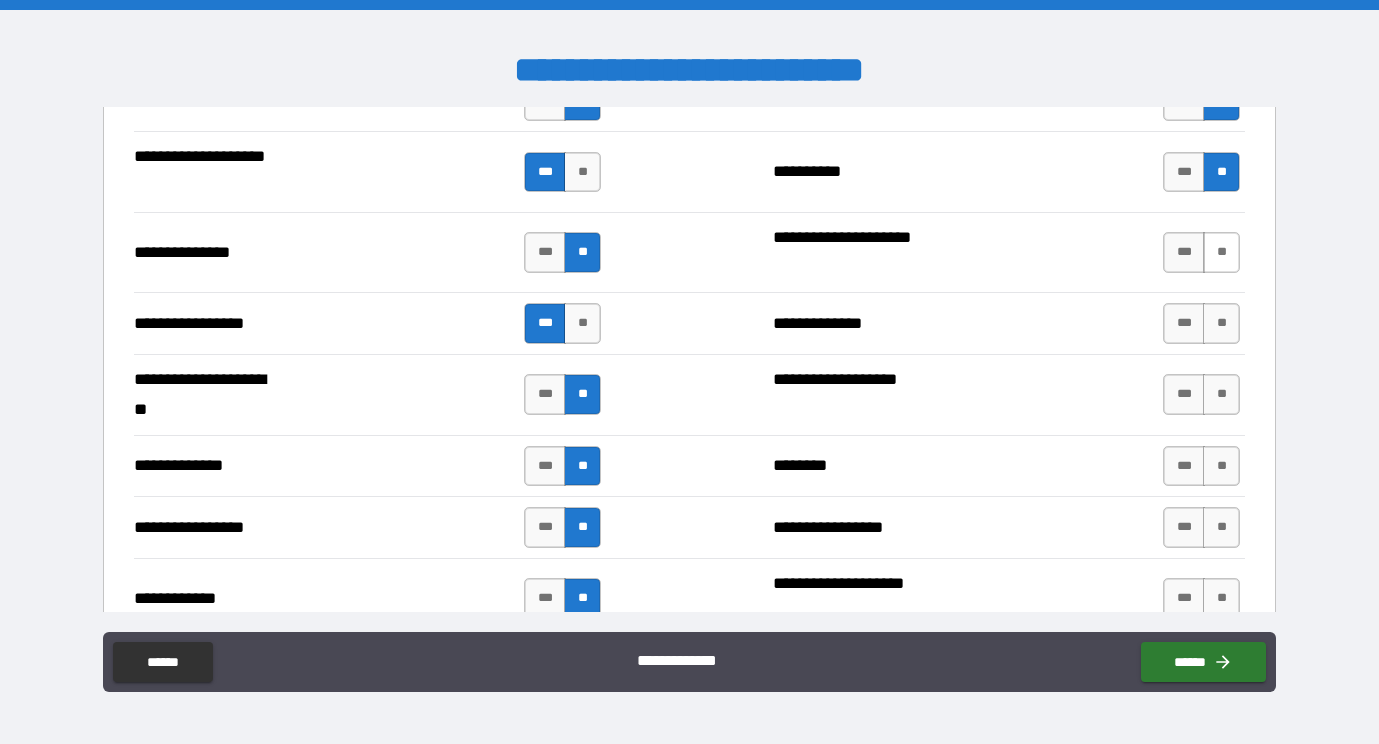 click on "**" at bounding box center [1221, 252] 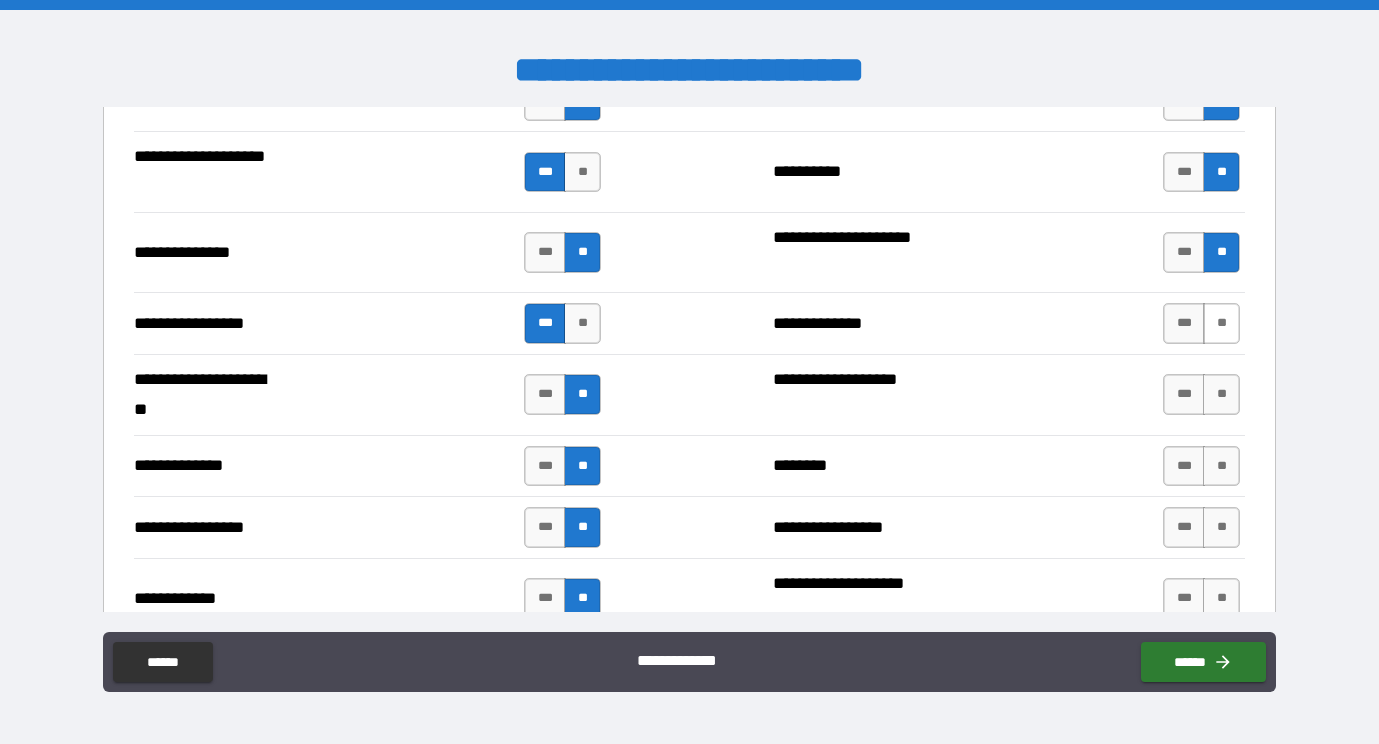 click on "**" at bounding box center (1221, 323) 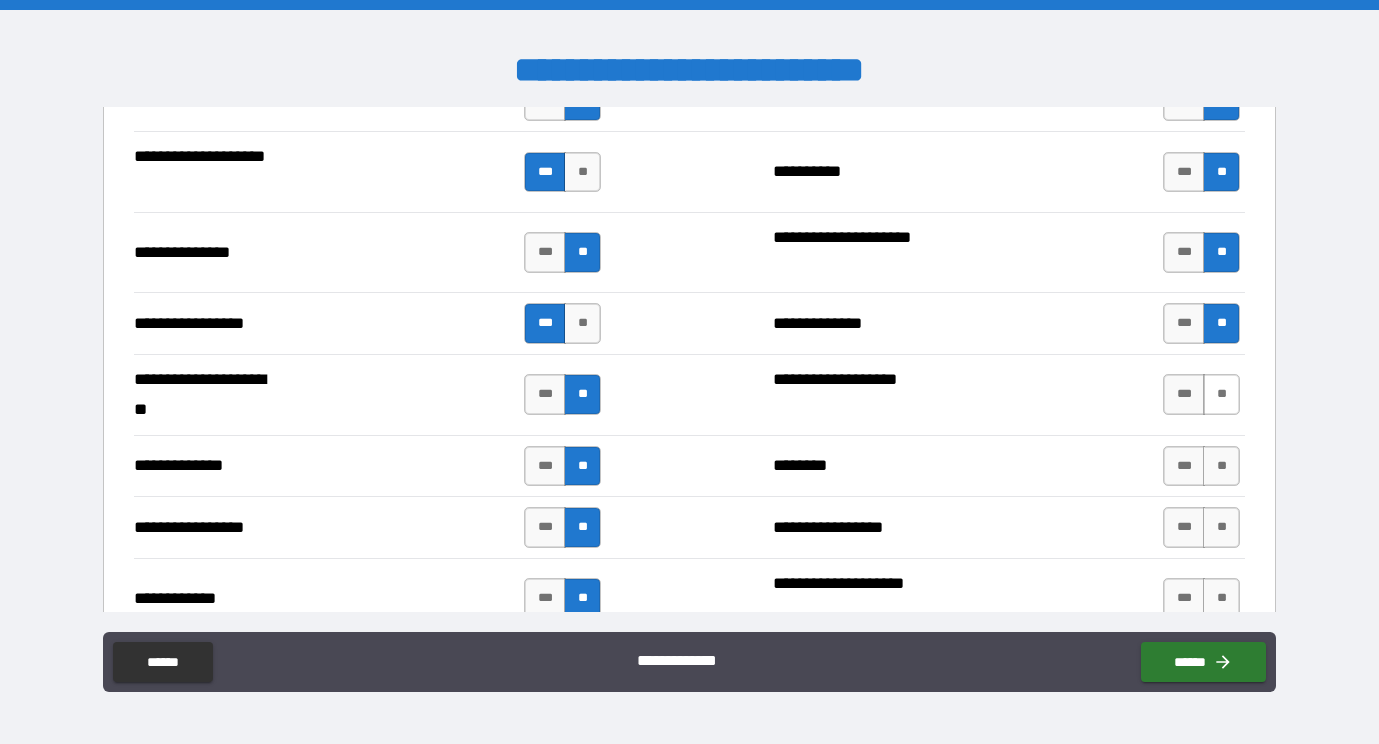 click on "**" at bounding box center [1221, 394] 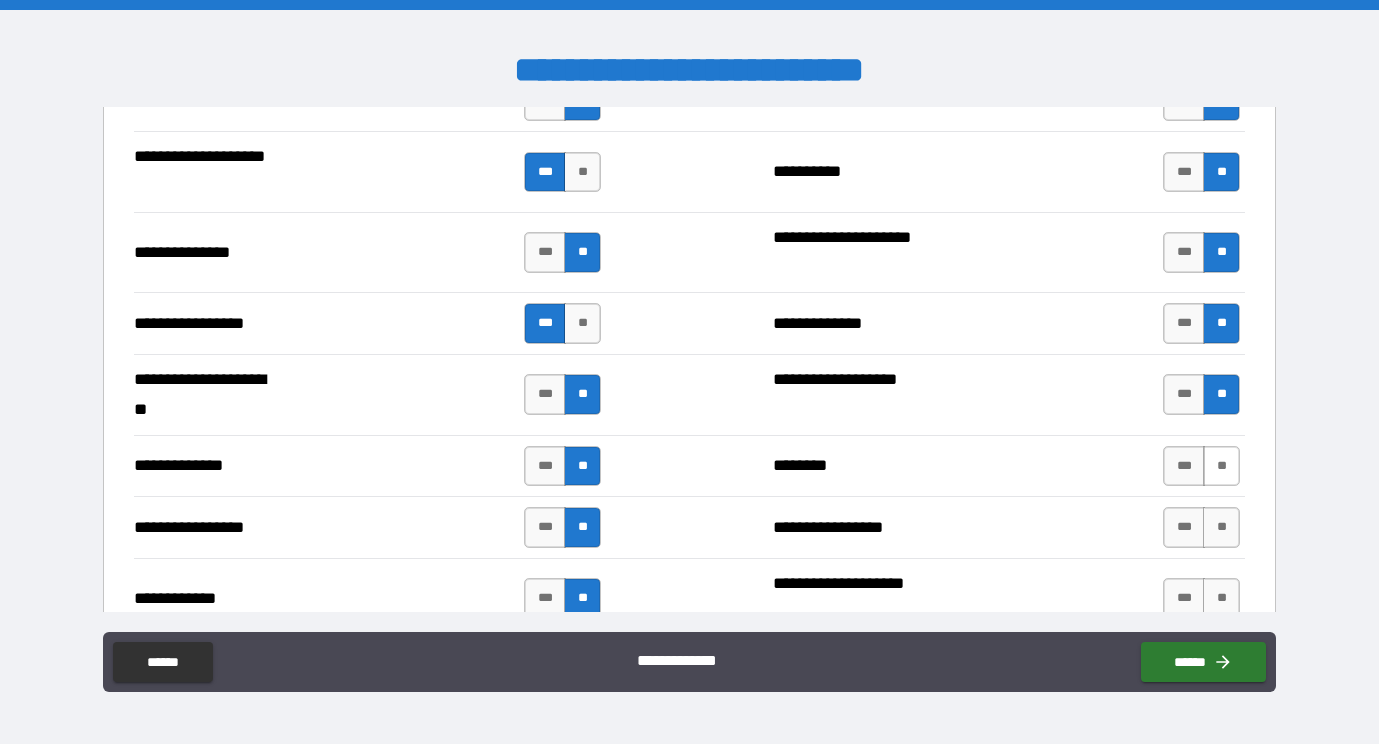 click on "**" at bounding box center [1221, 466] 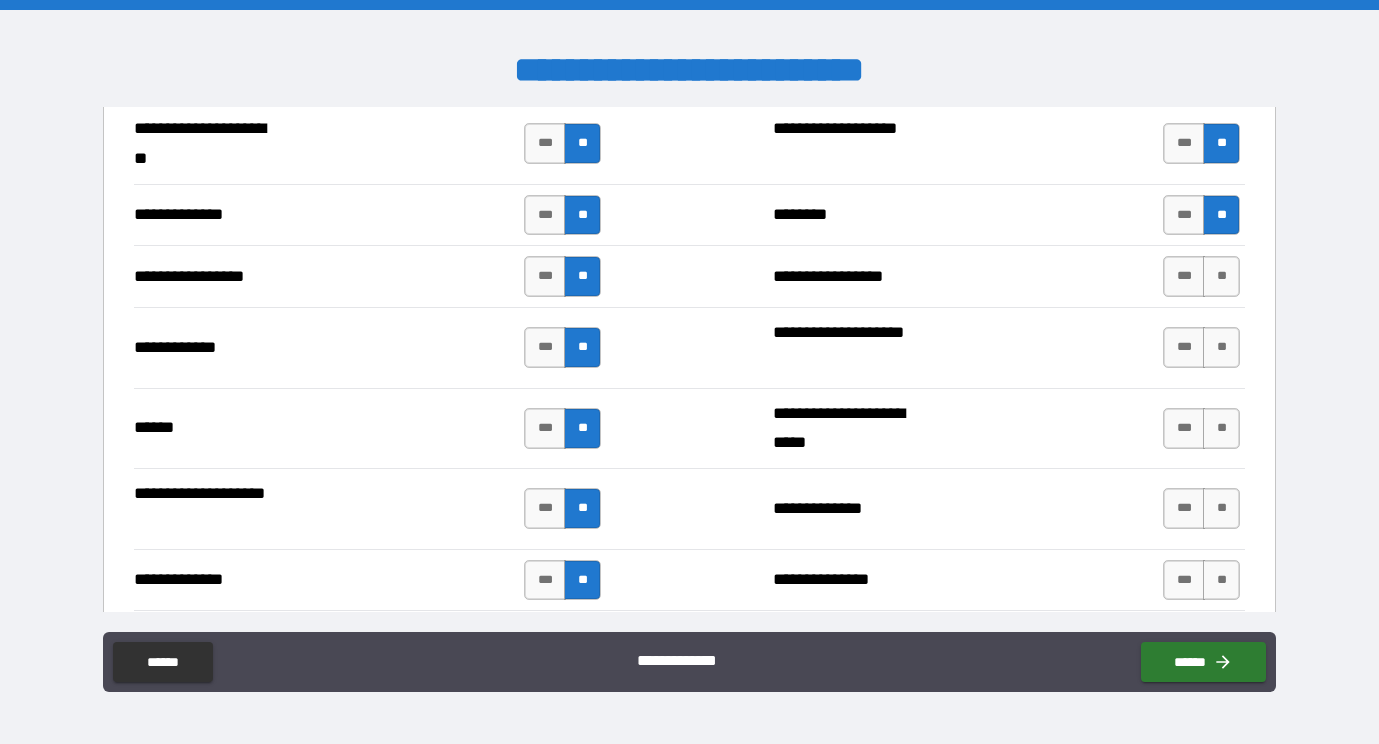 scroll, scrollTop: 2845, scrollLeft: 0, axis: vertical 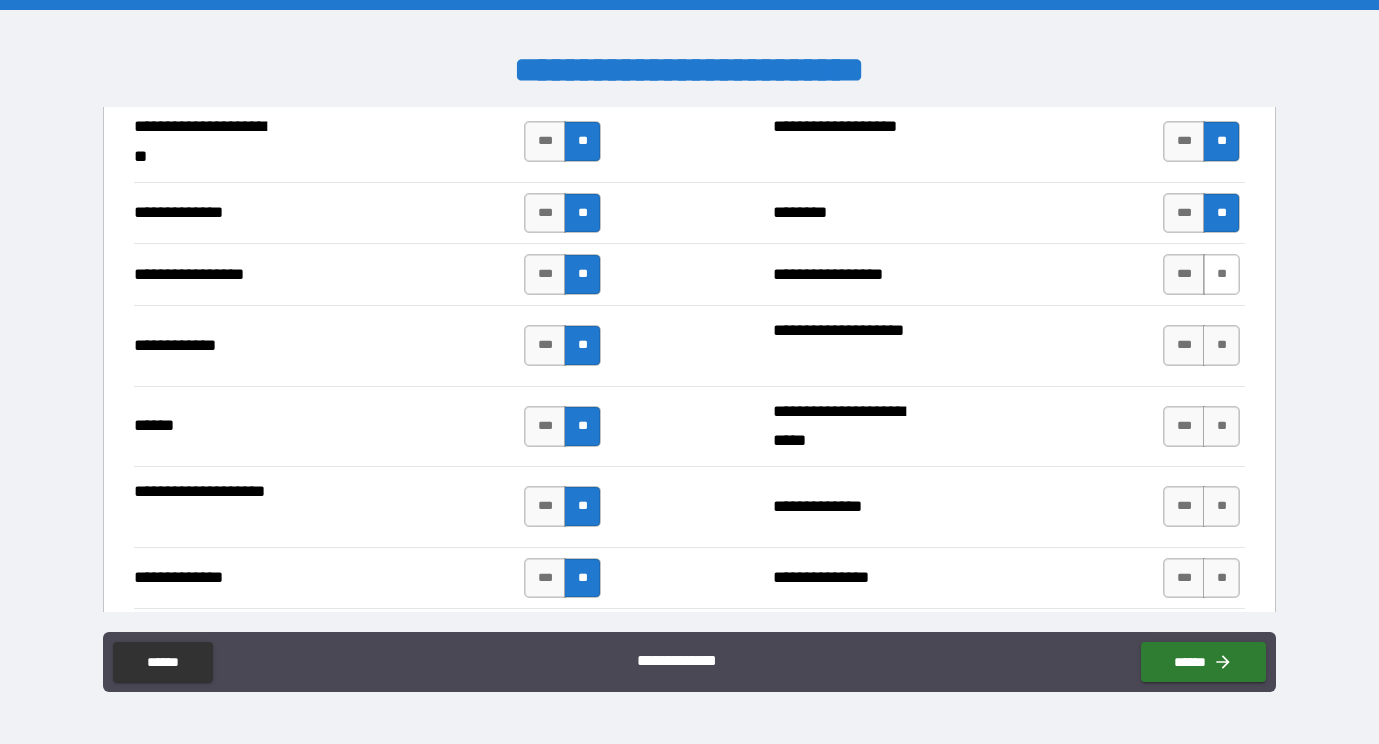 click on "**" at bounding box center (1221, 274) 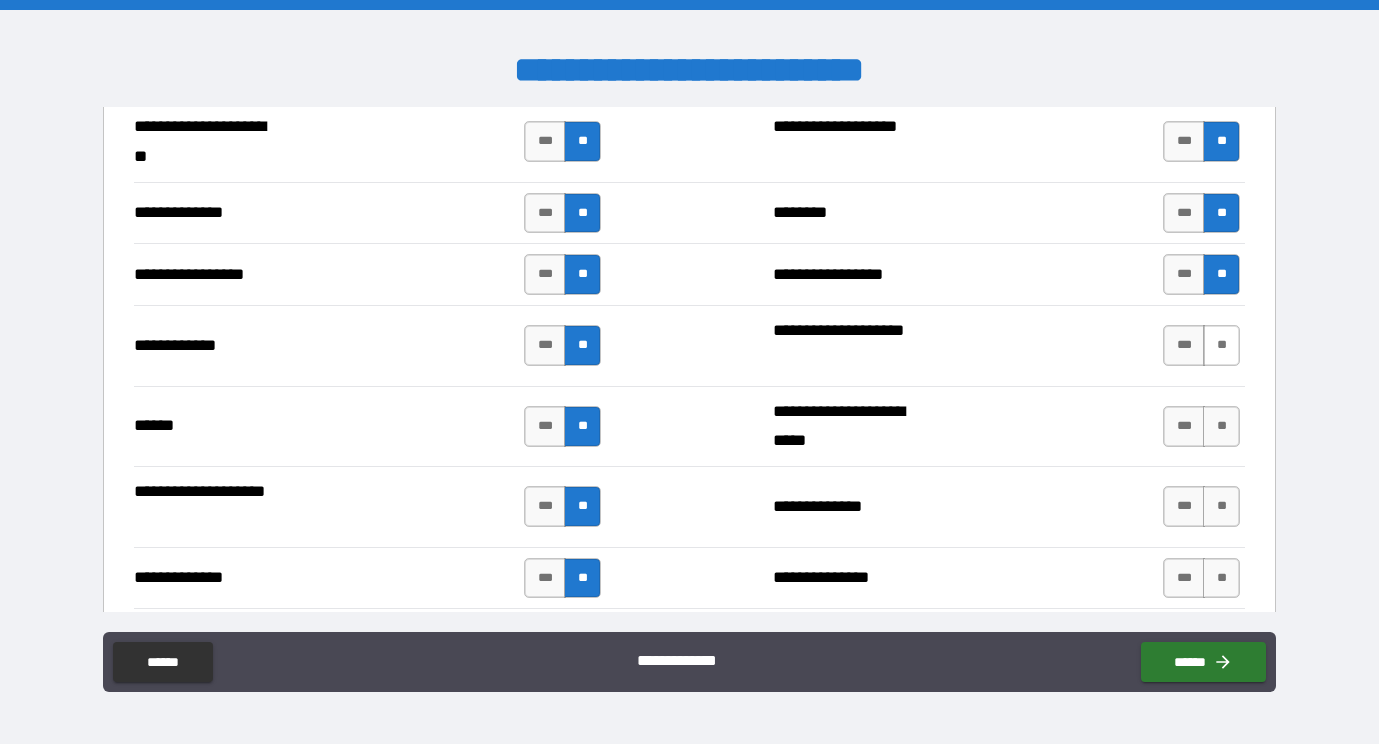 click on "**" at bounding box center [1221, 345] 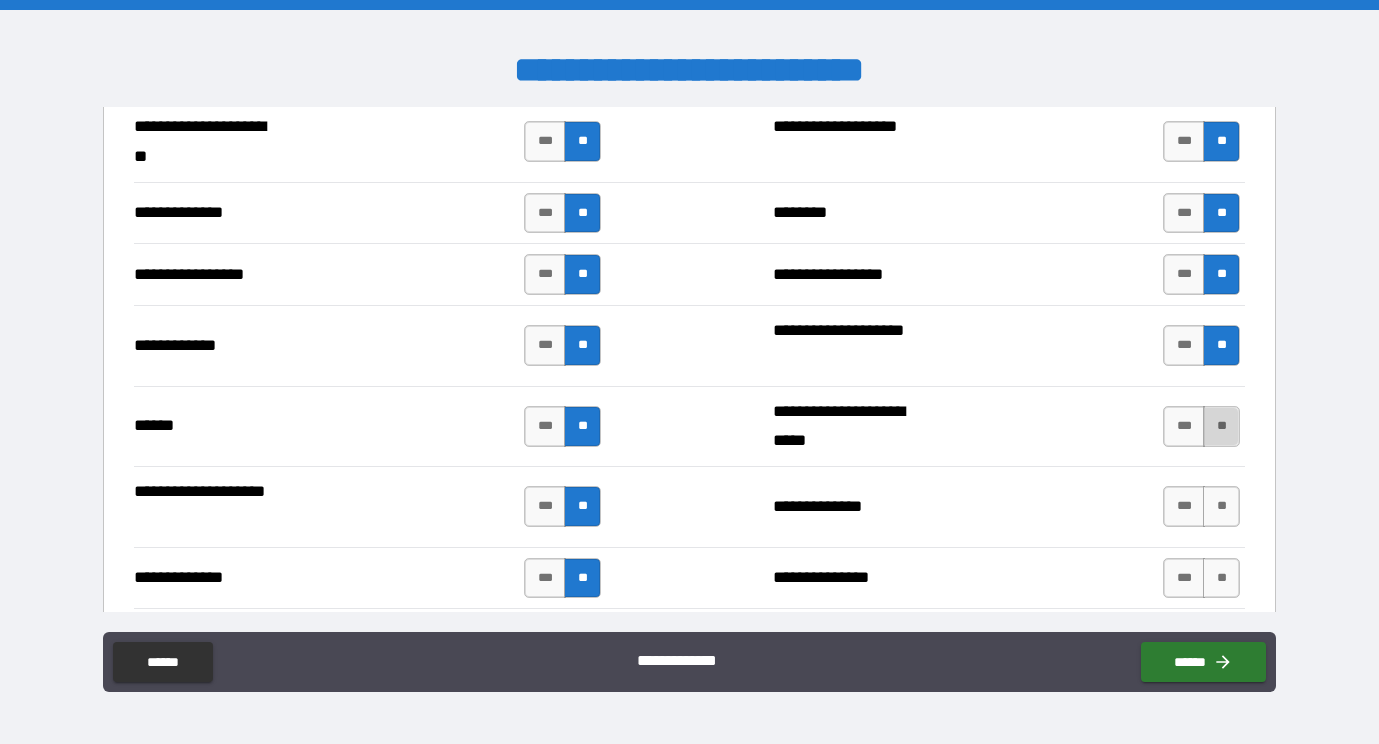 click on "**" at bounding box center (1221, 426) 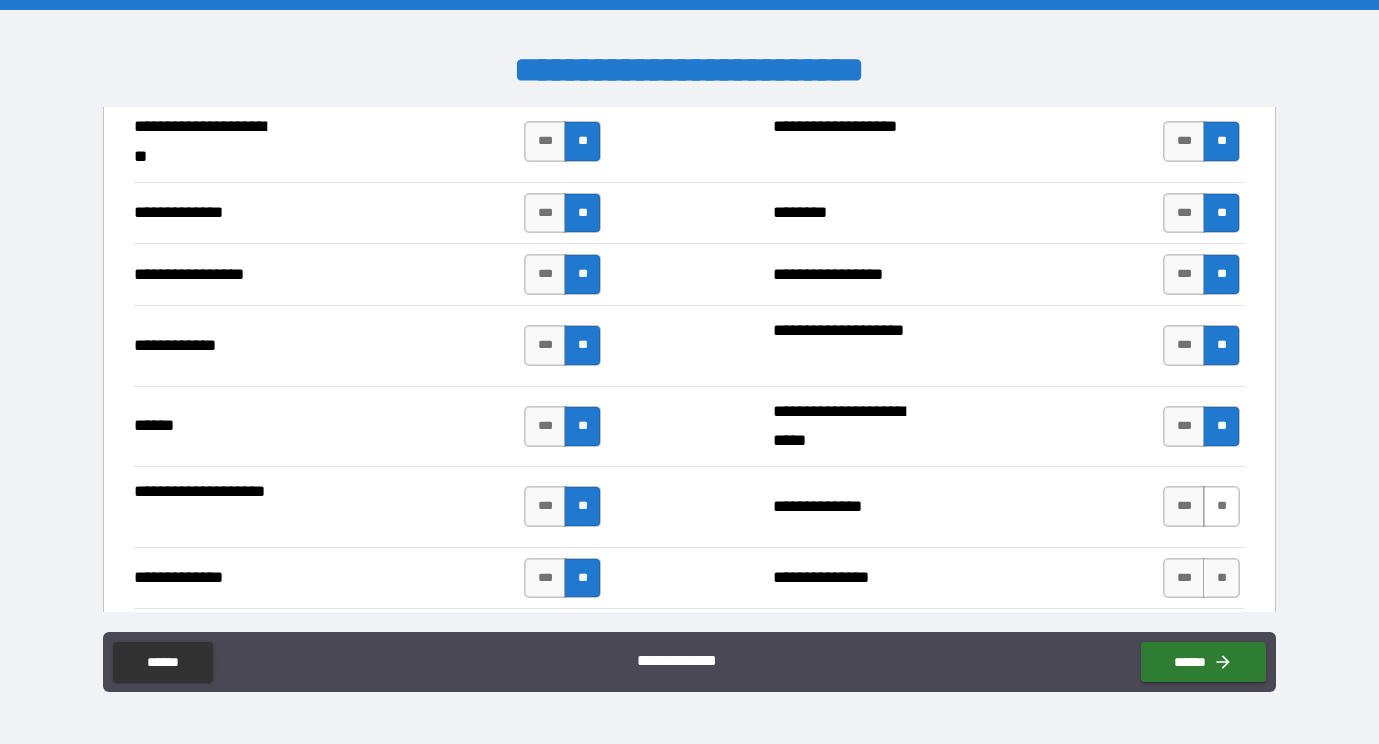 click on "**" at bounding box center [1221, 506] 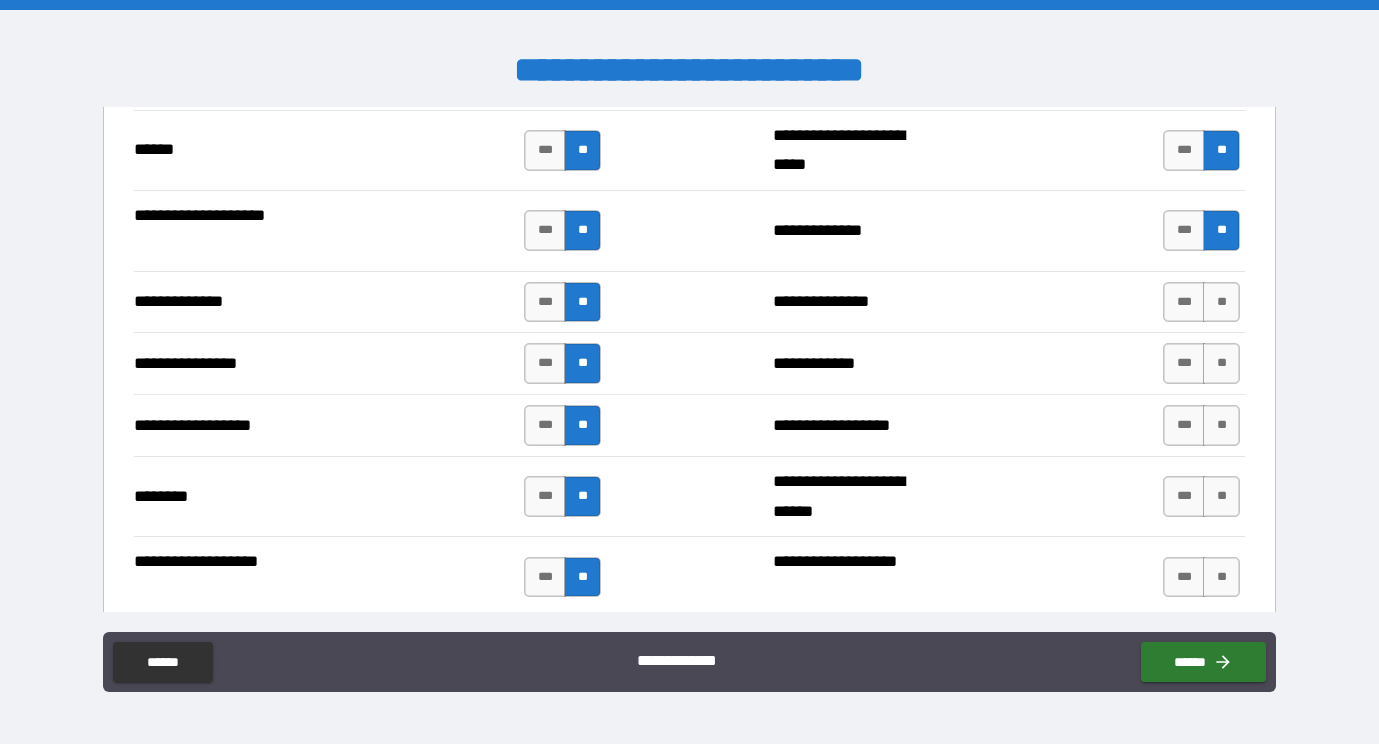 scroll, scrollTop: 3128, scrollLeft: 0, axis: vertical 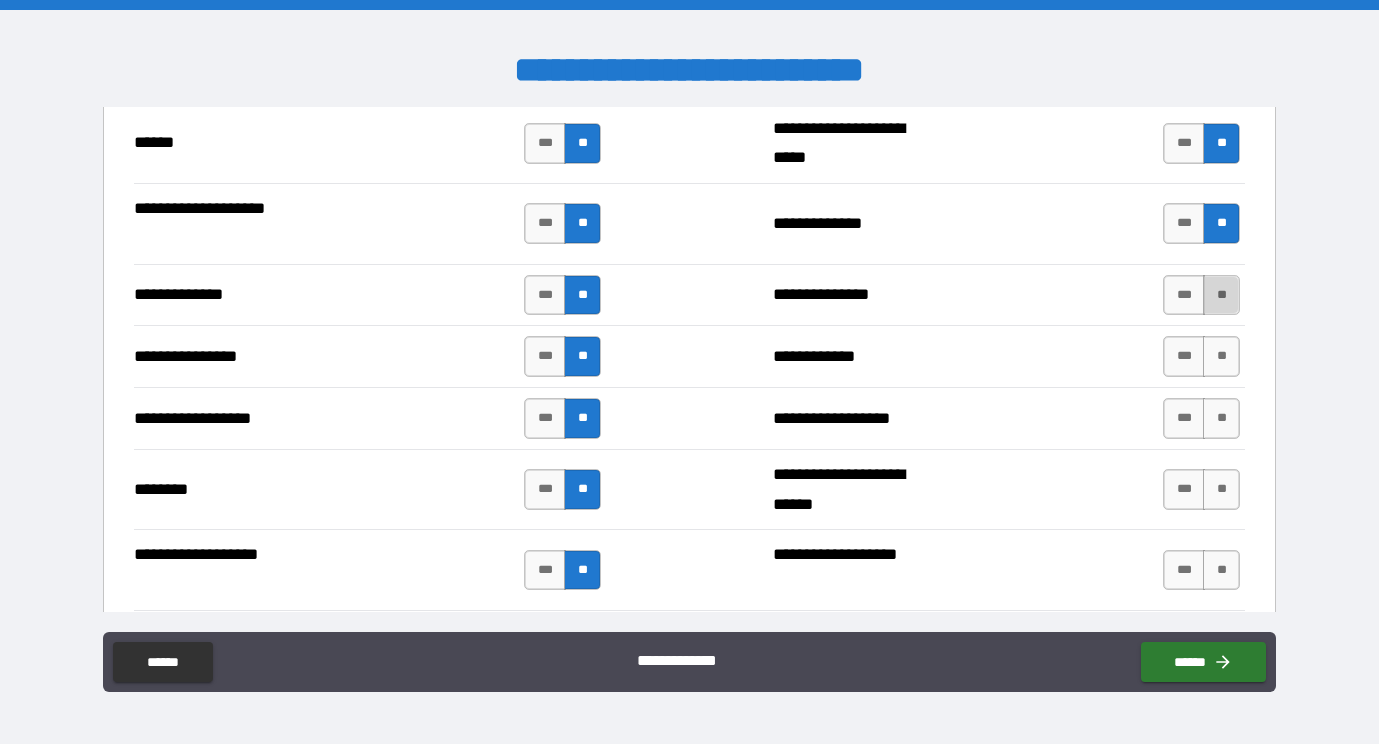 click on "**" at bounding box center [1221, 295] 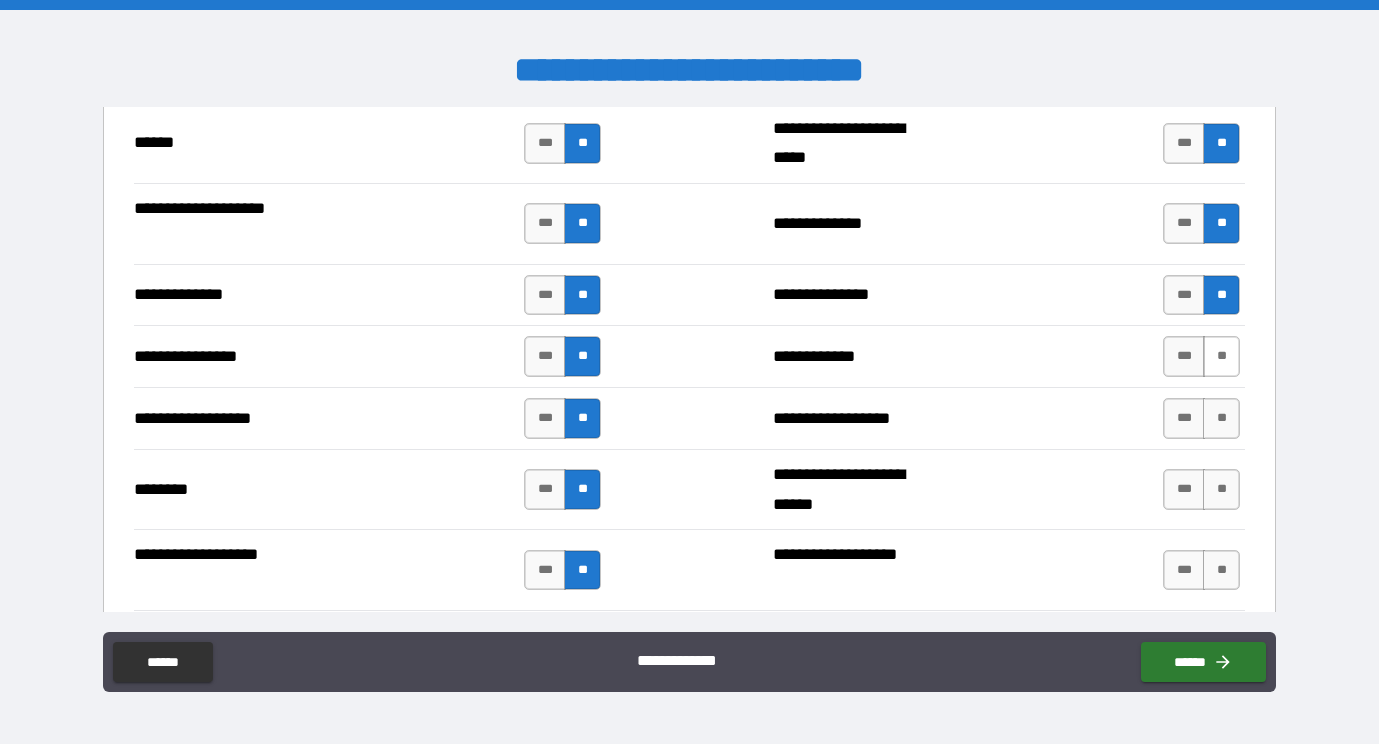 click on "**" at bounding box center [1221, 356] 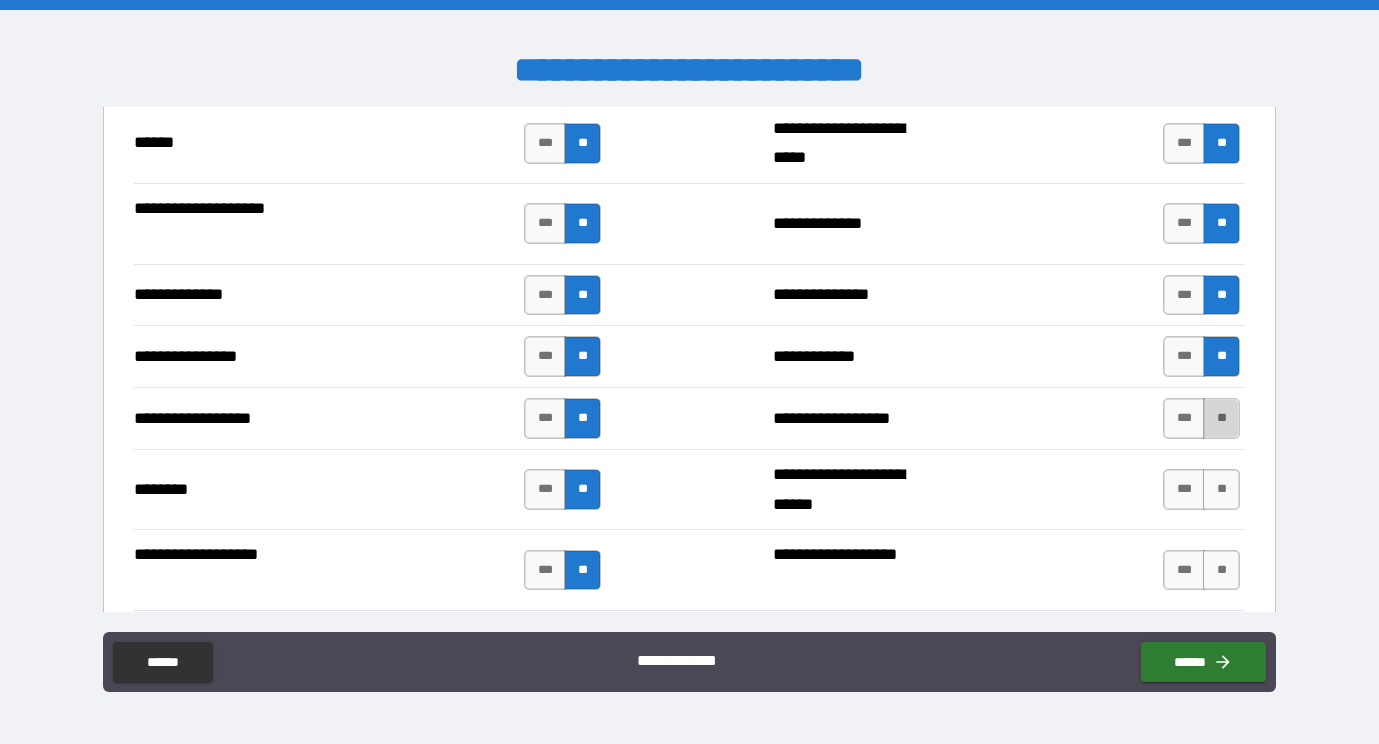 click on "**" at bounding box center [1221, 418] 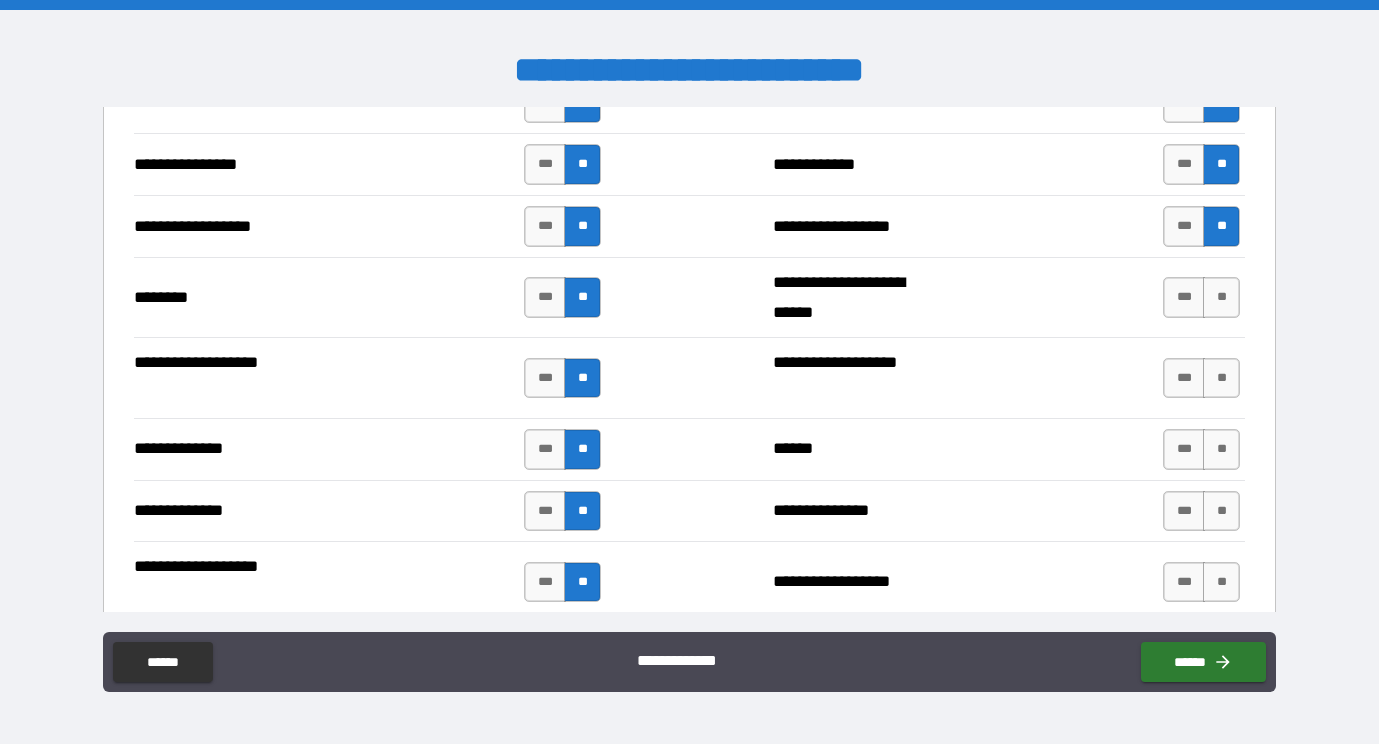 scroll, scrollTop: 3352, scrollLeft: 0, axis: vertical 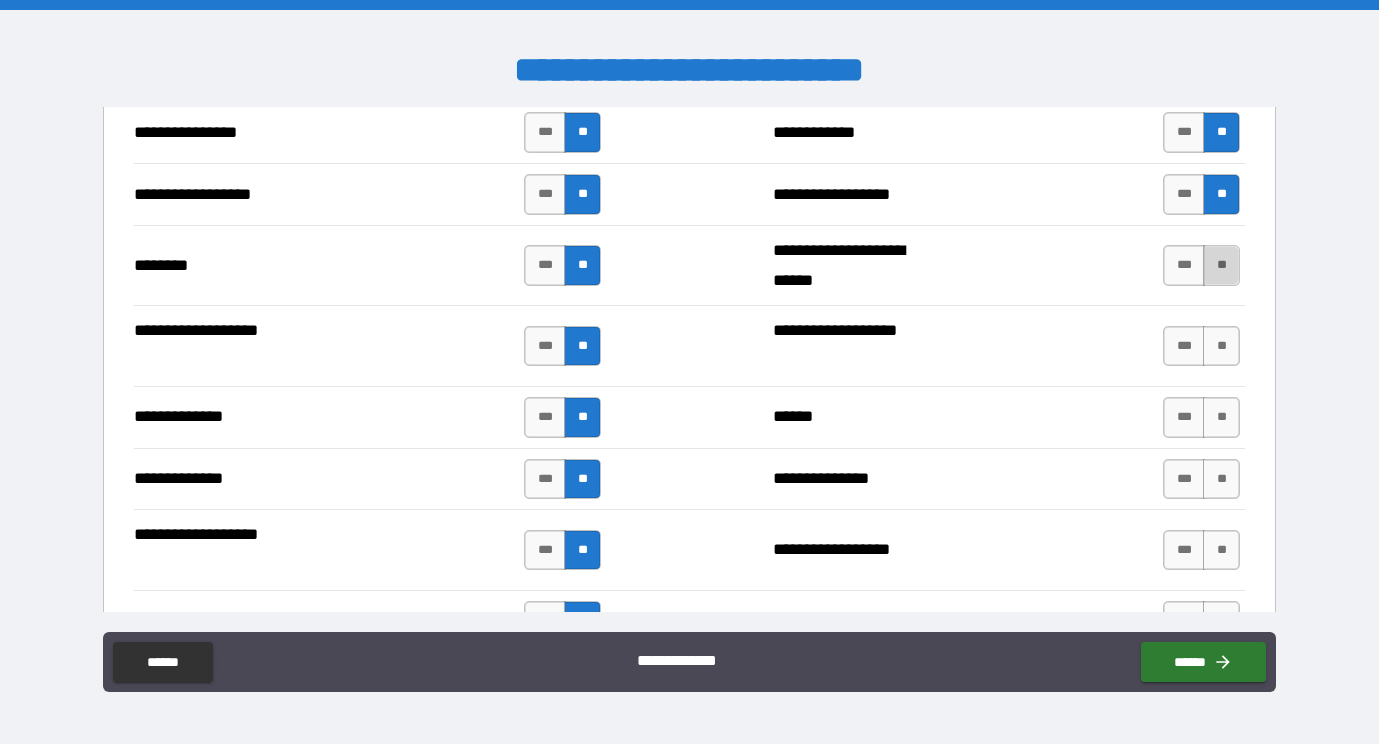 click on "**" at bounding box center (1221, 265) 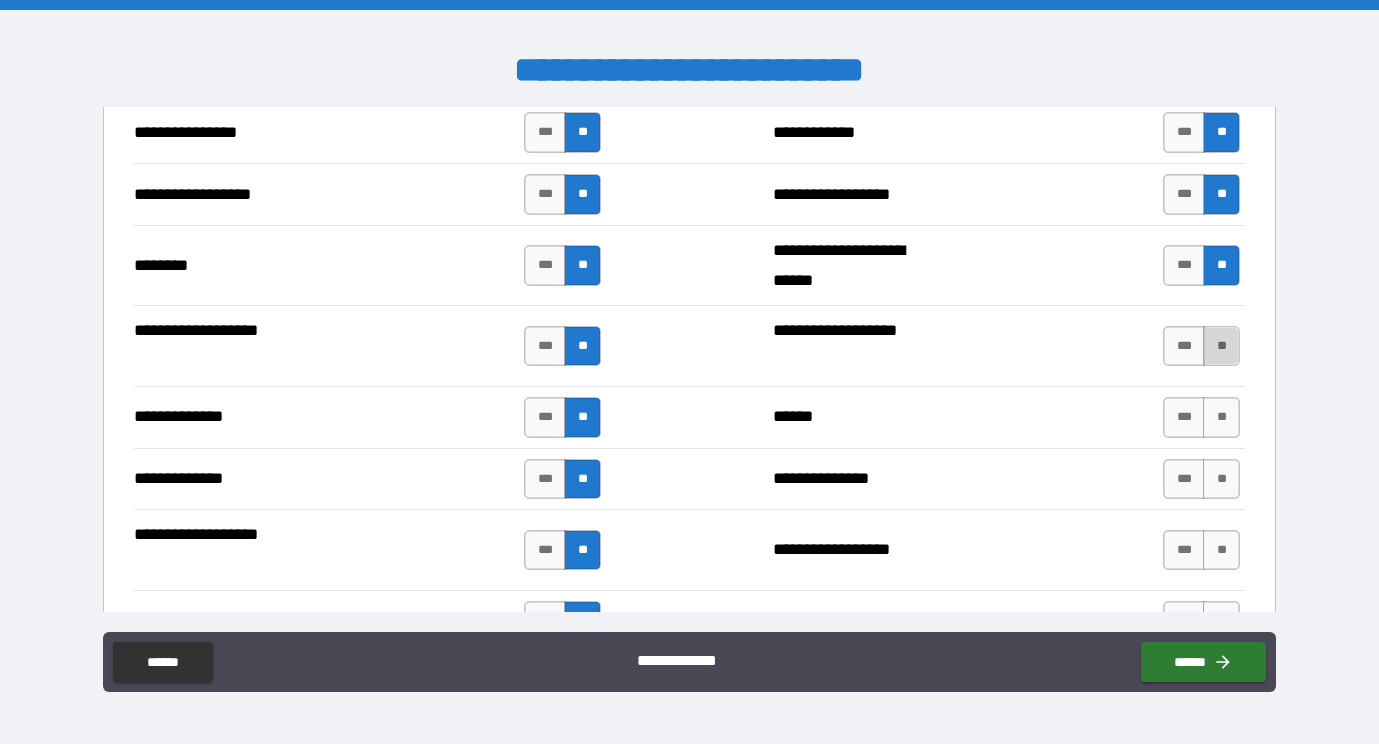 click on "**" at bounding box center (1221, 346) 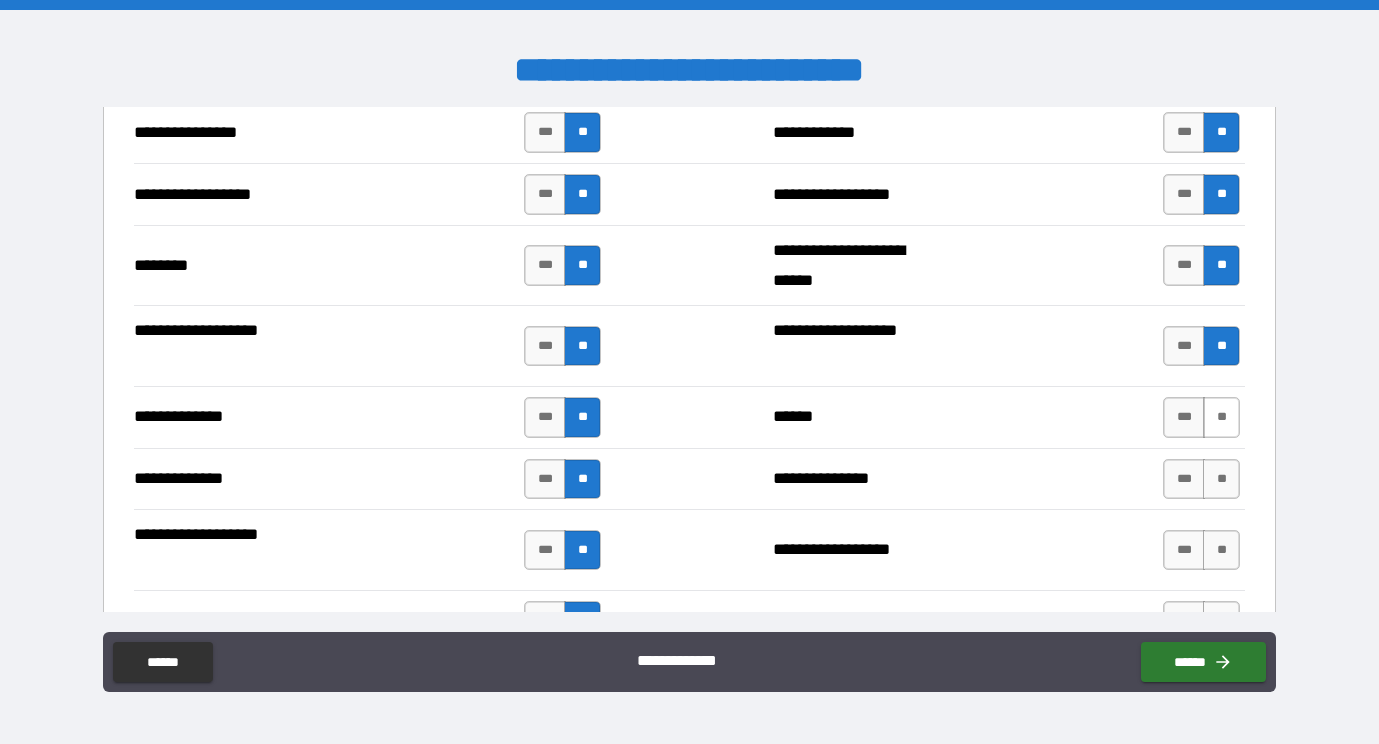 click on "**" at bounding box center [1221, 417] 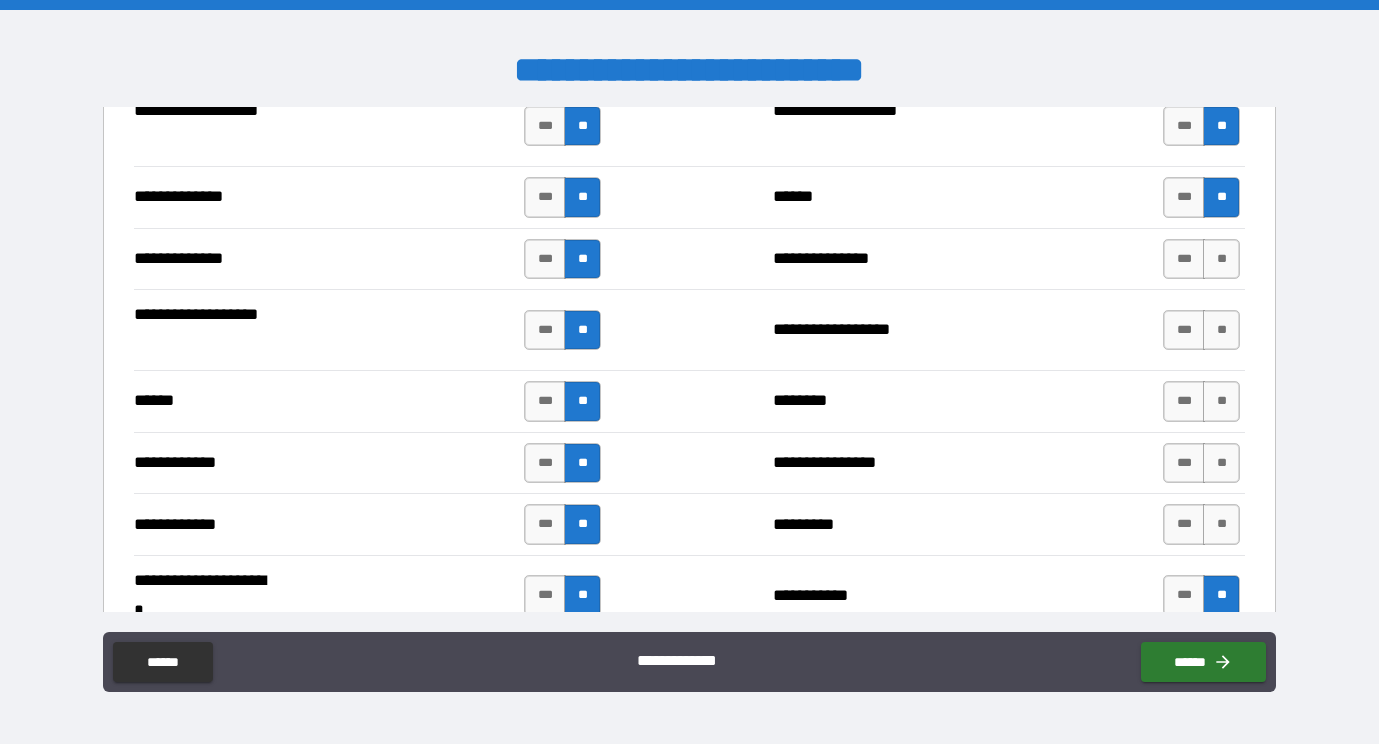 scroll, scrollTop: 3591, scrollLeft: 0, axis: vertical 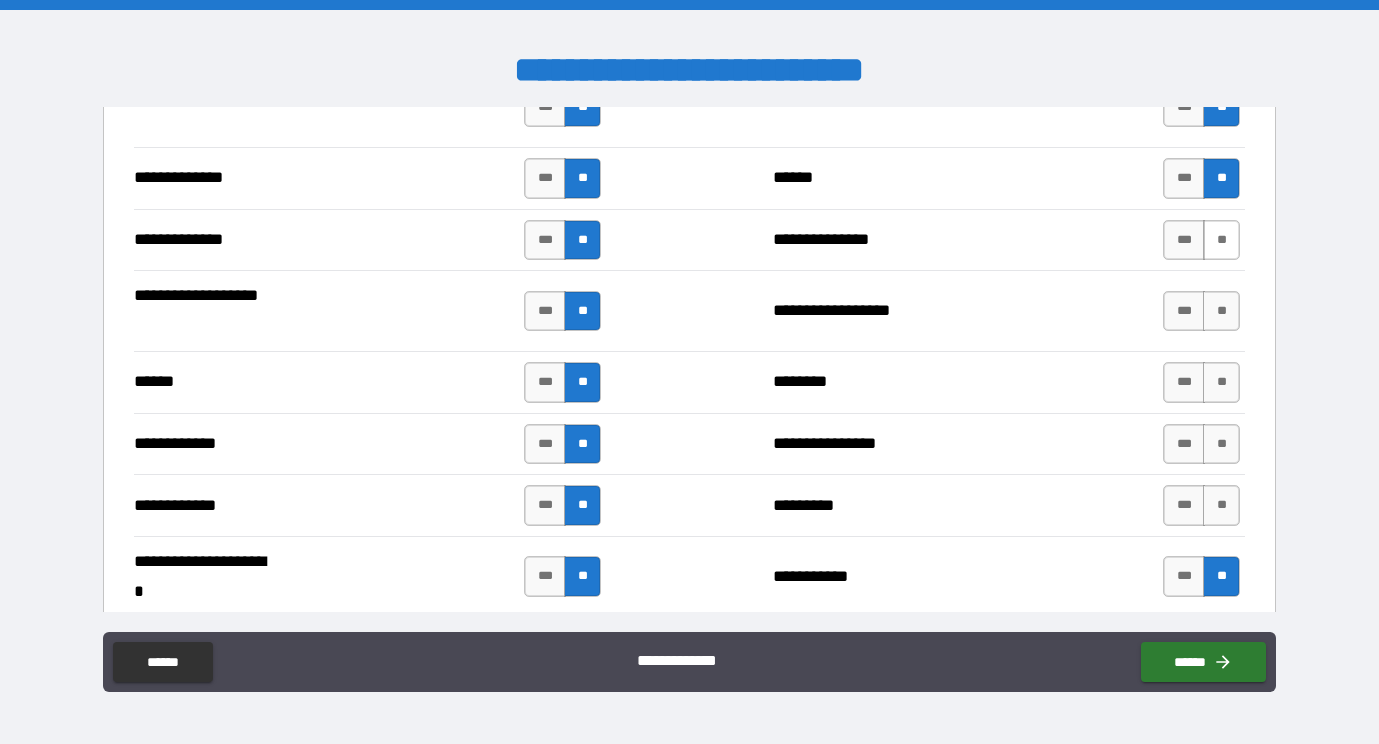 click on "**" at bounding box center (1221, 240) 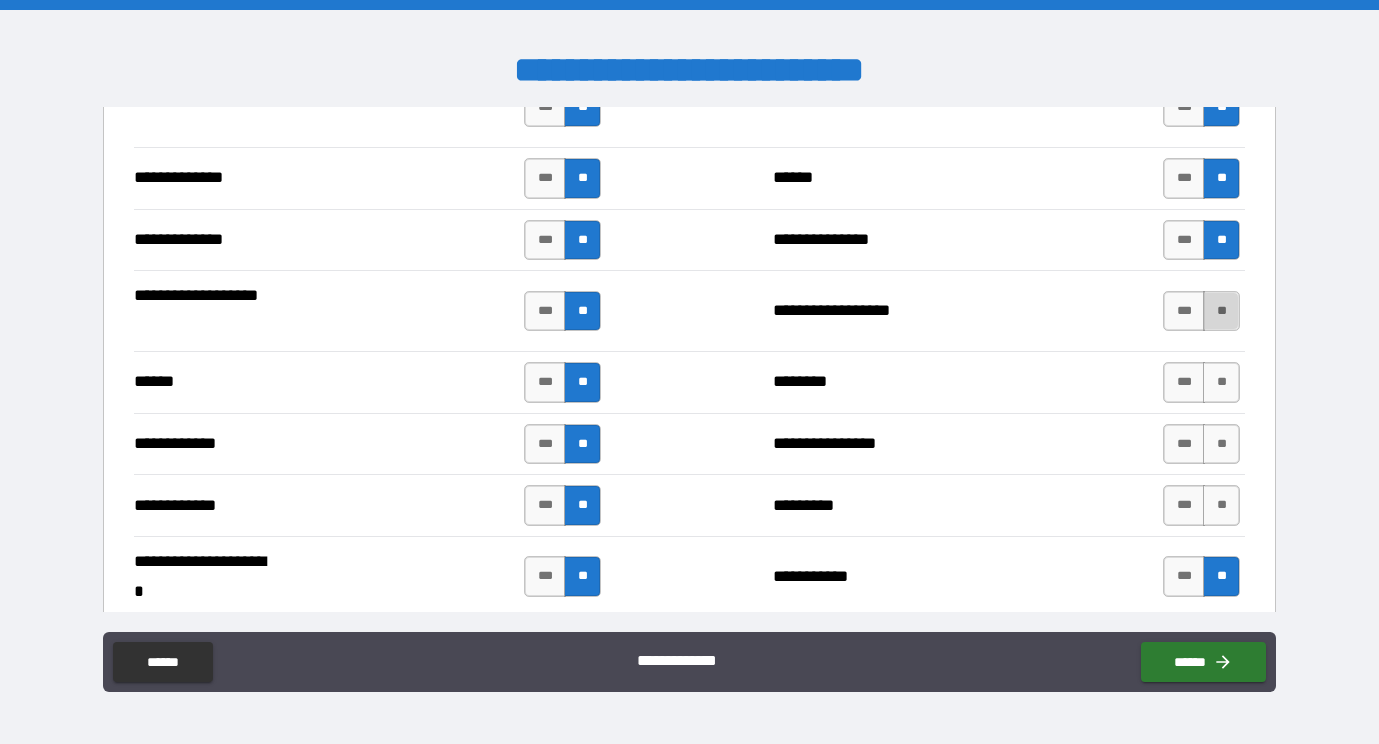 click on "**" at bounding box center (1221, 311) 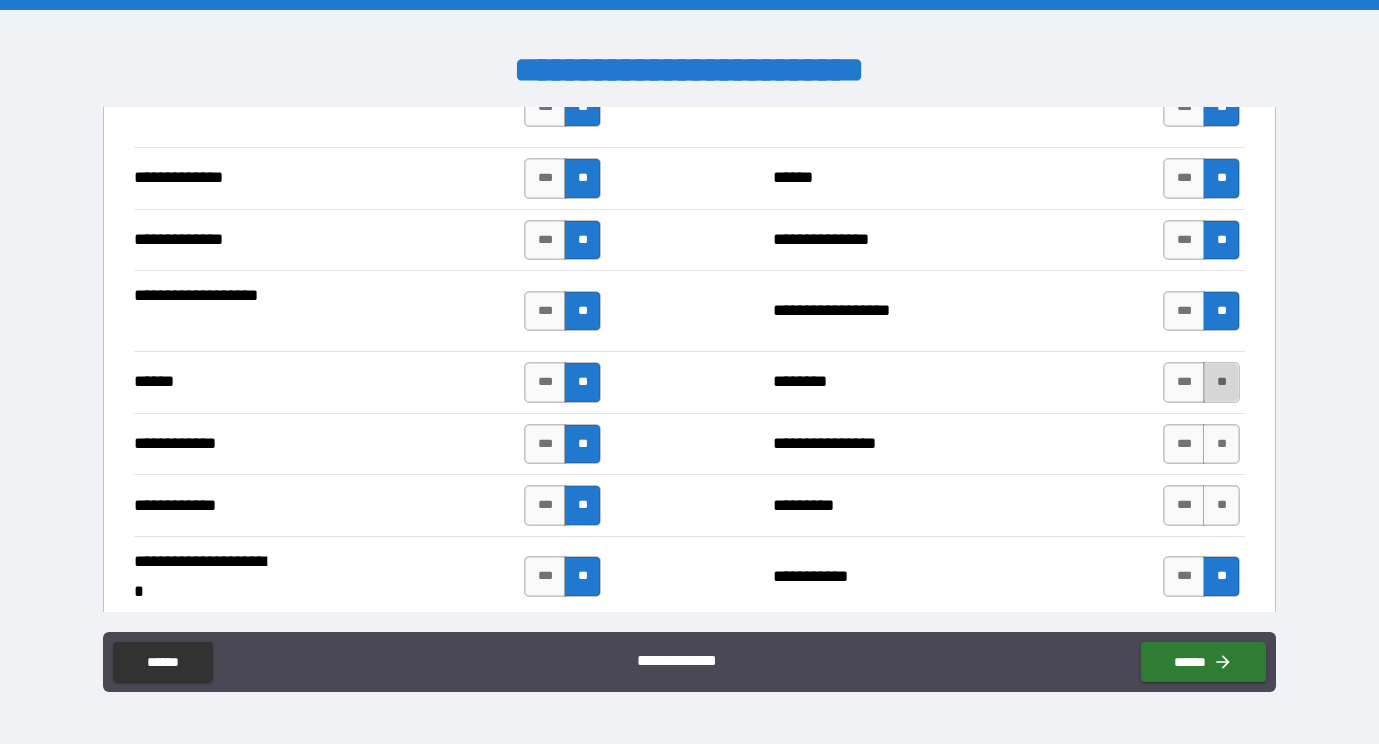 click on "**" at bounding box center [1221, 382] 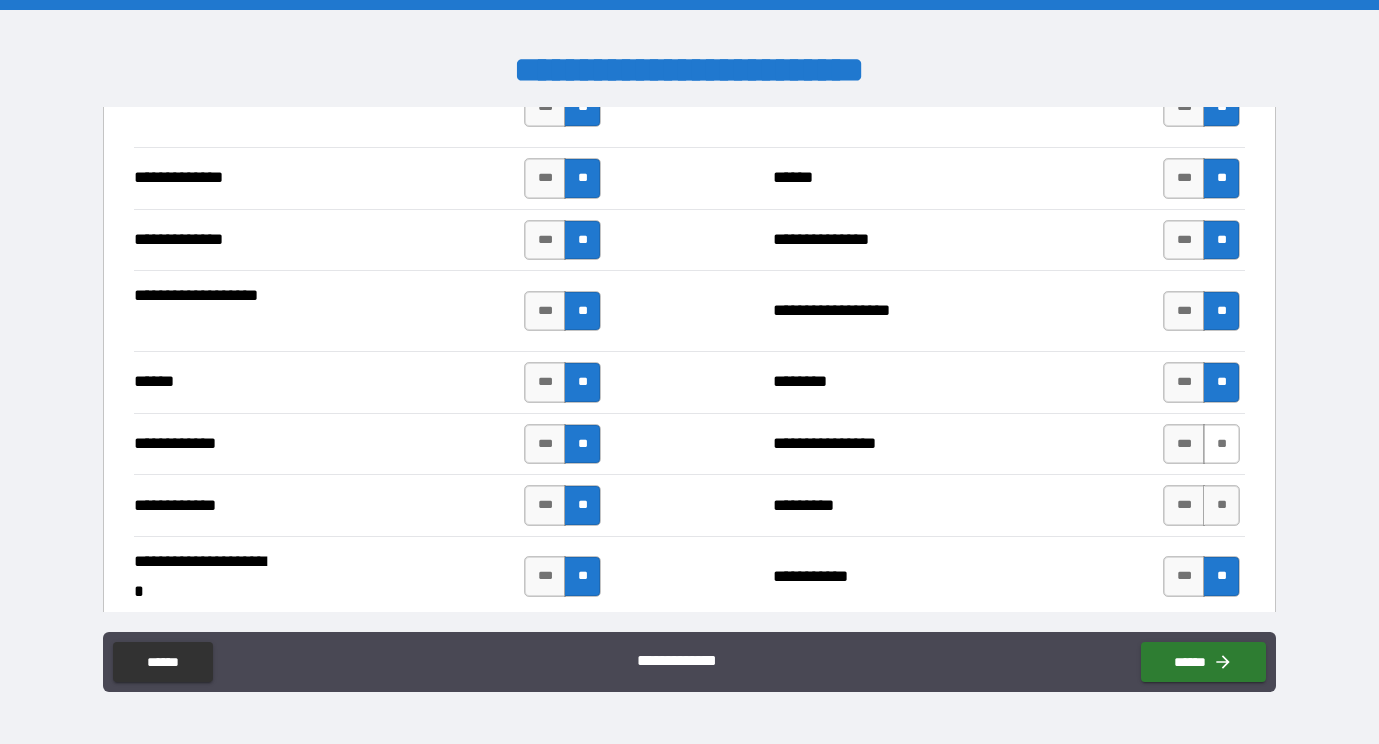 click on "**" at bounding box center [1221, 444] 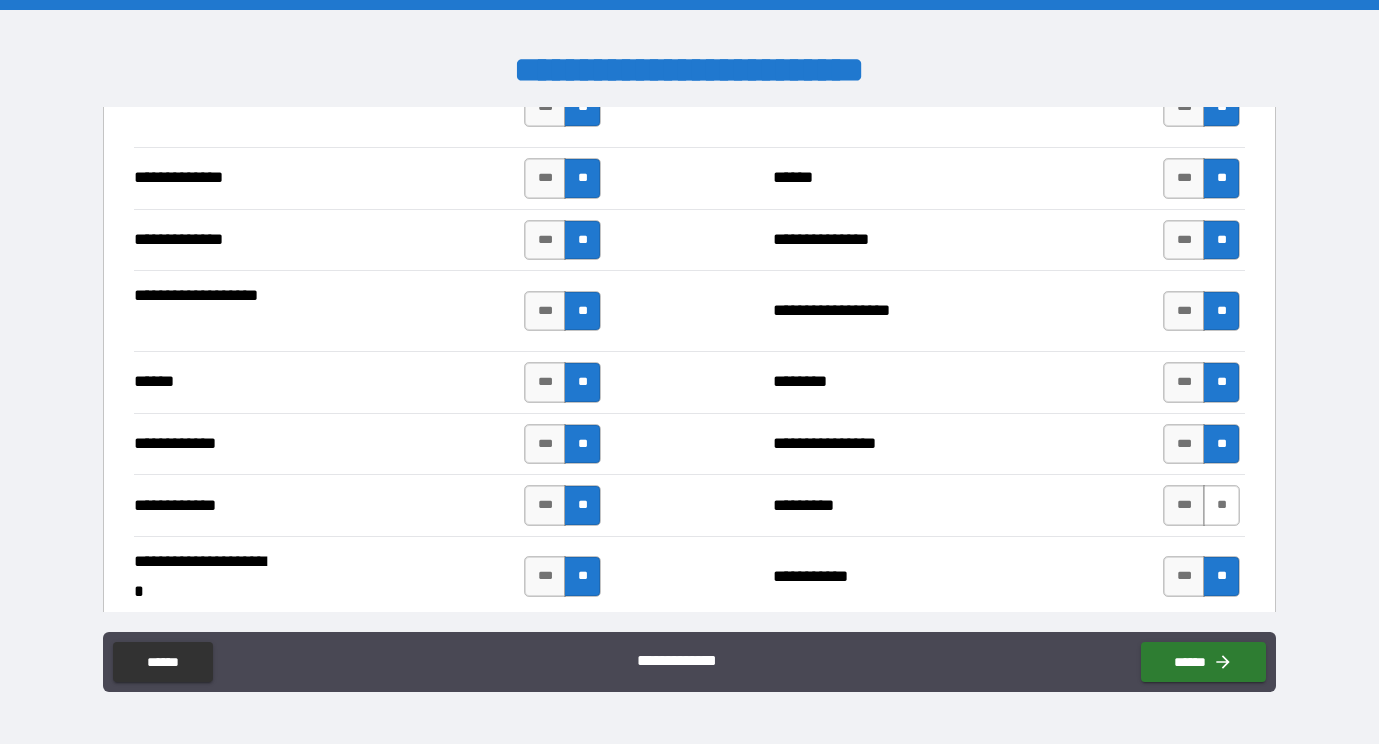 click on "**" at bounding box center [1221, 505] 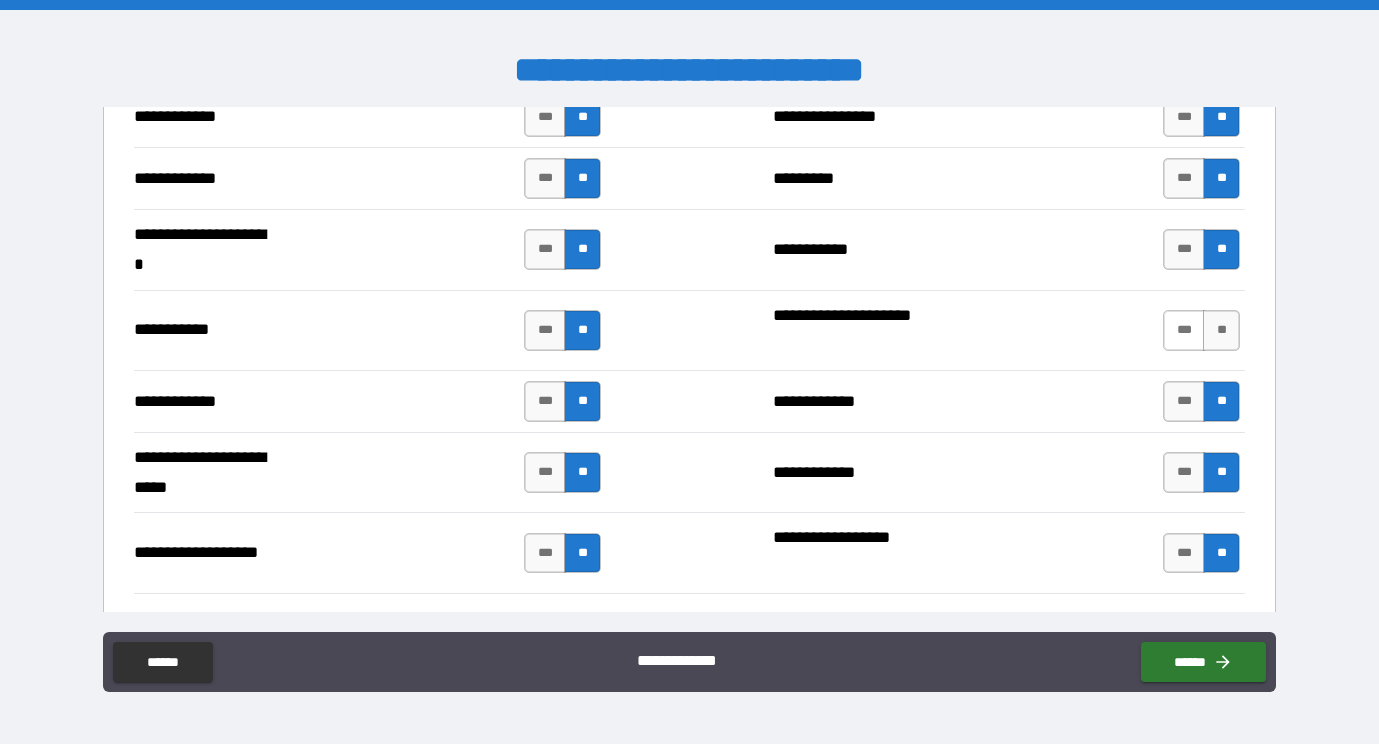 scroll, scrollTop: 3916, scrollLeft: 0, axis: vertical 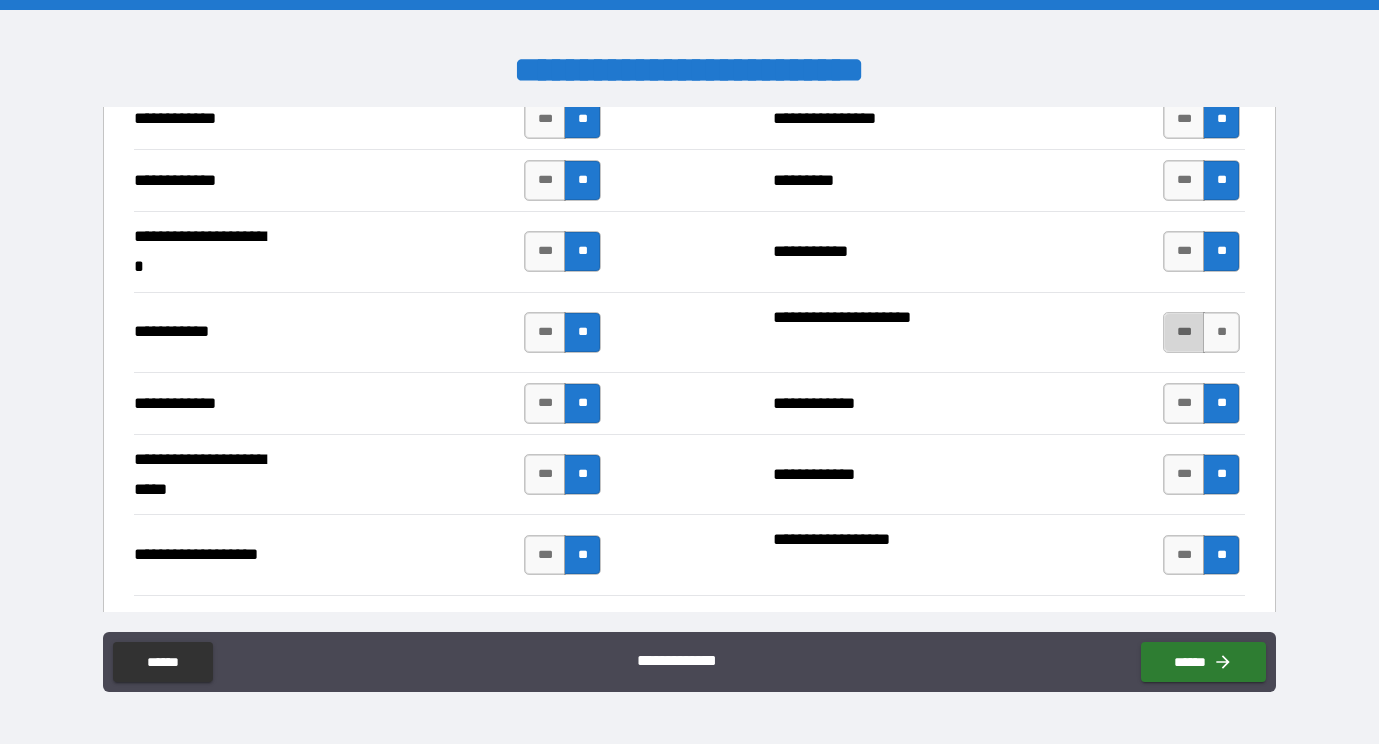 click on "***" at bounding box center (1184, 332) 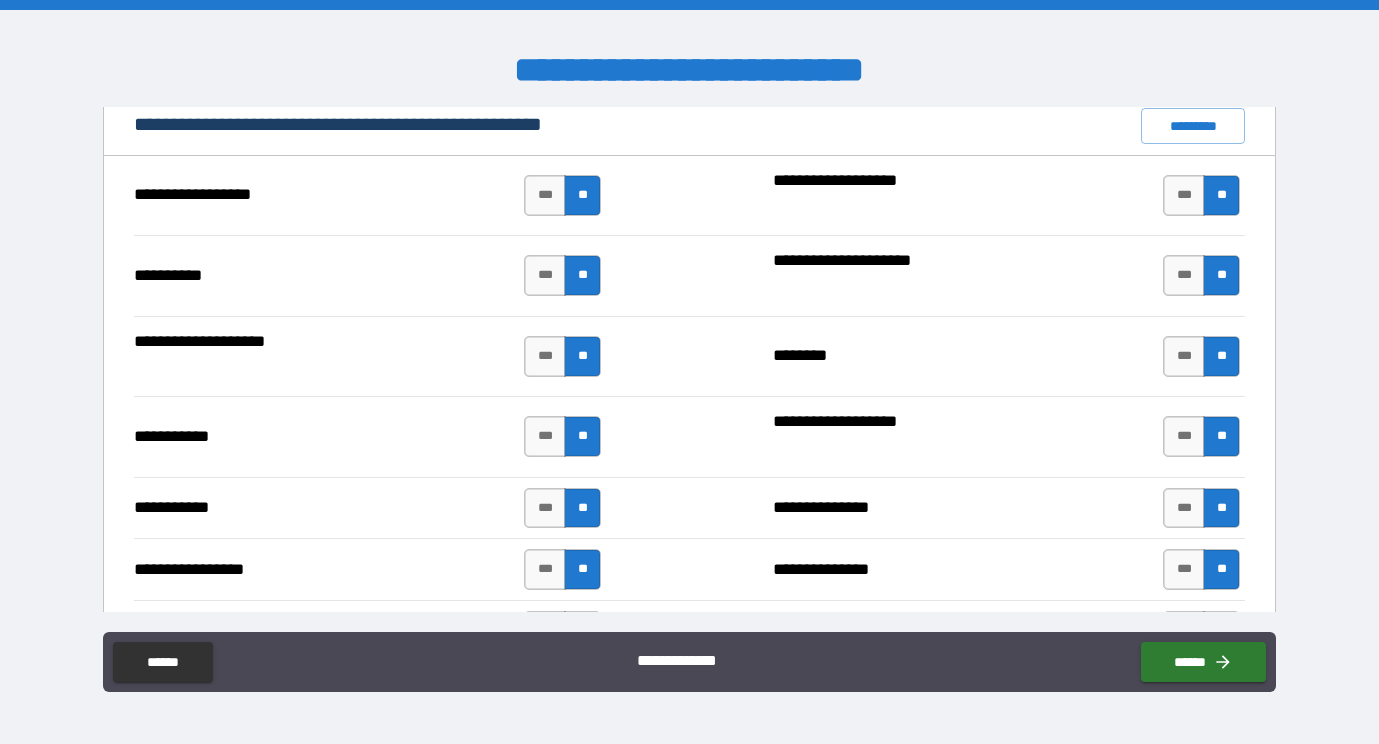 scroll, scrollTop: 1937, scrollLeft: 0, axis: vertical 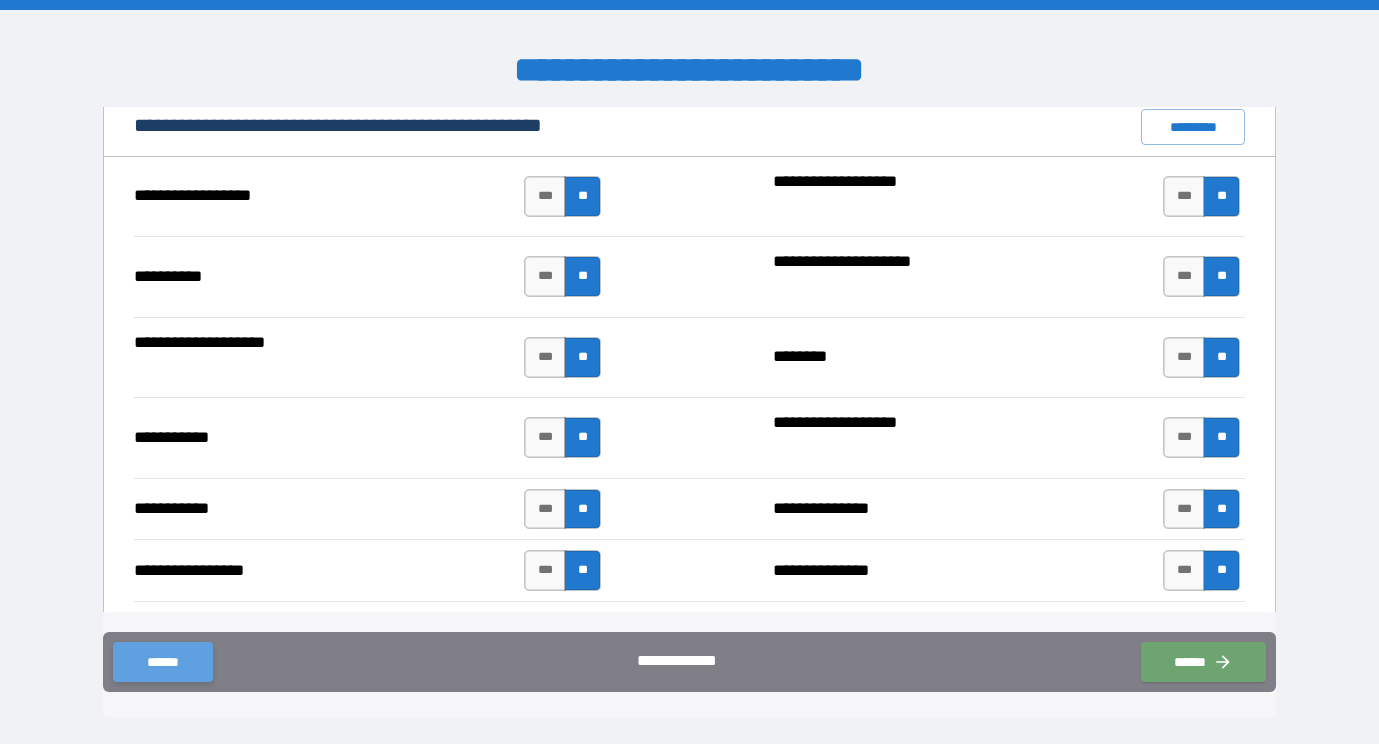 click on "******" at bounding box center (162, 662) 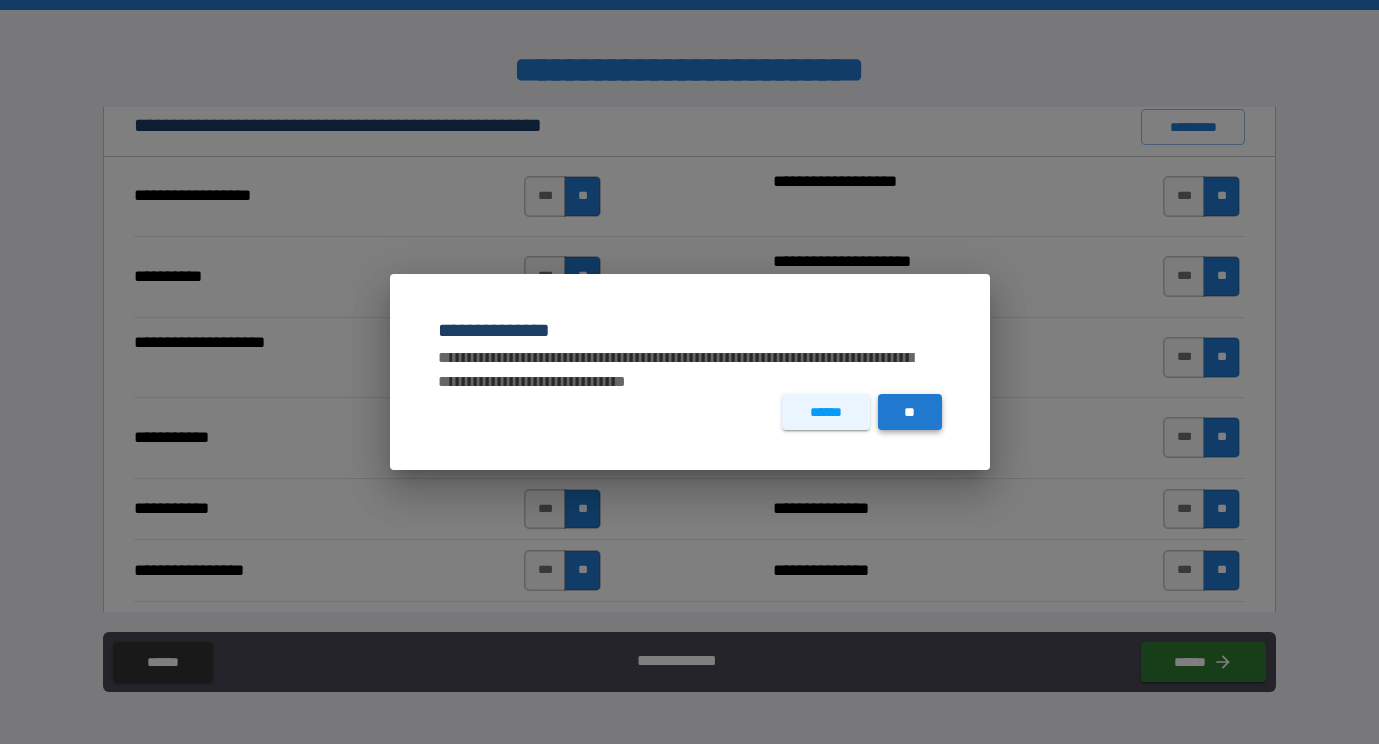 click on "**" at bounding box center (910, 412) 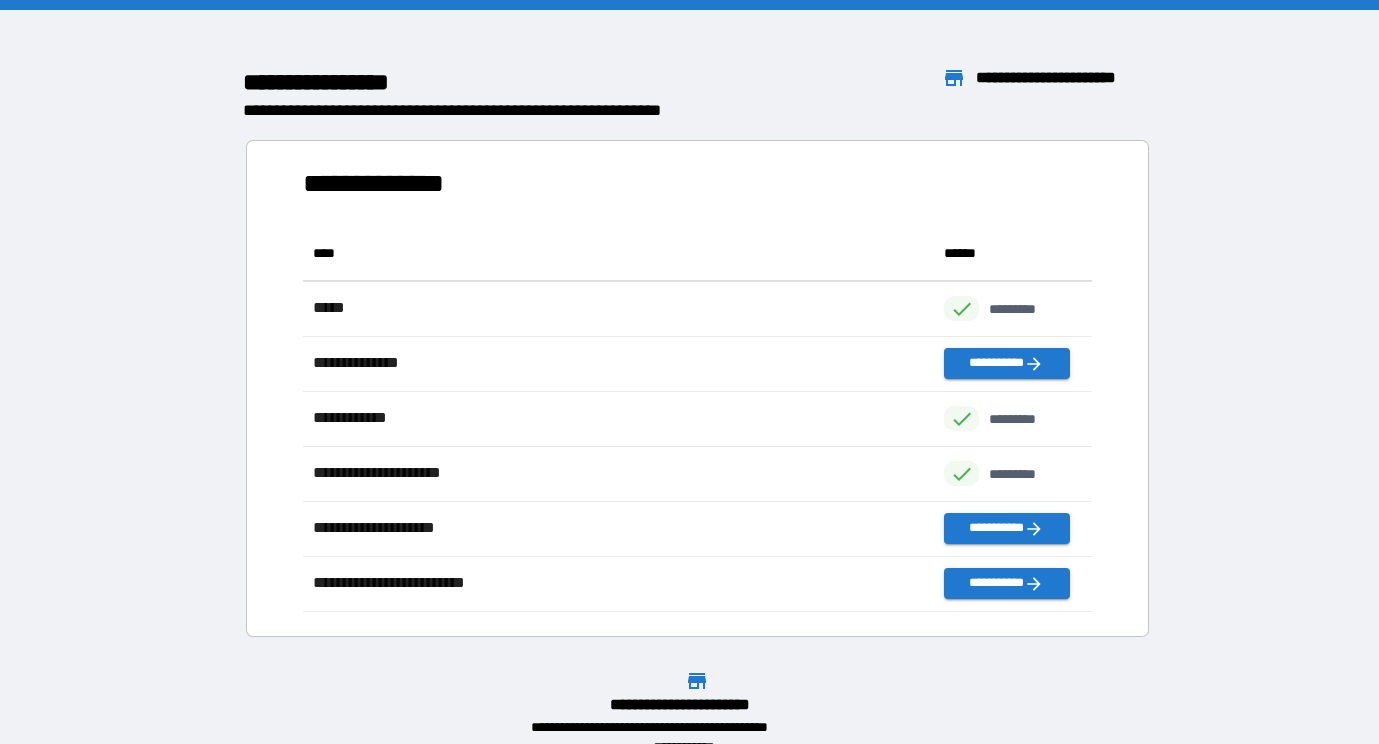 scroll, scrollTop: 386, scrollLeft: 789, axis: both 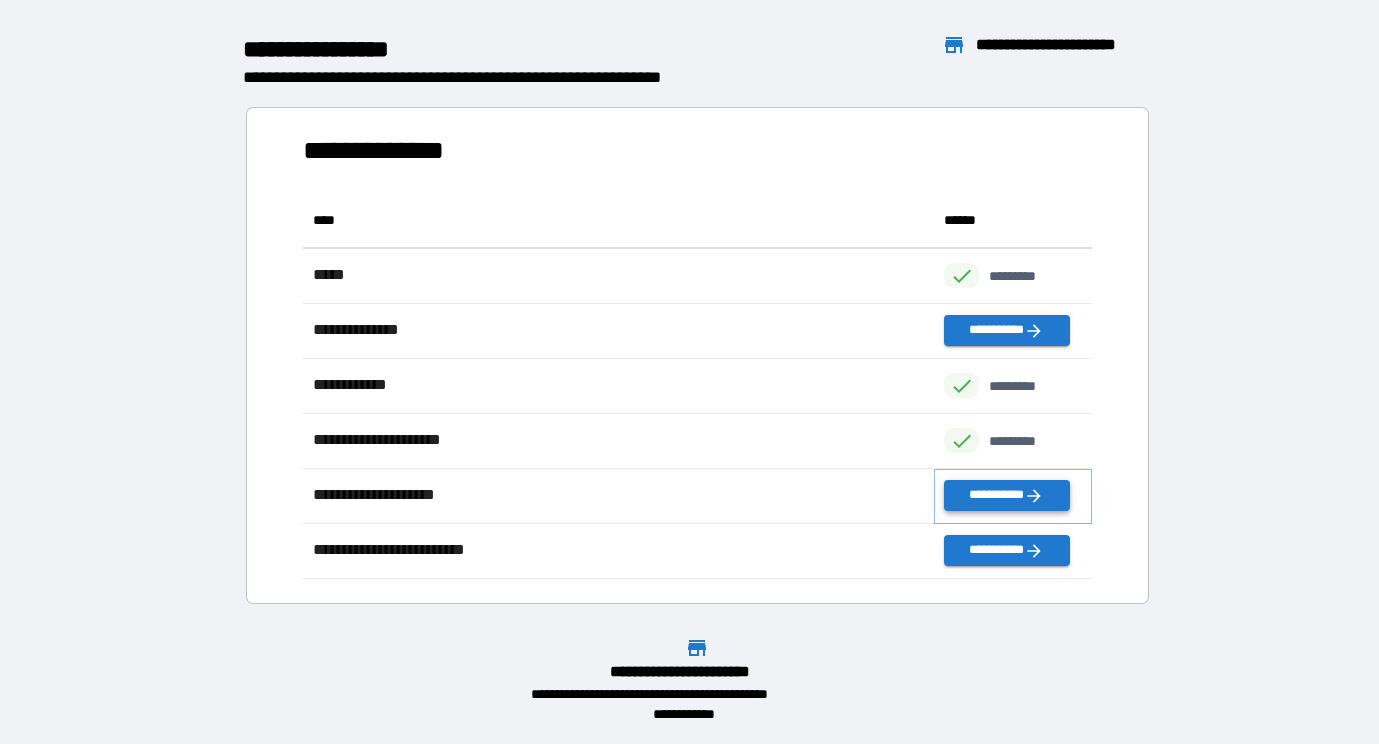 click on "**********" at bounding box center [1007, 495] 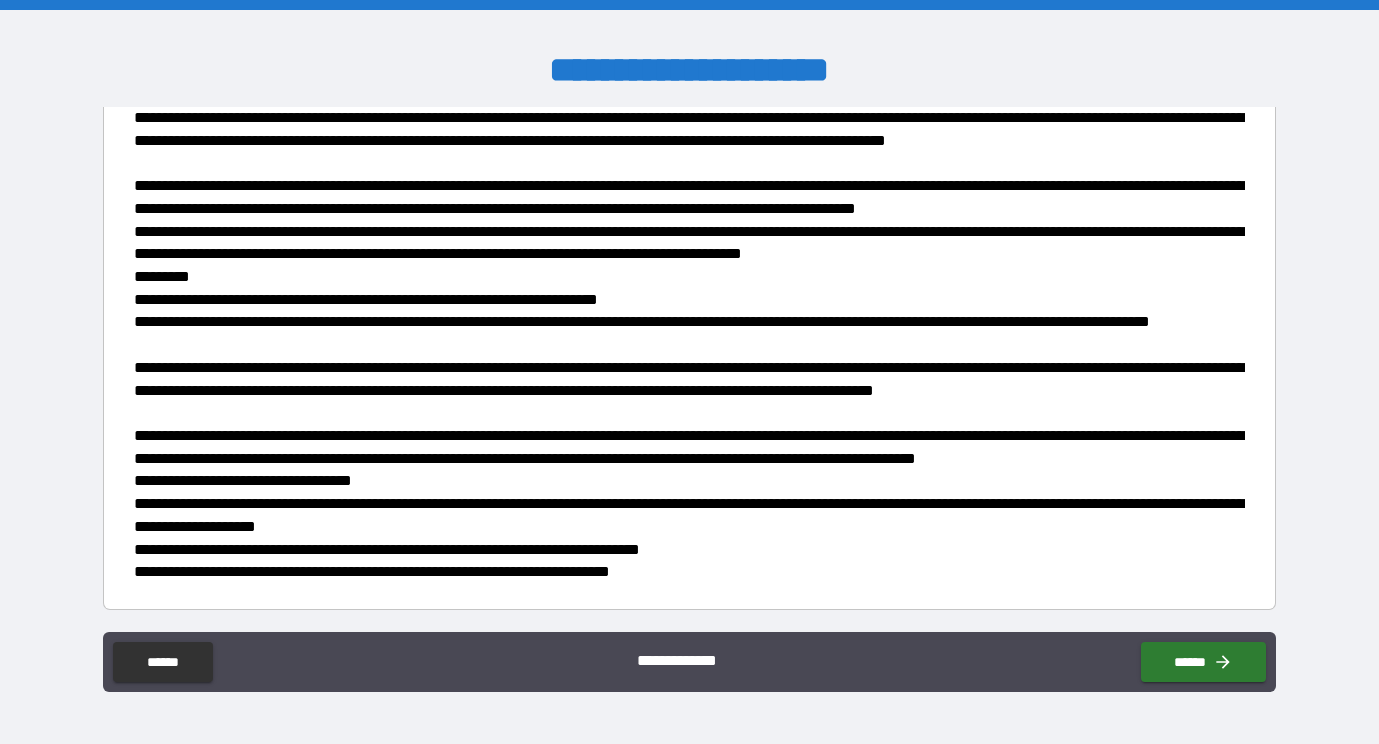 scroll, scrollTop: 337, scrollLeft: 0, axis: vertical 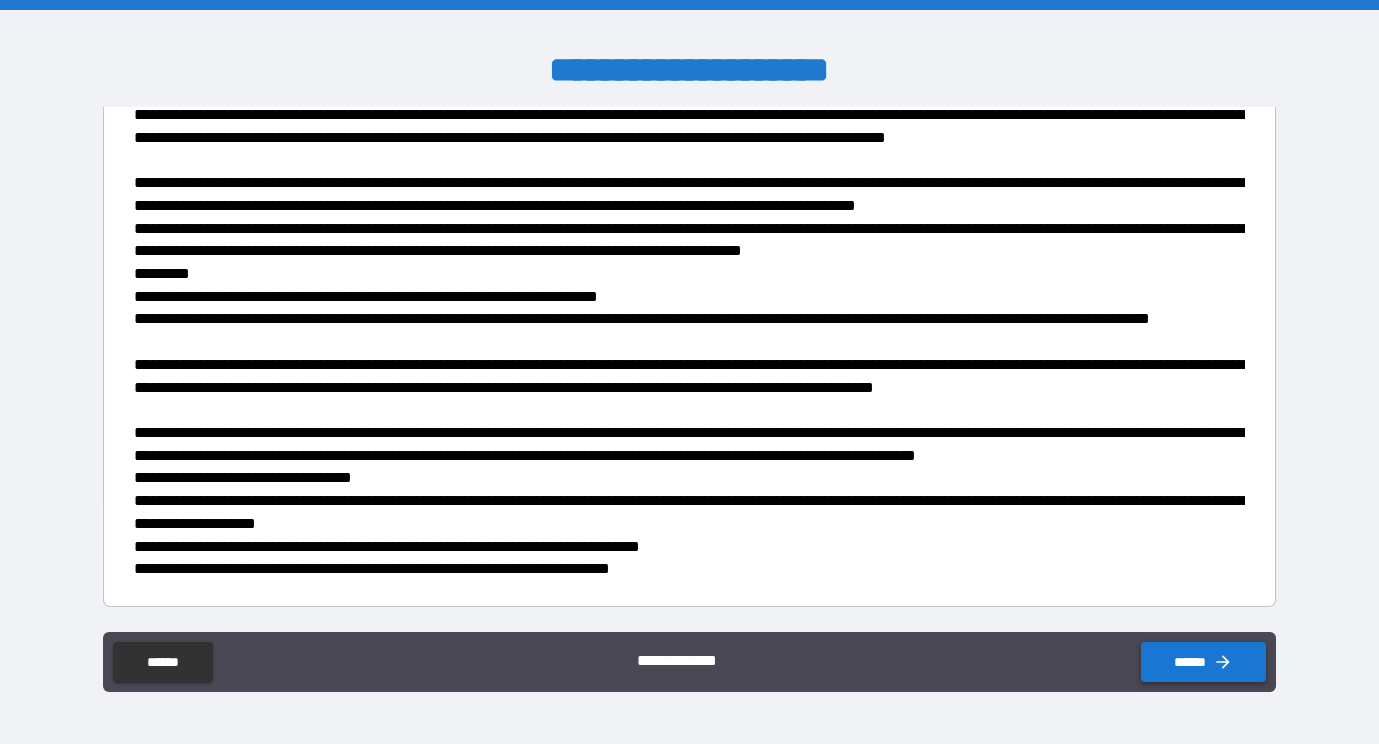 click on "******" at bounding box center (1203, 662) 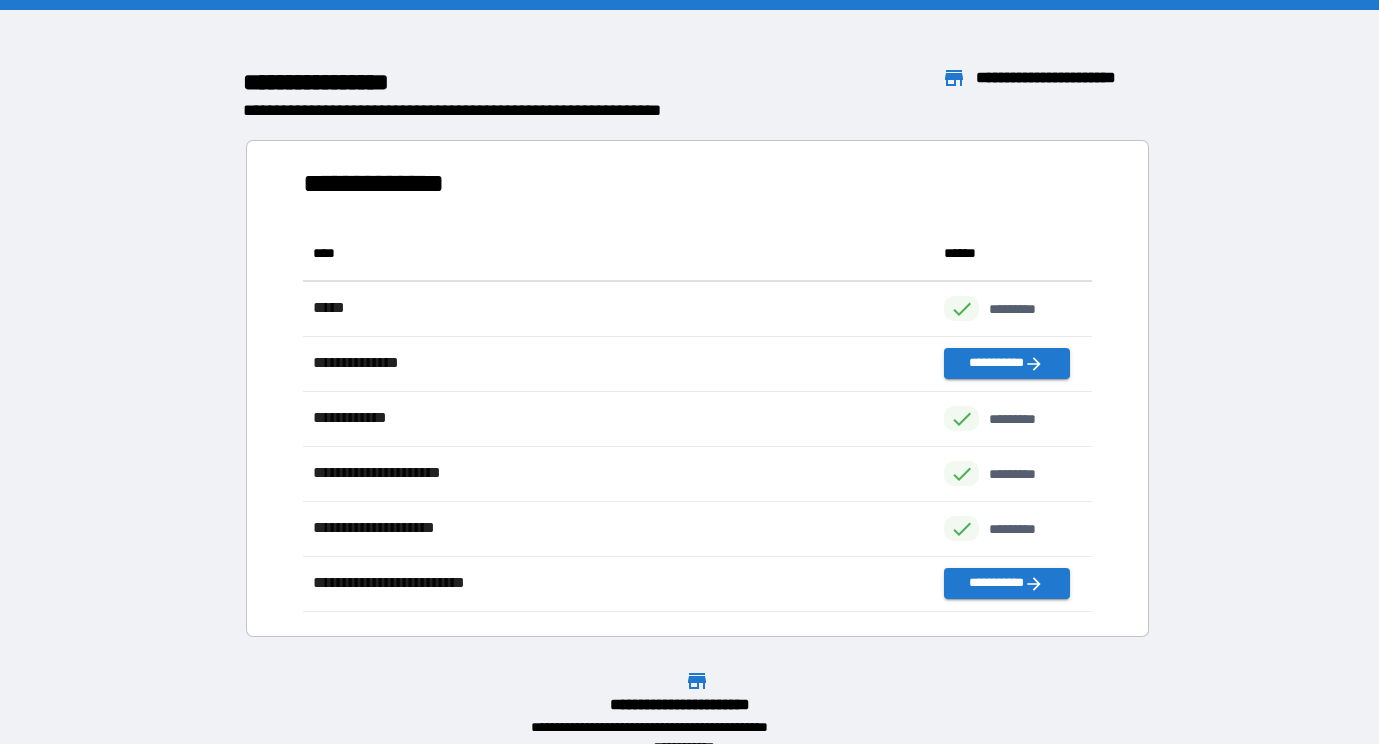 scroll, scrollTop: 386, scrollLeft: 789, axis: both 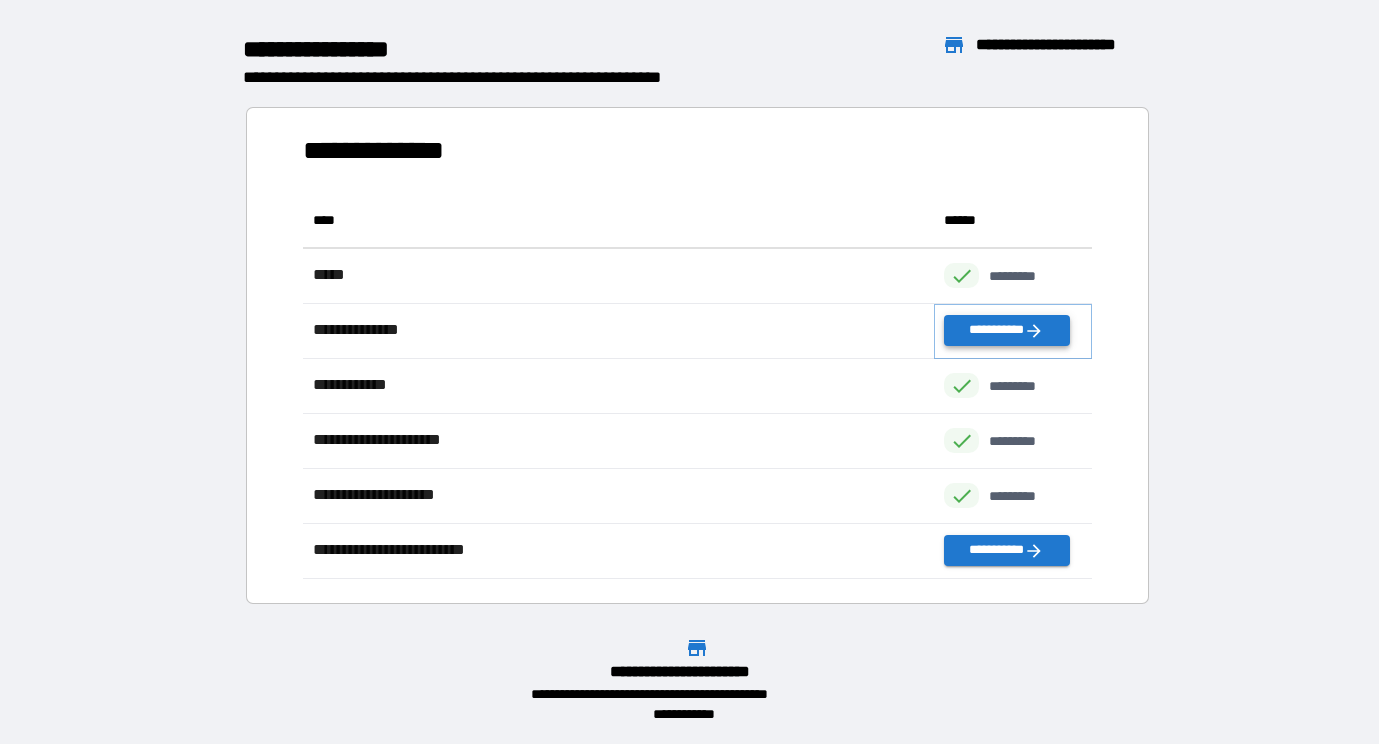 click on "**********" at bounding box center [1007, 330] 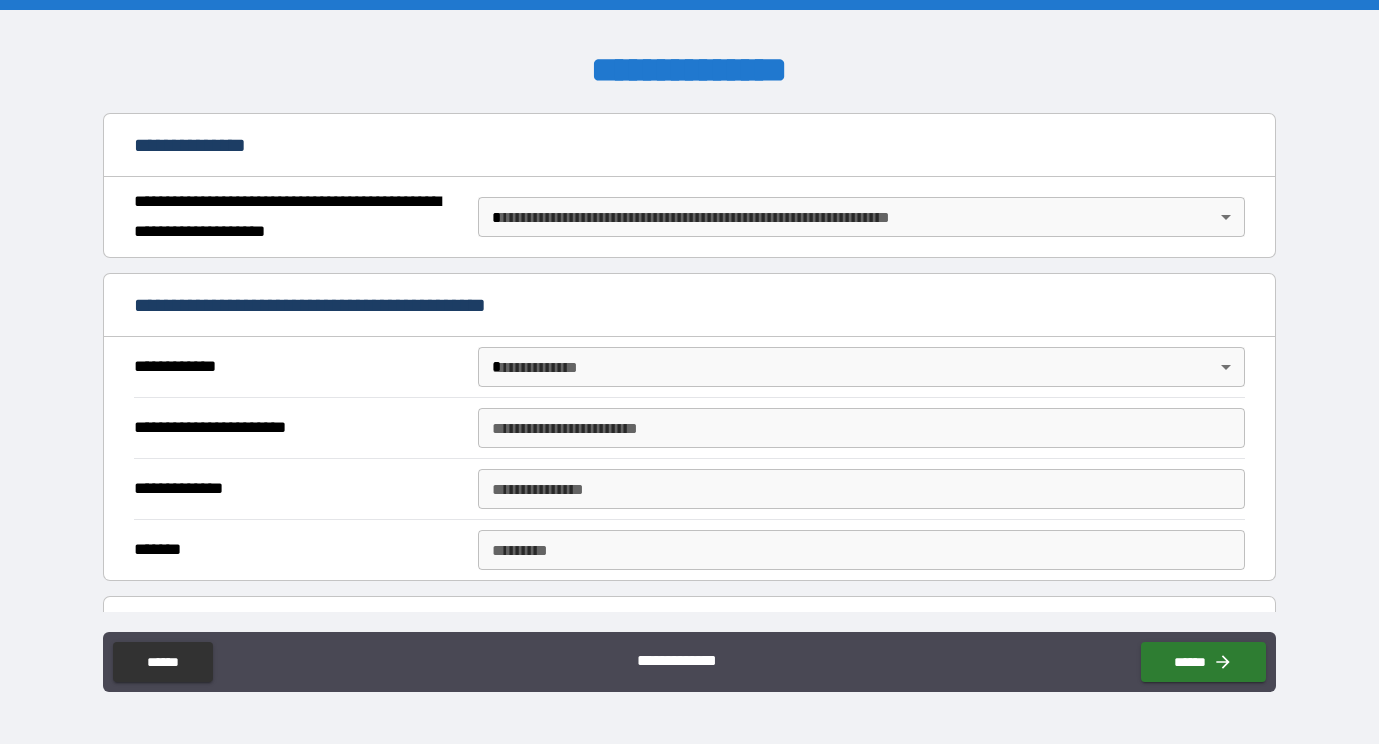 scroll, scrollTop: 226, scrollLeft: 0, axis: vertical 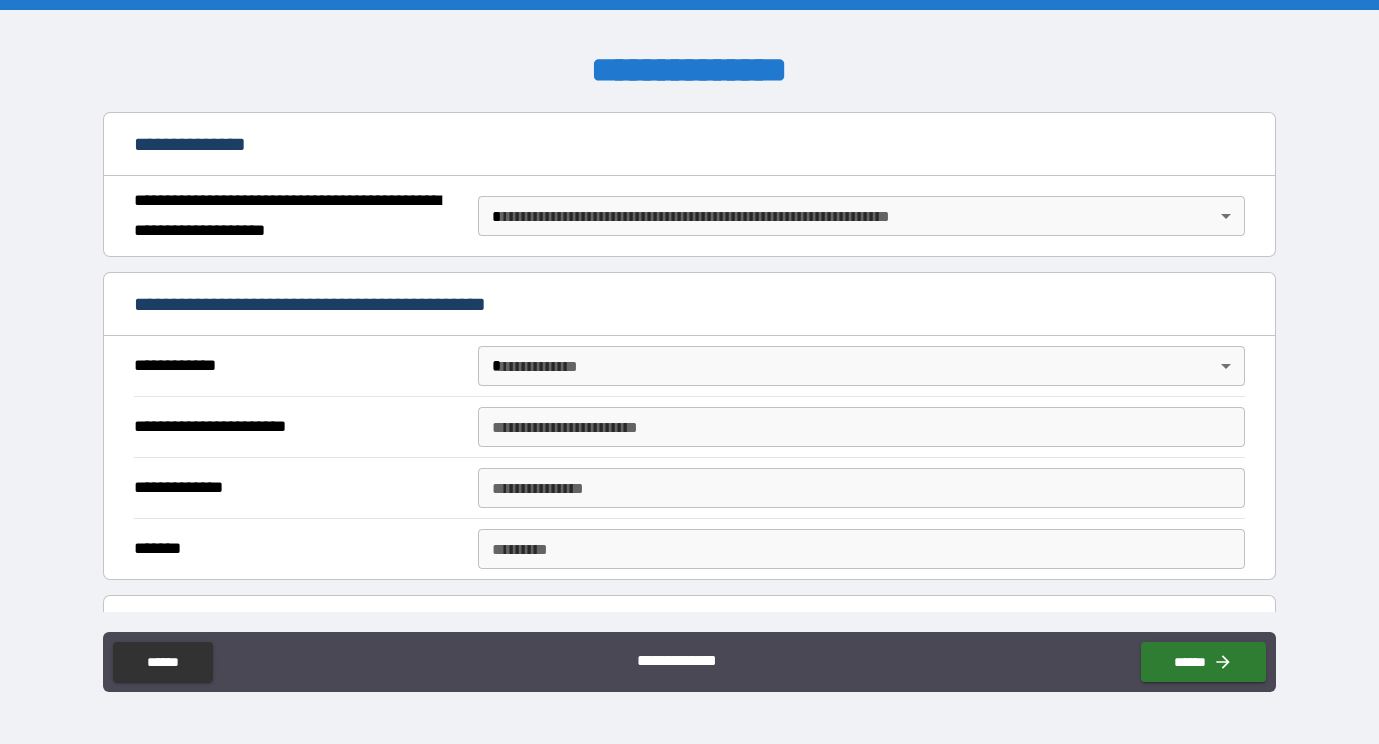 click on "**********" at bounding box center [689, 372] 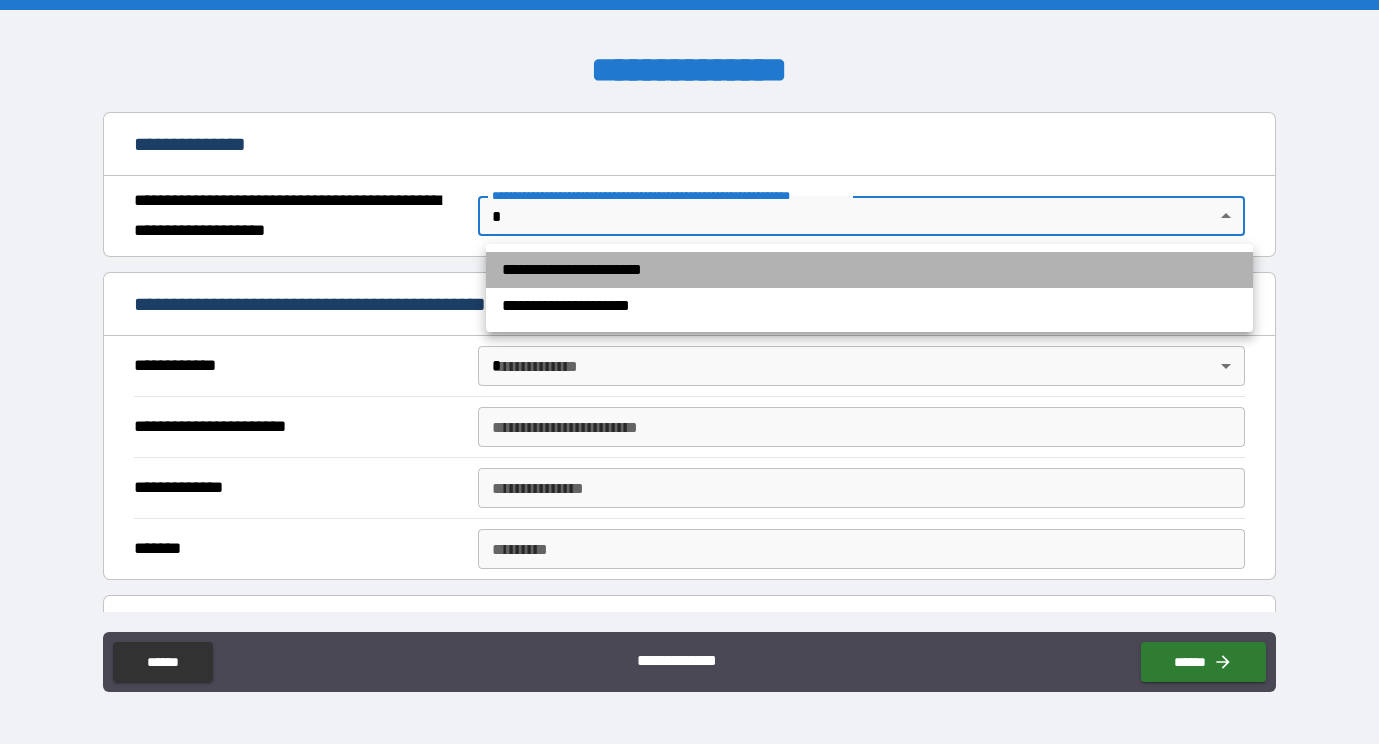 click on "**********" at bounding box center [869, 270] 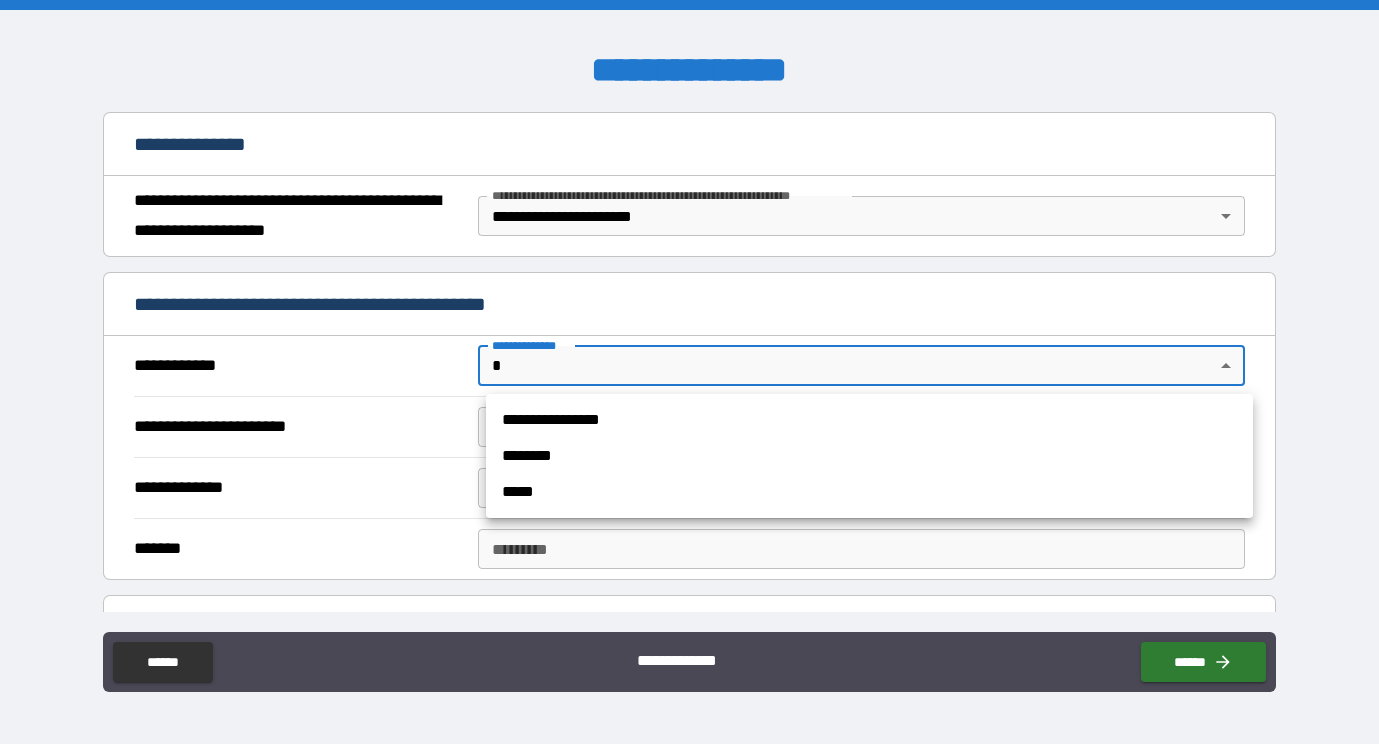 click on "**********" at bounding box center [689, 372] 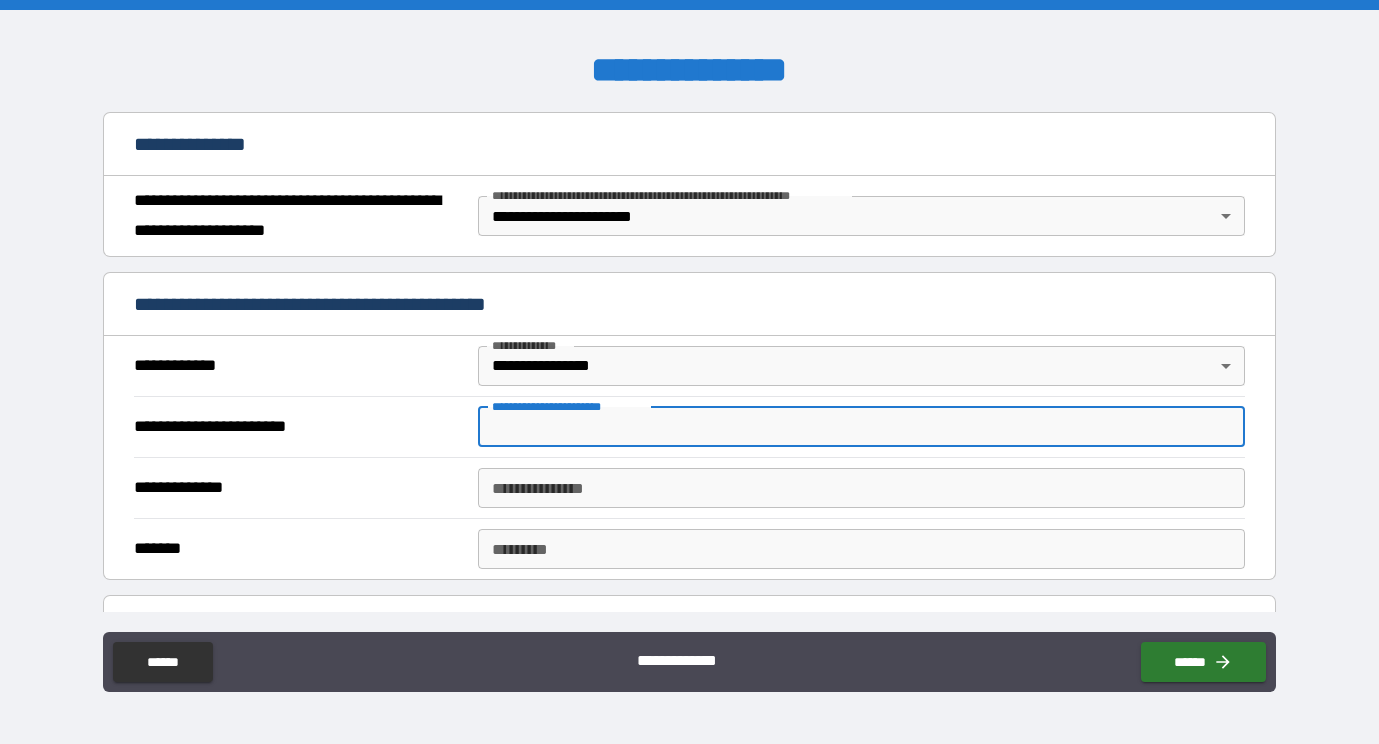 click on "**********" at bounding box center (861, 427) 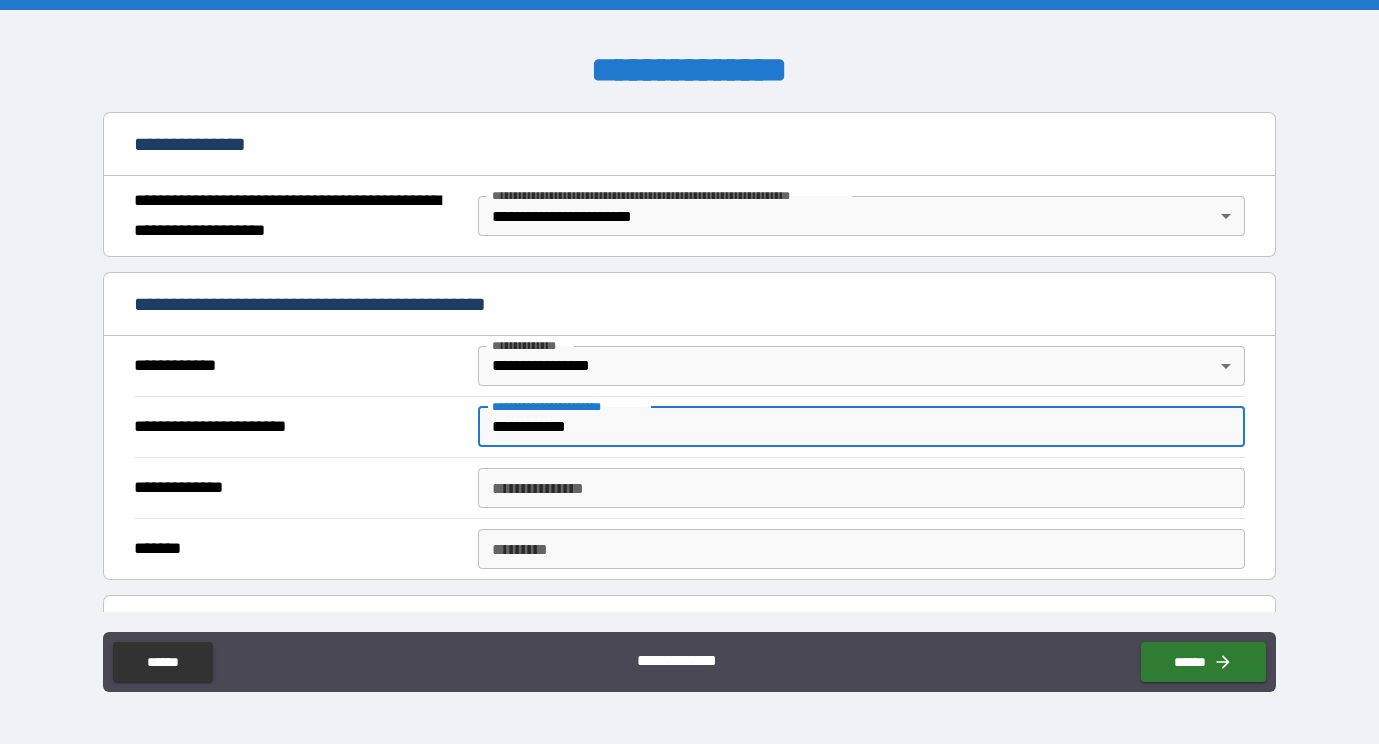 click on "**********" at bounding box center [861, 488] 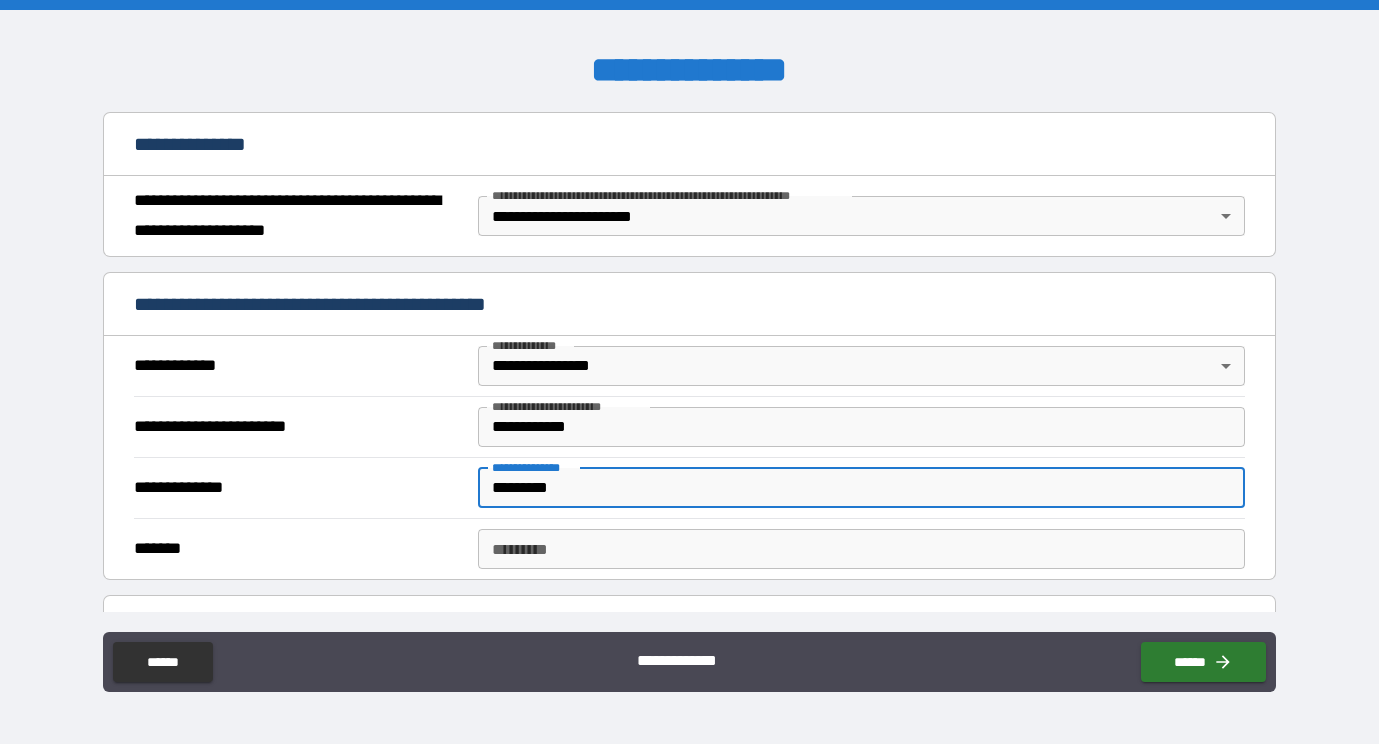 click on "*******   *" at bounding box center (861, 549) 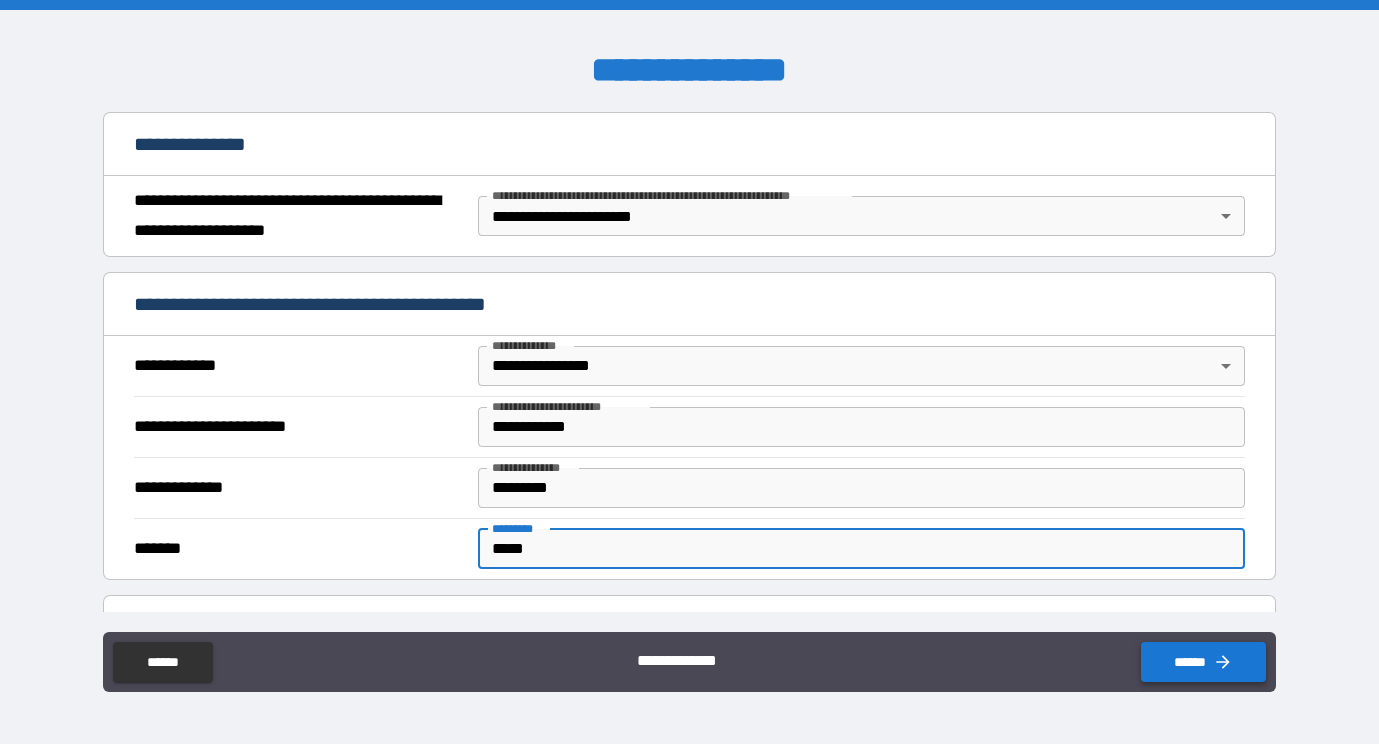 click on "******" at bounding box center (1203, 662) 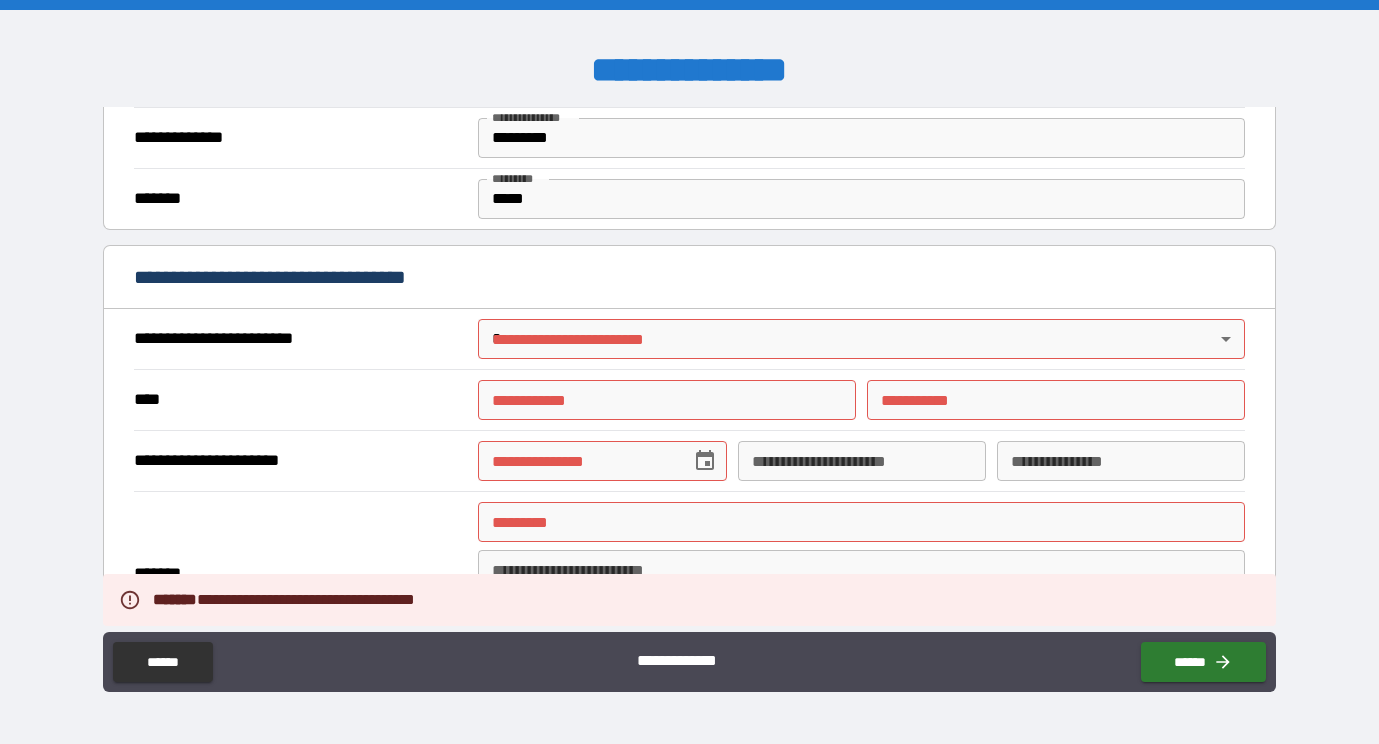 scroll, scrollTop: 577, scrollLeft: 0, axis: vertical 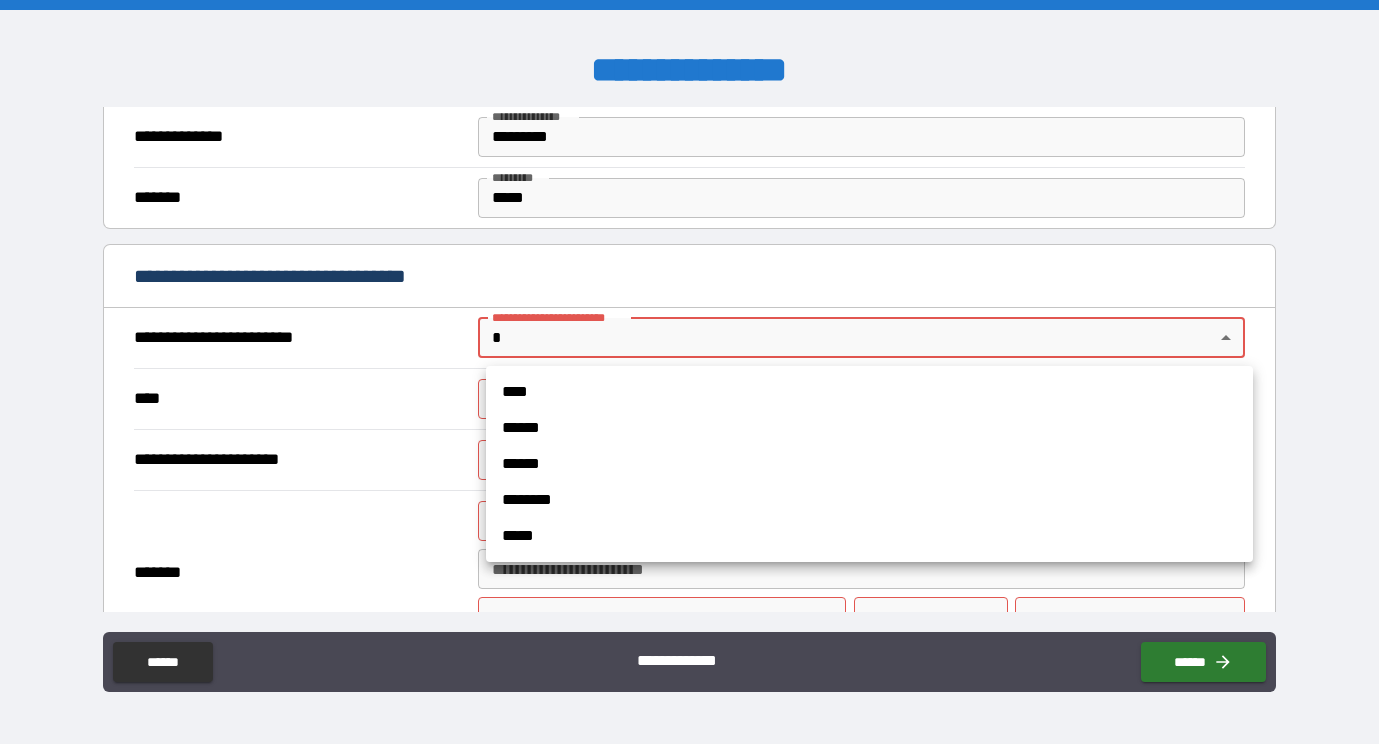 click on "**********" at bounding box center [689, 372] 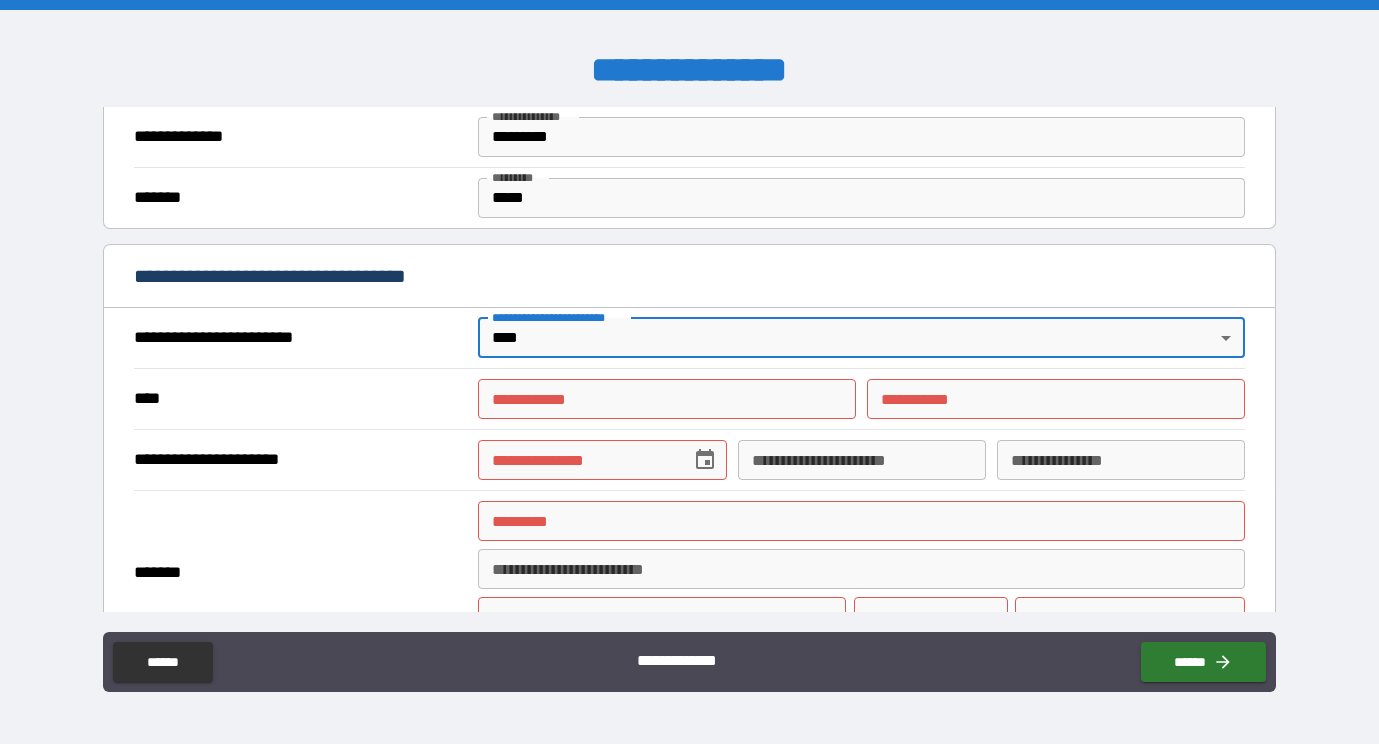 click on "**********" at bounding box center [667, 399] 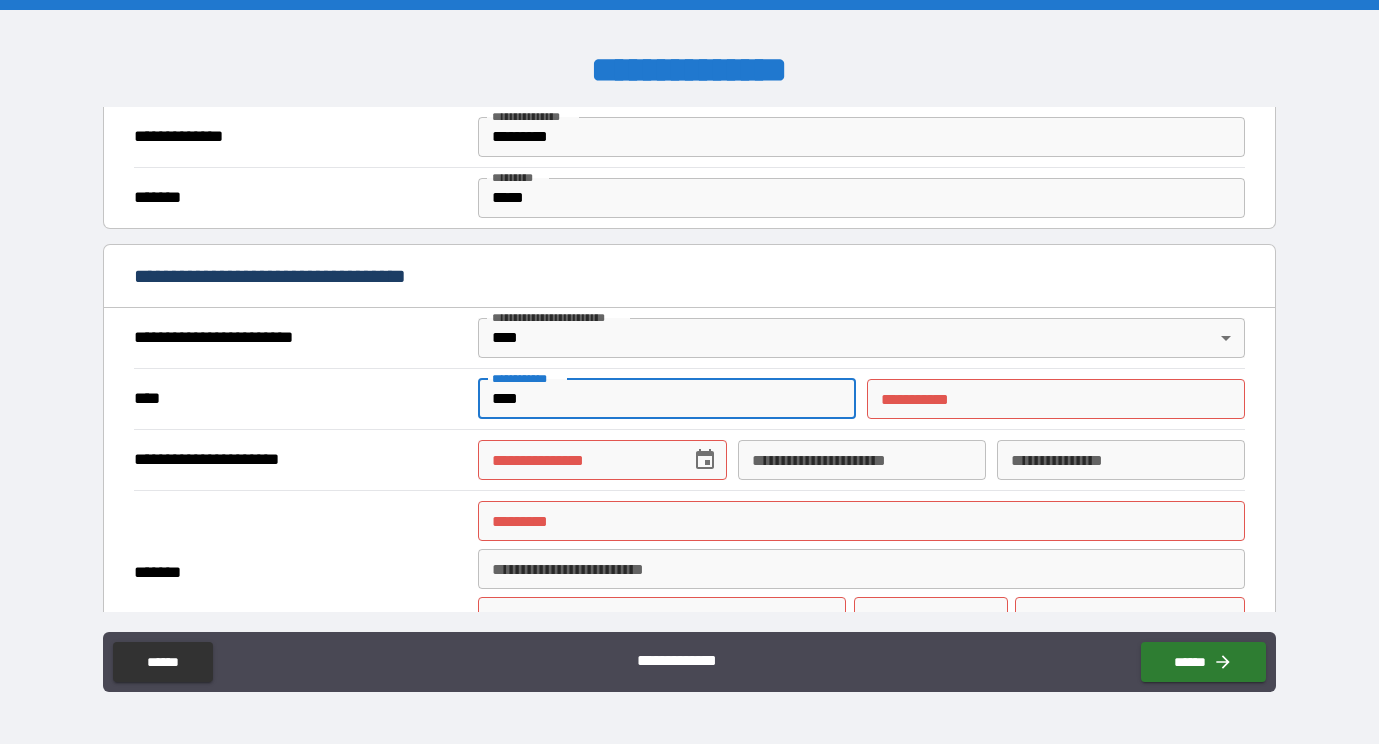 click on "*********   *" at bounding box center (1056, 399) 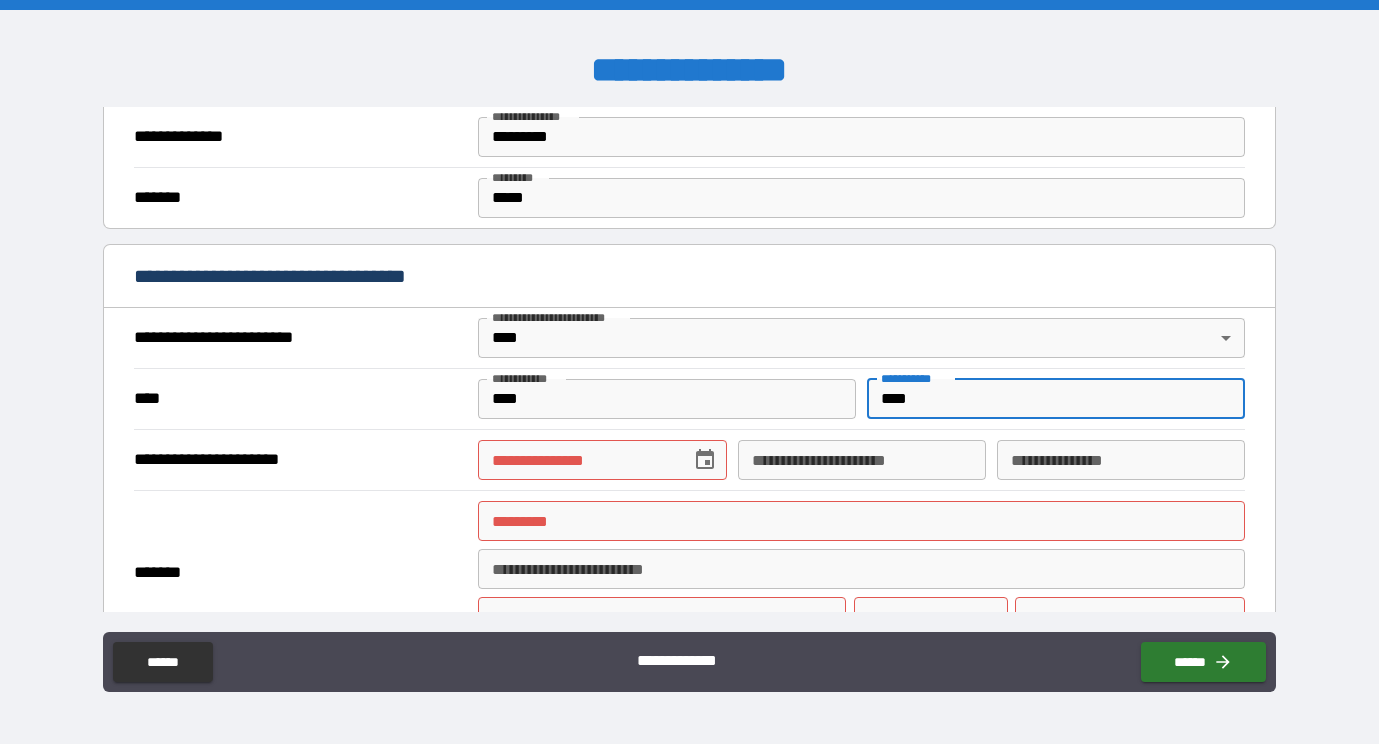click on "**********" at bounding box center (577, 460) 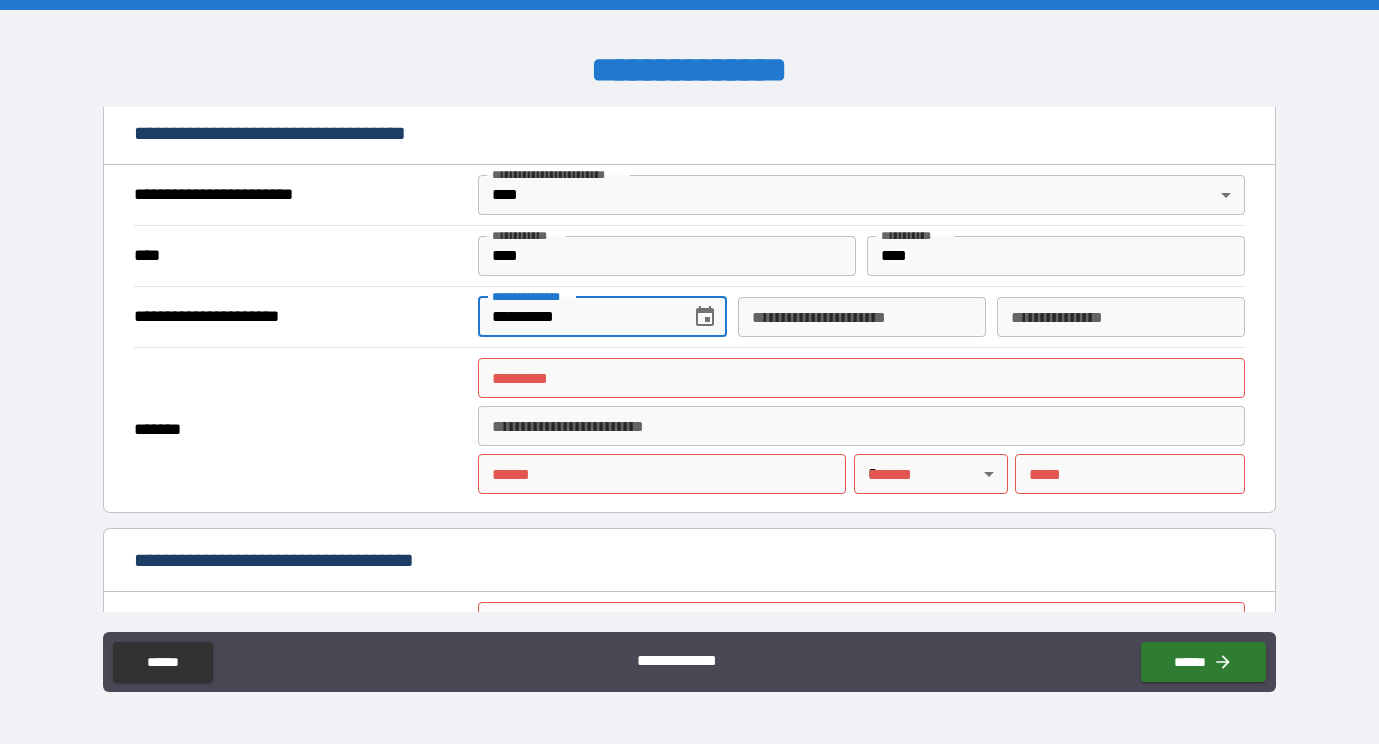 scroll, scrollTop: 728, scrollLeft: 0, axis: vertical 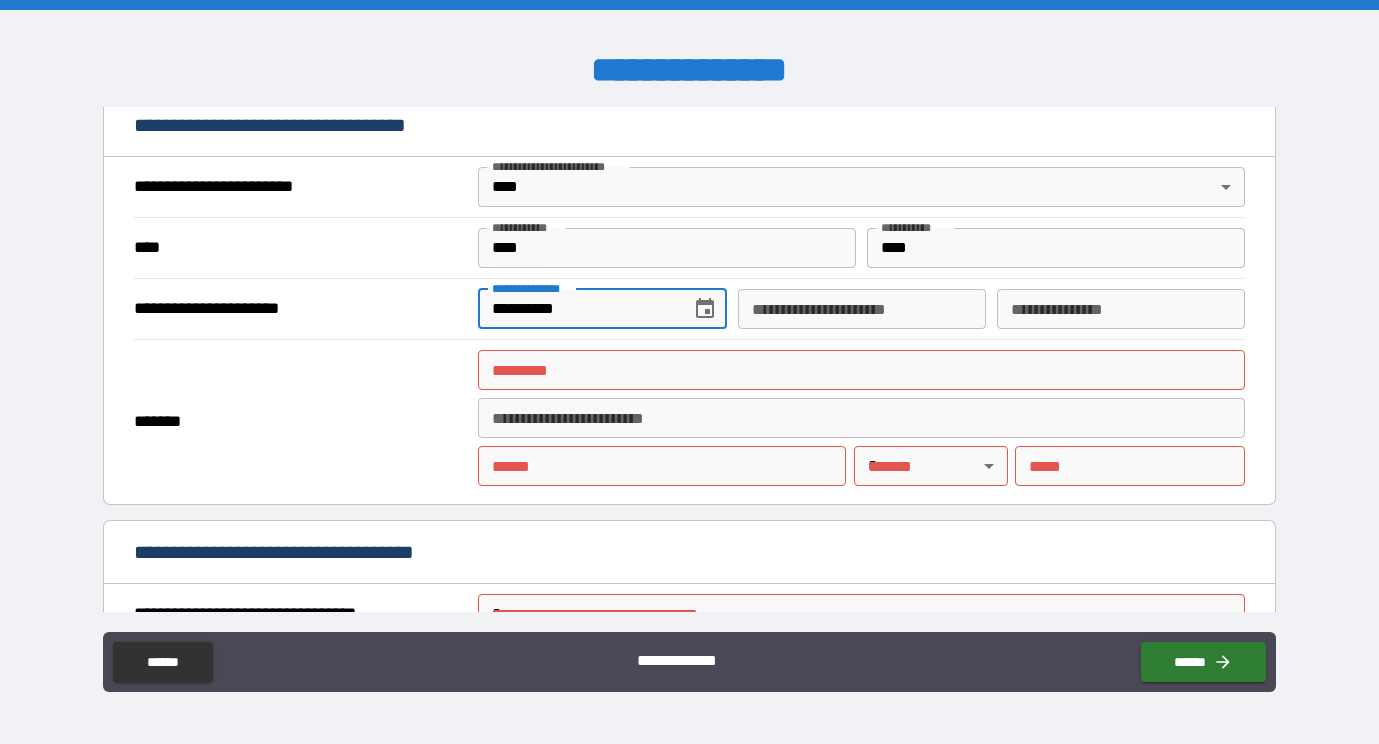 click on "*******   *" at bounding box center [861, 370] 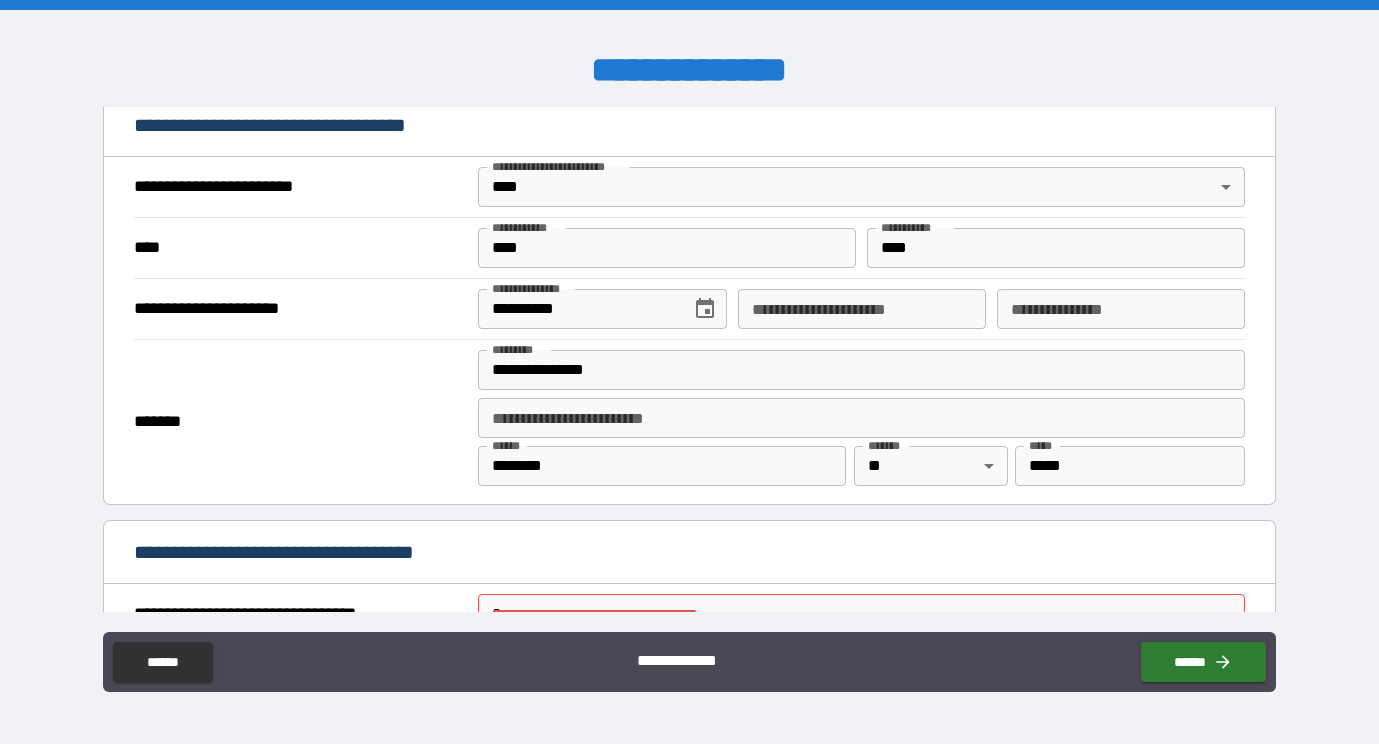 click on "**********" at bounding box center [861, 370] 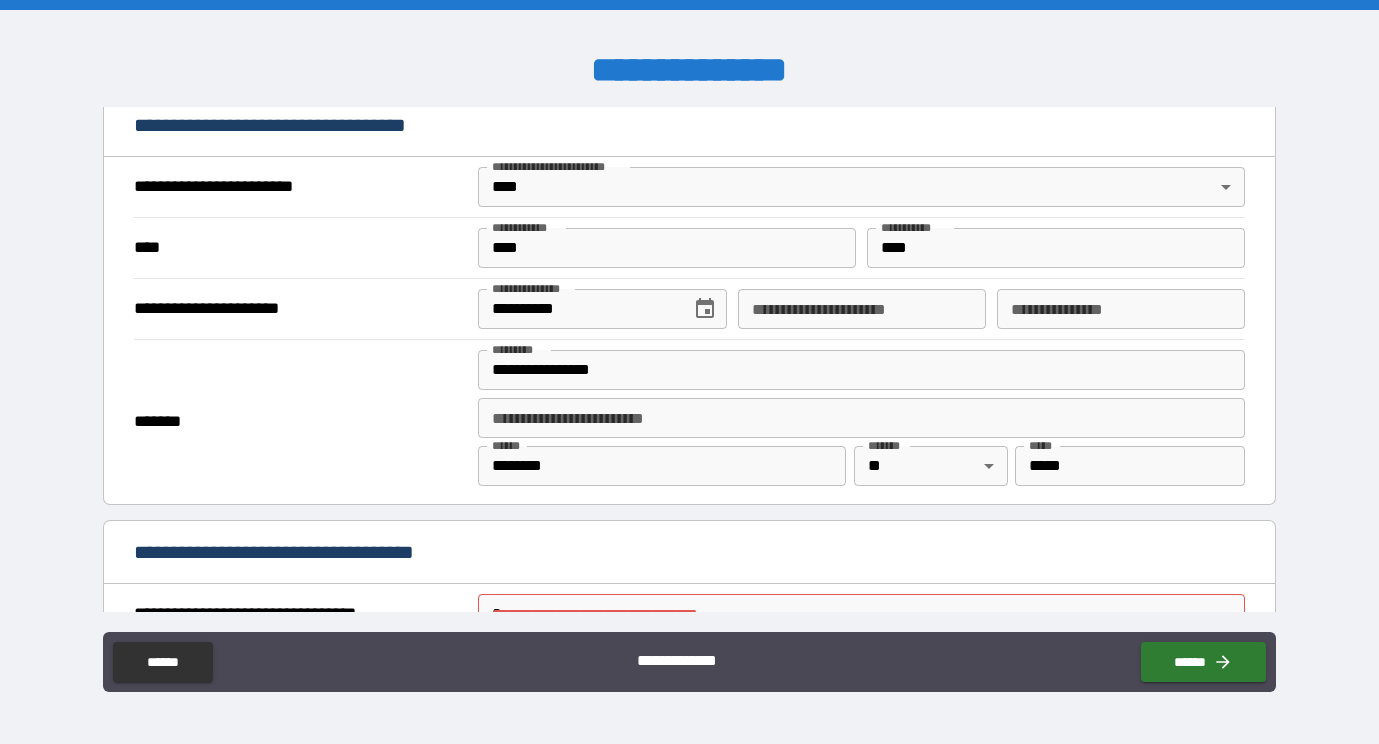click on "*******" at bounding box center (300, 422) 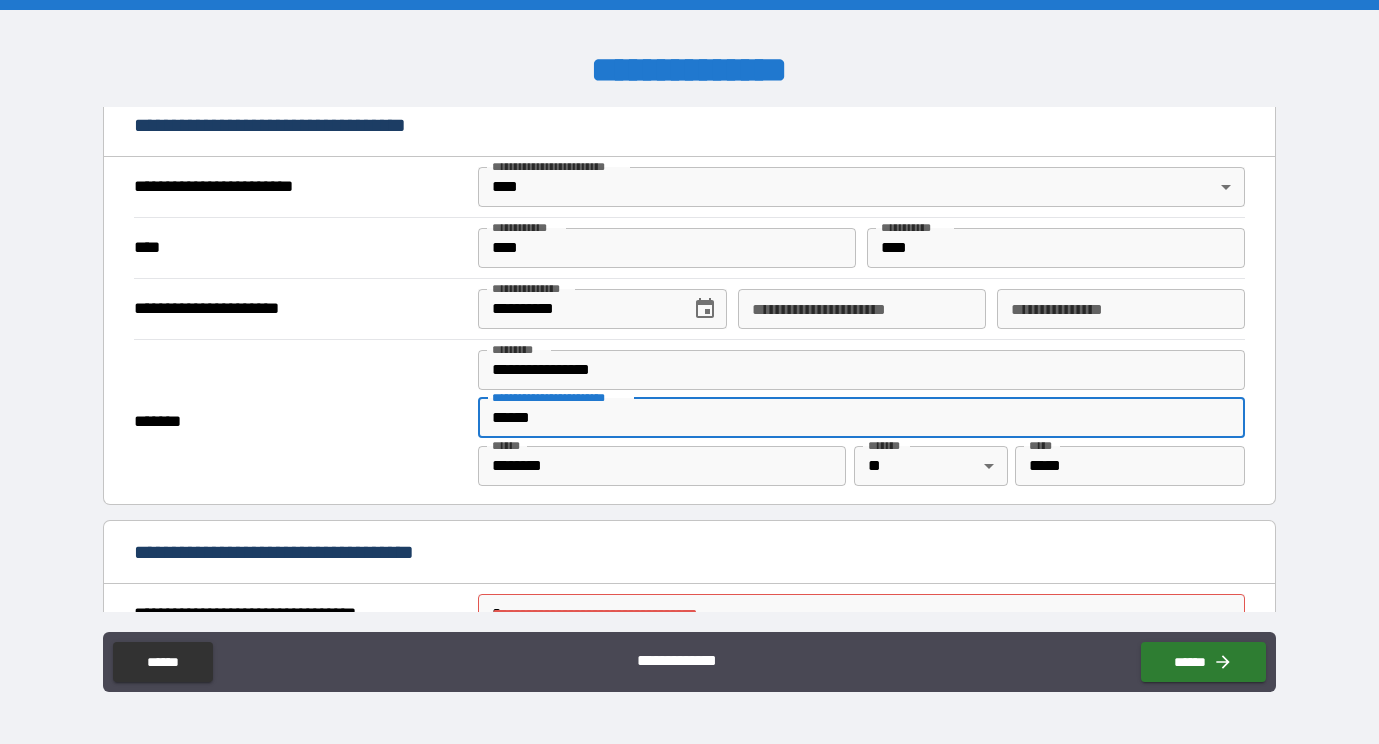 click on "*******" at bounding box center (300, 422) 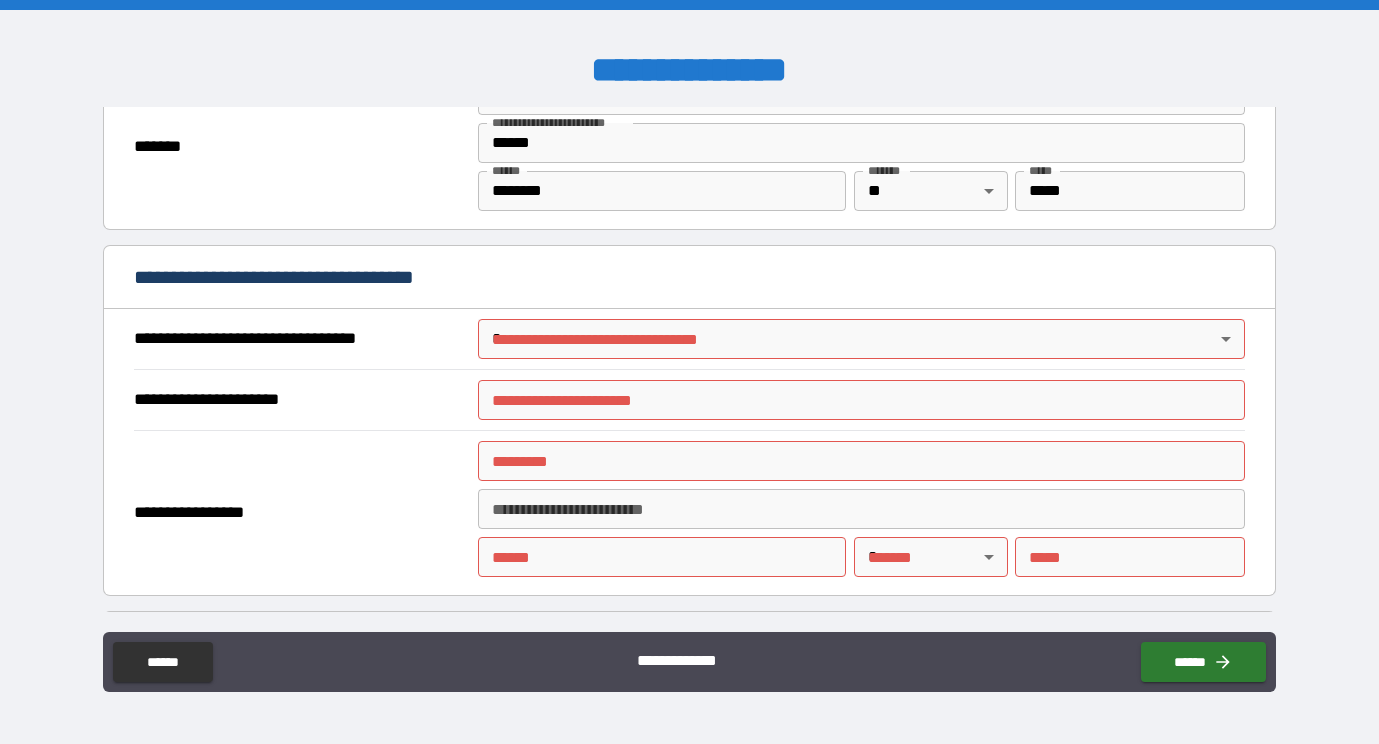 scroll, scrollTop: 1018, scrollLeft: 0, axis: vertical 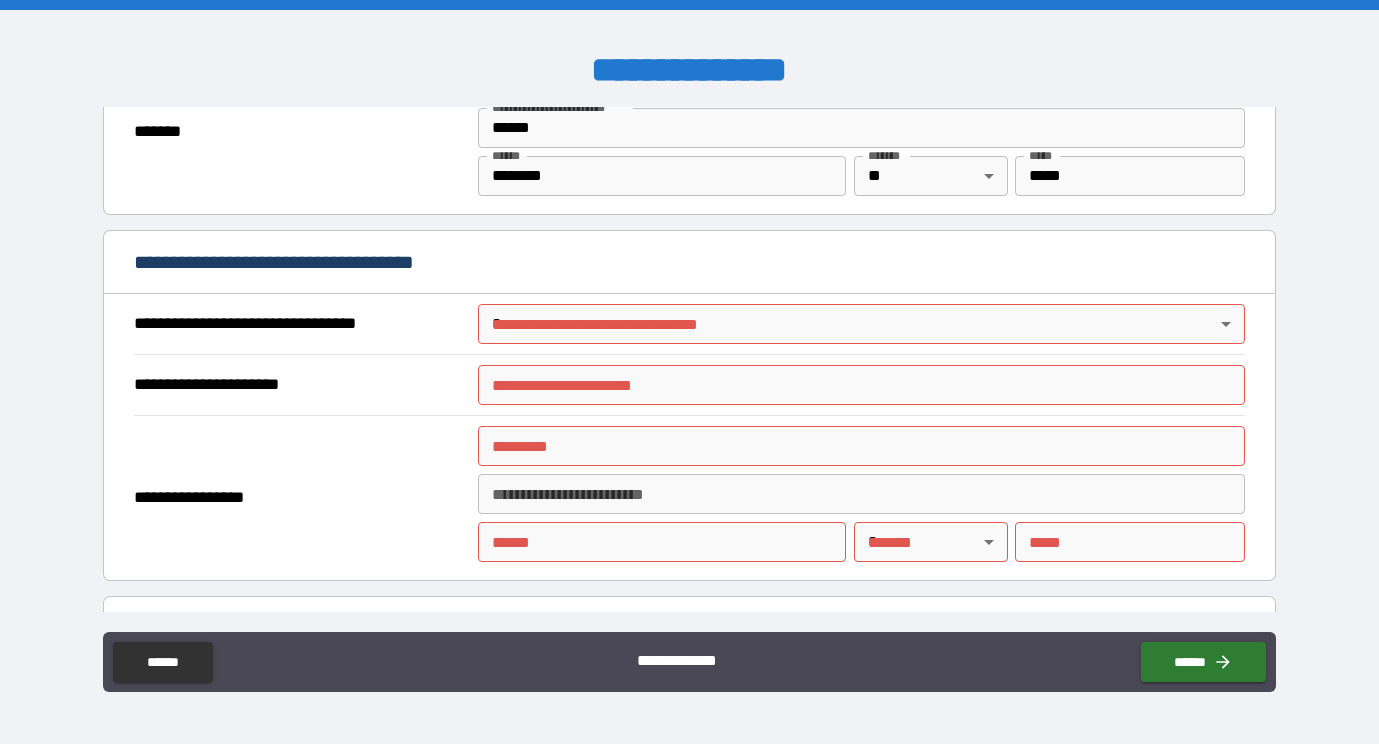 click on "**********" at bounding box center (689, 372) 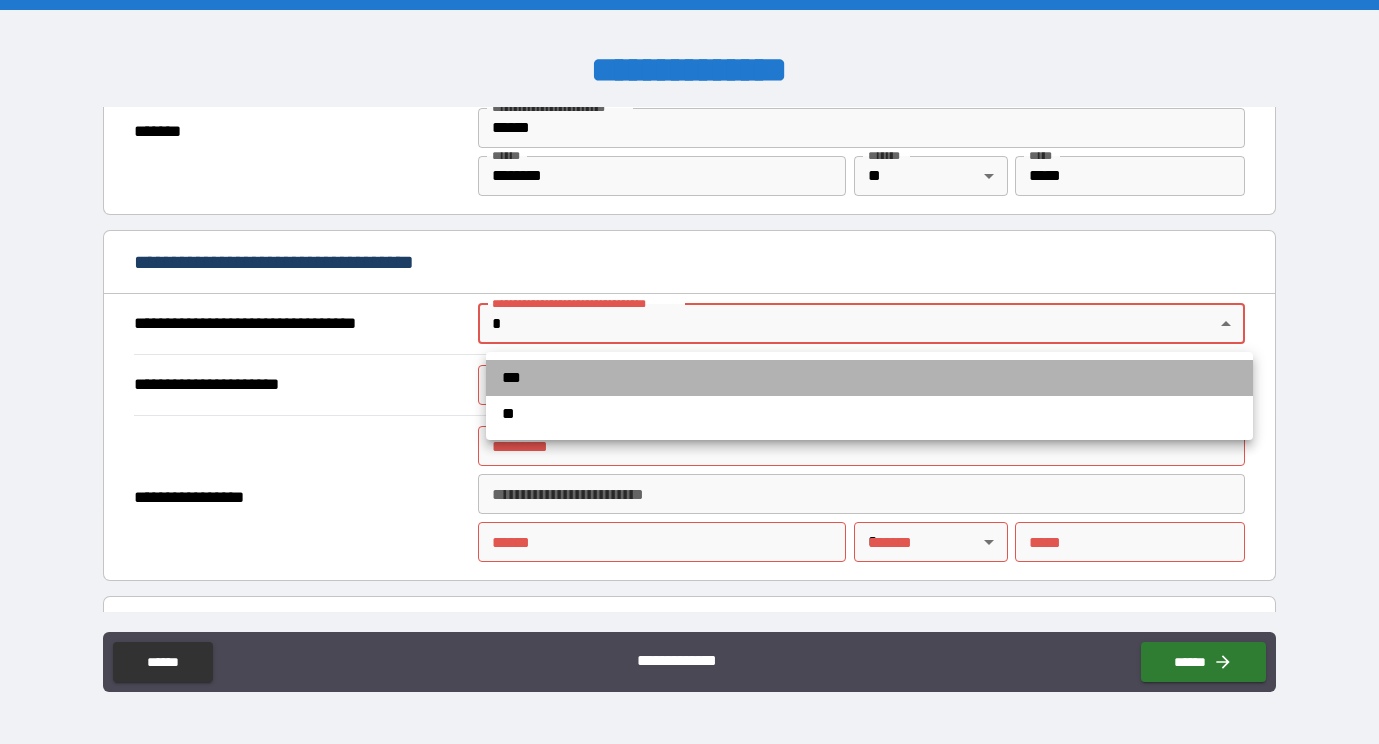 click on "***" at bounding box center (869, 378) 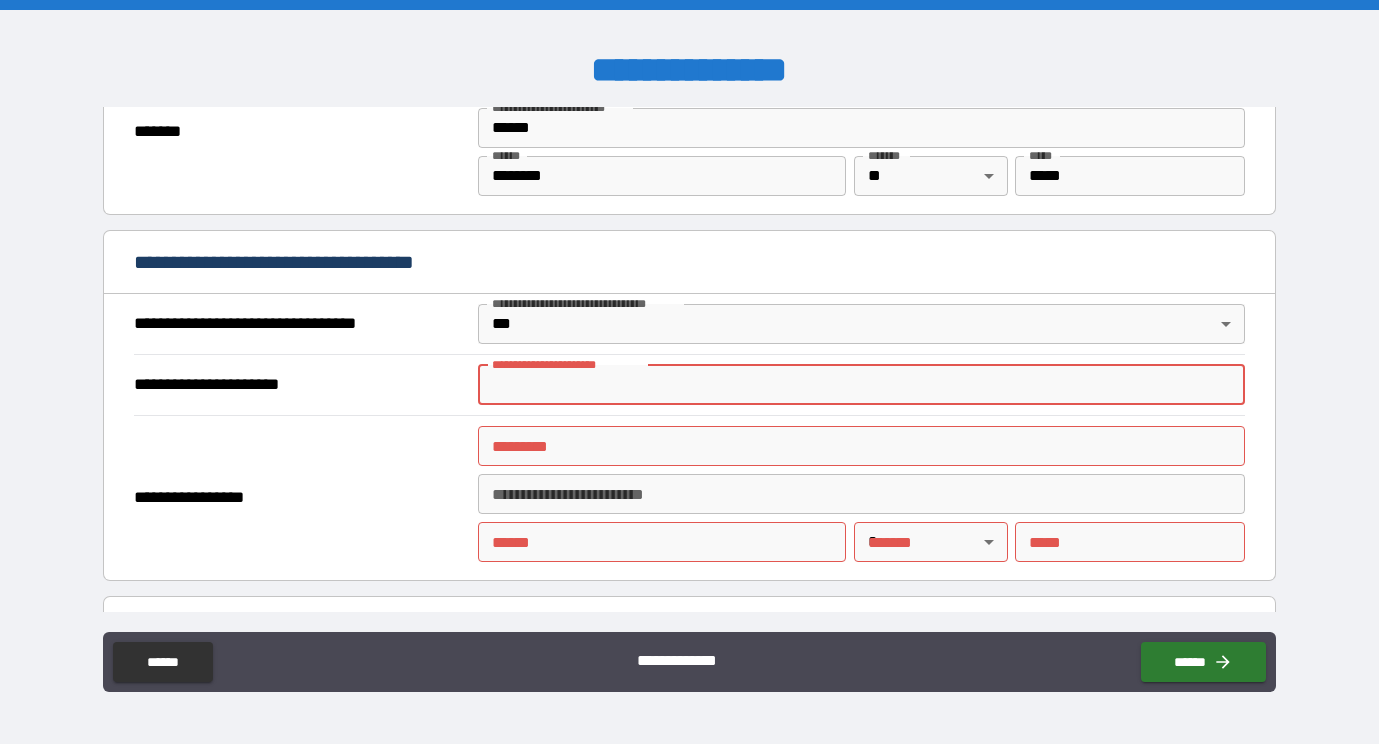 click on "**********" at bounding box center [861, 385] 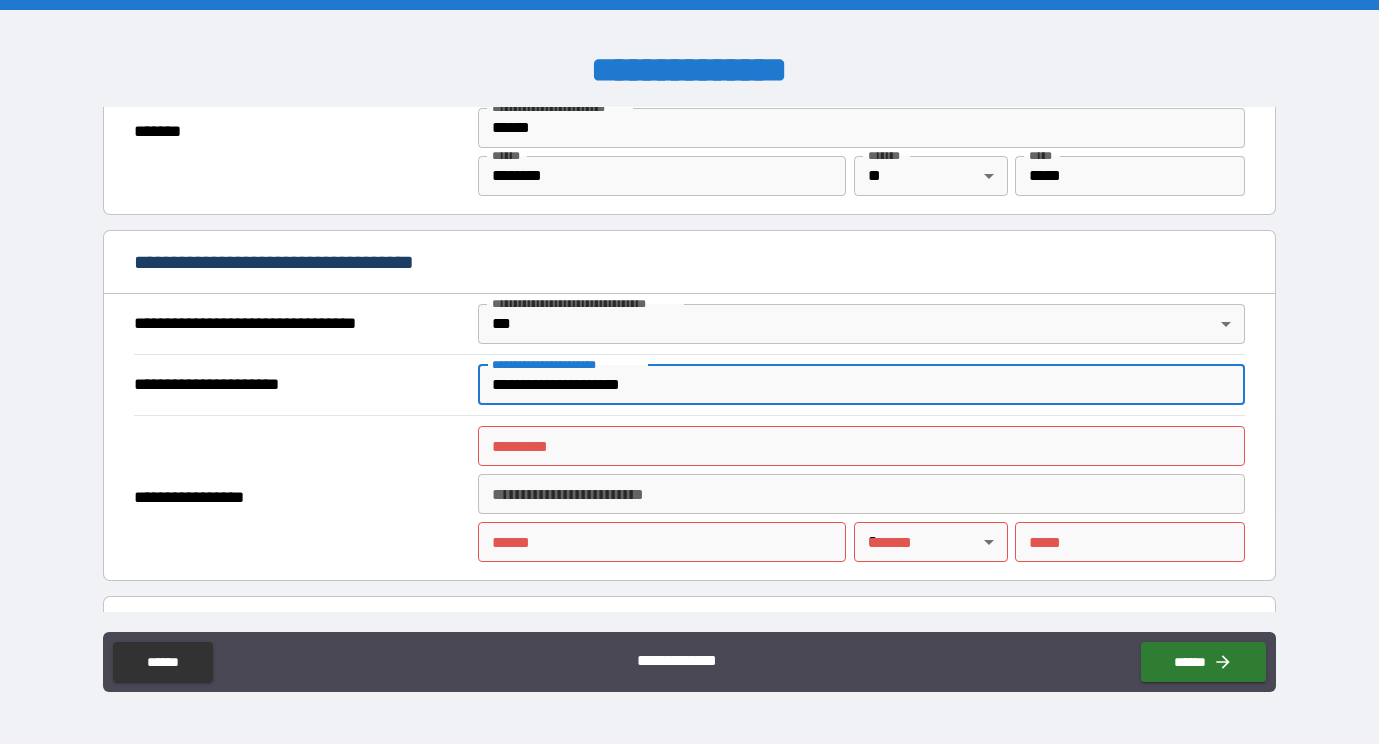 click on "*******   *" at bounding box center (861, 446) 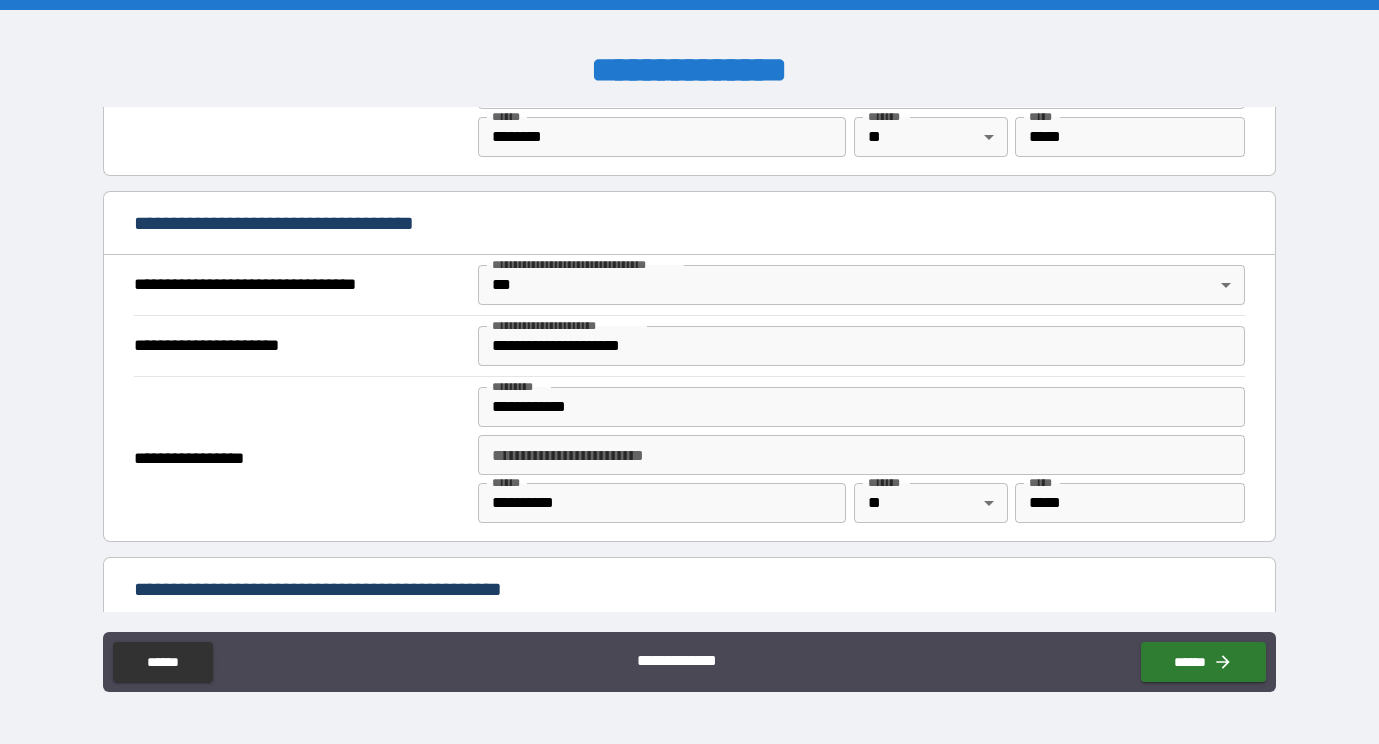 scroll, scrollTop: 1059, scrollLeft: 0, axis: vertical 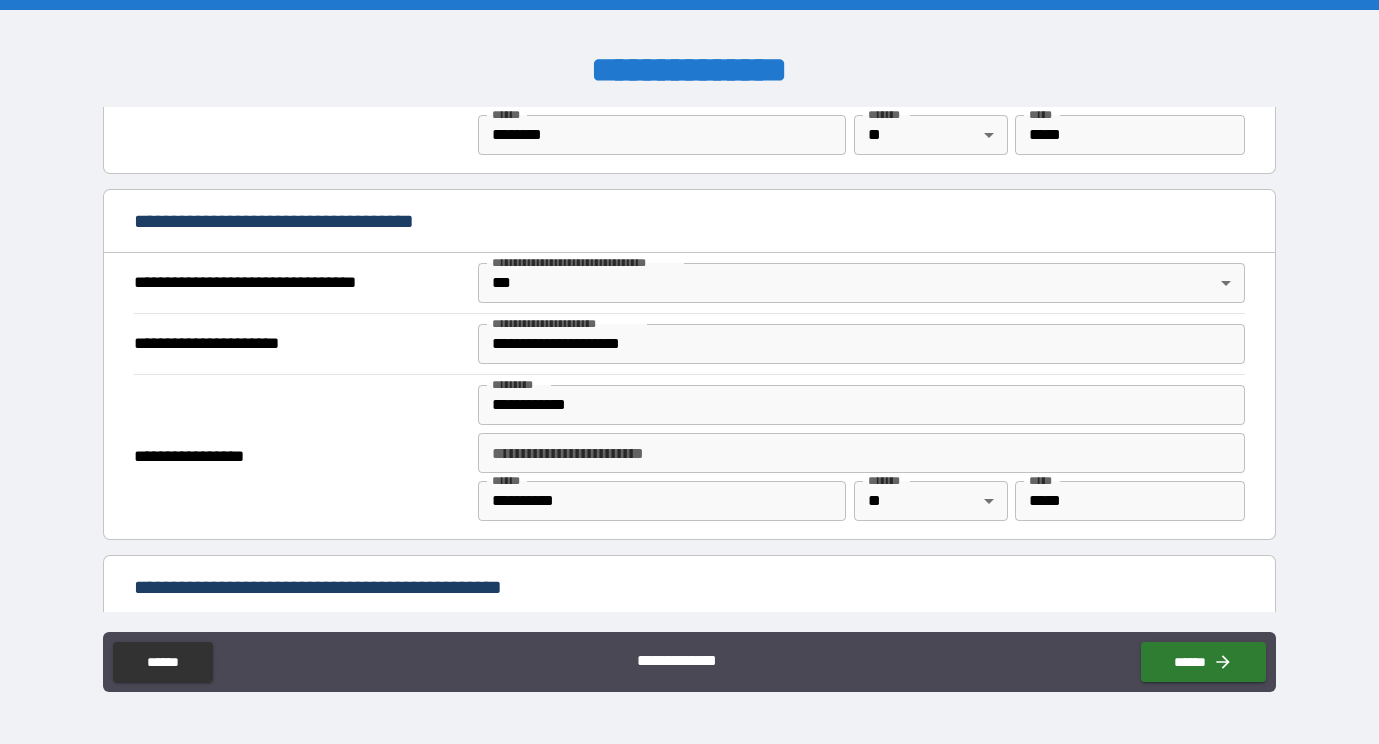 click on "**********" at bounding box center [861, 405] 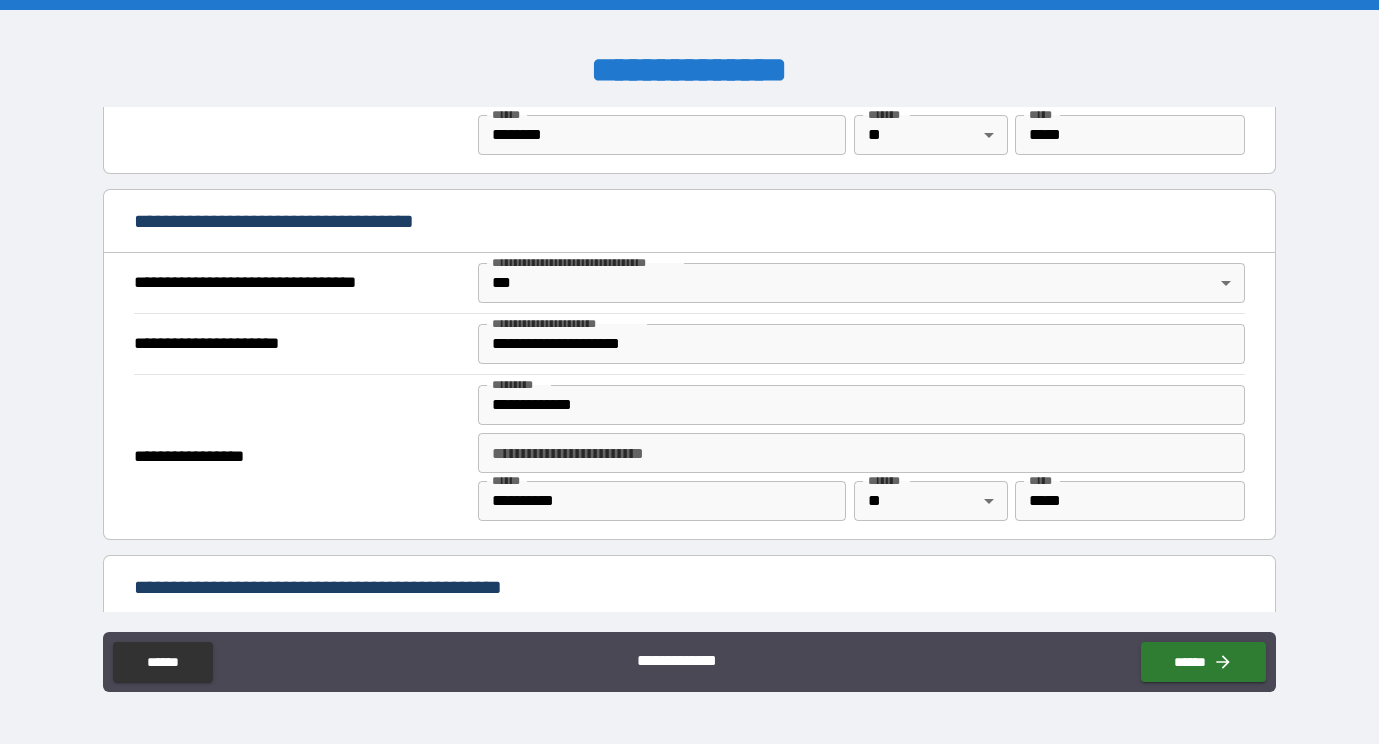 click on "**********" at bounding box center [300, 457] 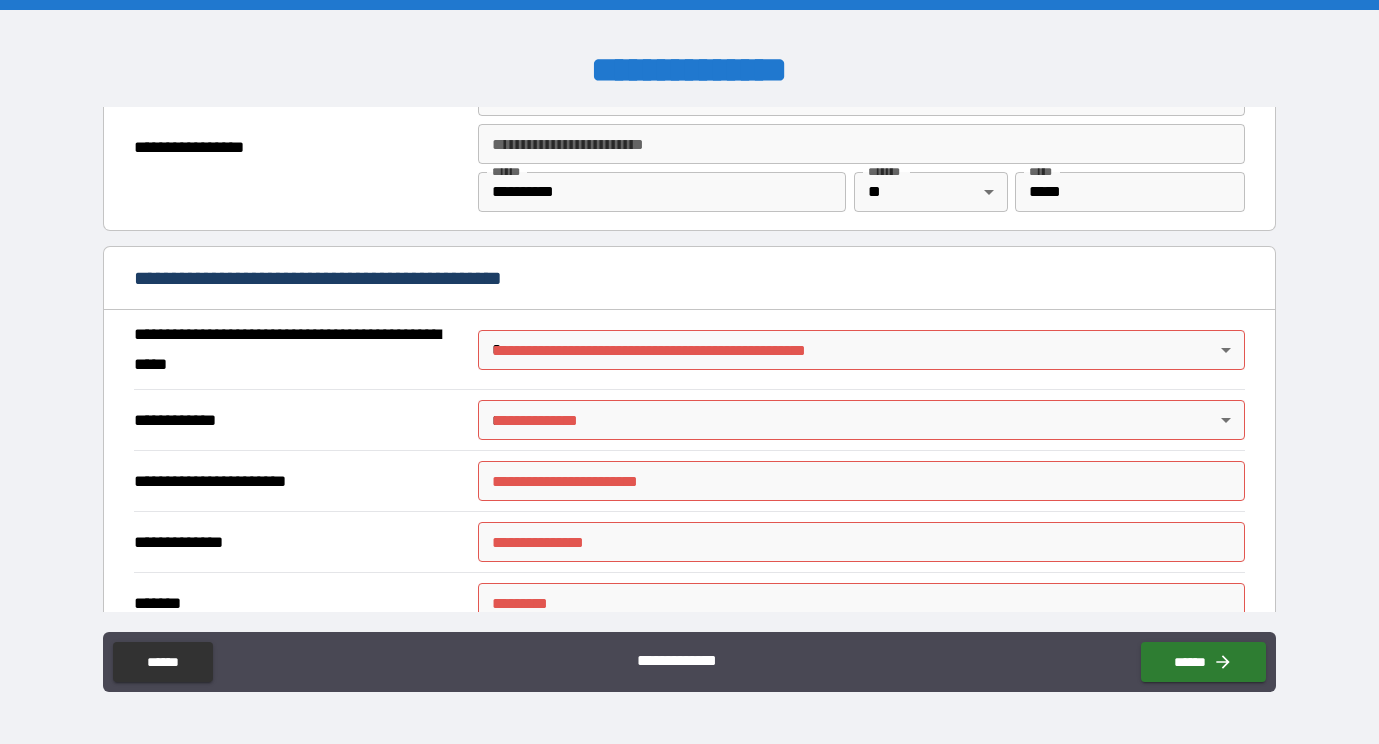 scroll, scrollTop: 1377, scrollLeft: 0, axis: vertical 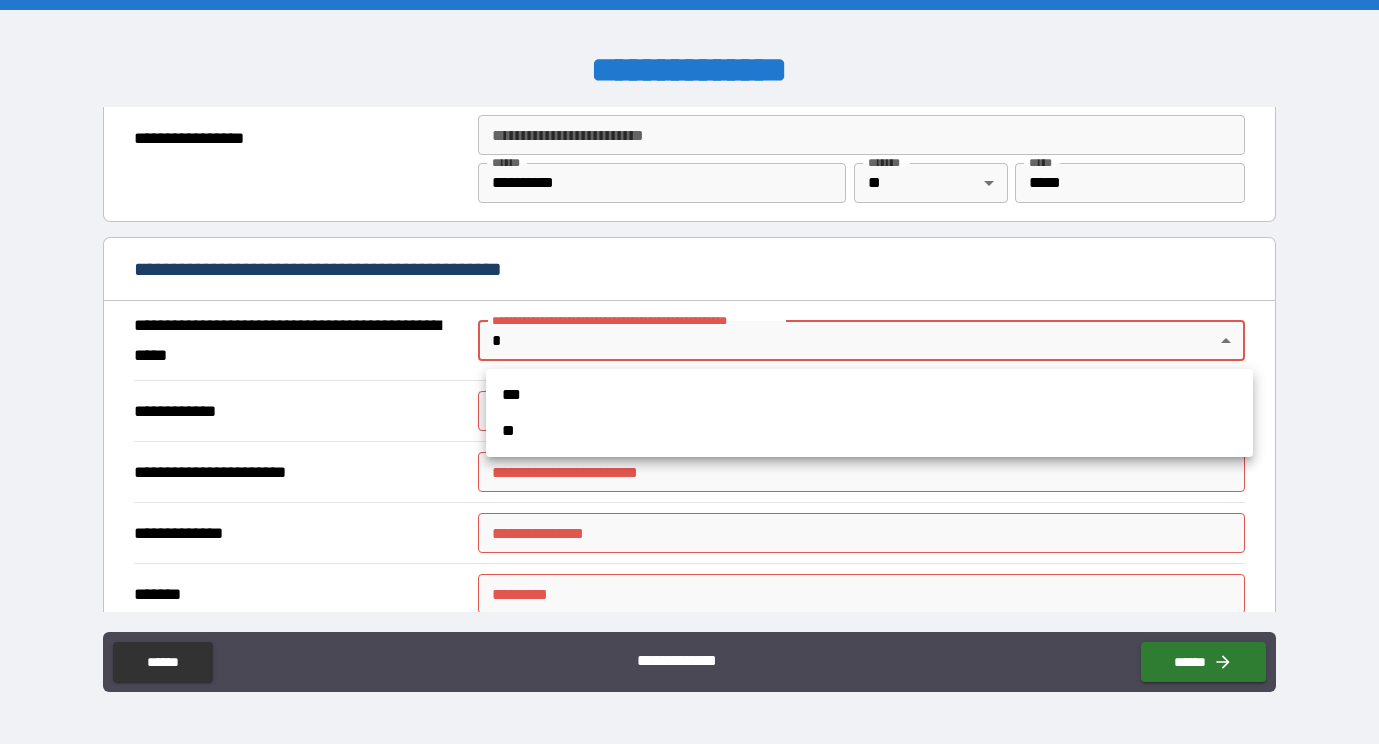 click on "**********" at bounding box center (689, 372) 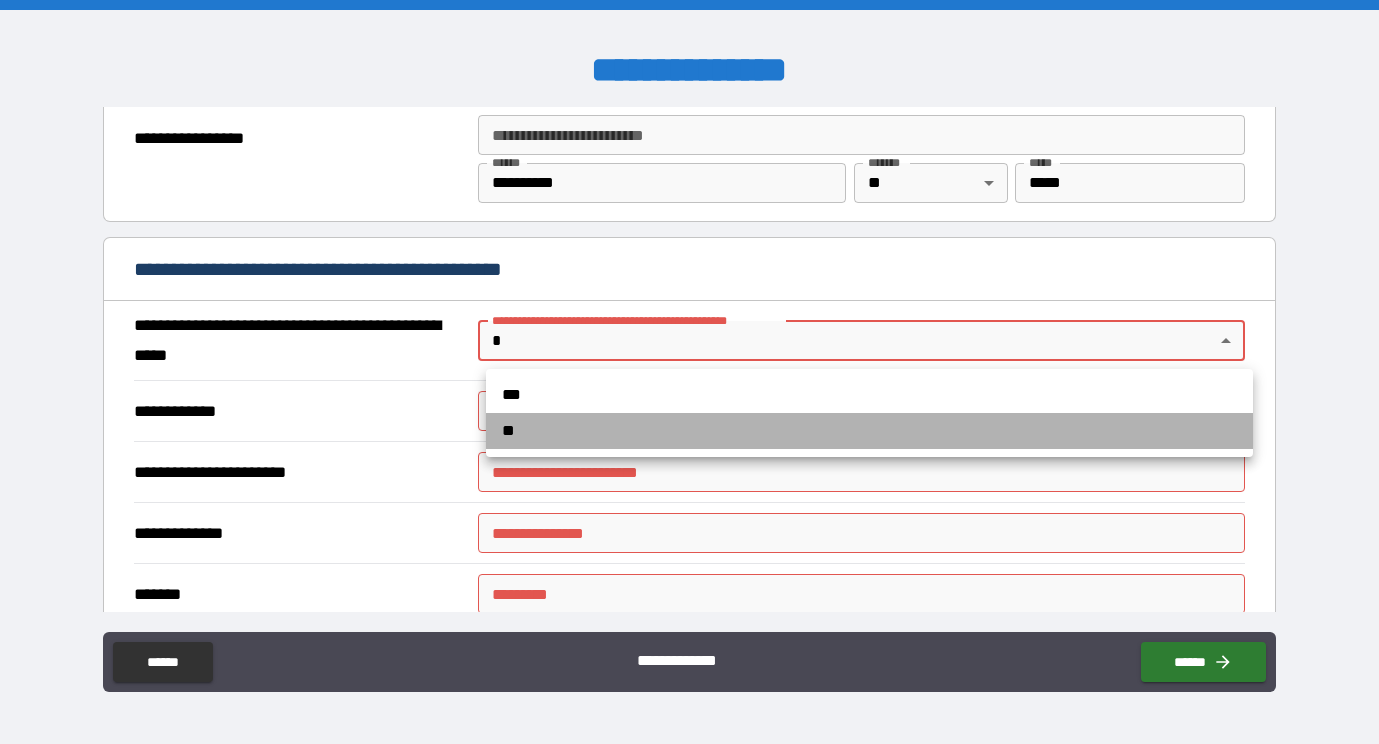 click on "**" at bounding box center (869, 431) 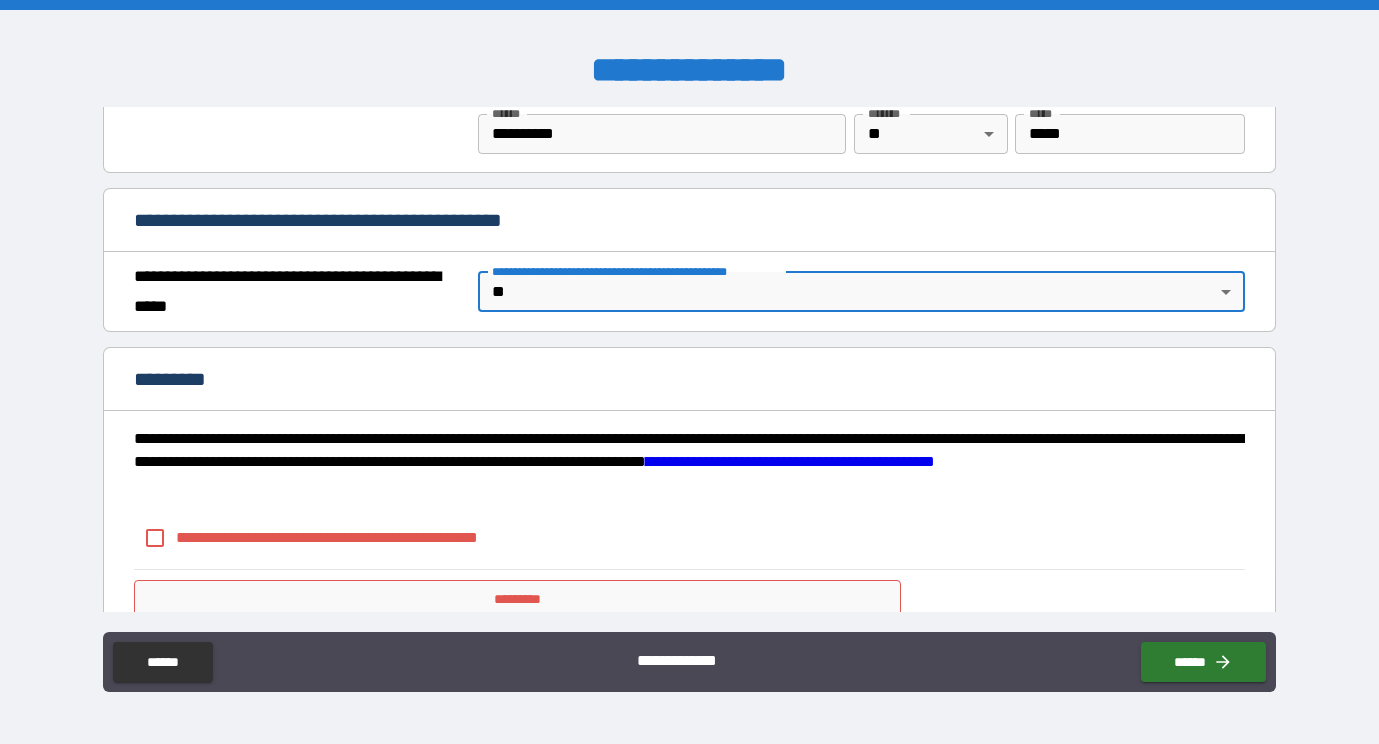 scroll, scrollTop: 1505, scrollLeft: 0, axis: vertical 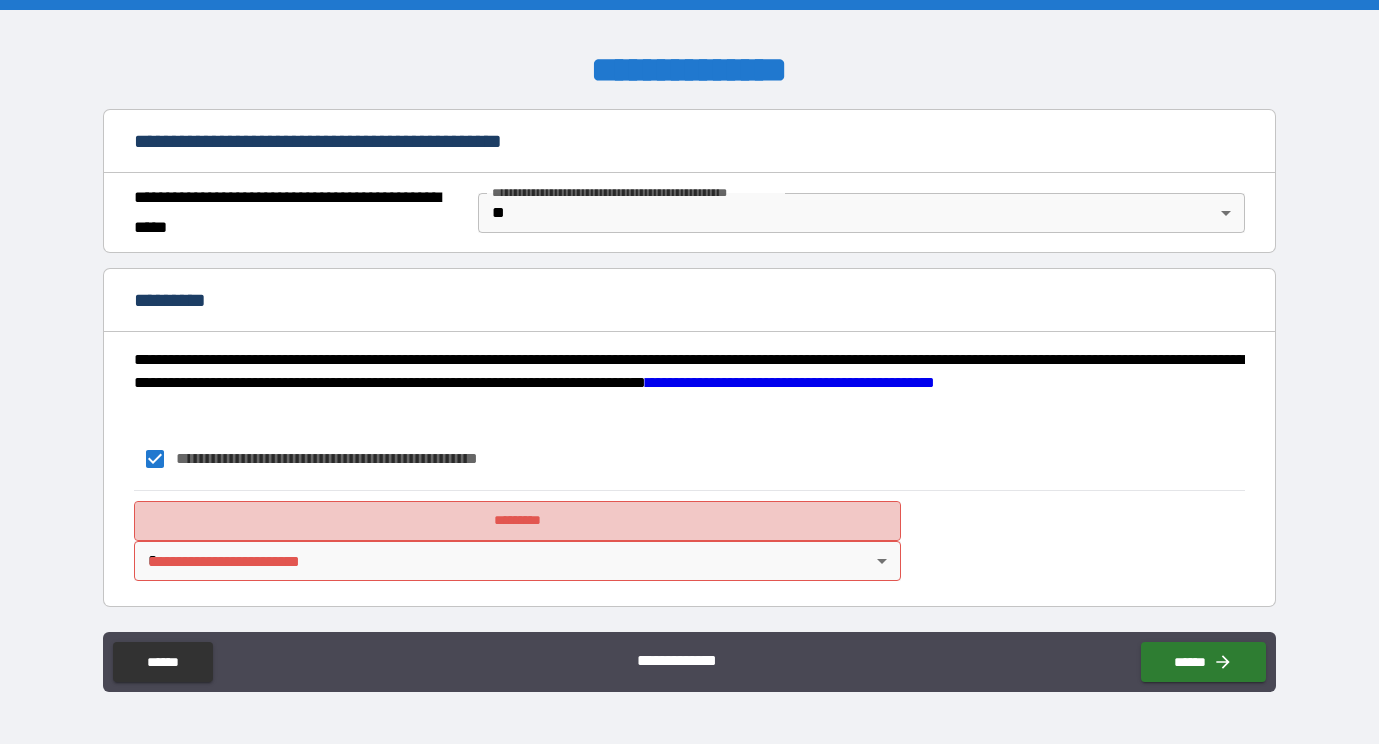 click on "*********" at bounding box center (517, 521) 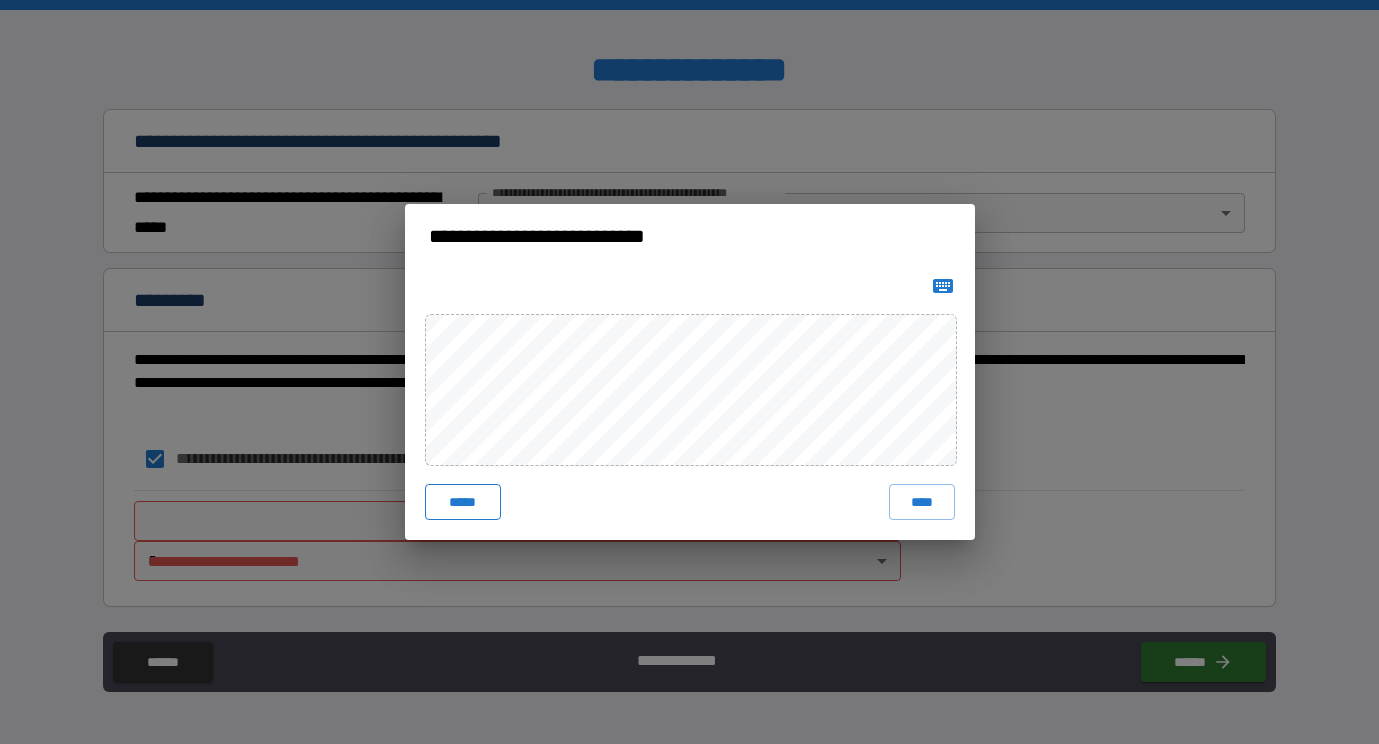 click on "*****" at bounding box center (463, 502) 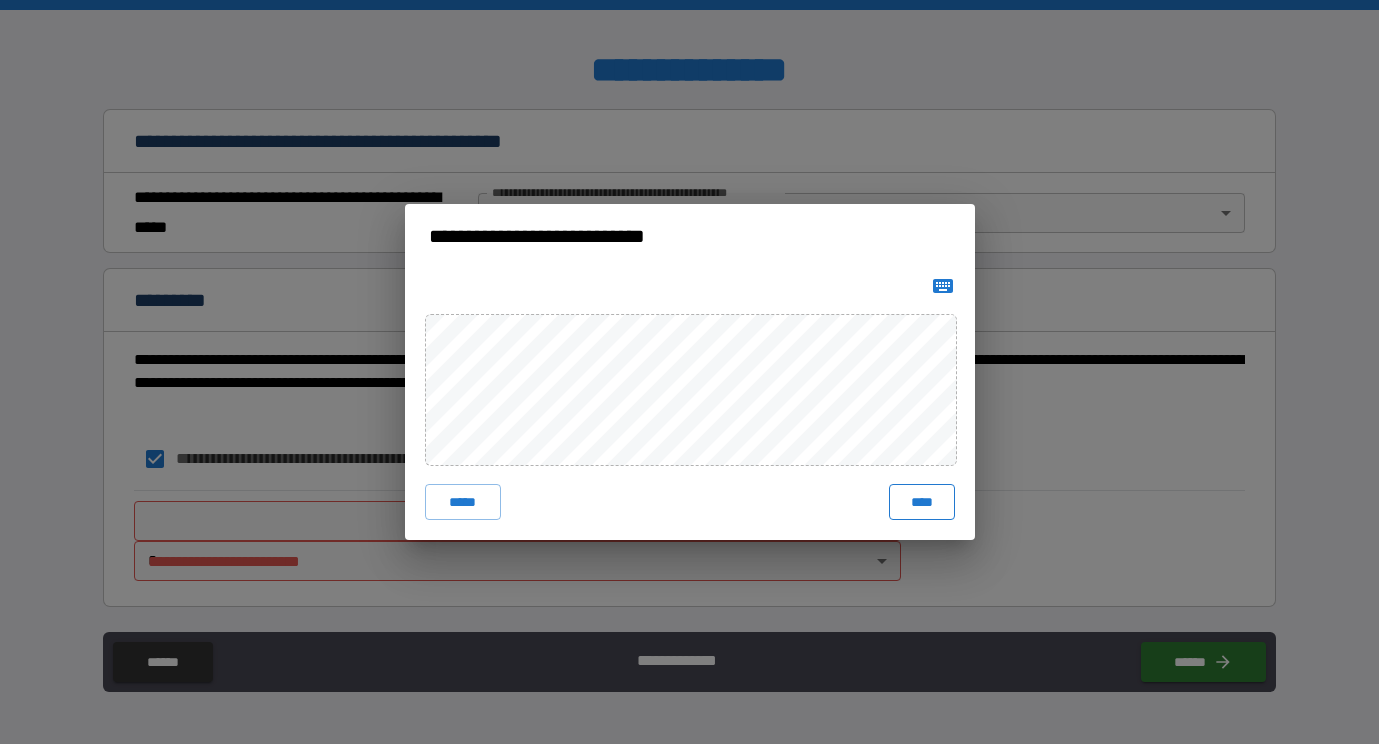 click on "****" at bounding box center (922, 502) 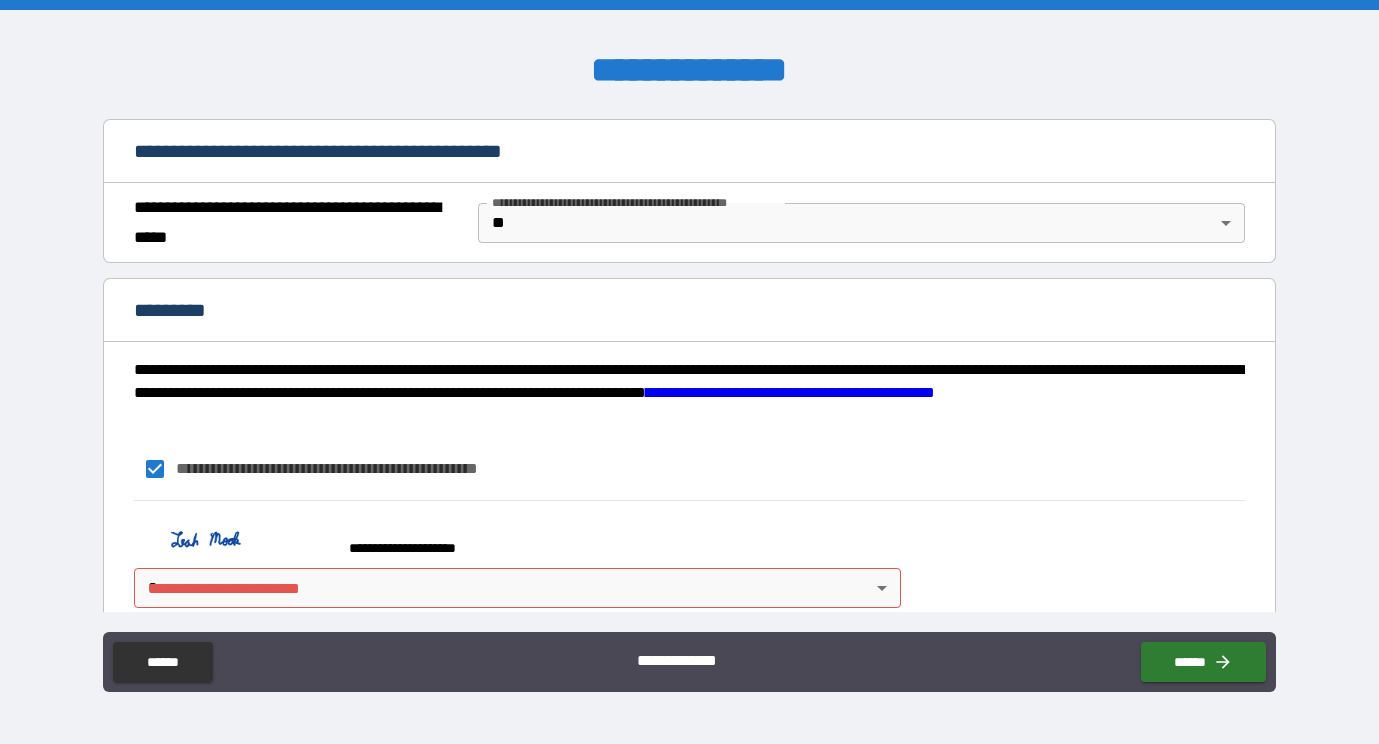 scroll, scrollTop: 1522, scrollLeft: 0, axis: vertical 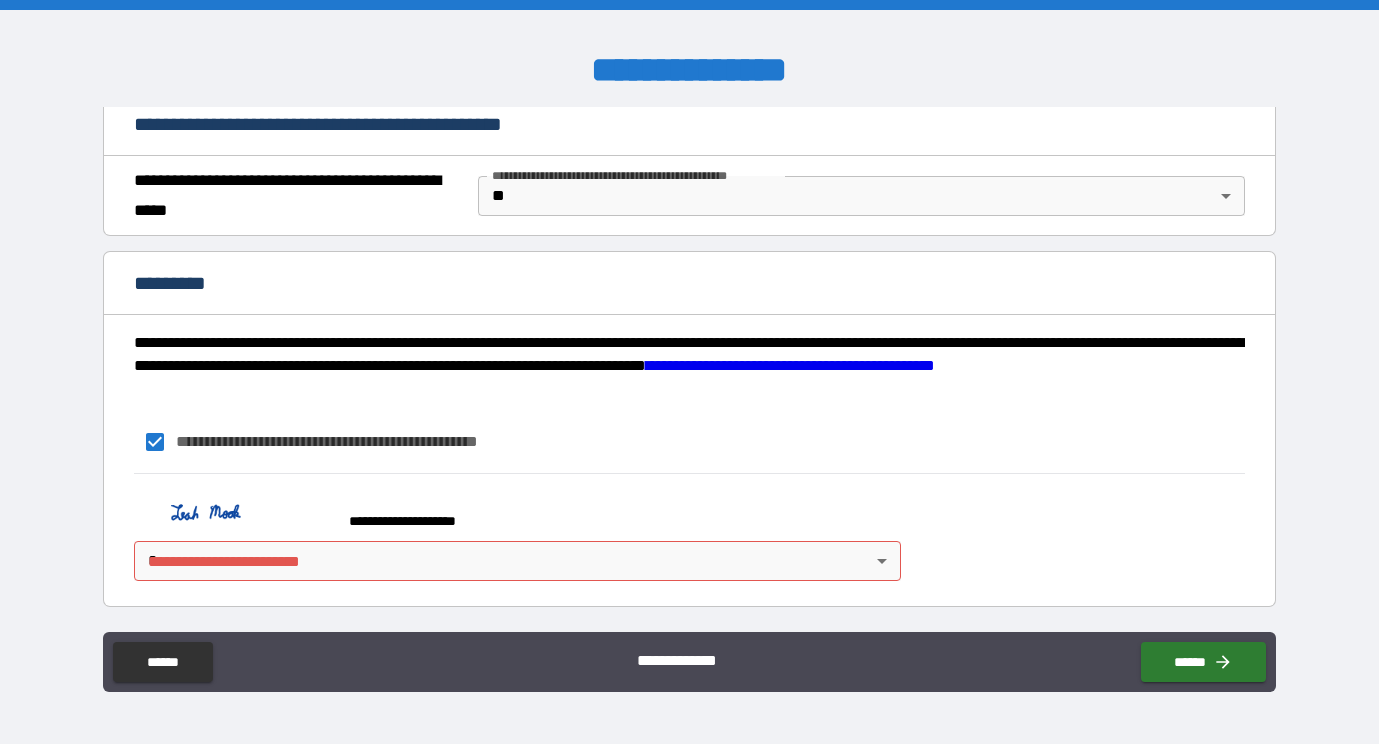 click on "**********" at bounding box center [689, 372] 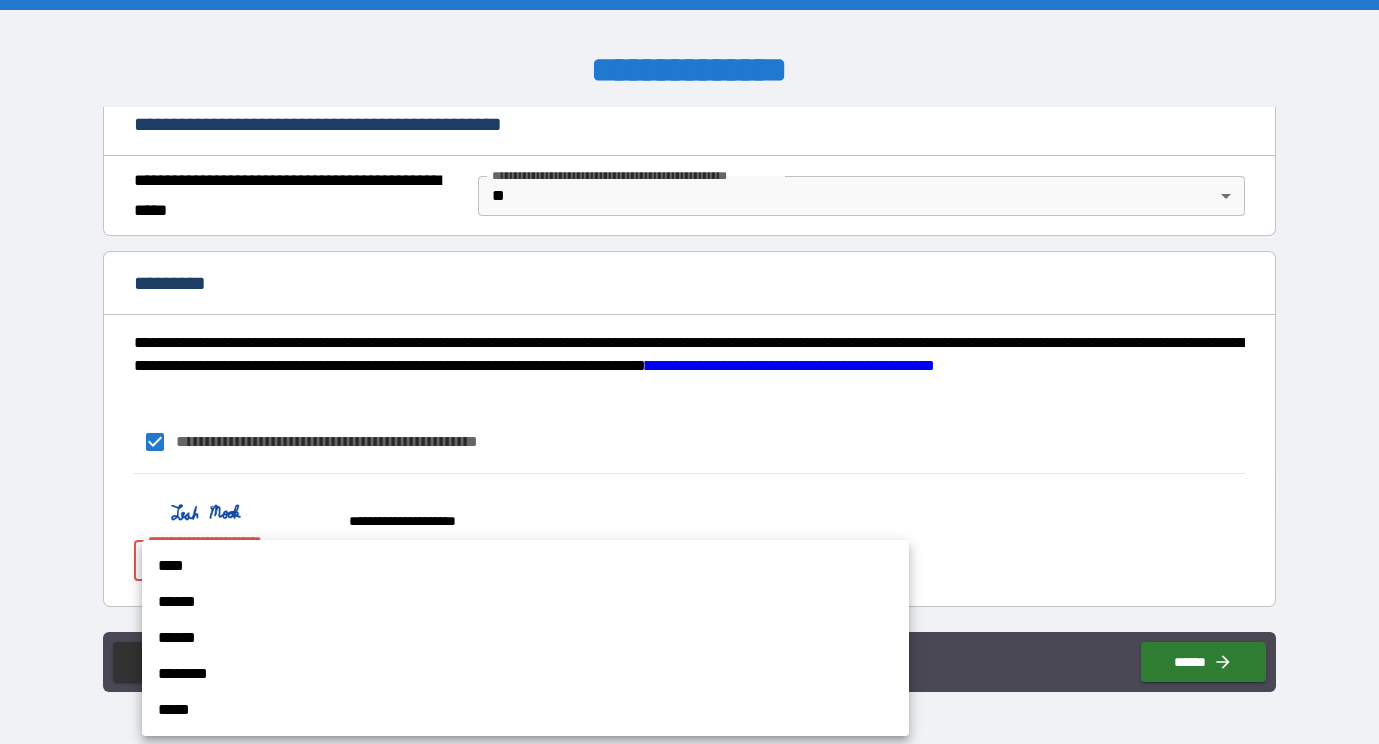 click on "****" at bounding box center (525, 566) 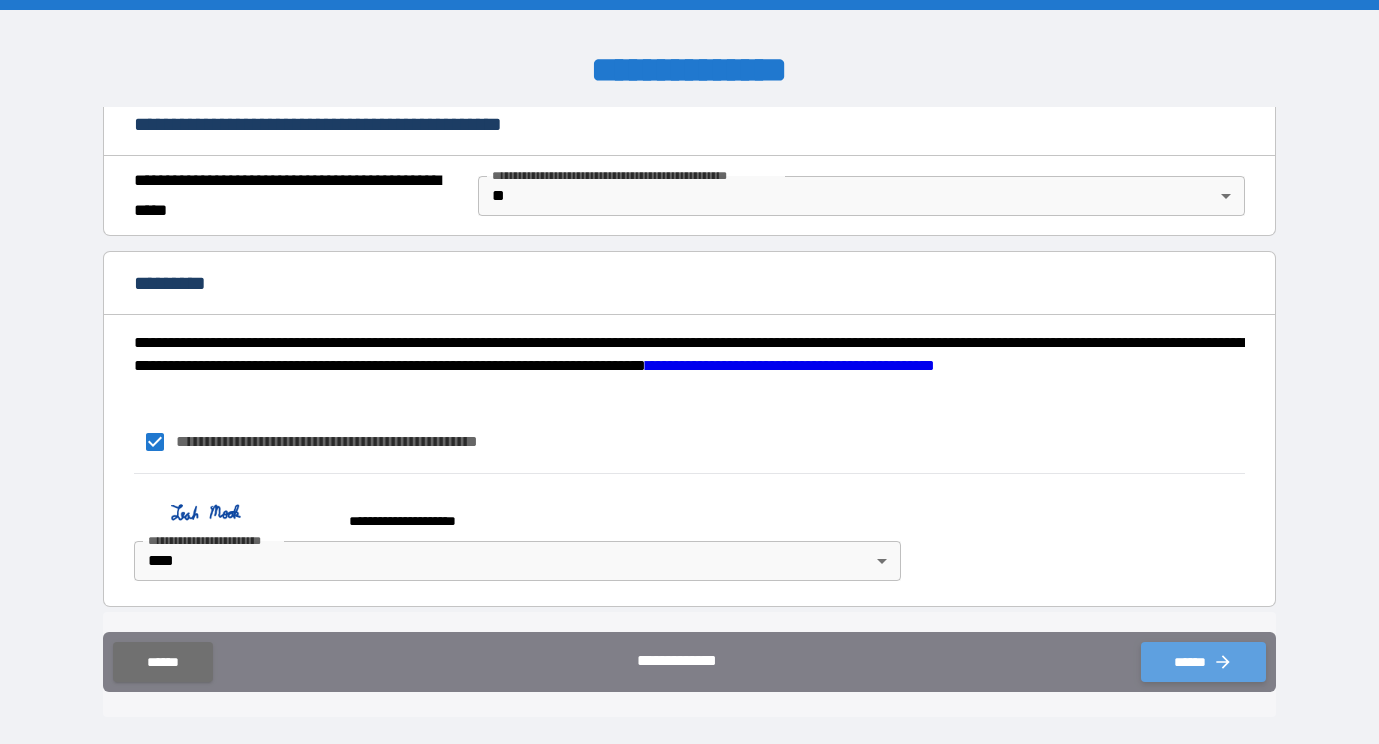 click 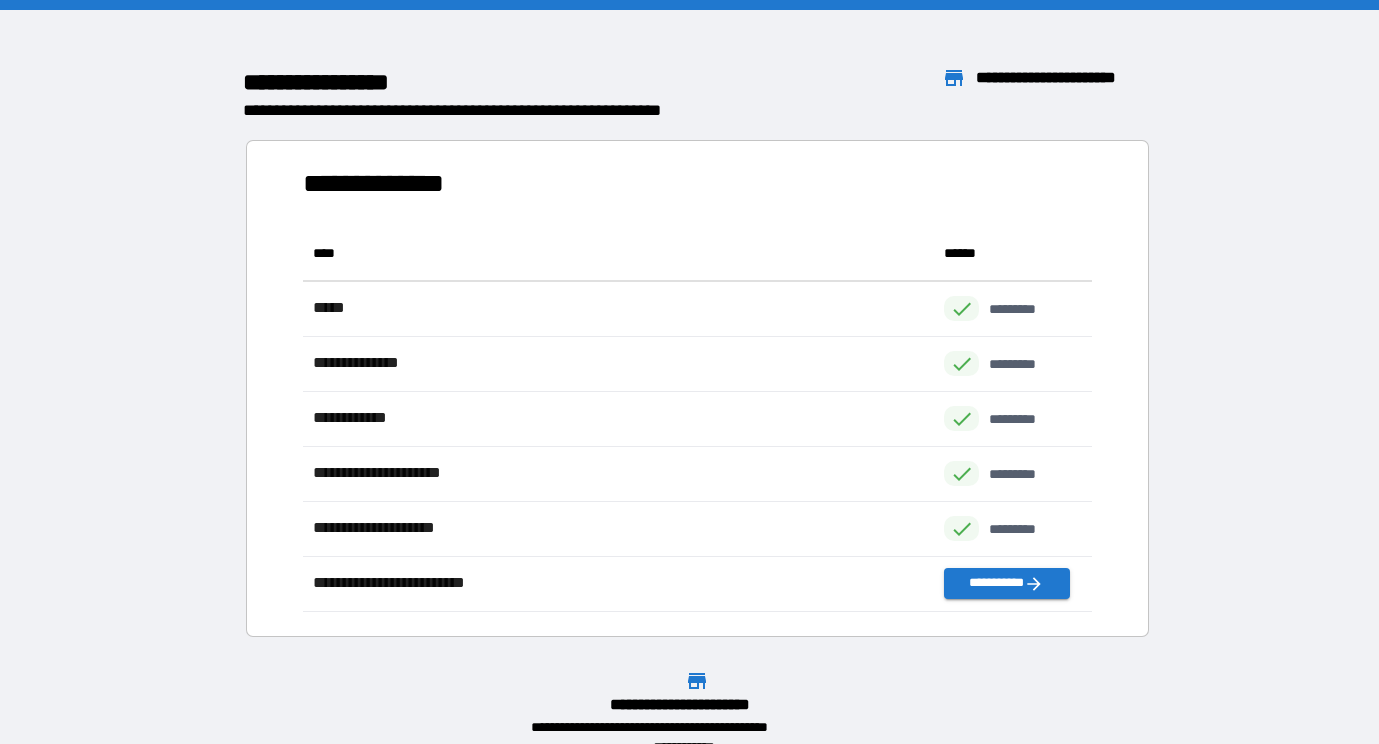 scroll, scrollTop: 386, scrollLeft: 789, axis: both 